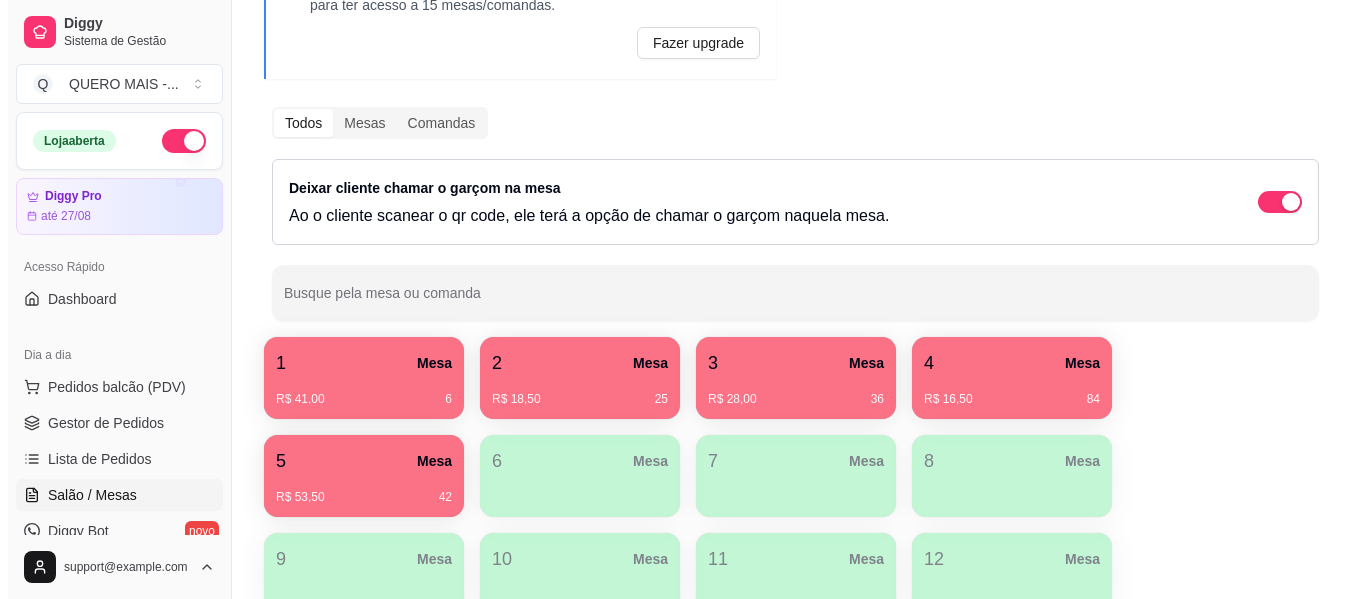 scroll, scrollTop: 200, scrollLeft: 0, axis: vertical 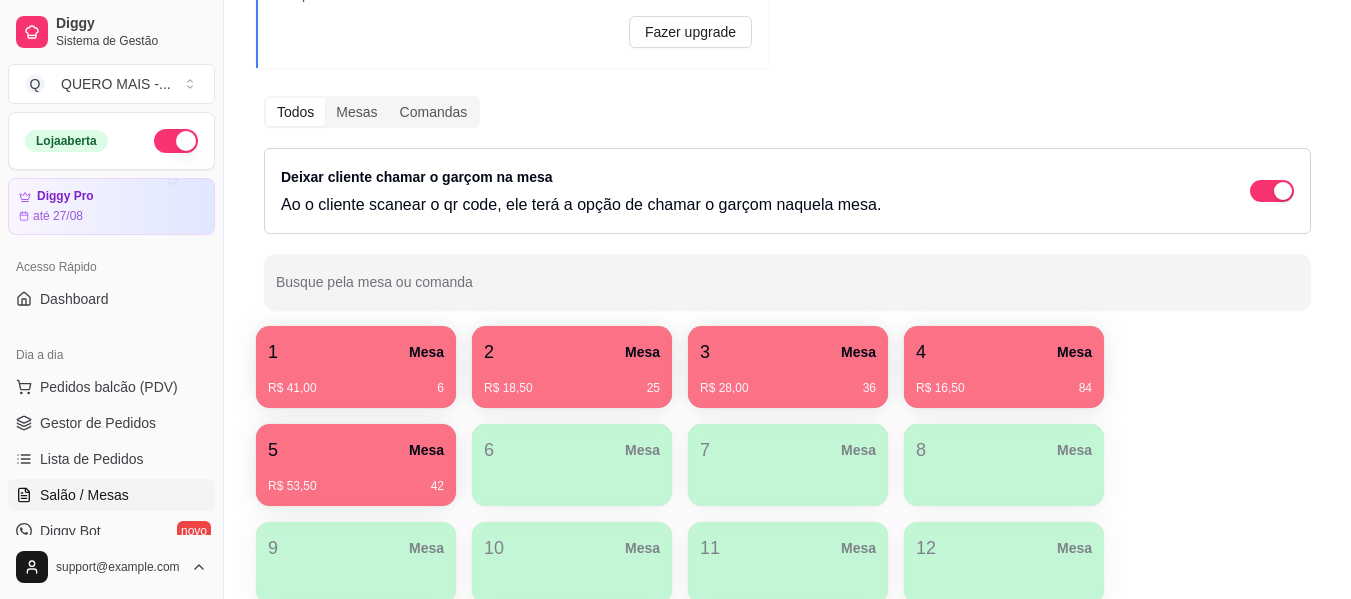 click on "R$ 18,50 25" at bounding box center [572, 388] 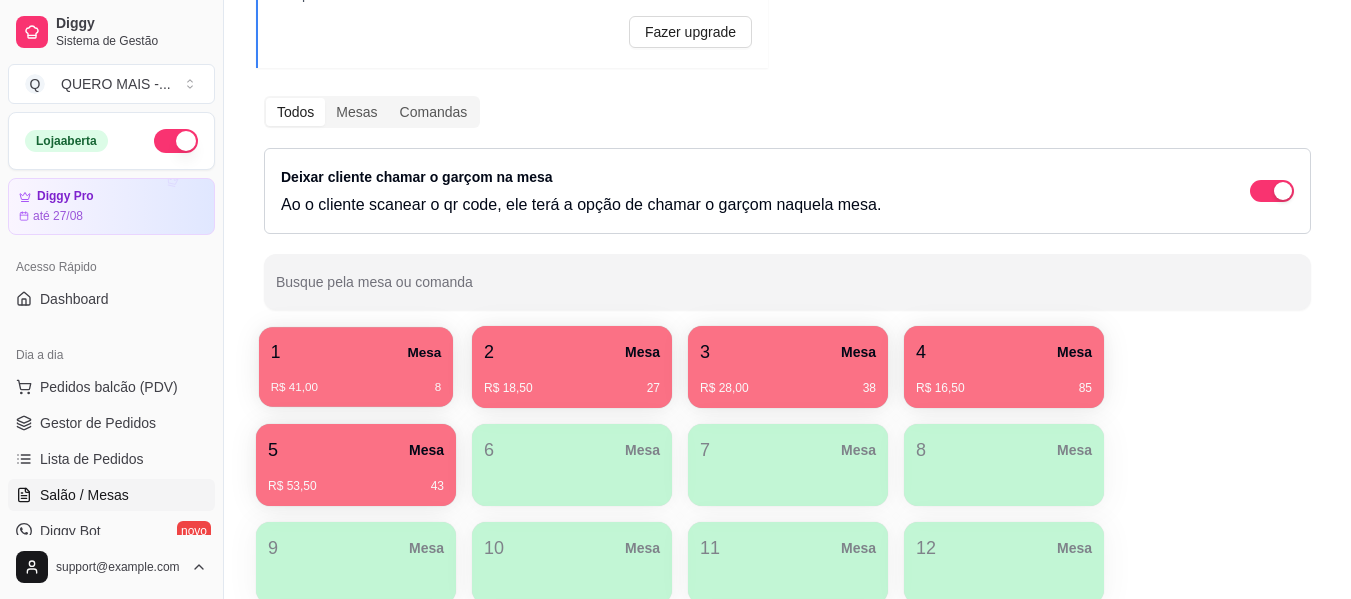 click on "R$ 41,00 8" at bounding box center (356, 388) 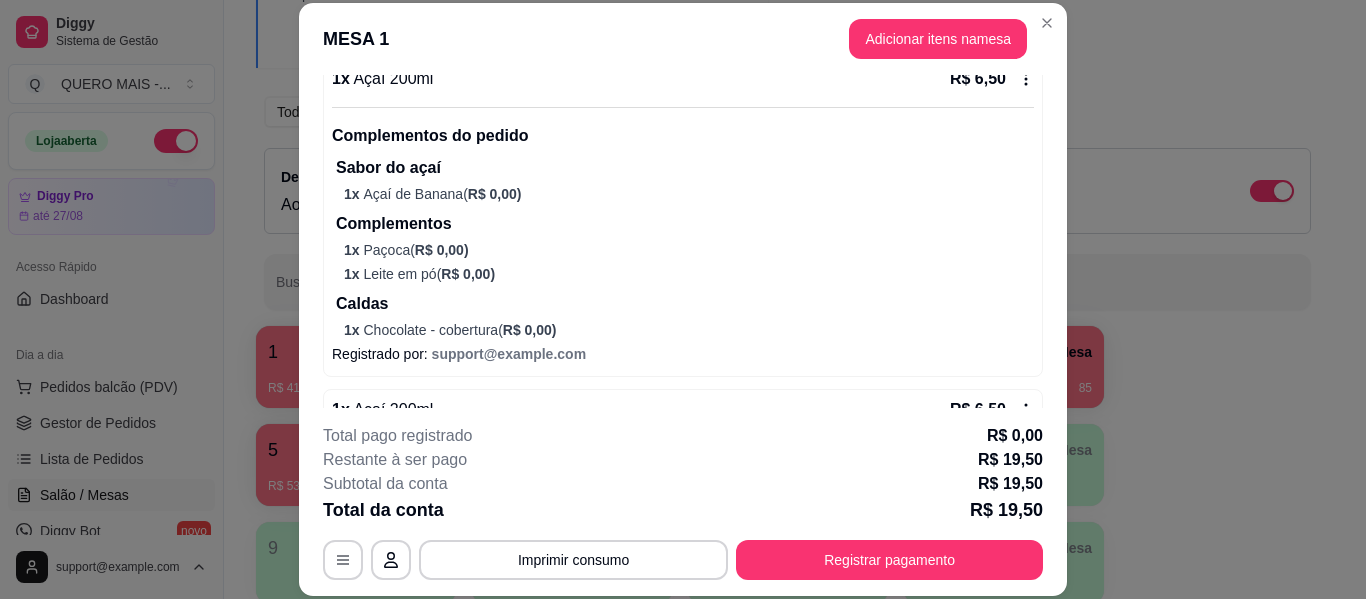 scroll, scrollTop: 600, scrollLeft: 0, axis: vertical 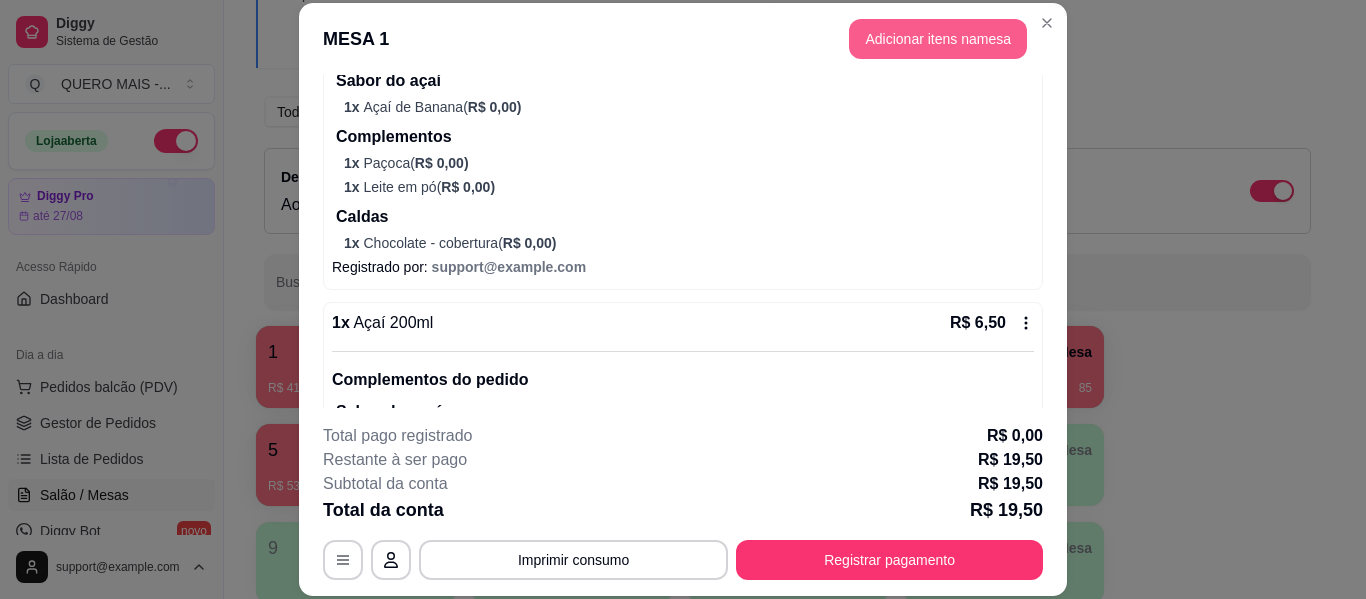 click on "Adicionar itens na  mesa" at bounding box center (938, 39) 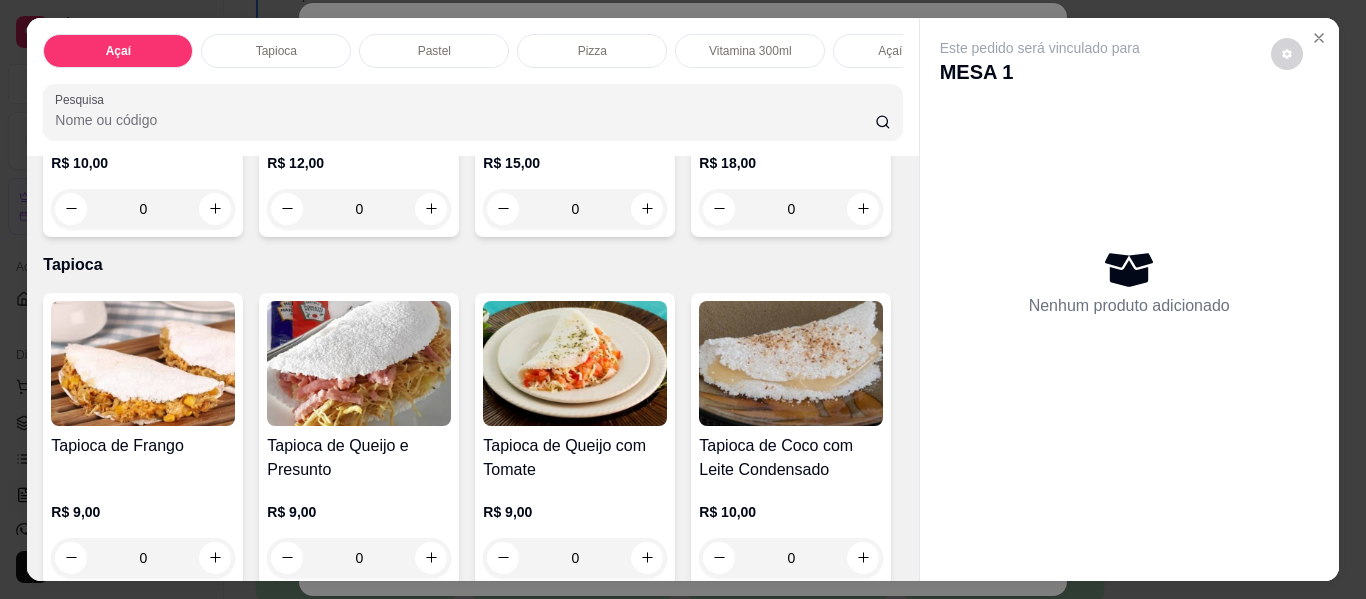 scroll, scrollTop: 700, scrollLeft: 0, axis: vertical 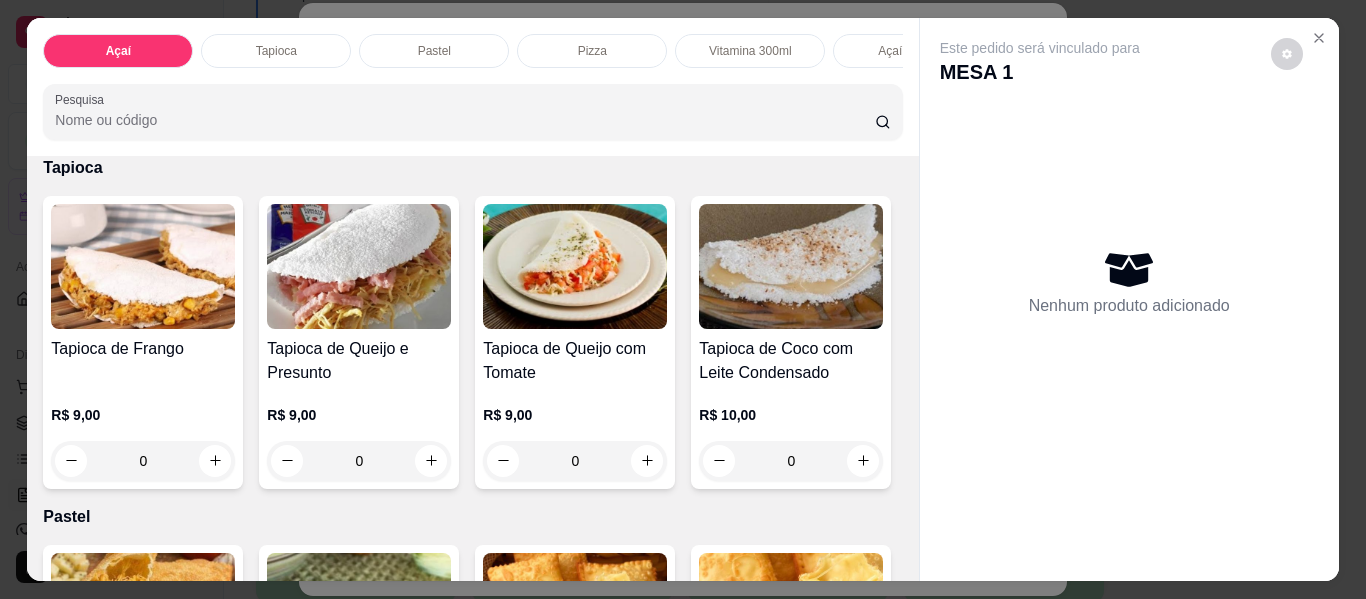 click on "0" at bounding box center [791, 112] 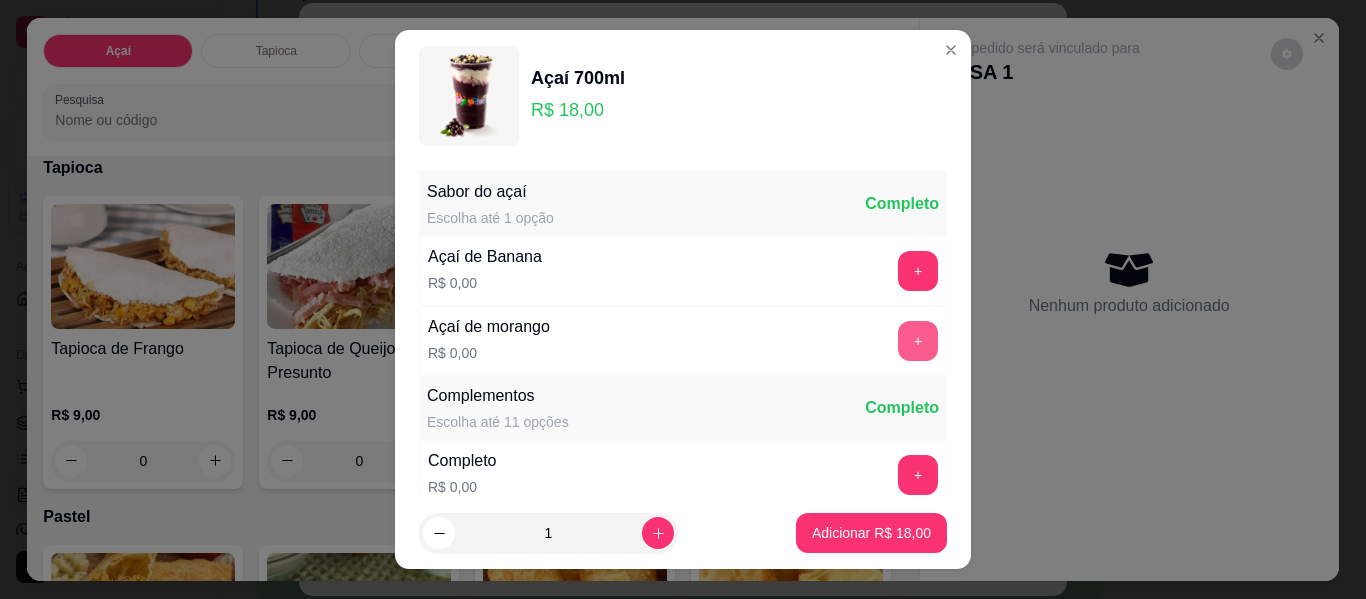click on "+" at bounding box center [918, 341] 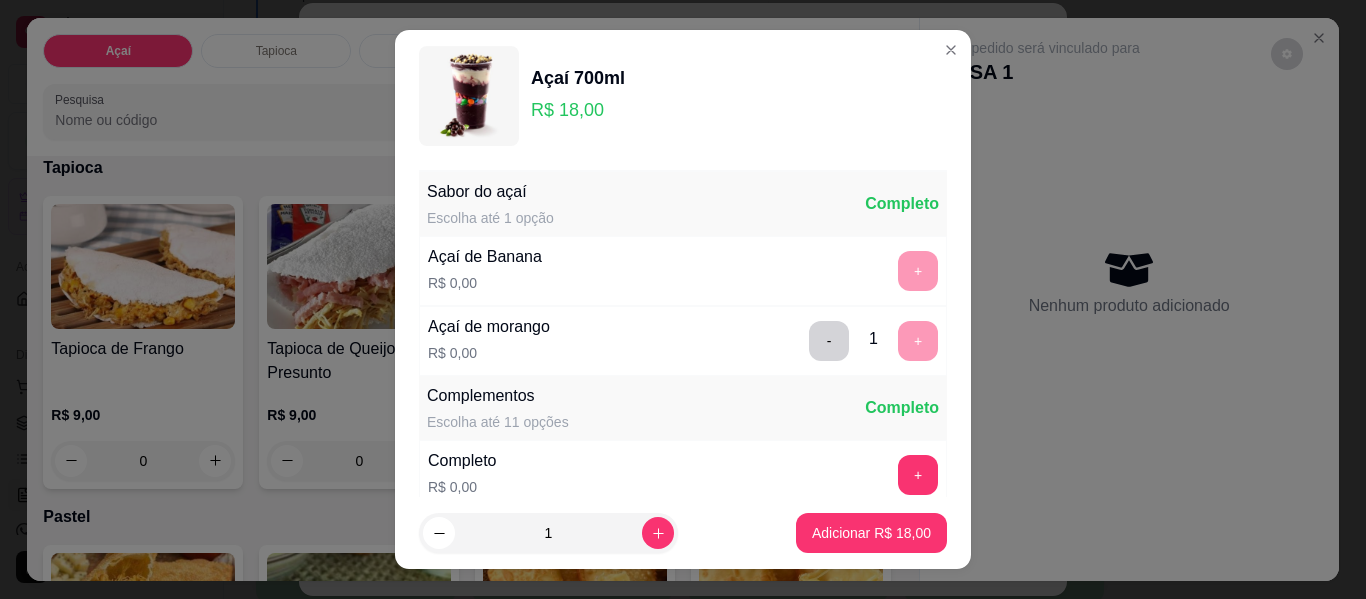 scroll, scrollTop: 34, scrollLeft: 0, axis: vertical 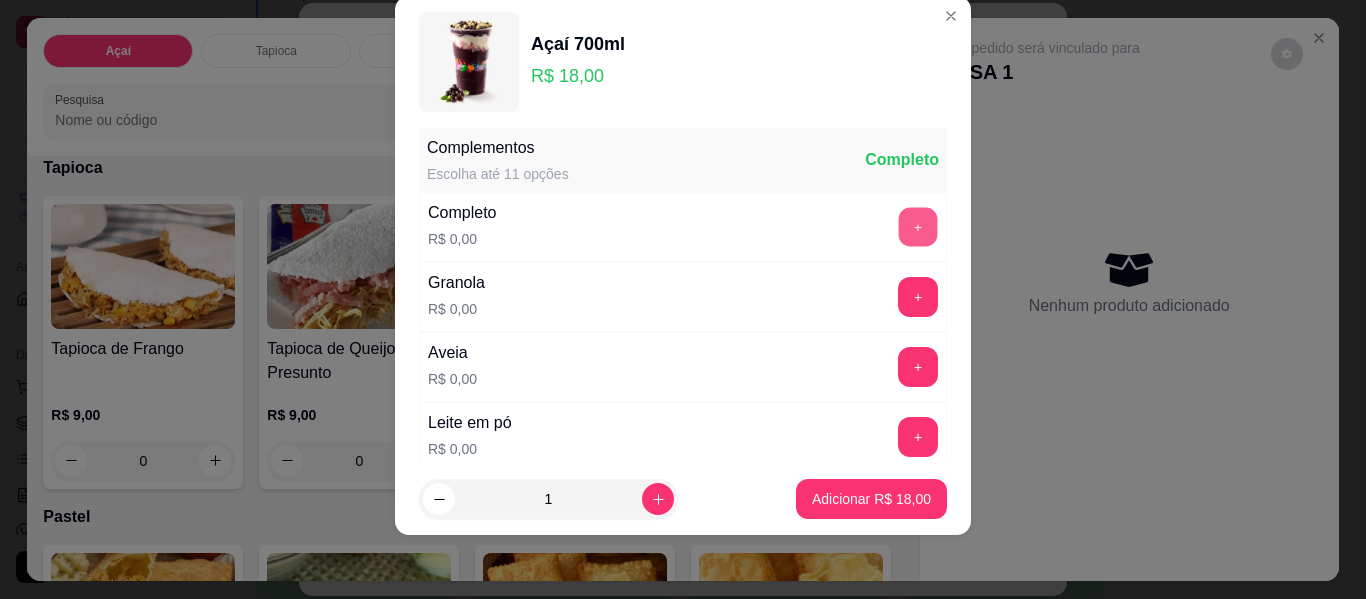 click on "+" at bounding box center (918, 227) 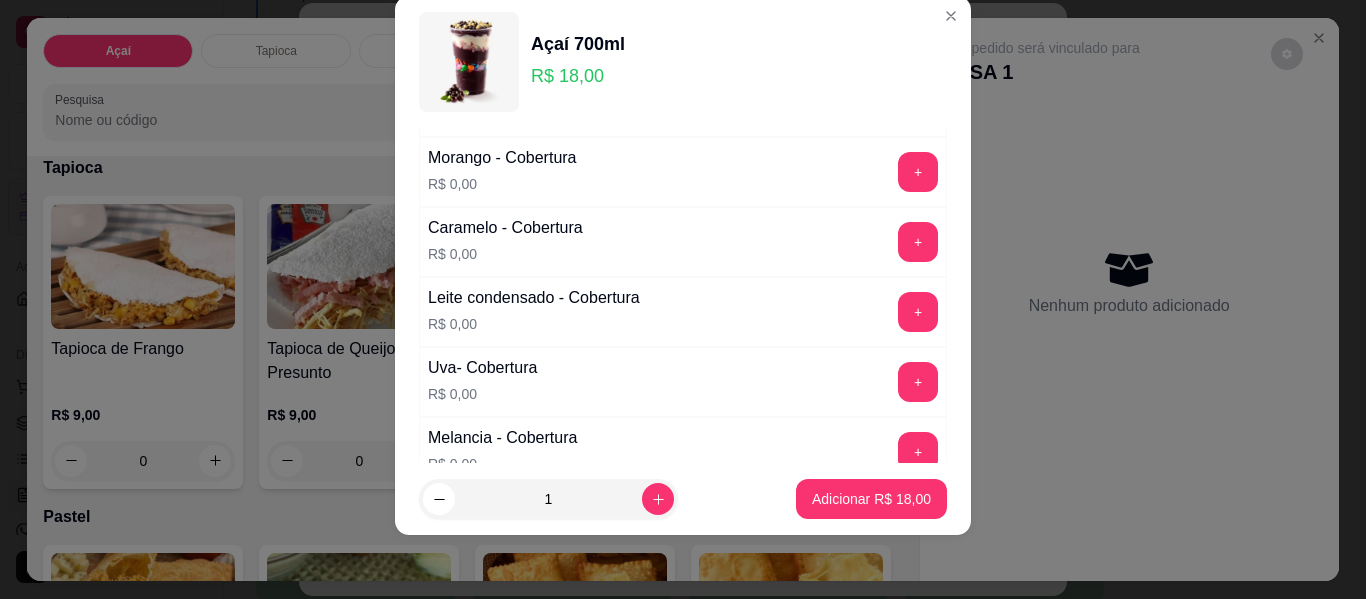 scroll, scrollTop: 1314, scrollLeft: 0, axis: vertical 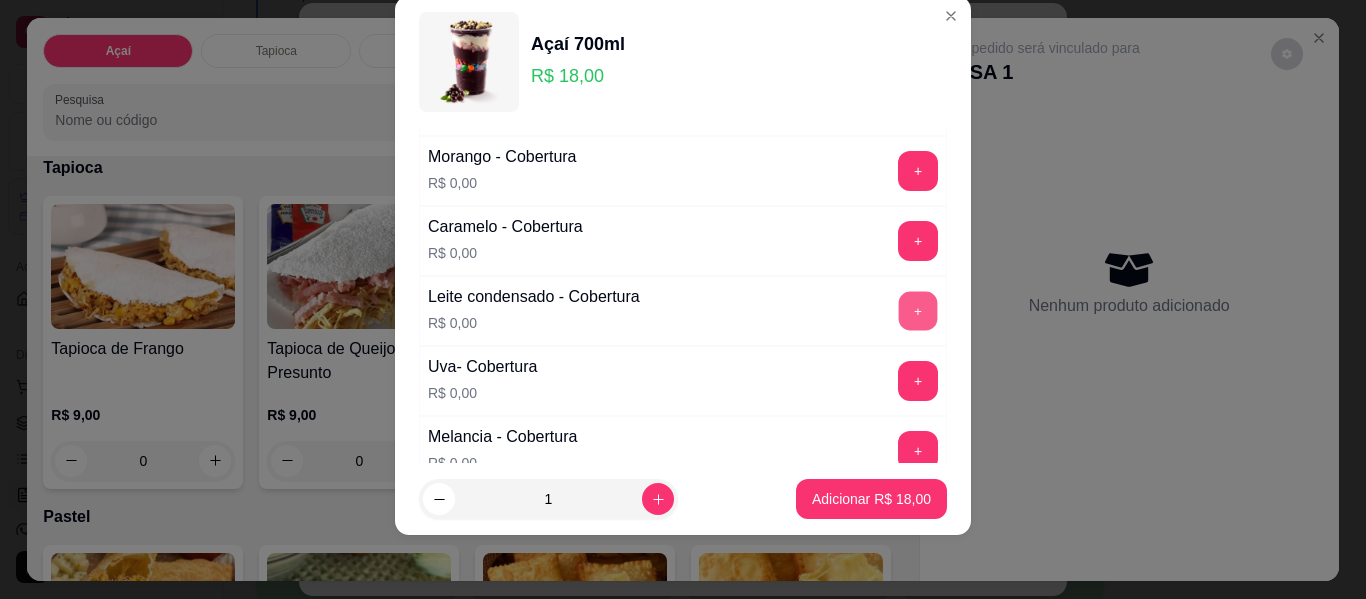 click on "+" at bounding box center [918, 311] 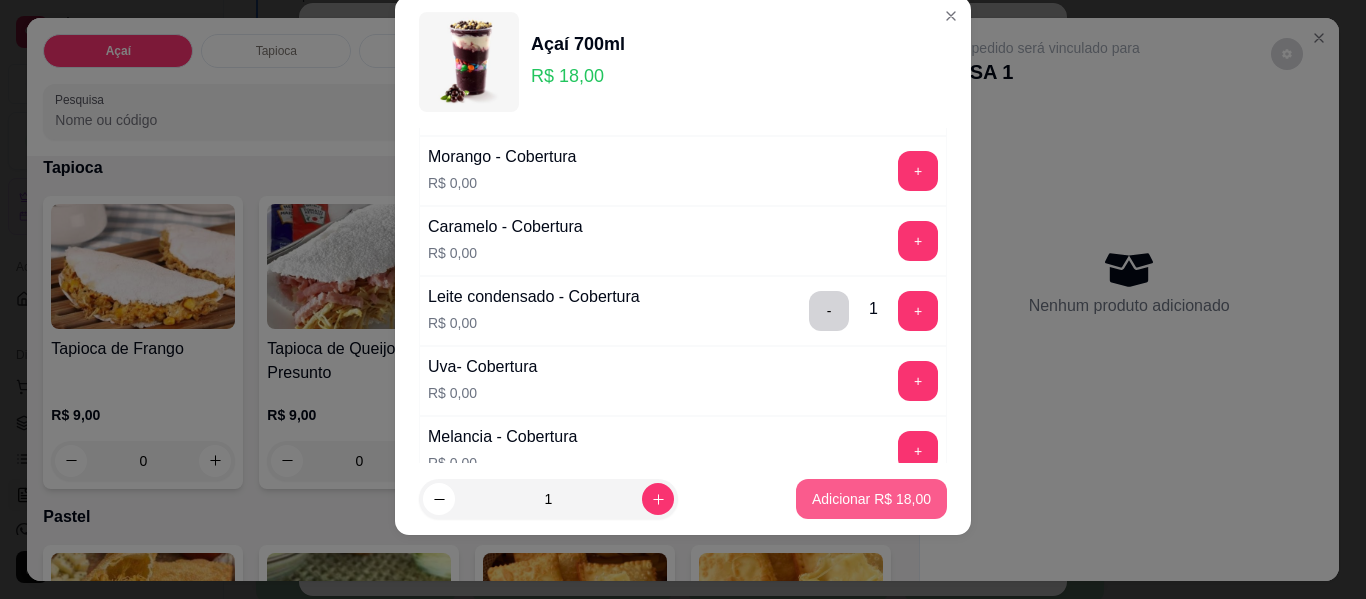 click on "Adicionar   R$ 18,00" at bounding box center [871, 499] 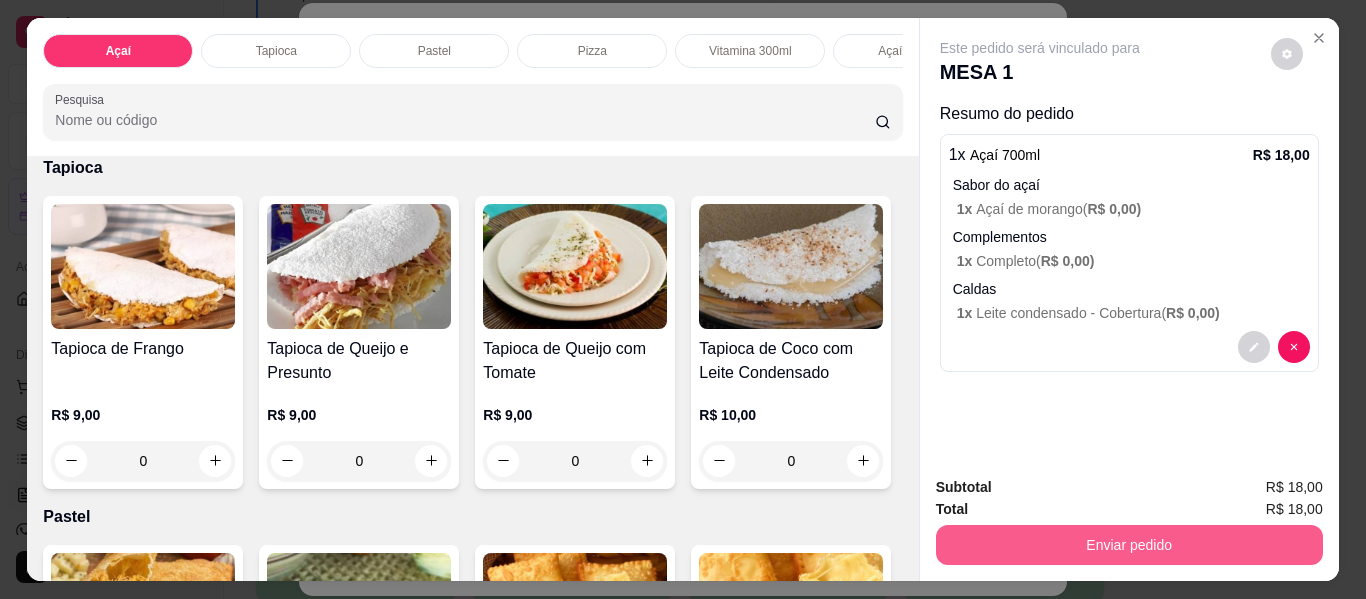 click on "Enviar pedido" at bounding box center (1129, 545) 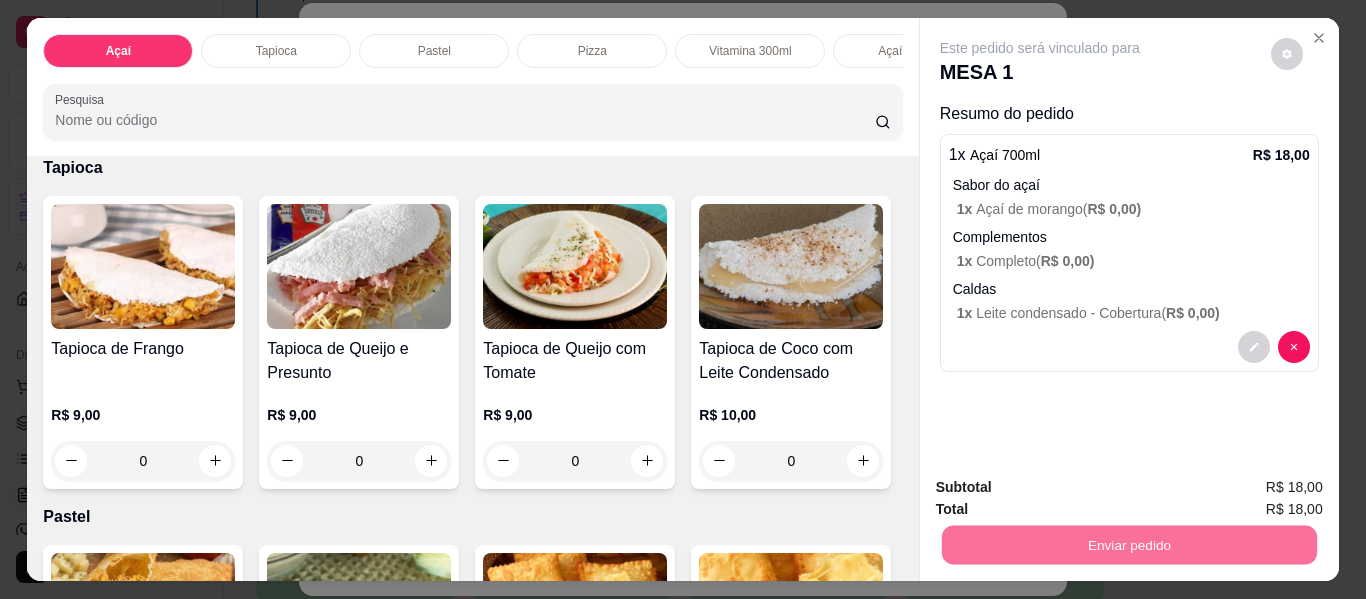 click on "Não registrar e enviar pedido" at bounding box center [1063, 489] 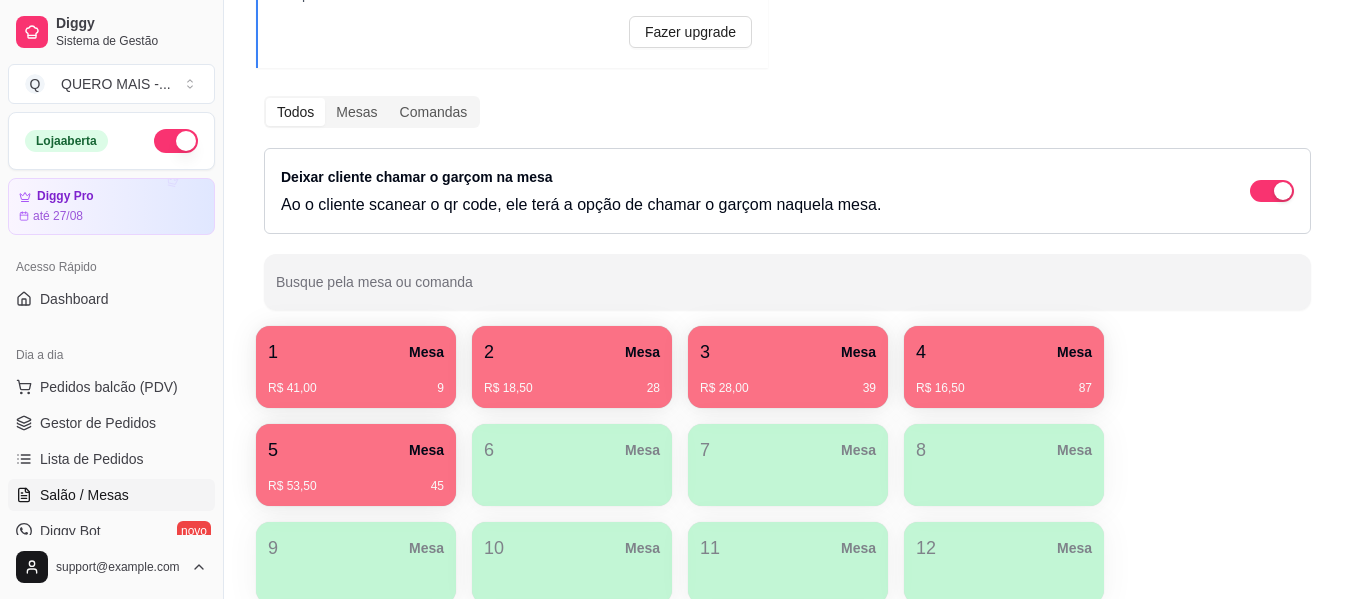 click on "2 Mesa" at bounding box center [572, 352] 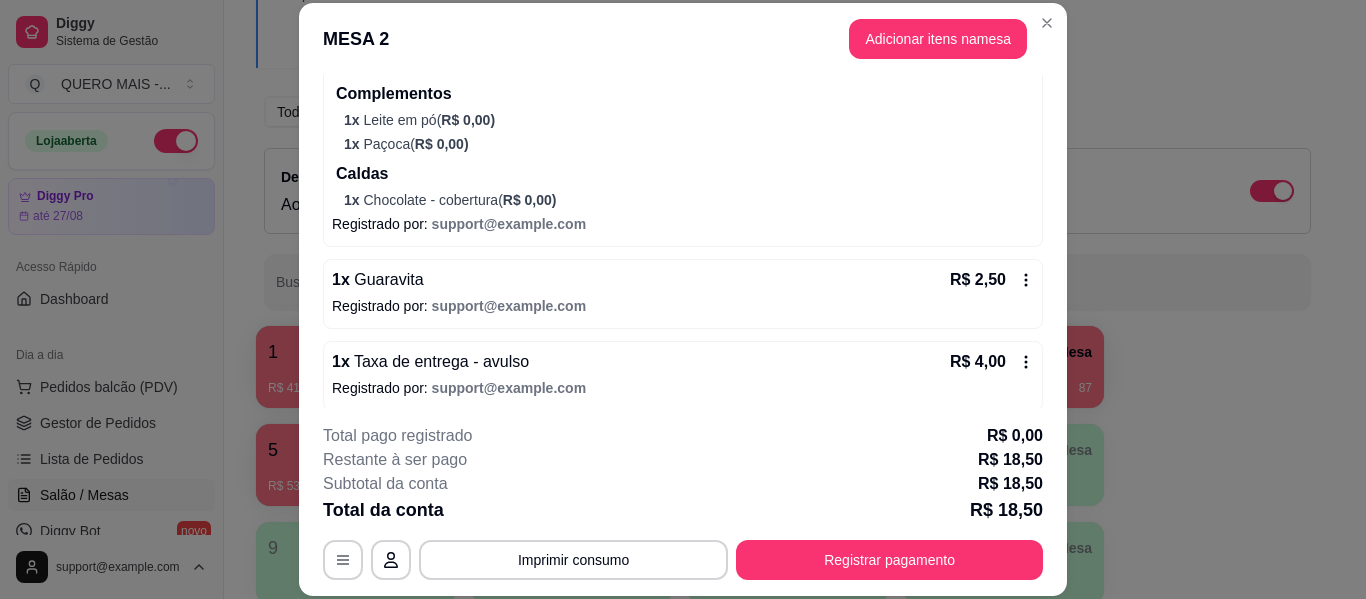 scroll, scrollTop: 347, scrollLeft: 0, axis: vertical 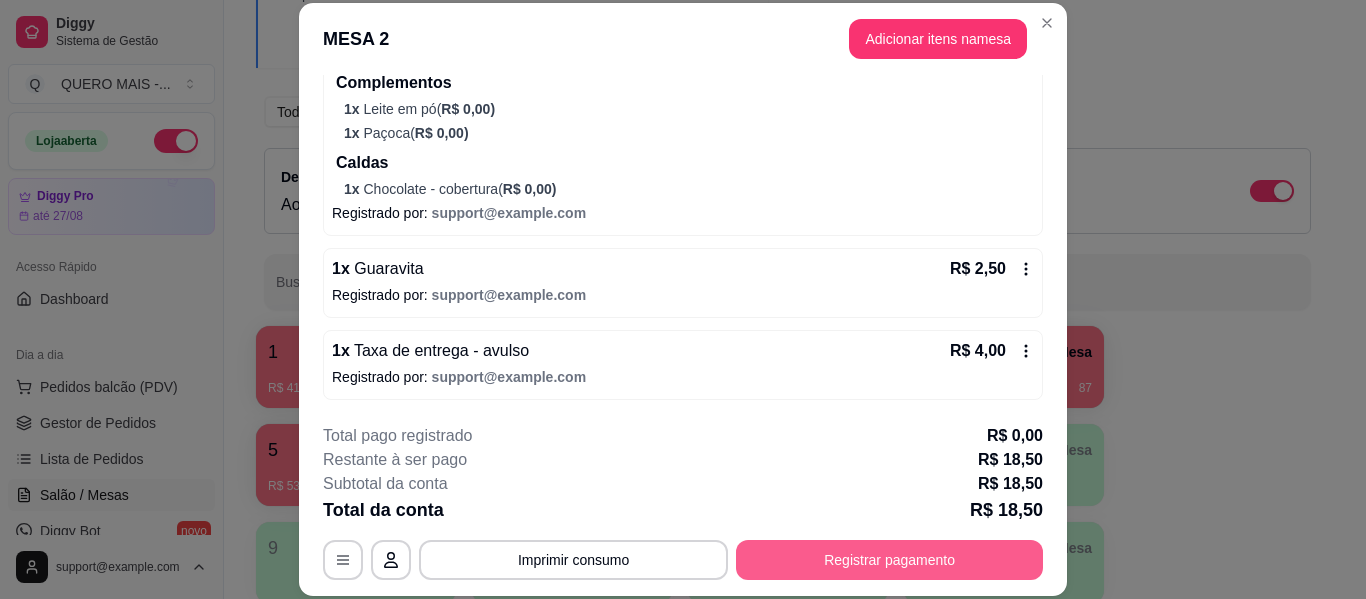 click on "Registrar pagamento" at bounding box center [889, 560] 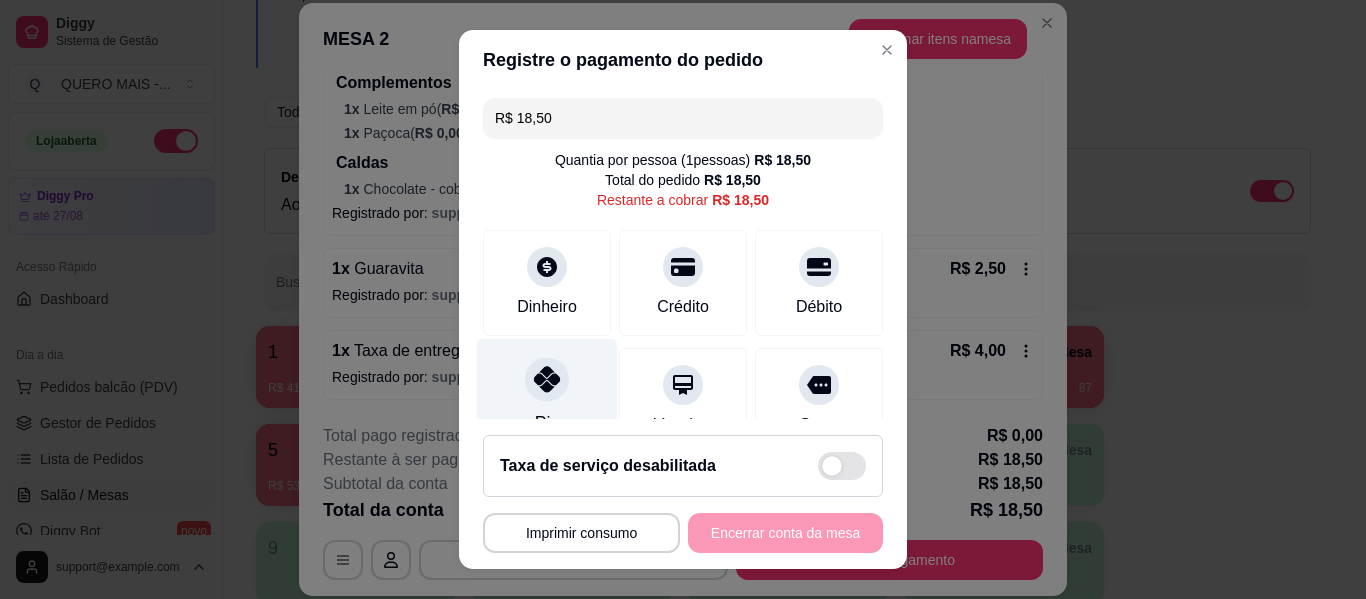 click on "Pix" at bounding box center [547, 397] 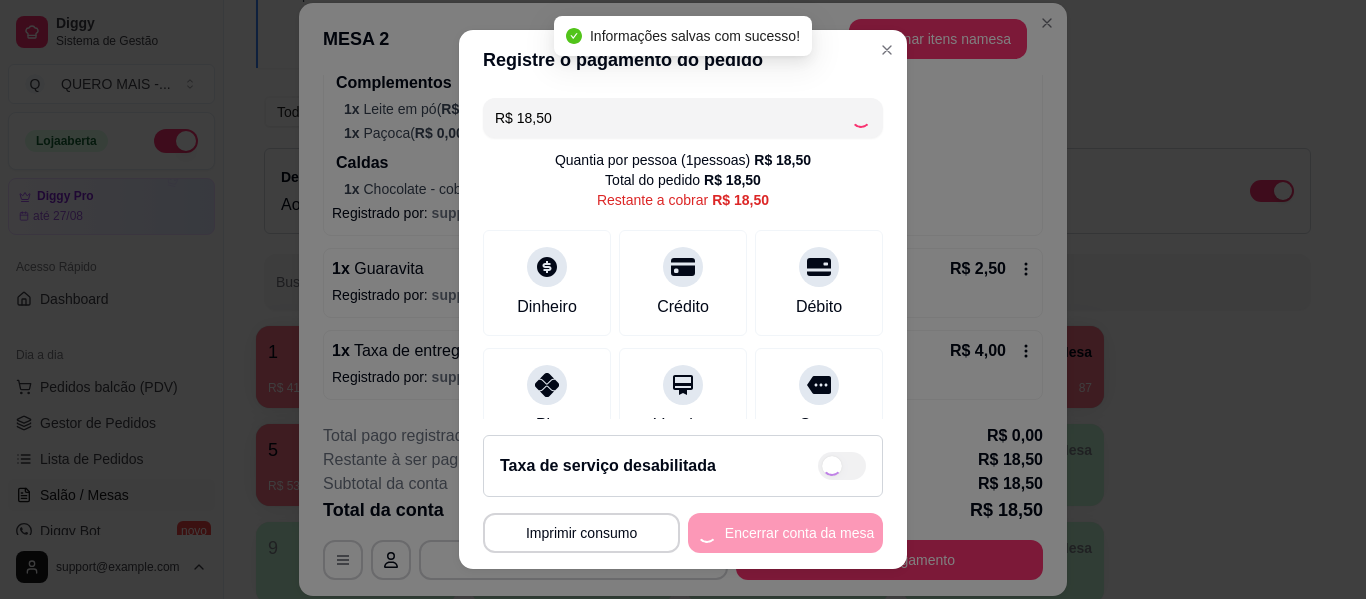 type on "R$ 0,00" 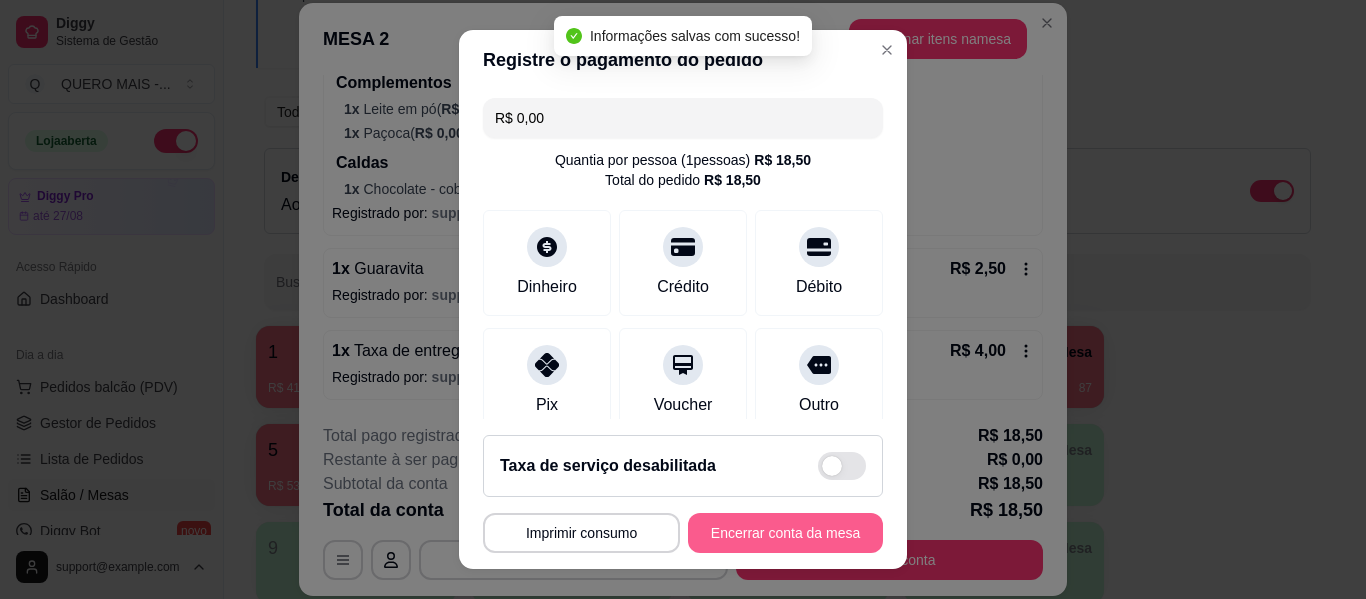 click on "Encerrar conta da mesa" at bounding box center (785, 533) 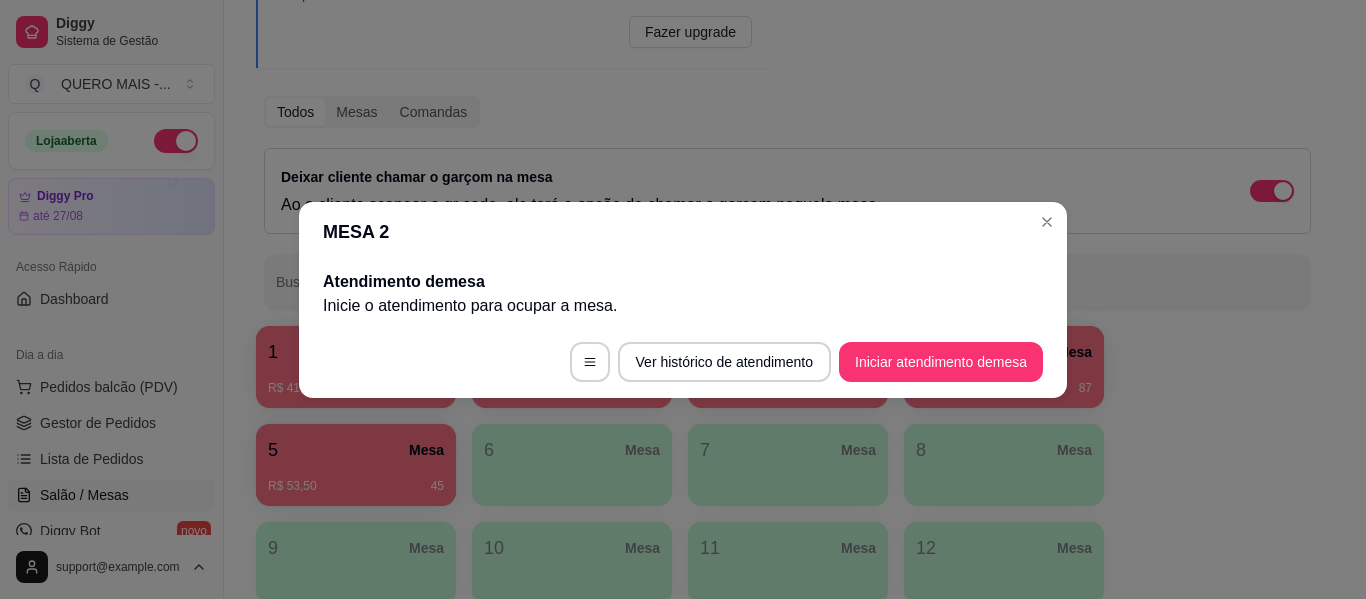 scroll, scrollTop: 0, scrollLeft: 0, axis: both 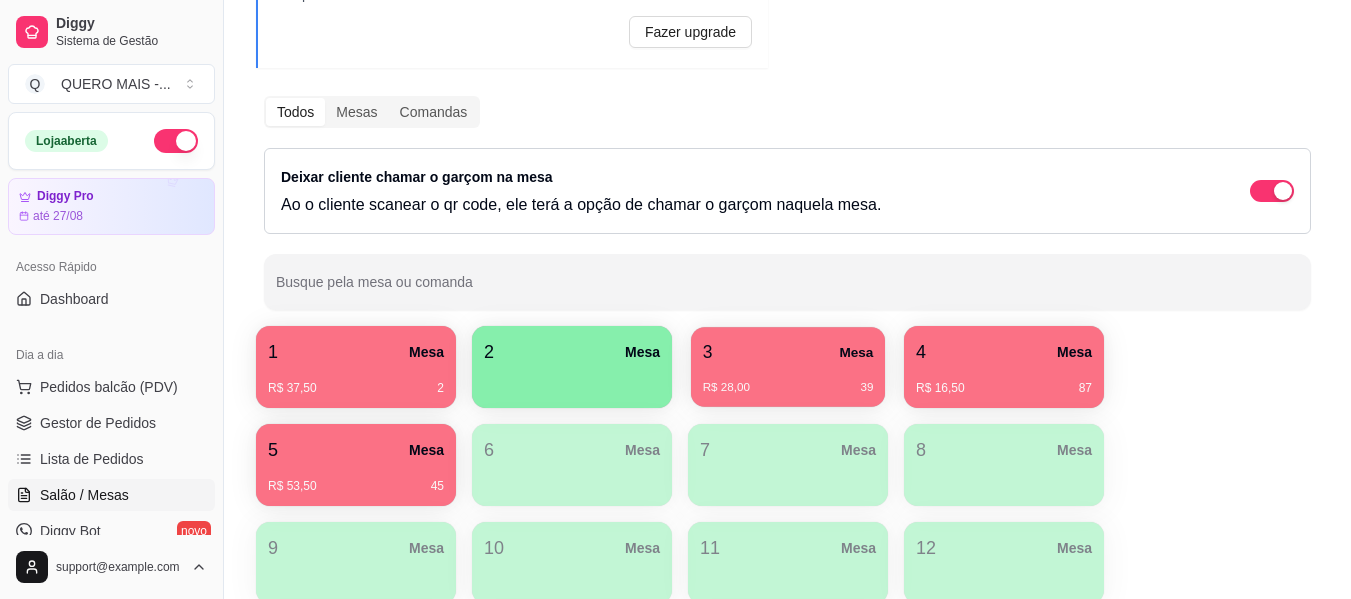 click on "R$ 28,00 39" at bounding box center (788, 388) 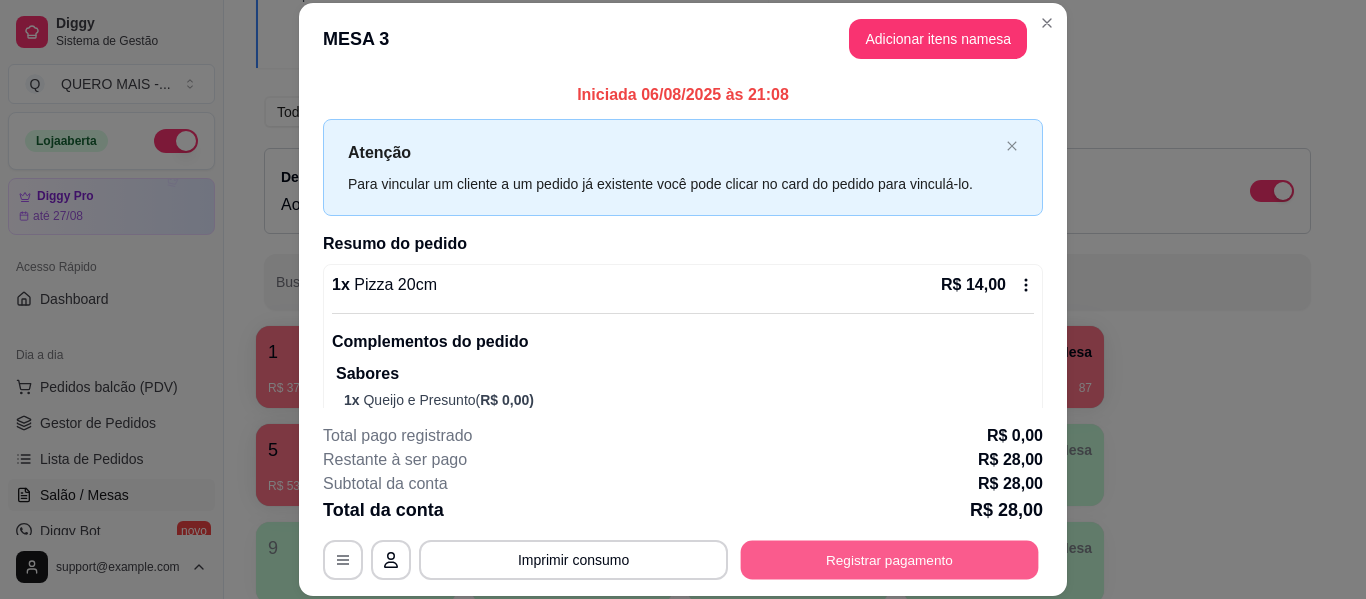 click on "Registrar pagamento" at bounding box center [890, 560] 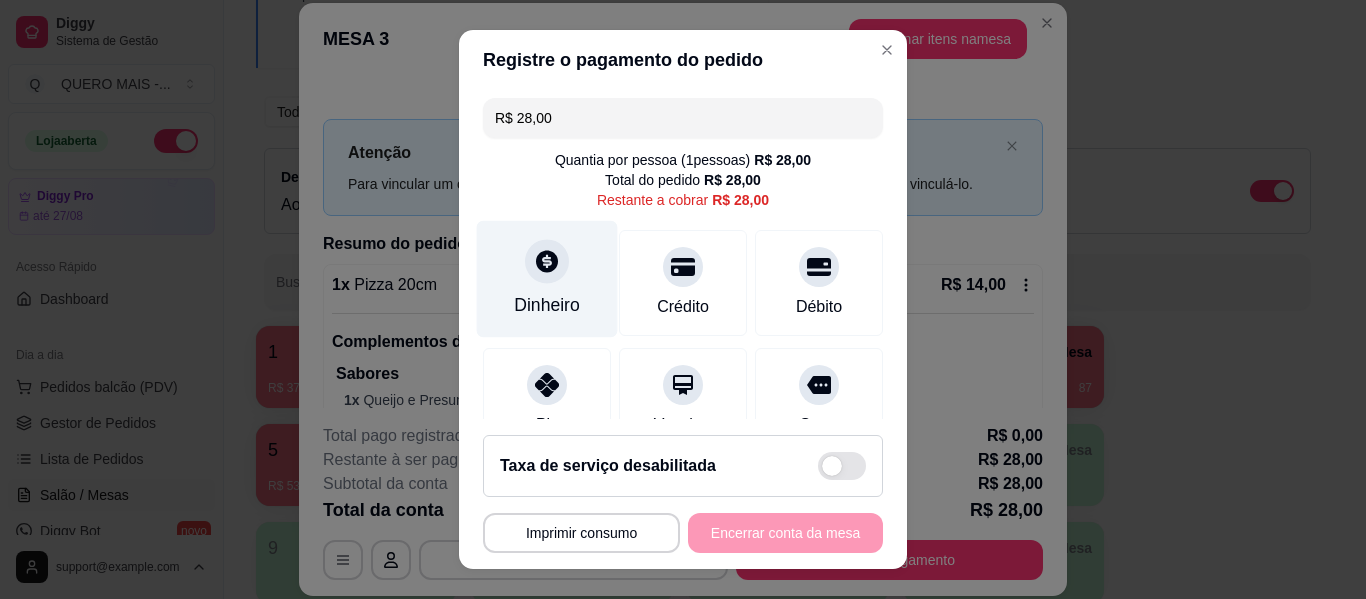 click at bounding box center (547, 261) 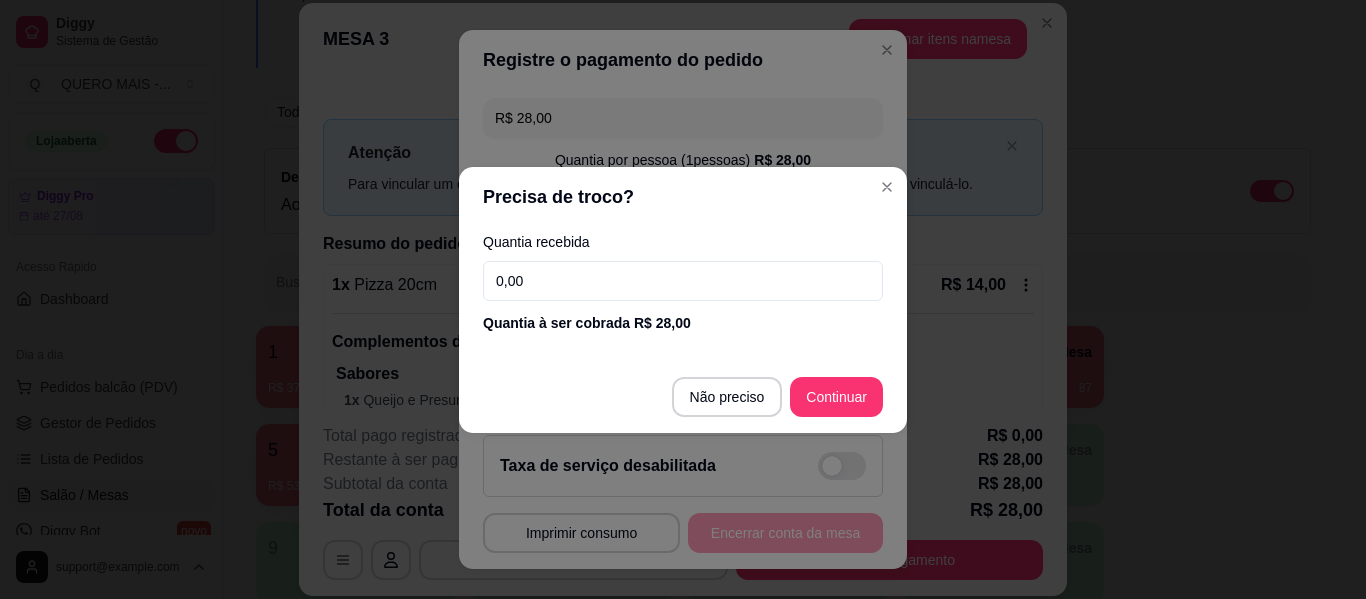 click on "0,00" at bounding box center [683, 281] 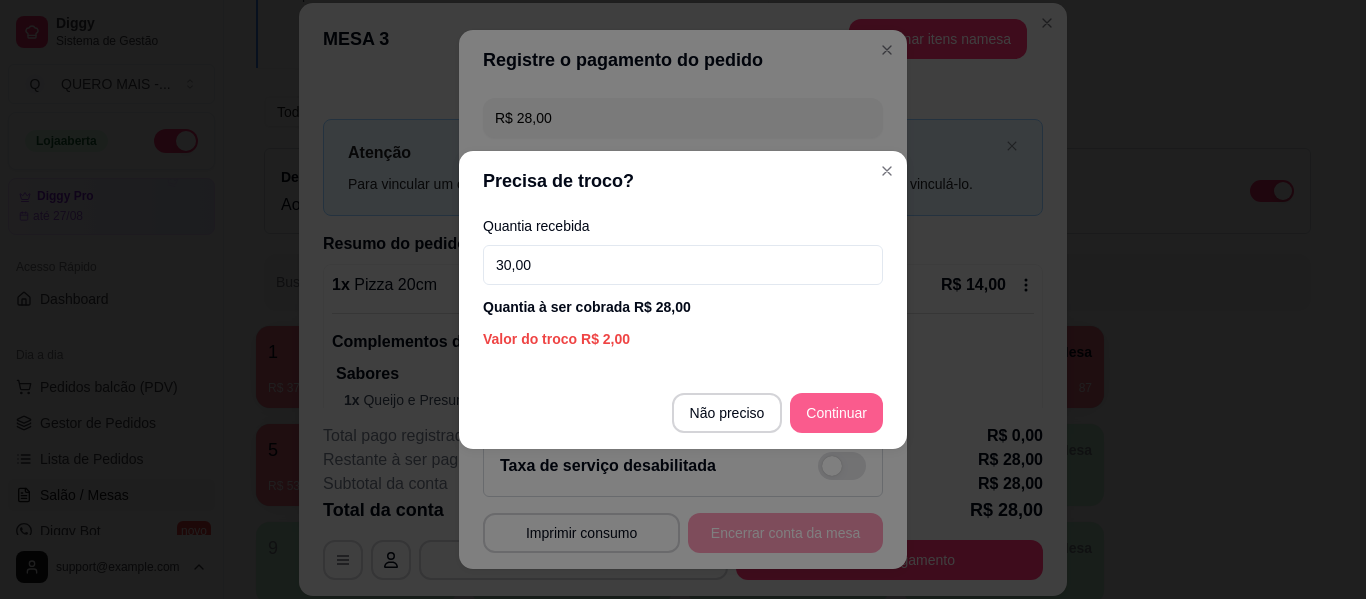 type on "30,00" 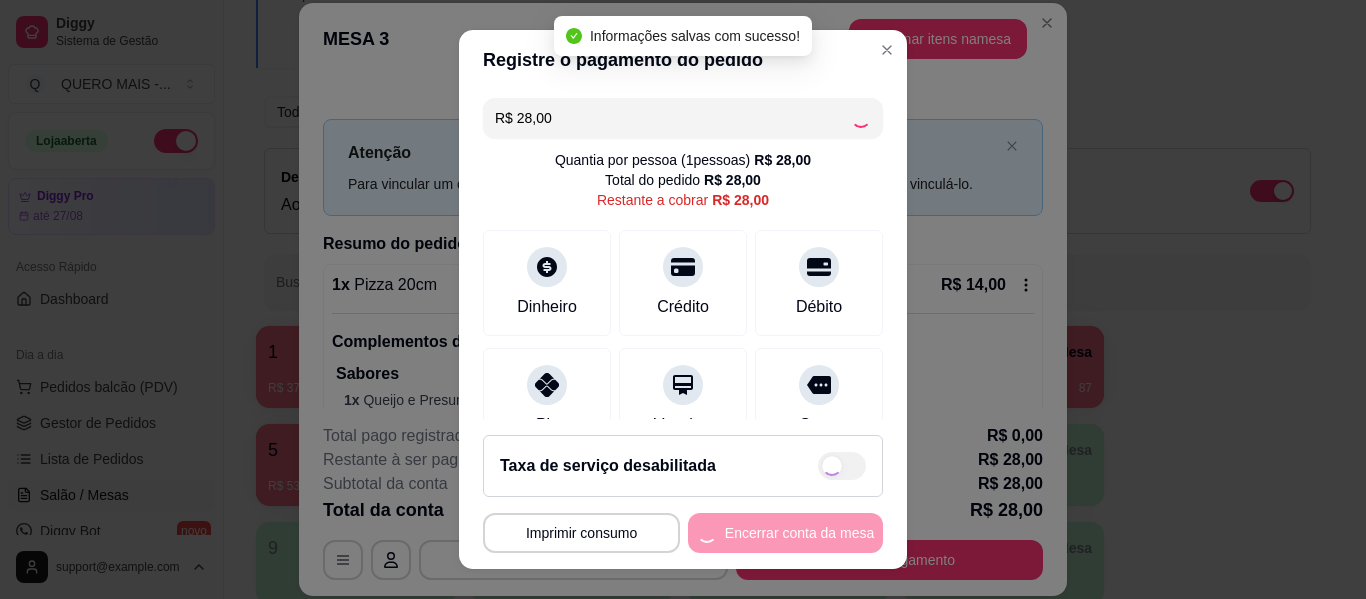 type on "R$ 0,00" 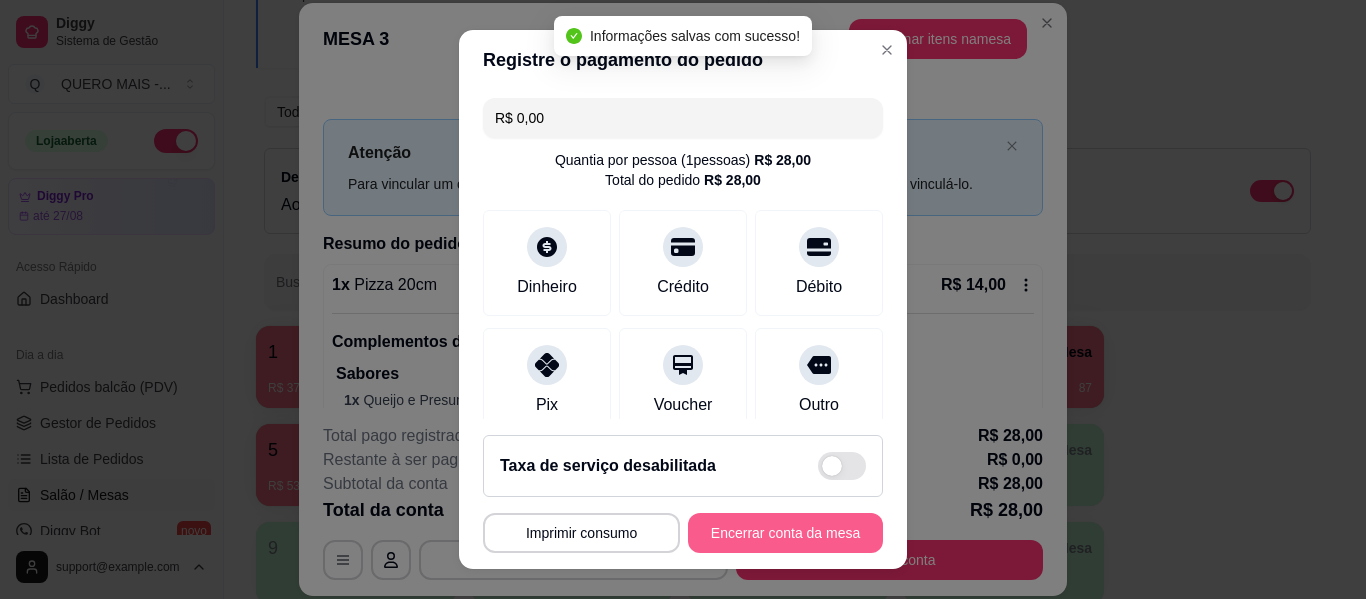 click on "Encerrar conta da mesa" at bounding box center [785, 533] 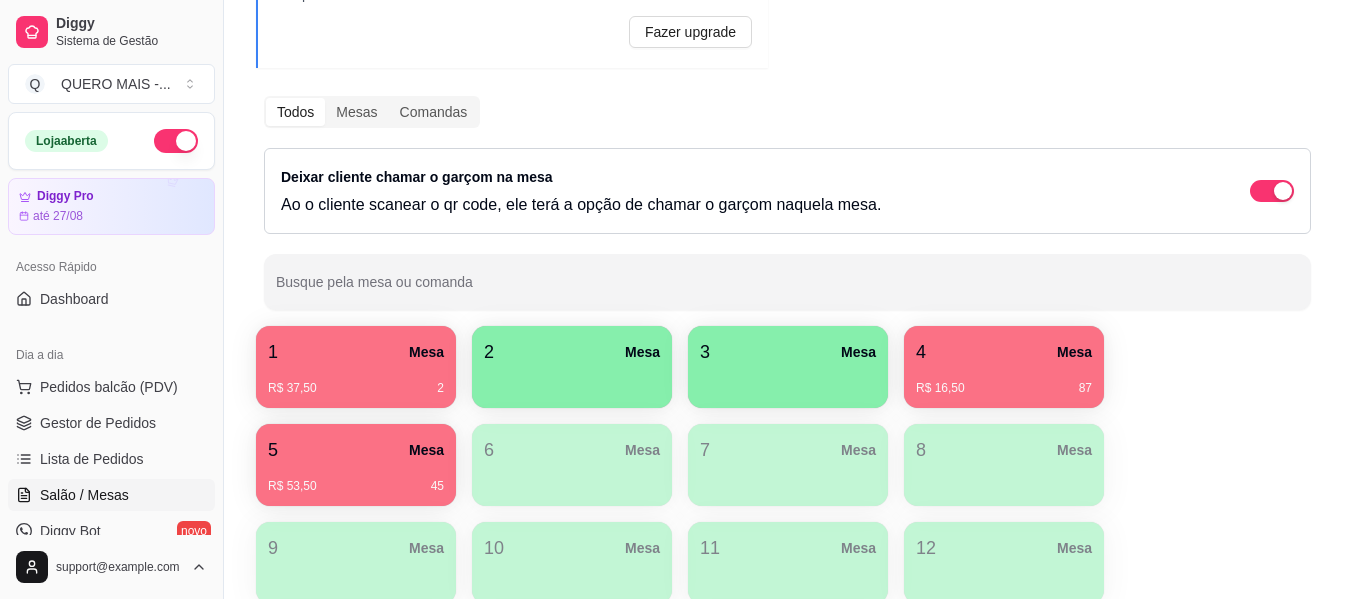 click on "R$ 16,50 87" at bounding box center (1004, 381) 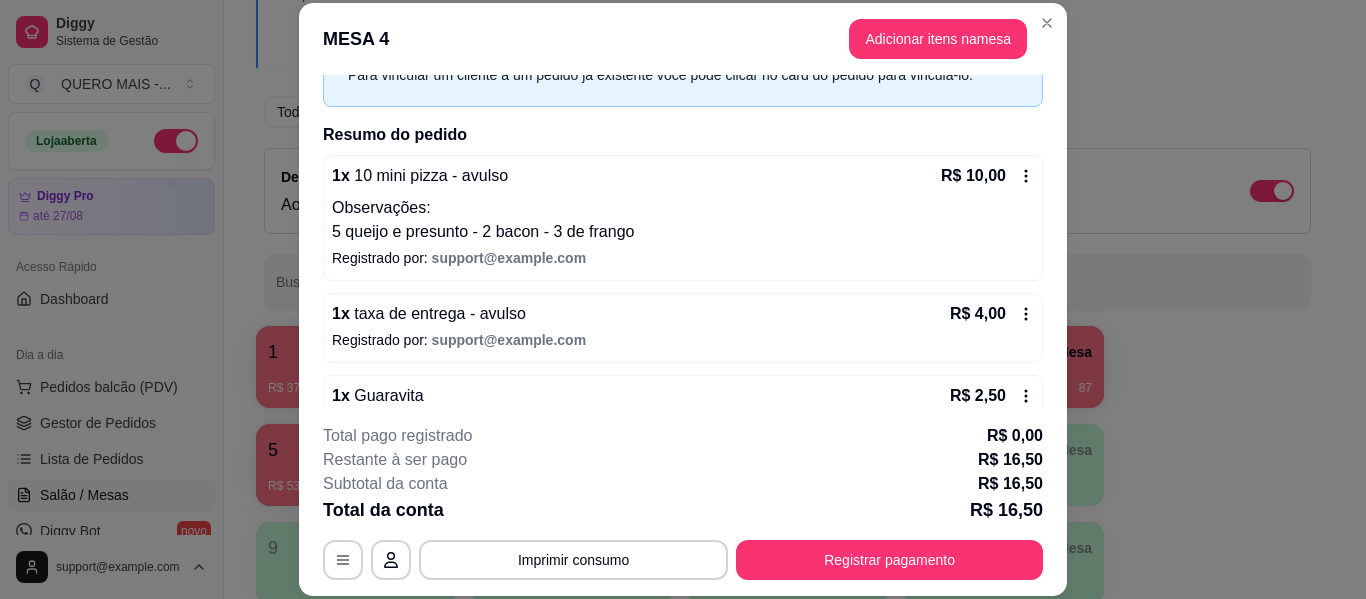 scroll, scrollTop: 154, scrollLeft: 0, axis: vertical 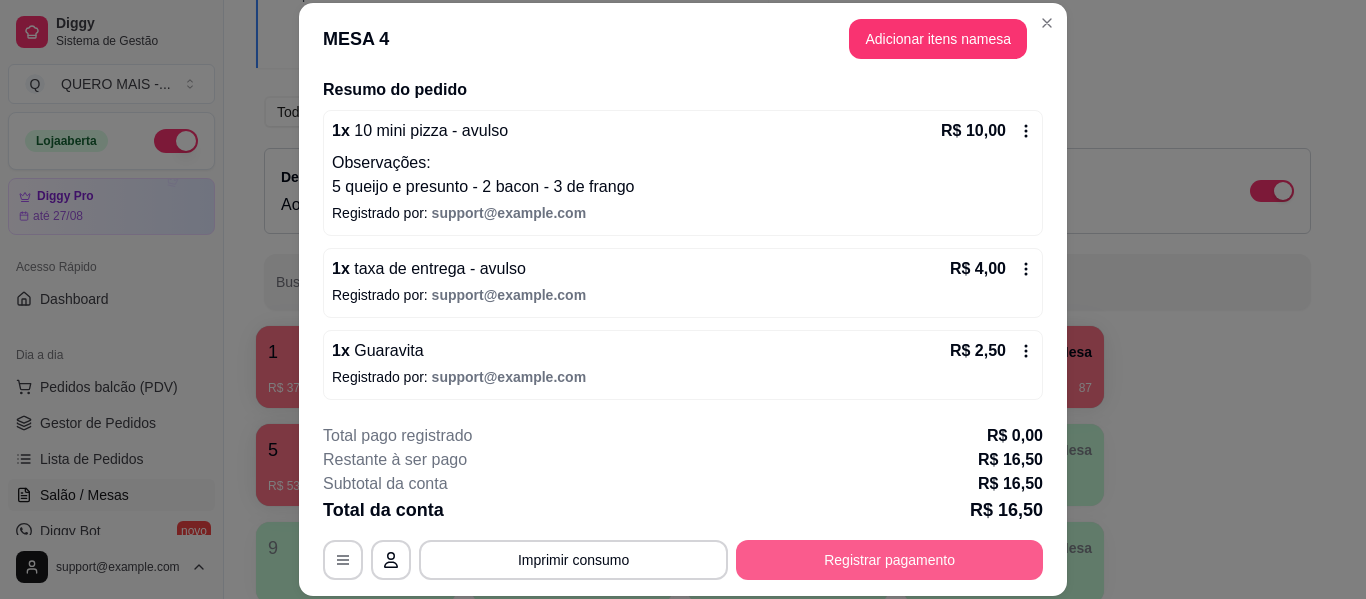 click on "Registrar pagamento" at bounding box center (889, 560) 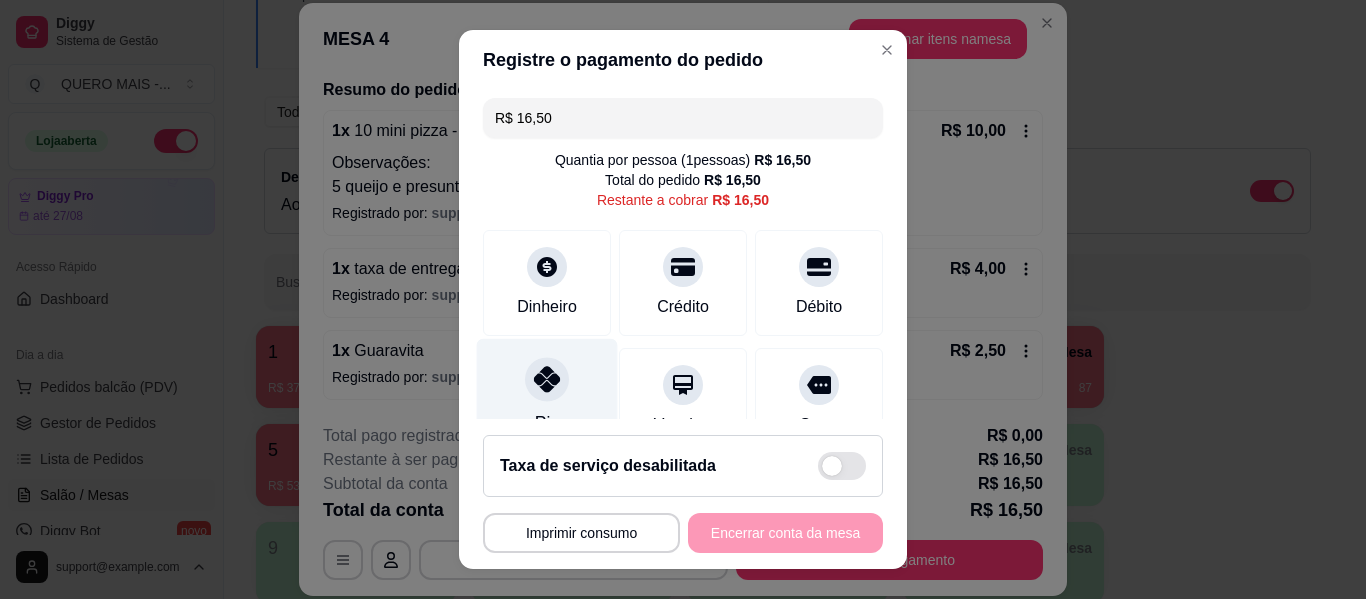click at bounding box center (547, 379) 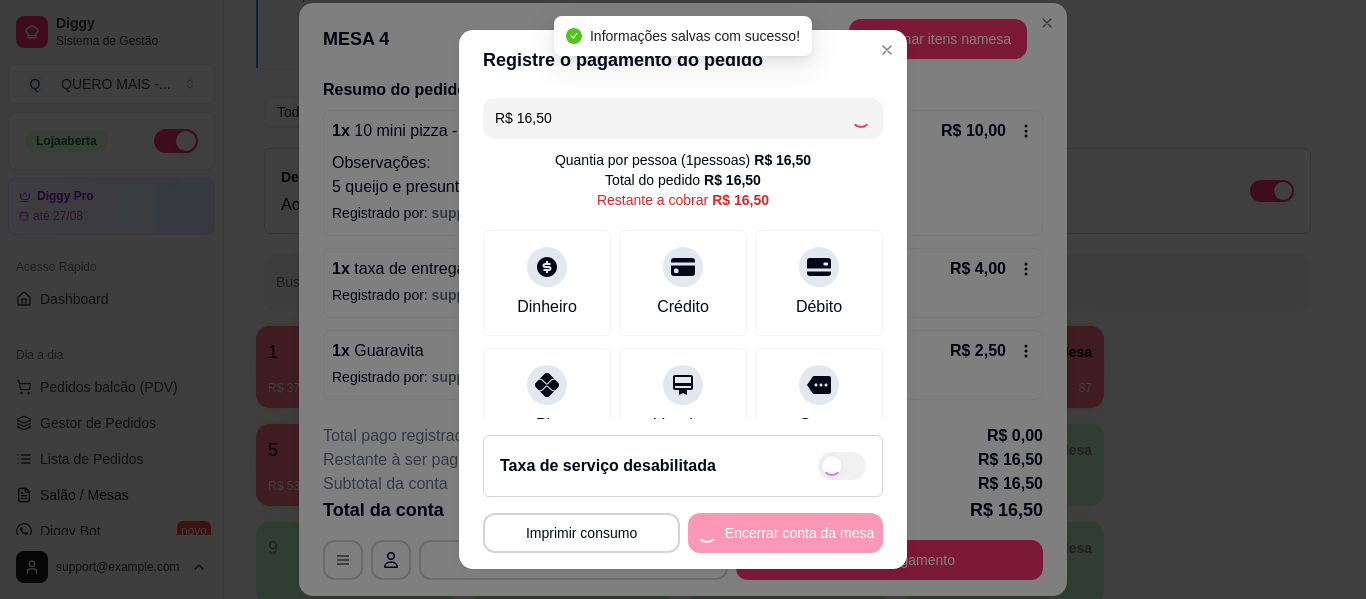type on "R$ 0,00" 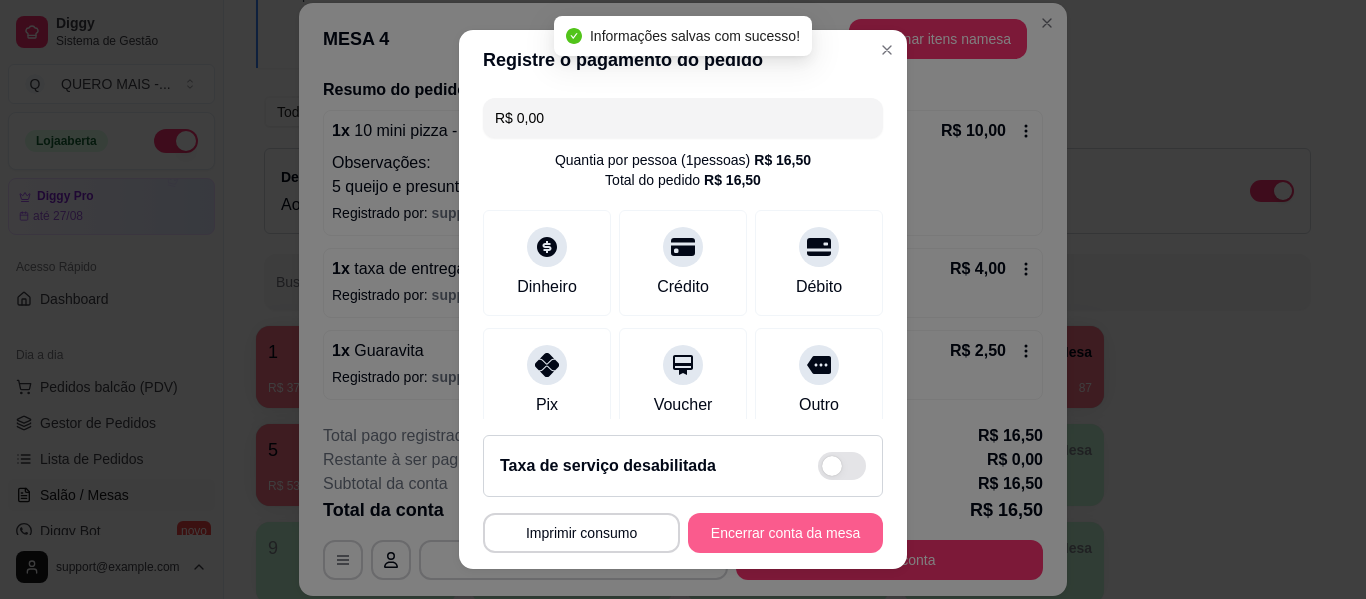 click on "Encerrar conta da mesa" at bounding box center (785, 533) 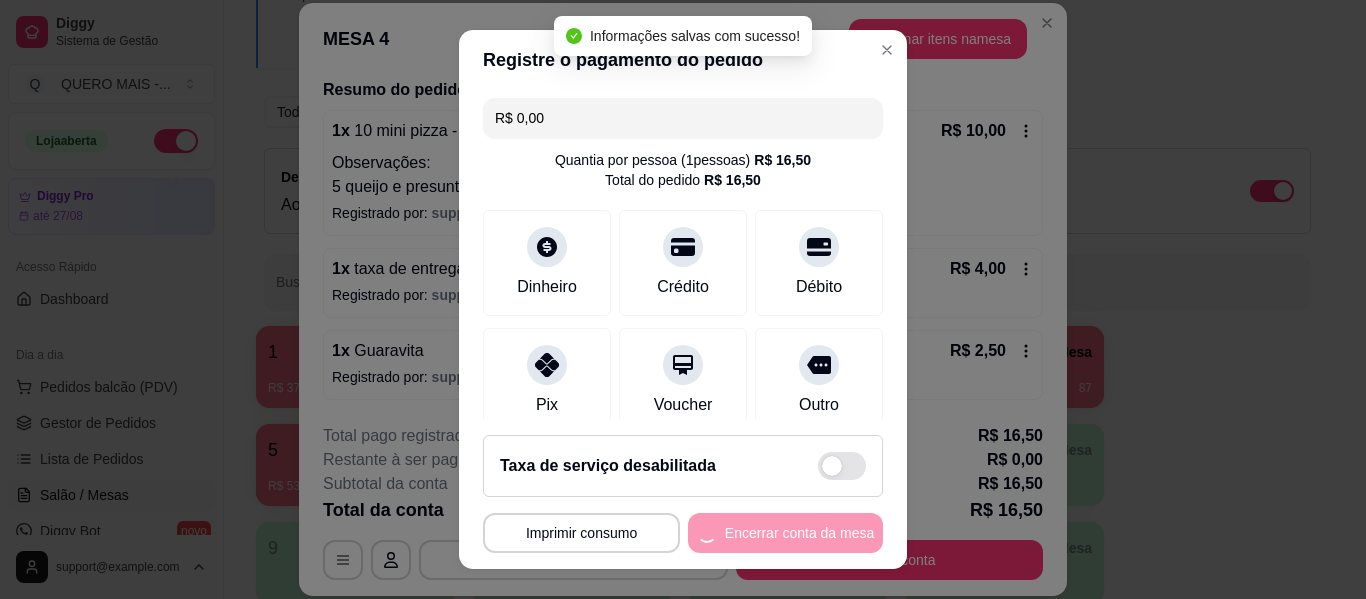 scroll, scrollTop: 0, scrollLeft: 0, axis: both 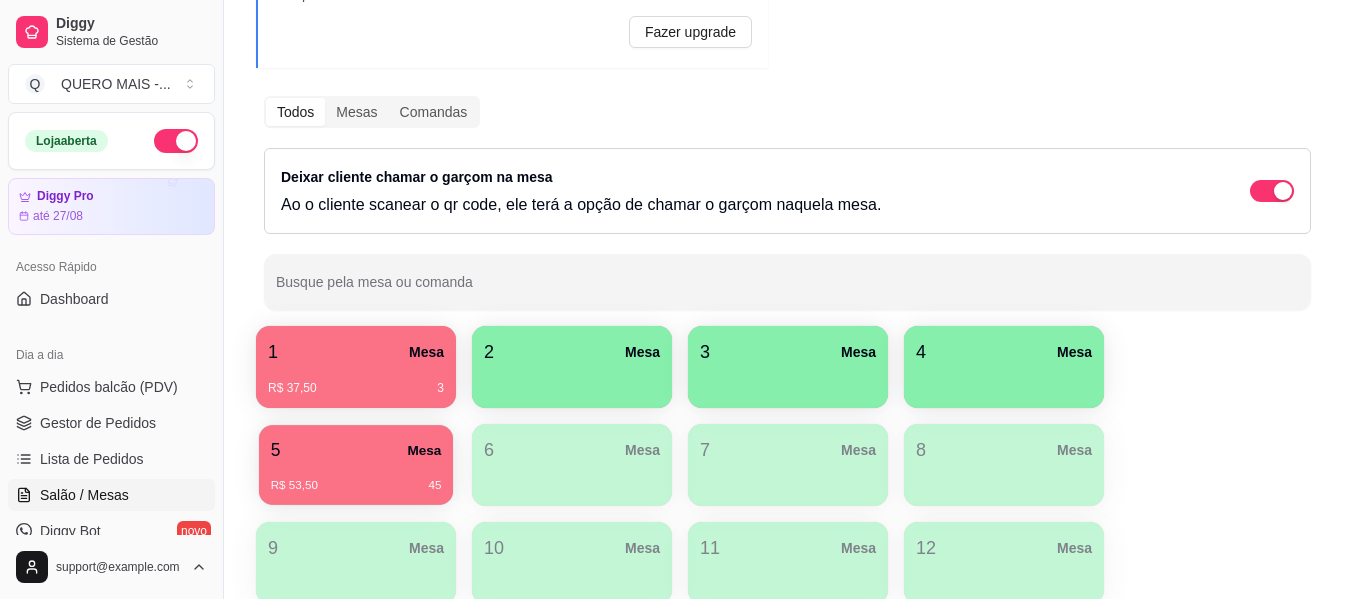 click on "R$ 53,50 45" at bounding box center (356, 478) 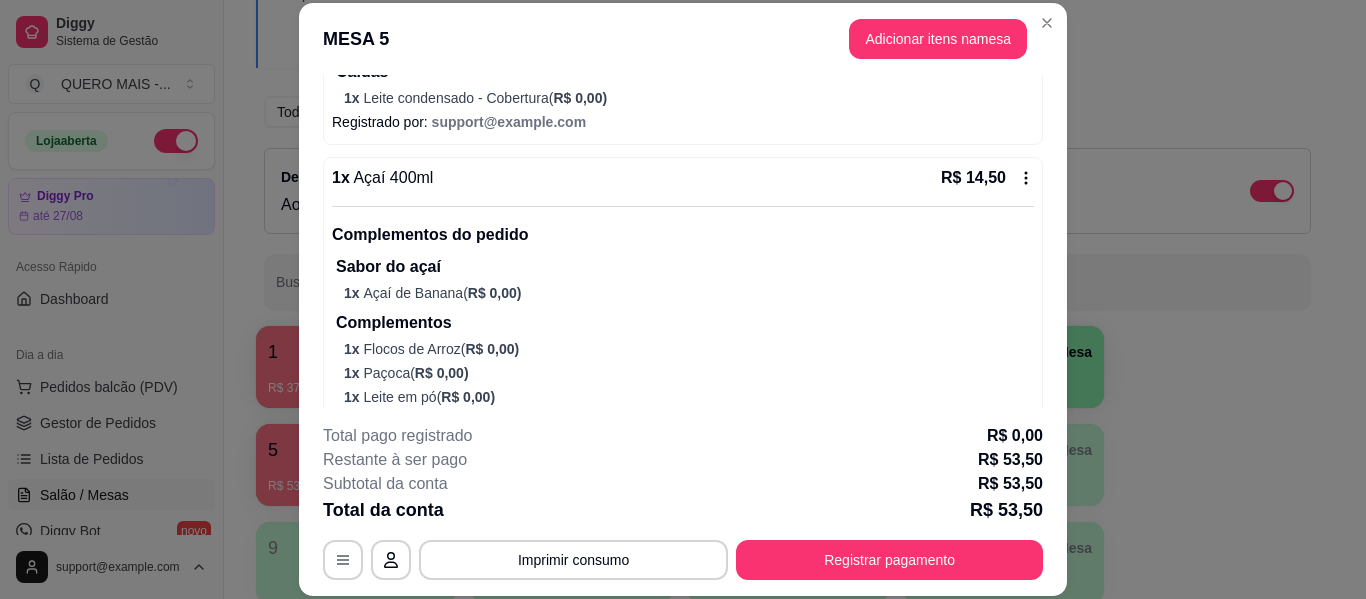 scroll, scrollTop: 1000, scrollLeft: 0, axis: vertical 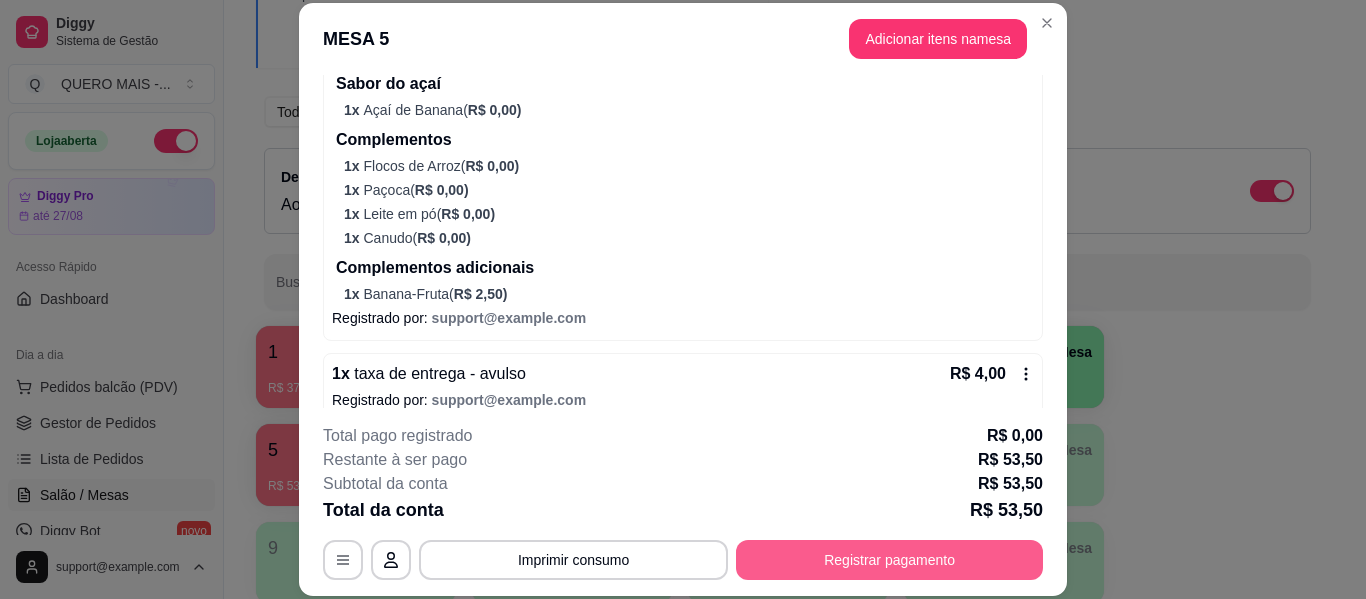 click on "Registrar pagamento" at bounding box center (889, 560) 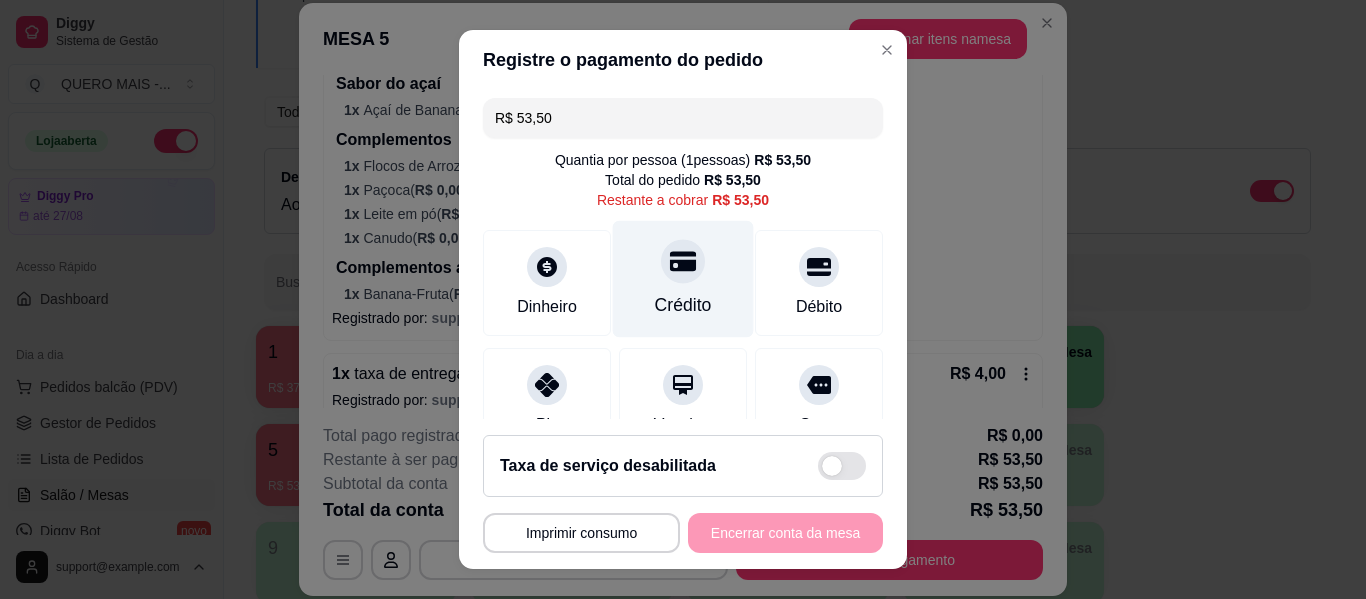 click on "Crédito" at bounding box center [683, 305] 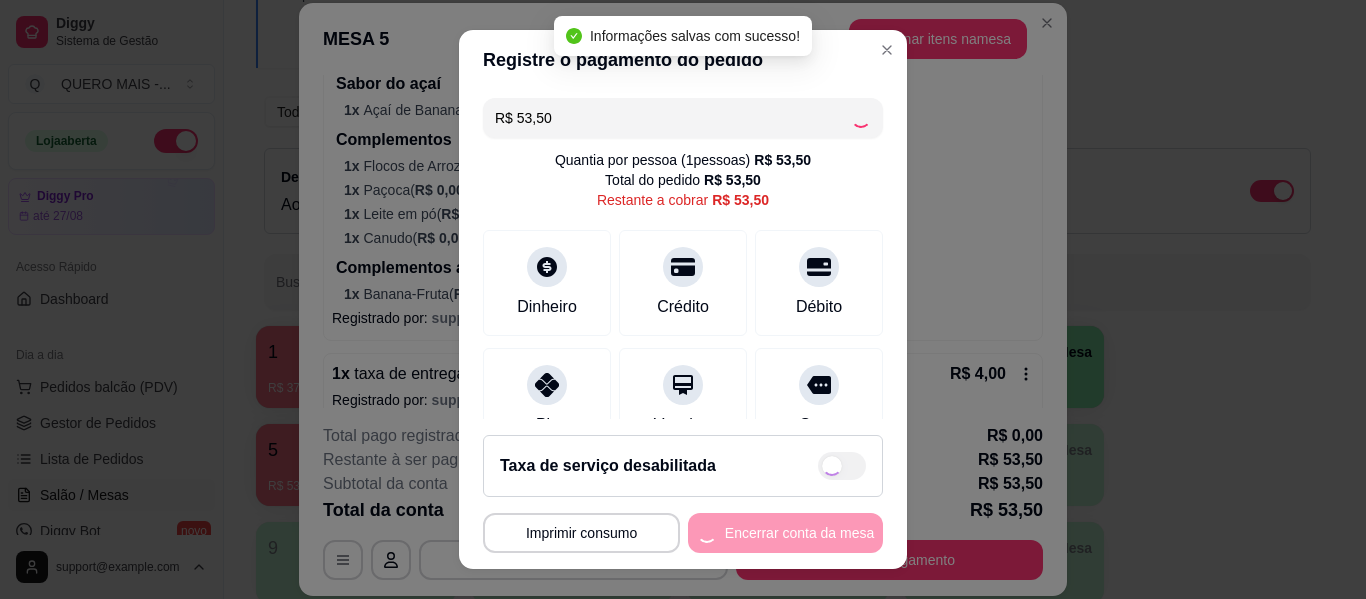 type on "R$ 0,00" 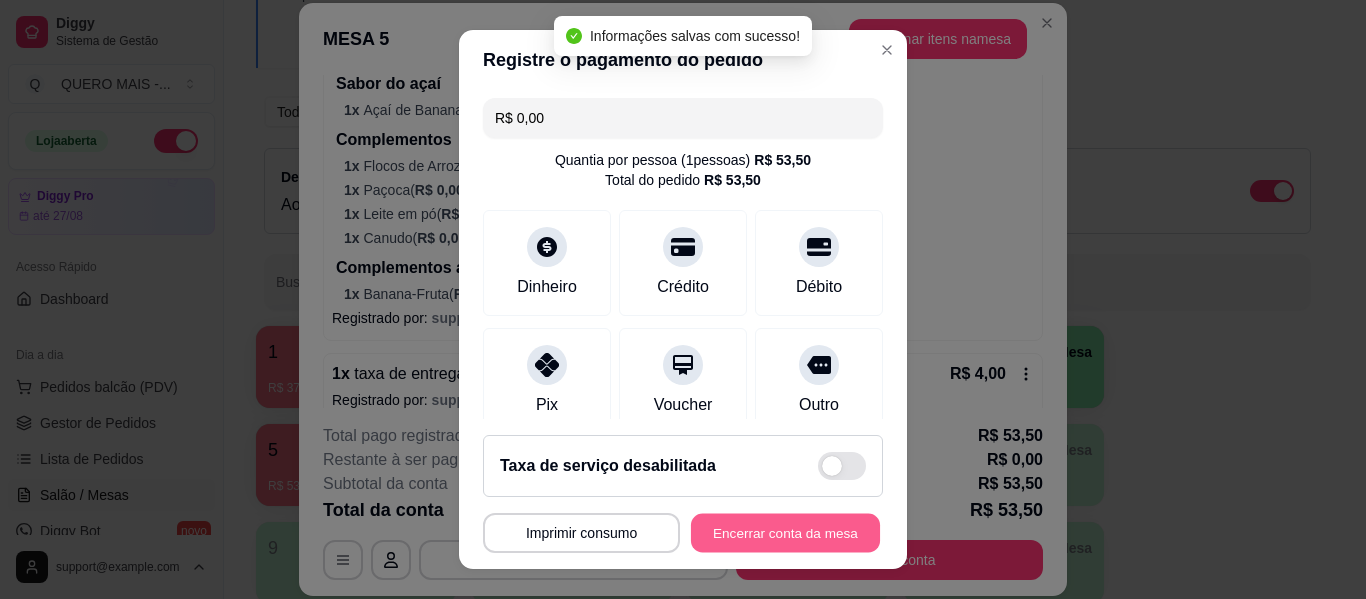 click on "Encerrar conta da mesa" at bounding box center [785, 533] 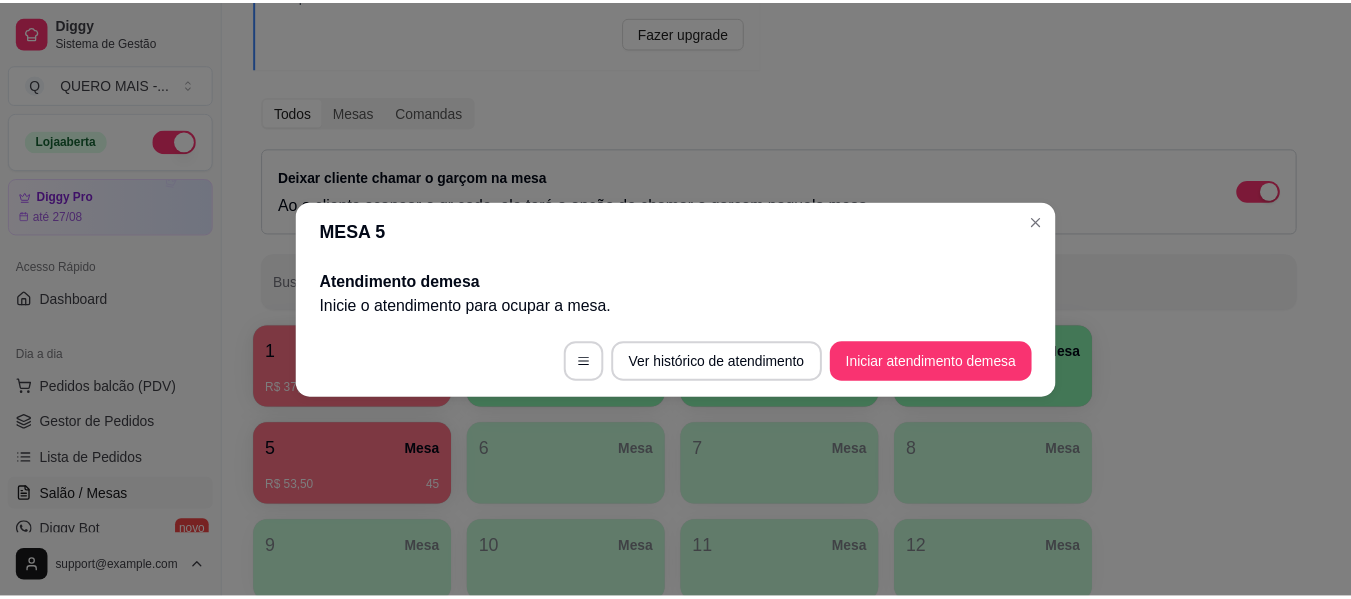 scroll, scrollTop: 0, scrollLeft: 0, axis: both 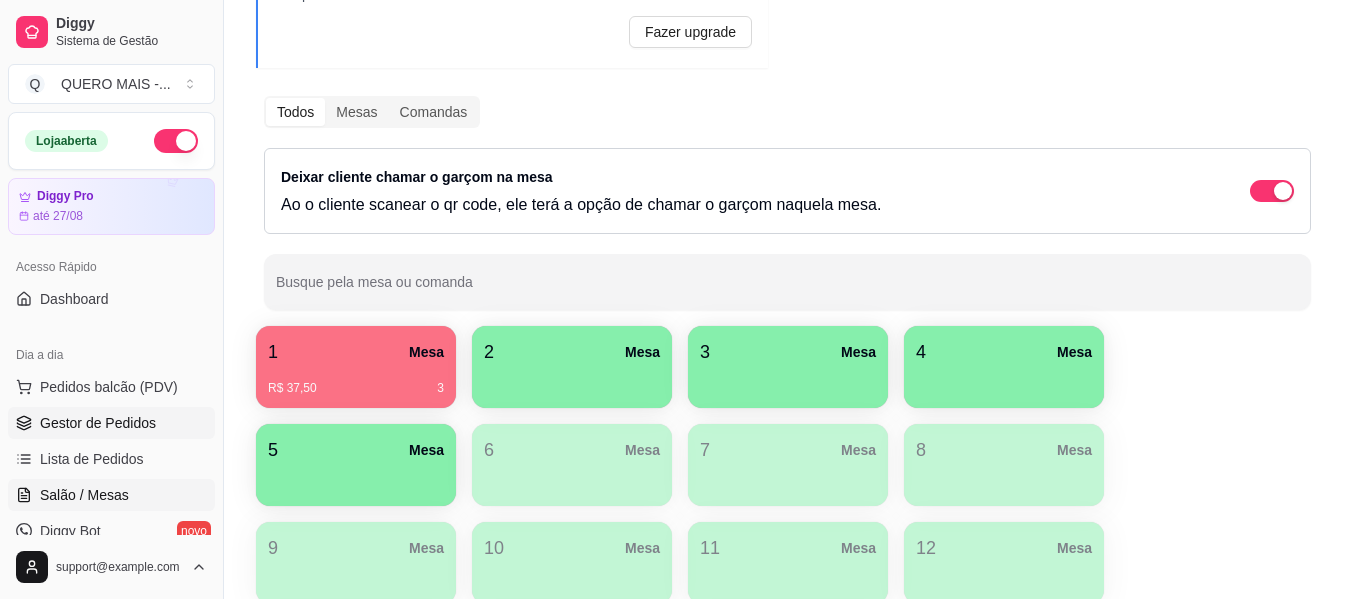 click on "Gestor de Pedidos" at bounding box center [98, 423] 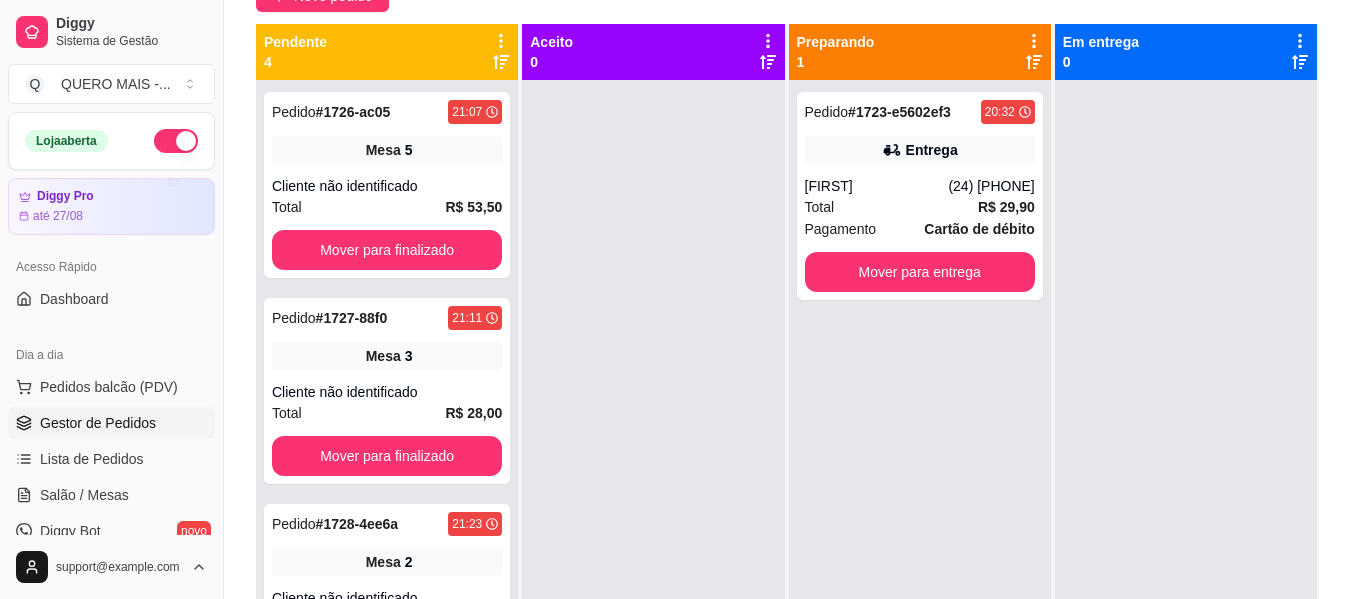 scroll, scrollTop: 0, scrollLeft: 0, axis: both 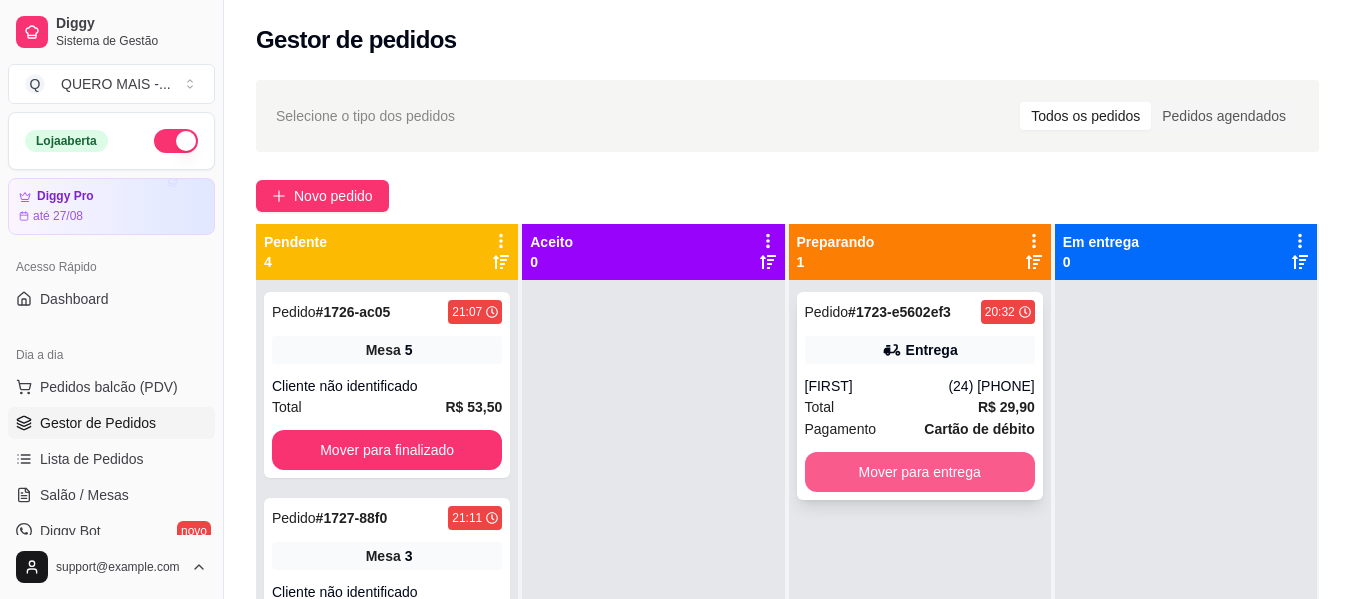 click on "Mover para entrega" at bounding box center (920, 472) 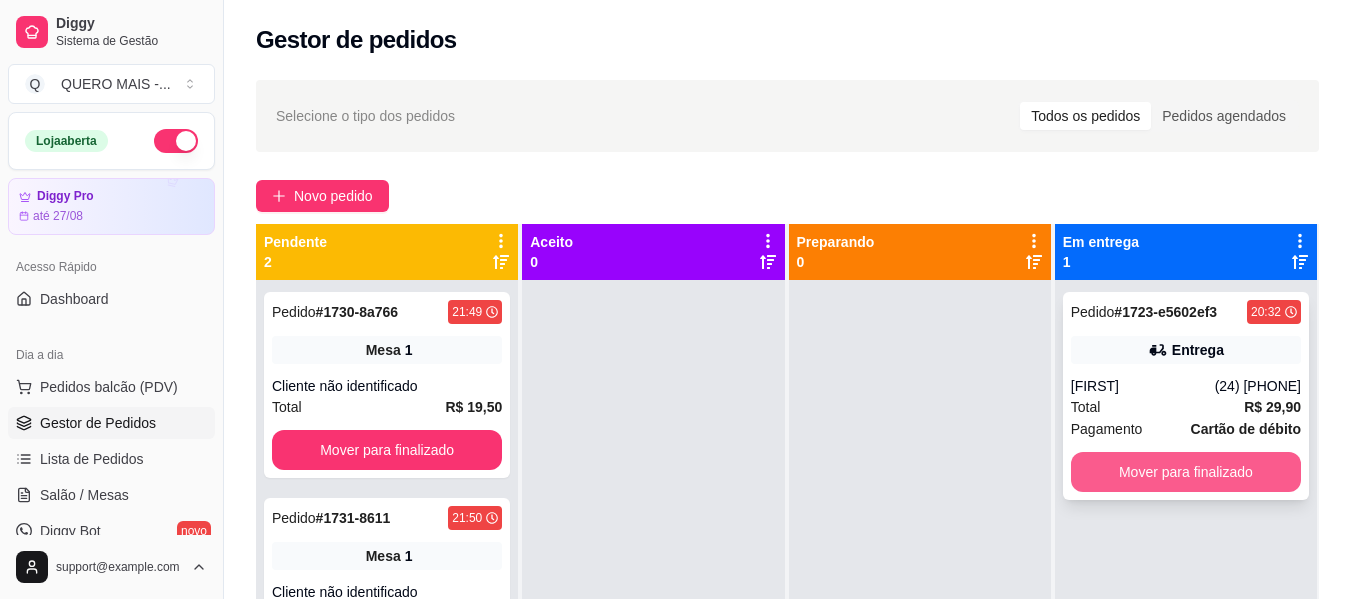 click on "Mover para finalizado" at bounding box center [1186, 472] 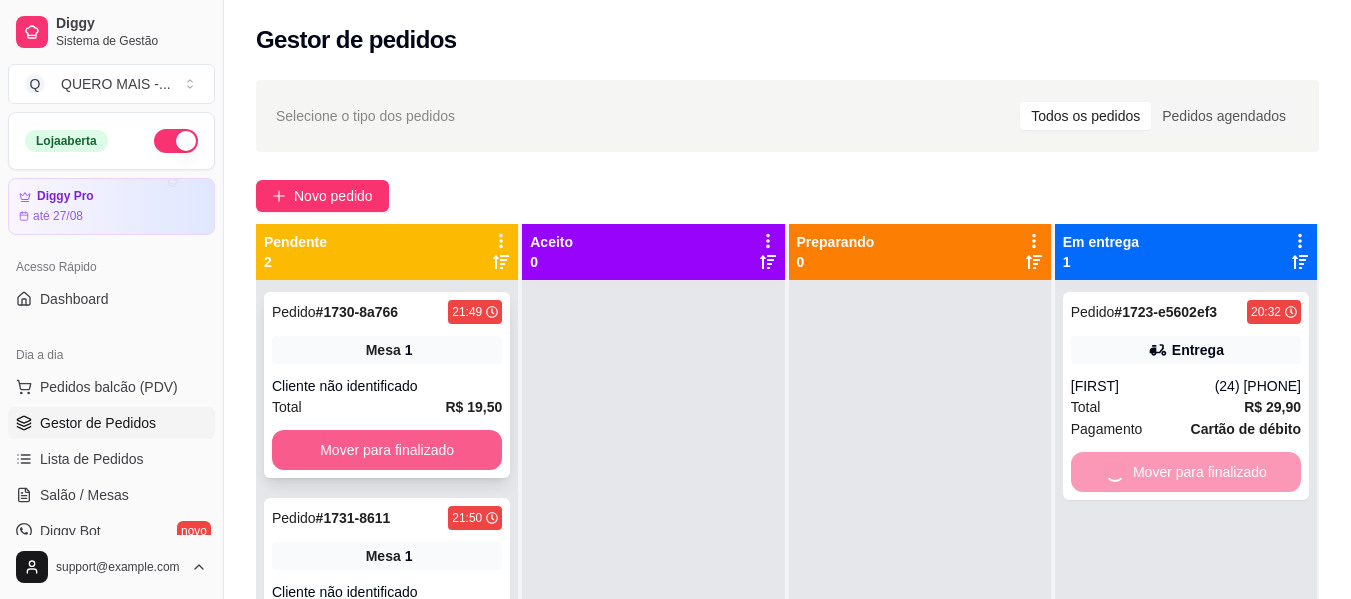 click on "Mover para finalizado" at bounding box center [387, 450] 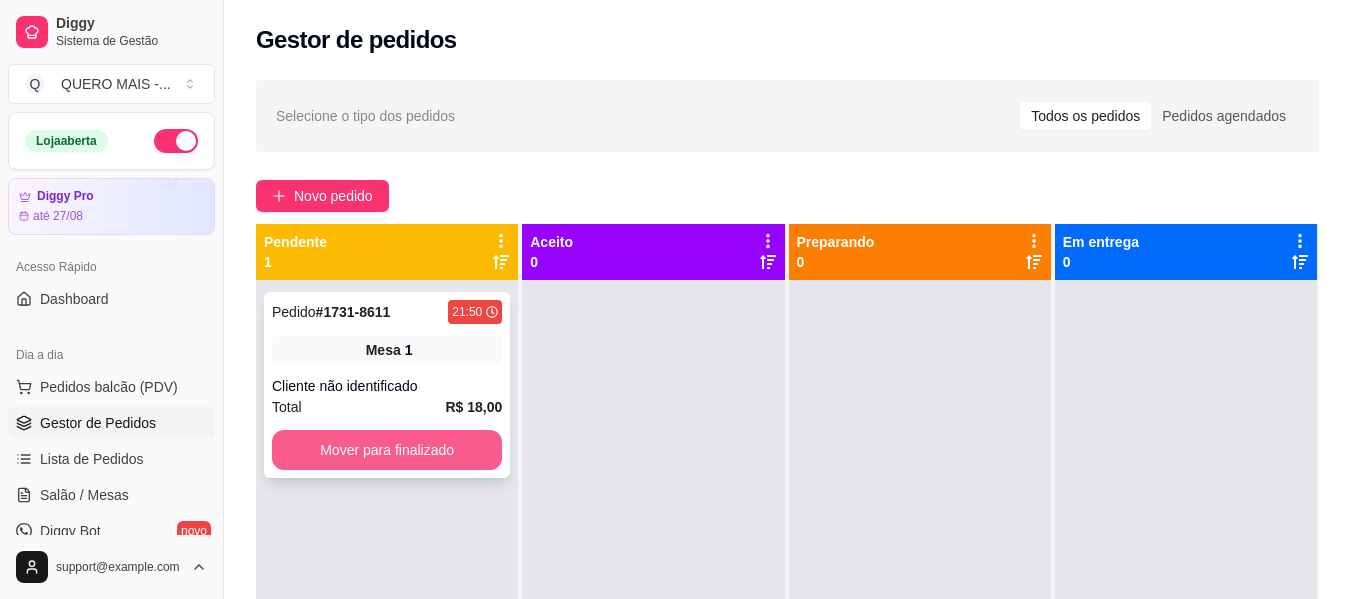 click on "Mover para finalizado" at bounding box center [387, 450] 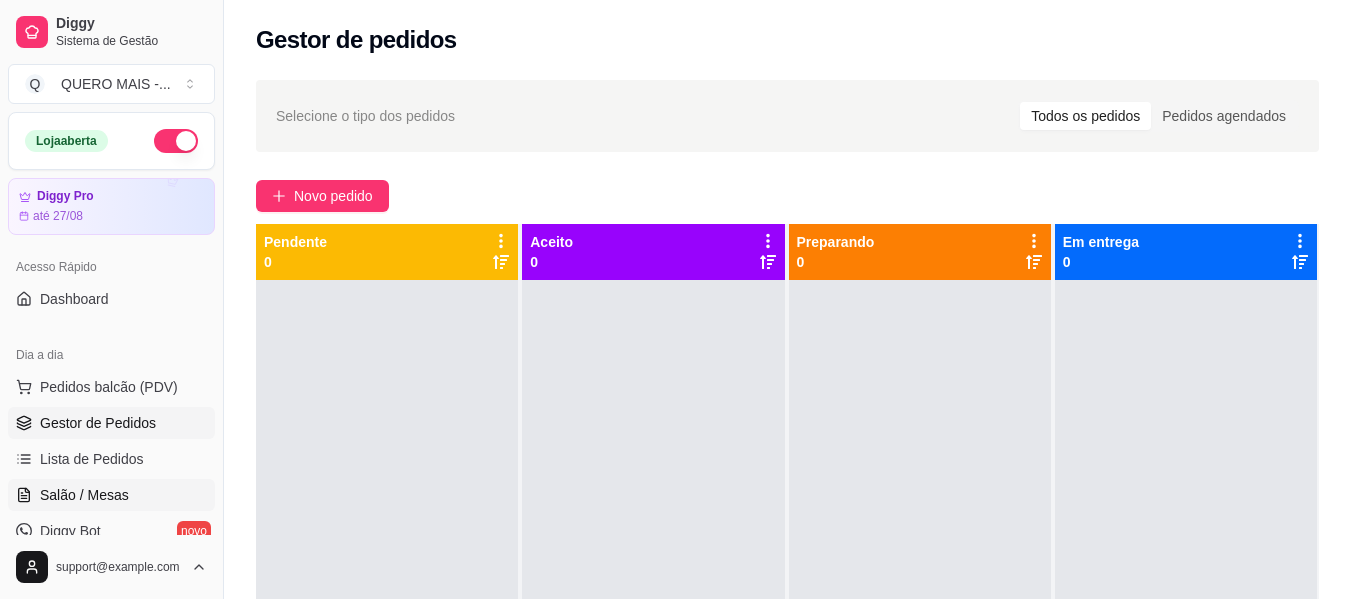 click on "Salão / Mesas" at bounding box center [84, 495] 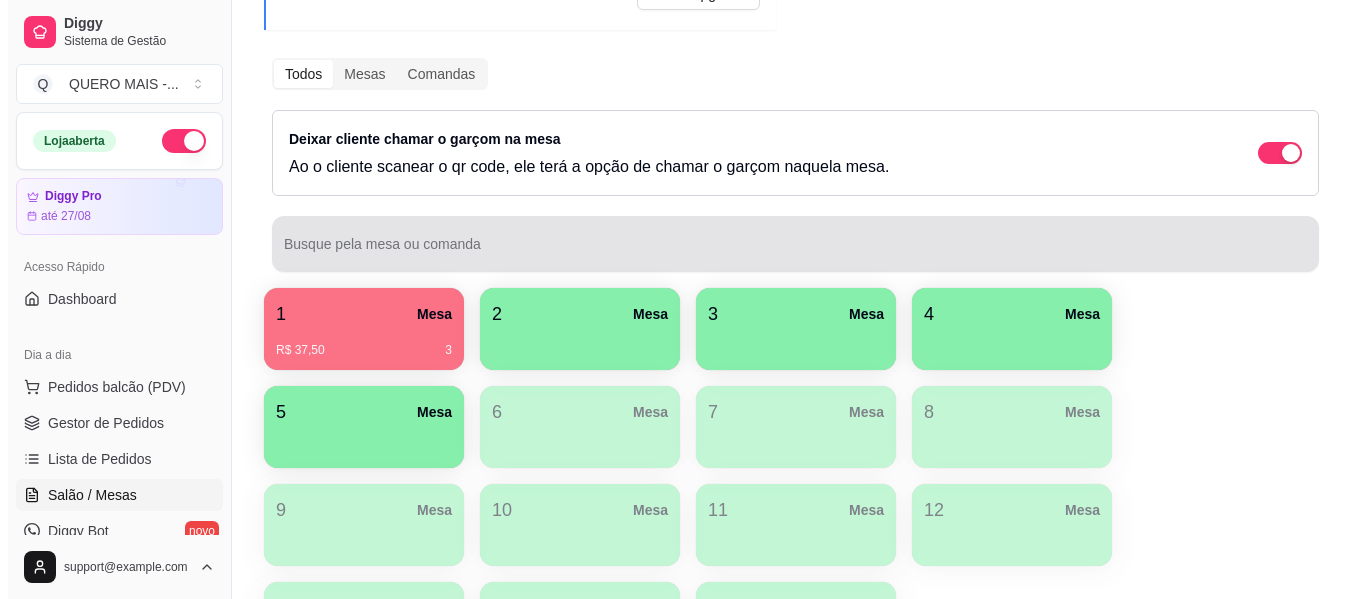 scroll, scrollTop: 384, scrollLeft: 0, axis: vertical 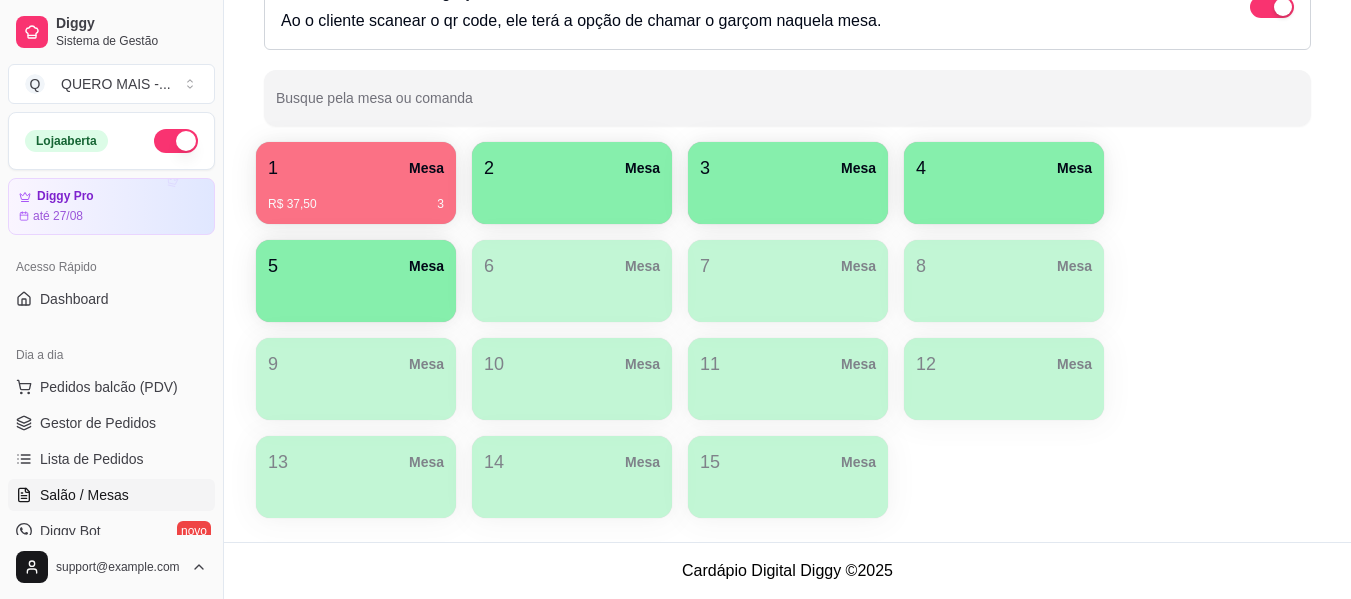 click at bounding box center [572, 197] 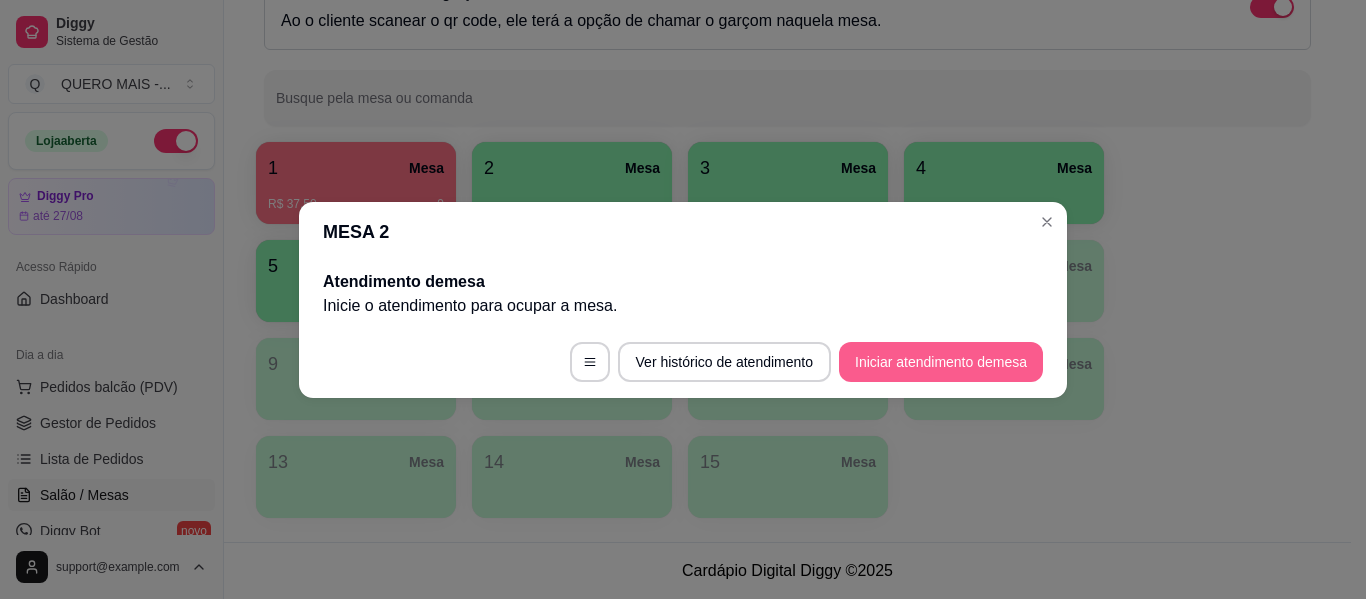 click on "Iniciar atendimento de  mesa" at bounding box center (941, 362) 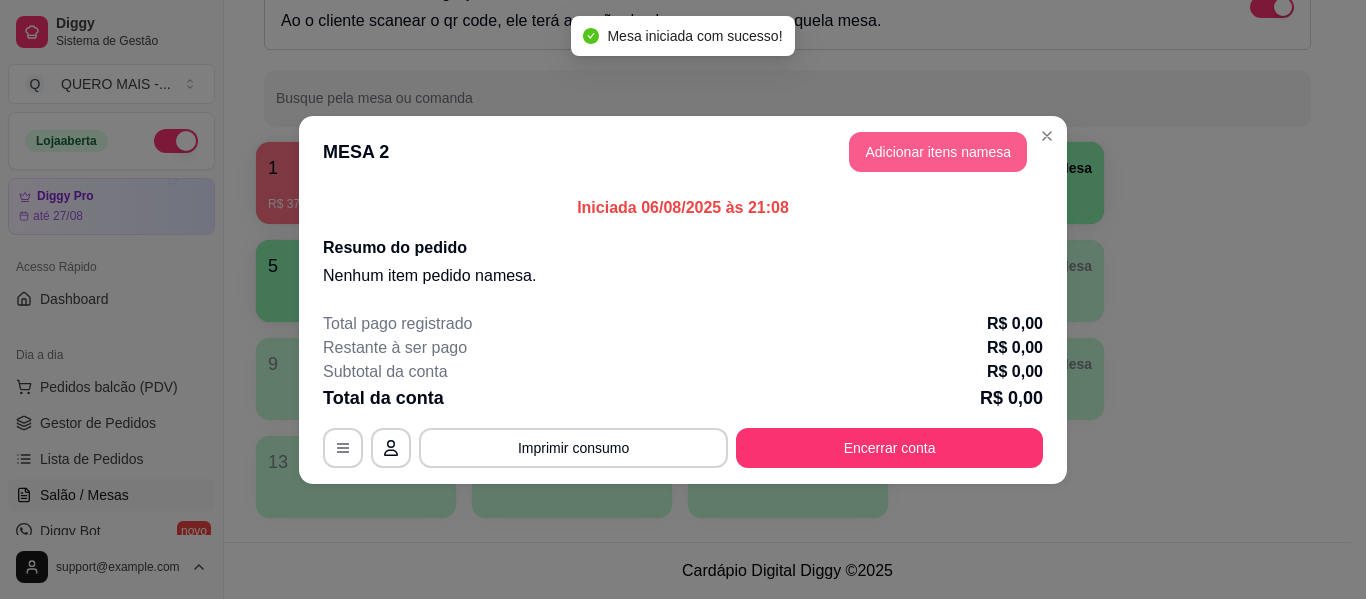click on "Adicionar itens na  mesa" at bounding box center (938, 152) 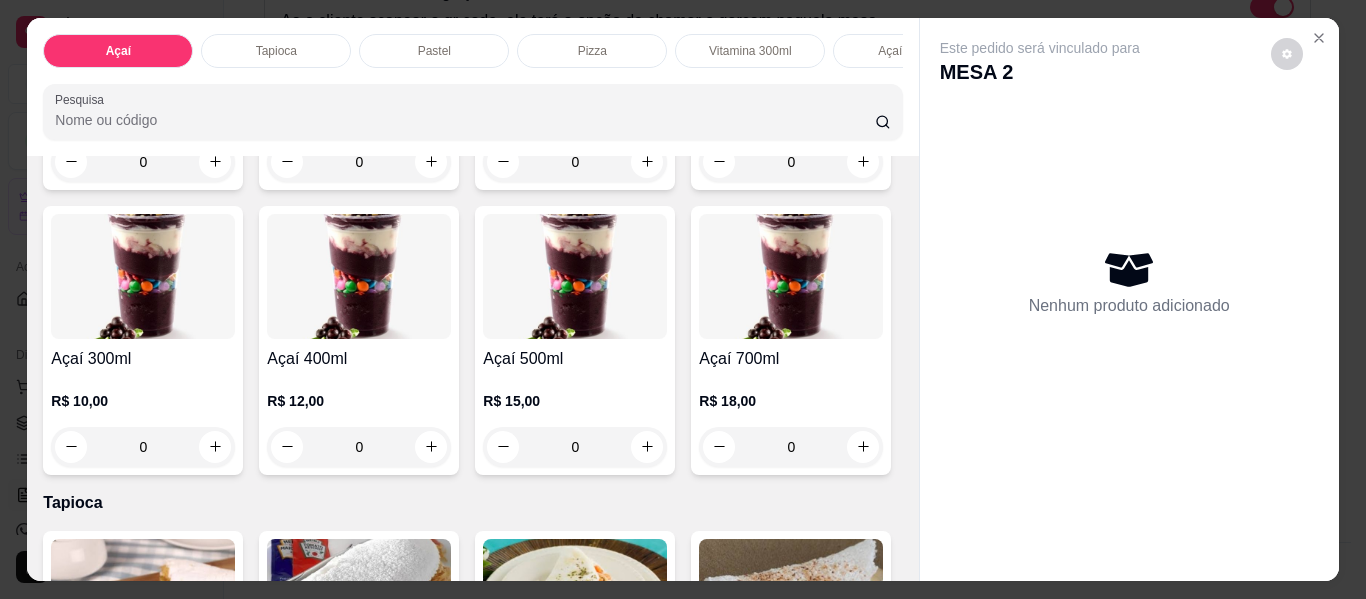 scroll, scrollTop: 400, scrollLeft: 0, axis: vertical 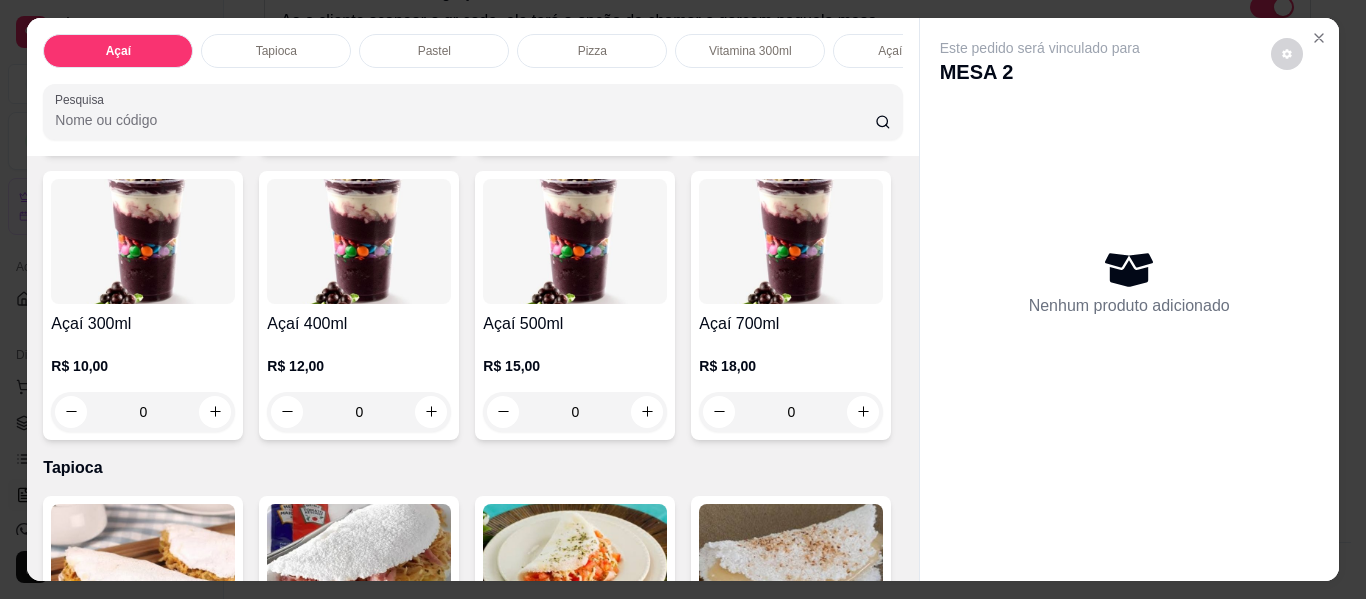 click on "0" at bounding box center (359, 412) 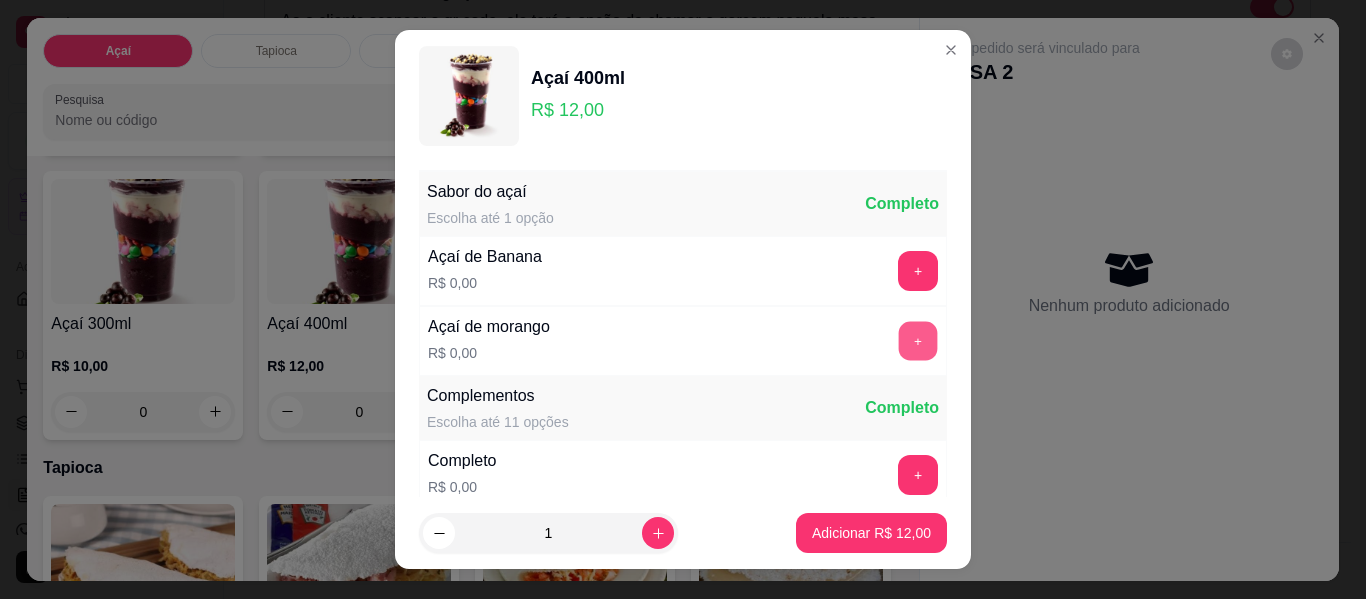 click on "+" at bounding box center [918, 341] 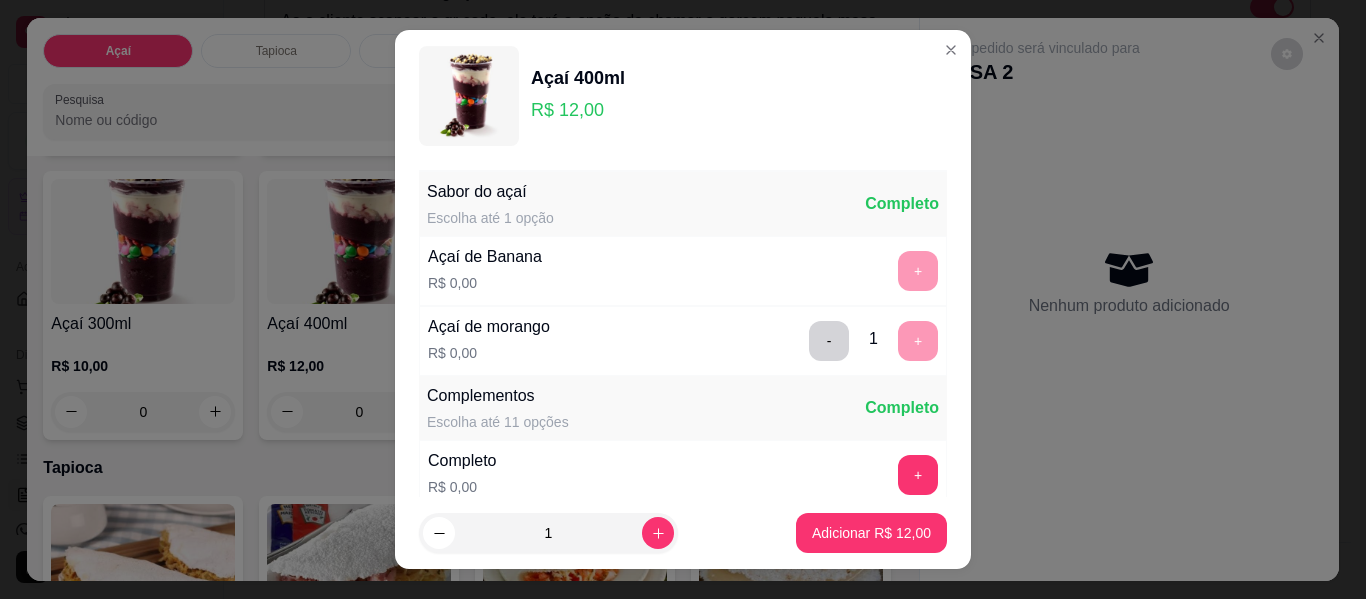 scroll, scrollTop: 34, scrollLeft: 0, axis: vertical 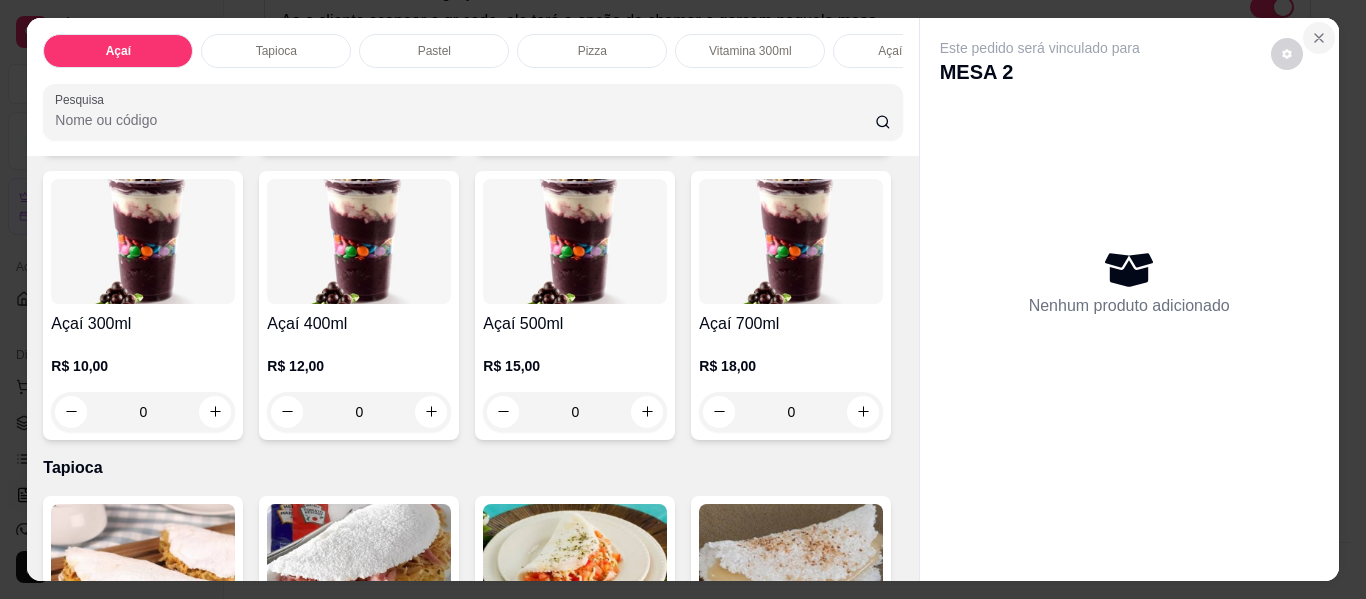 click 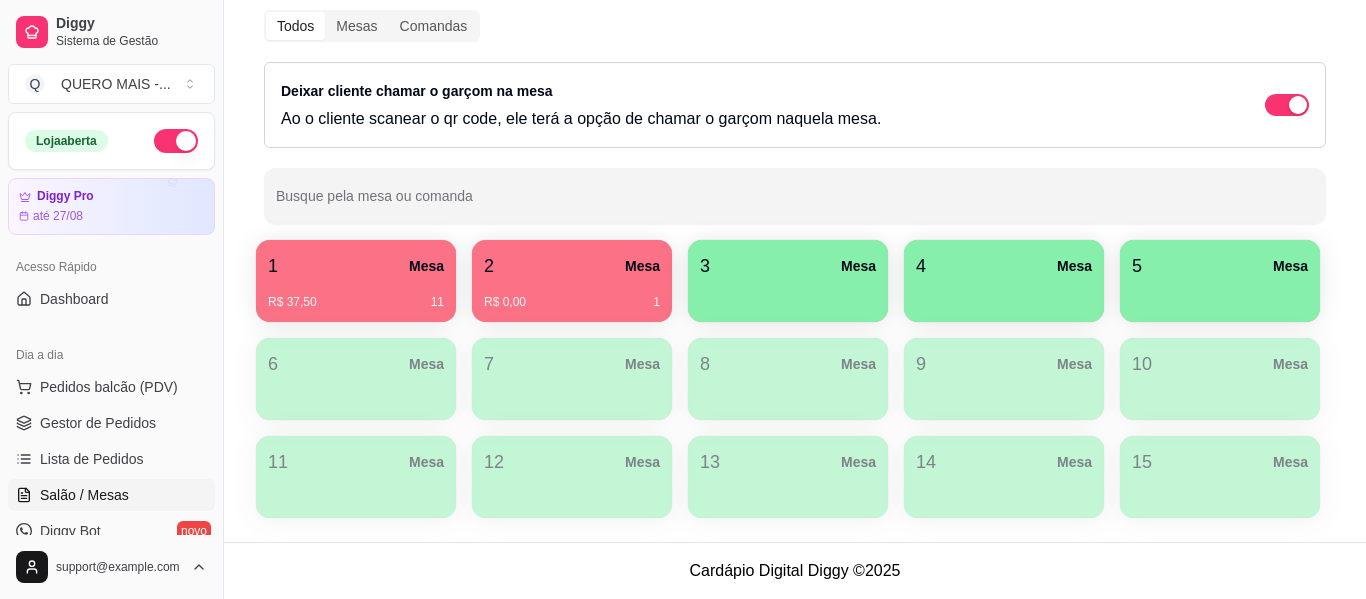 scroll, scrollTop: 246, scrollLeft: 0, axis: vertical 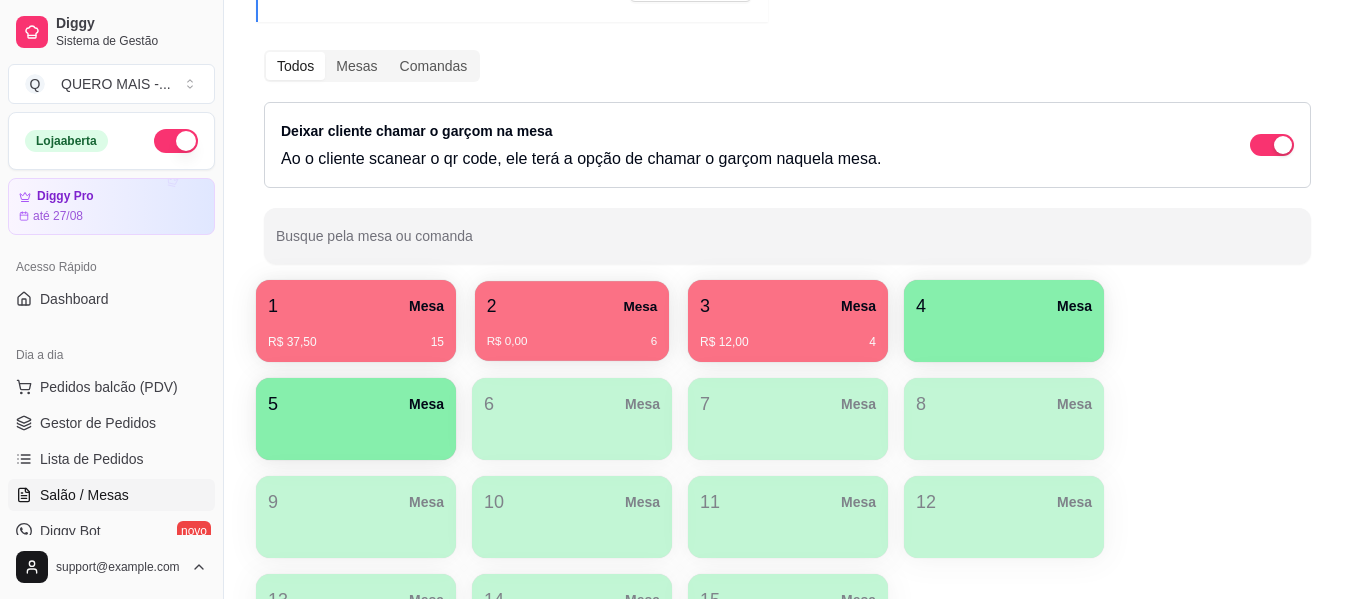 click on "R$ 0,00 6" at bounding box center [572, 334] 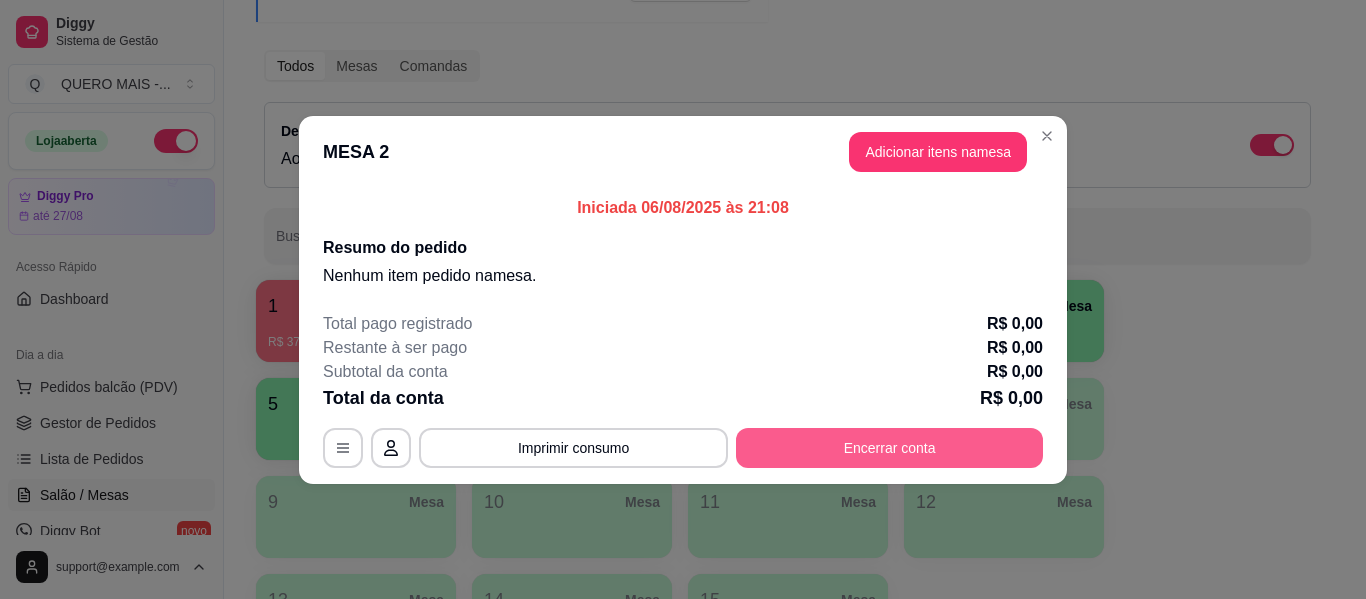 click on "Encerrar conta" at bounding box center [889, 448] 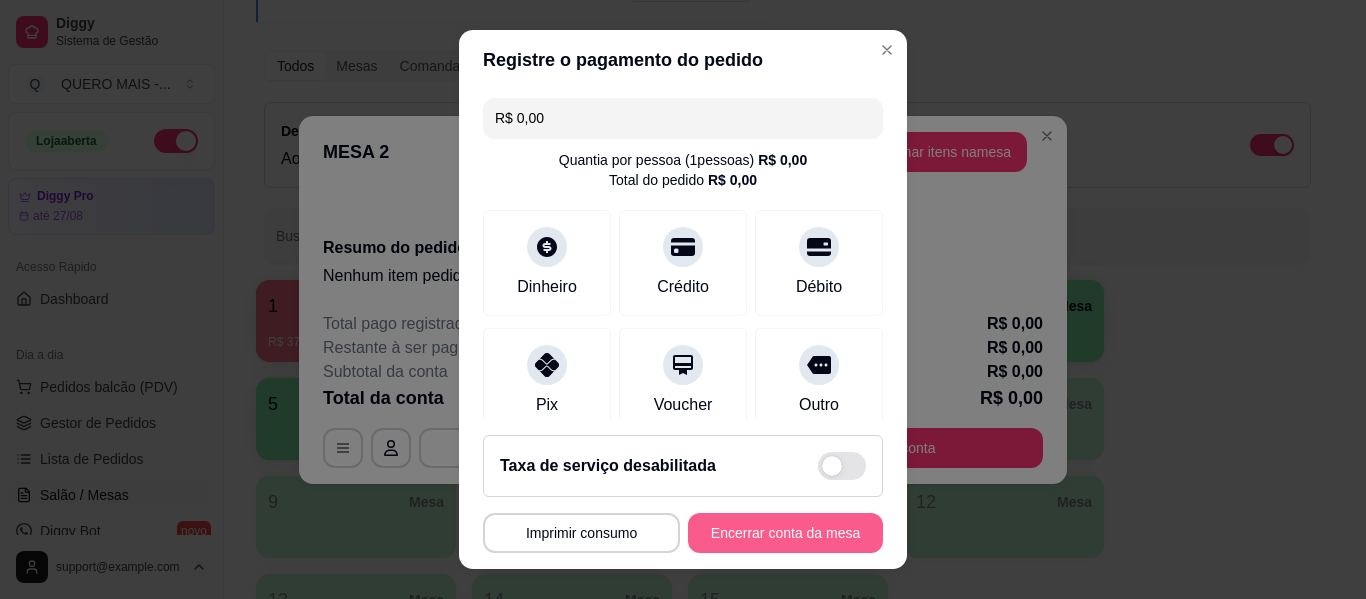 click on "Encerrar conta da mesa" at bounding box center [785, 533] 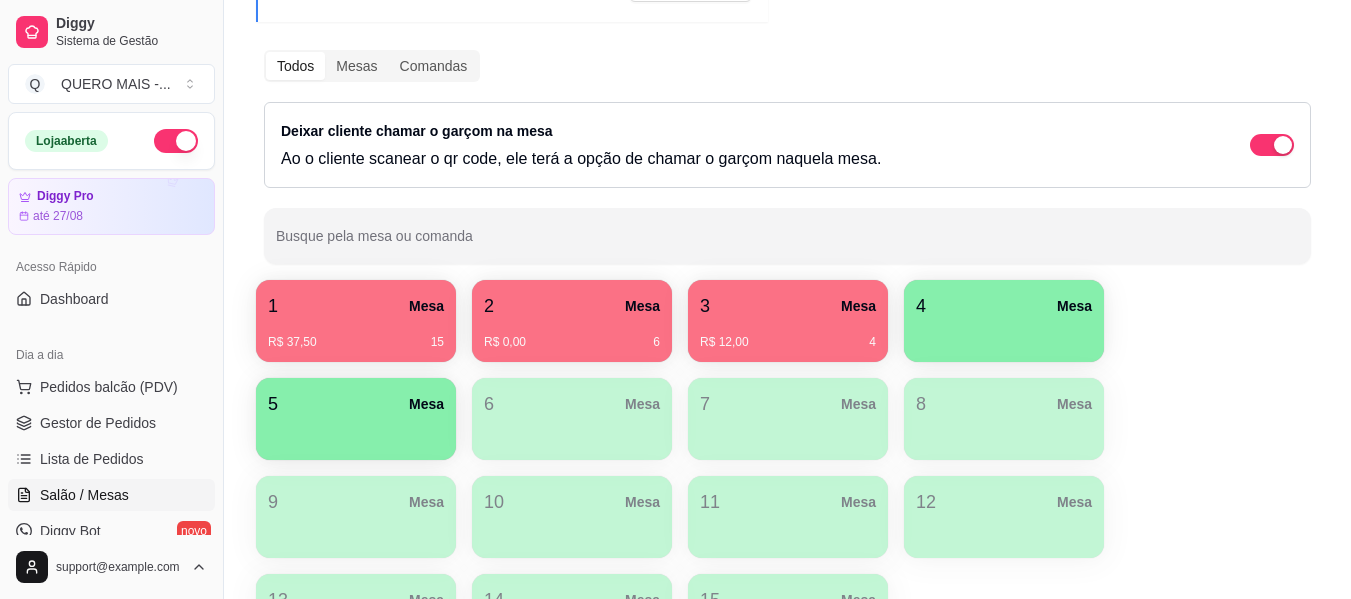 click on "R$ 12,00 4" at bounding box center [788, 342] 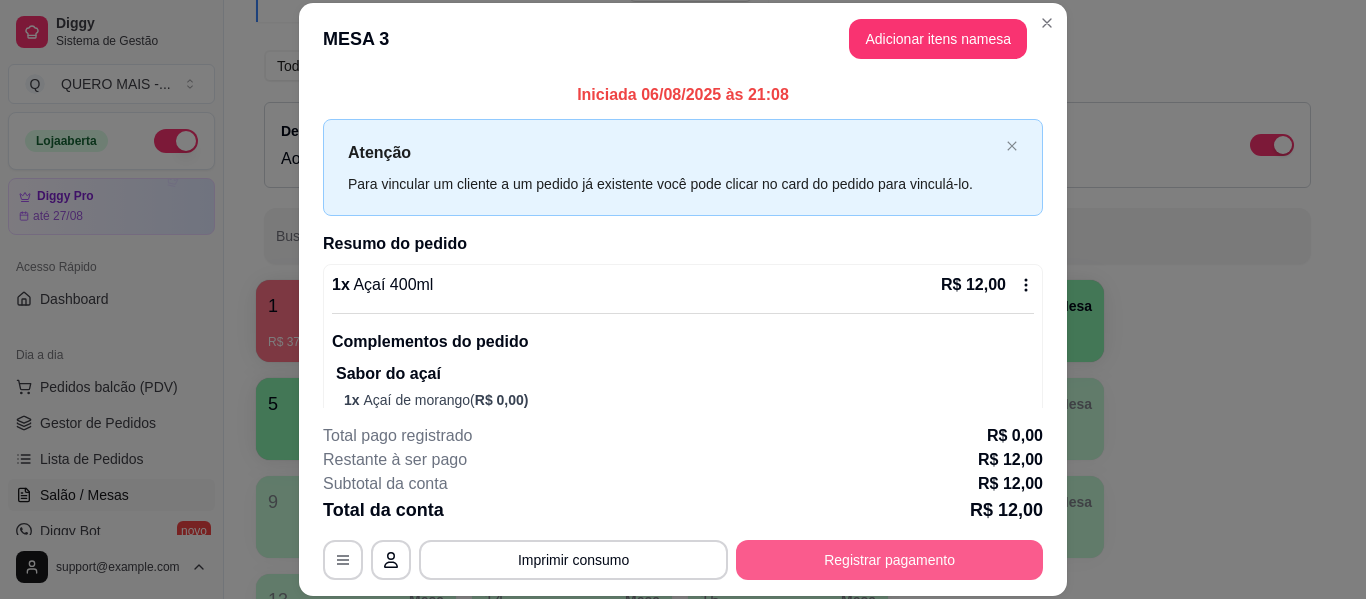click on "Registrar pagamento" at bounding box center [889, 560] 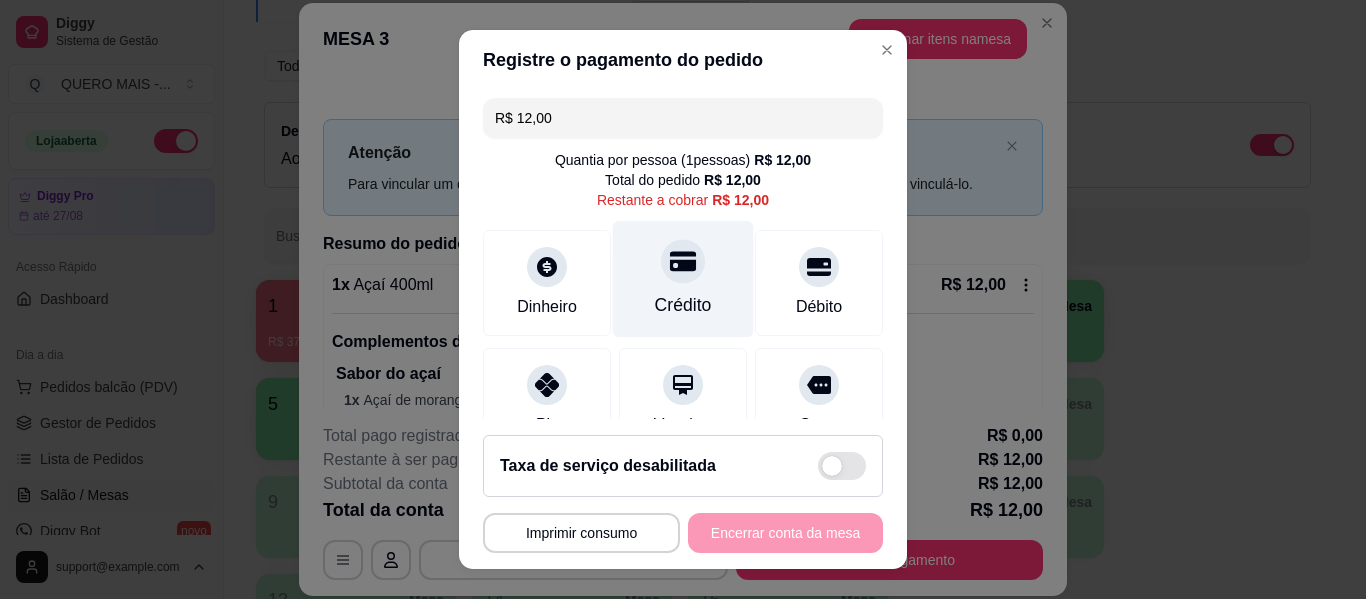 click 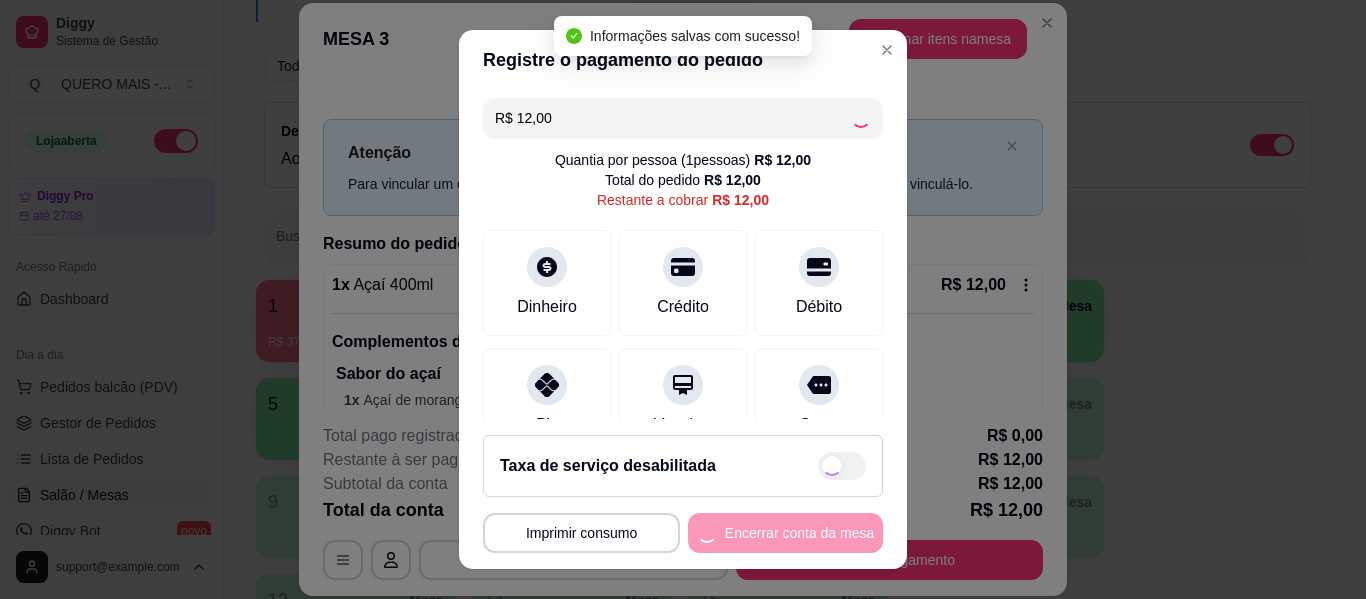 type on "R$ 0,00" 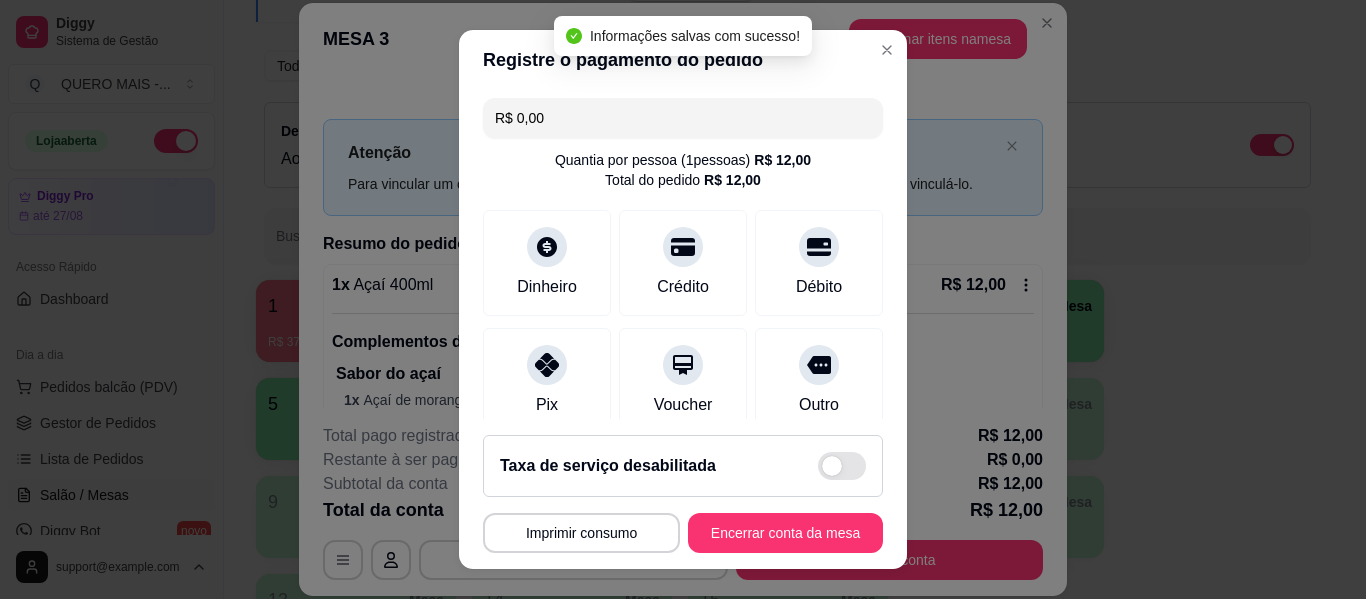 click on "**********" at bounding box center [683, 494] 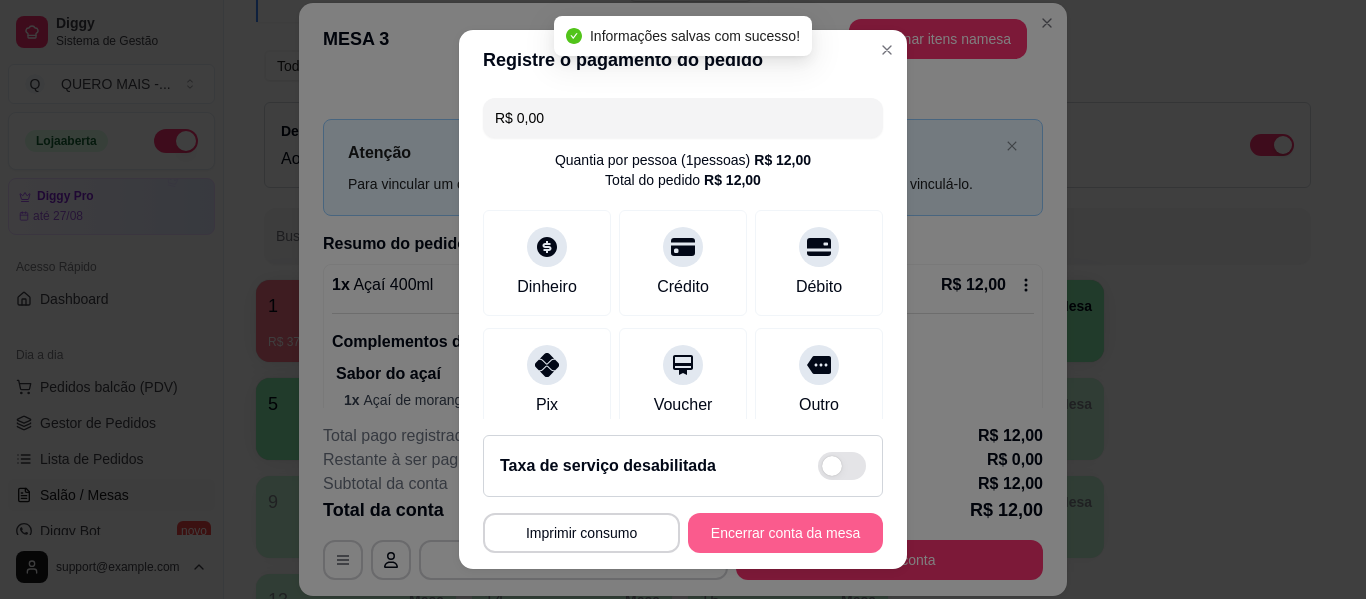 click on "Encerrar conta da mesa" at bounding box center [785, 533] 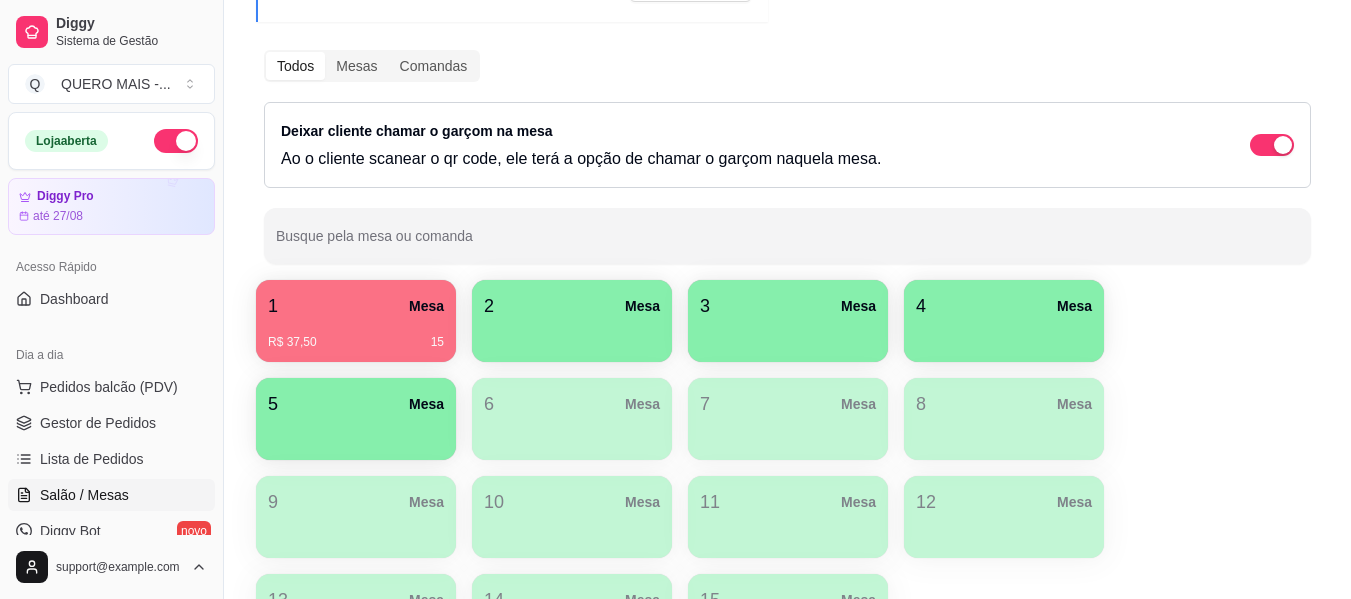 type 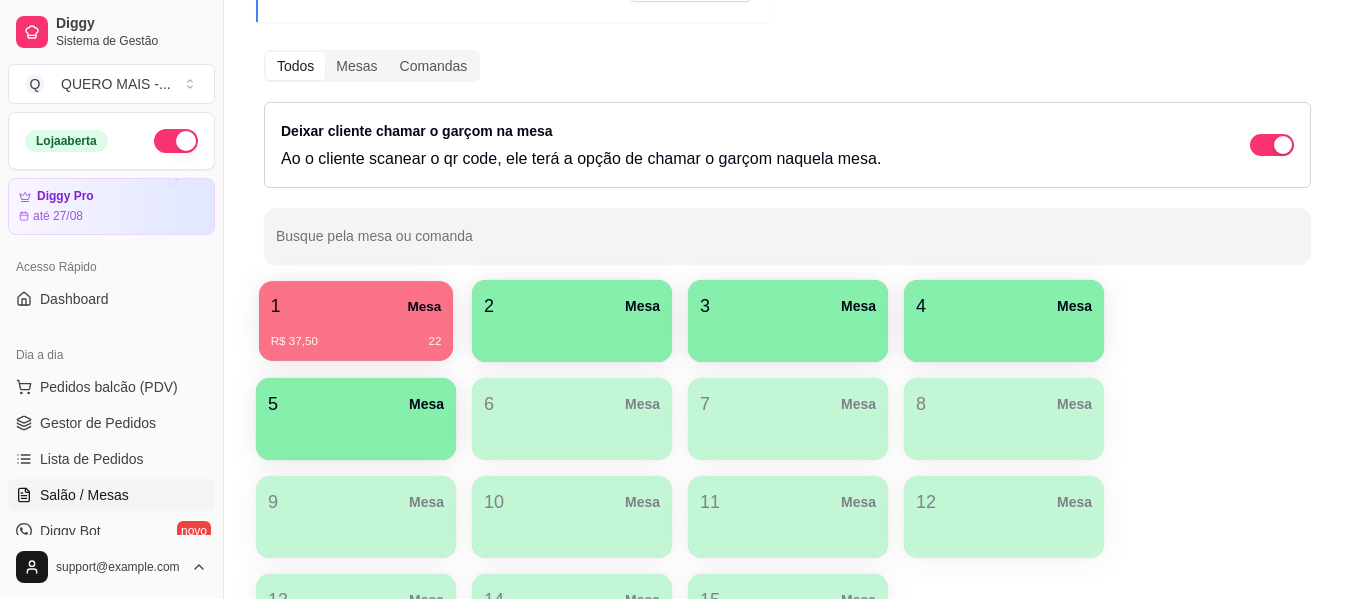 click on "R$ 37,50 22" at bounding box center (356, 334) 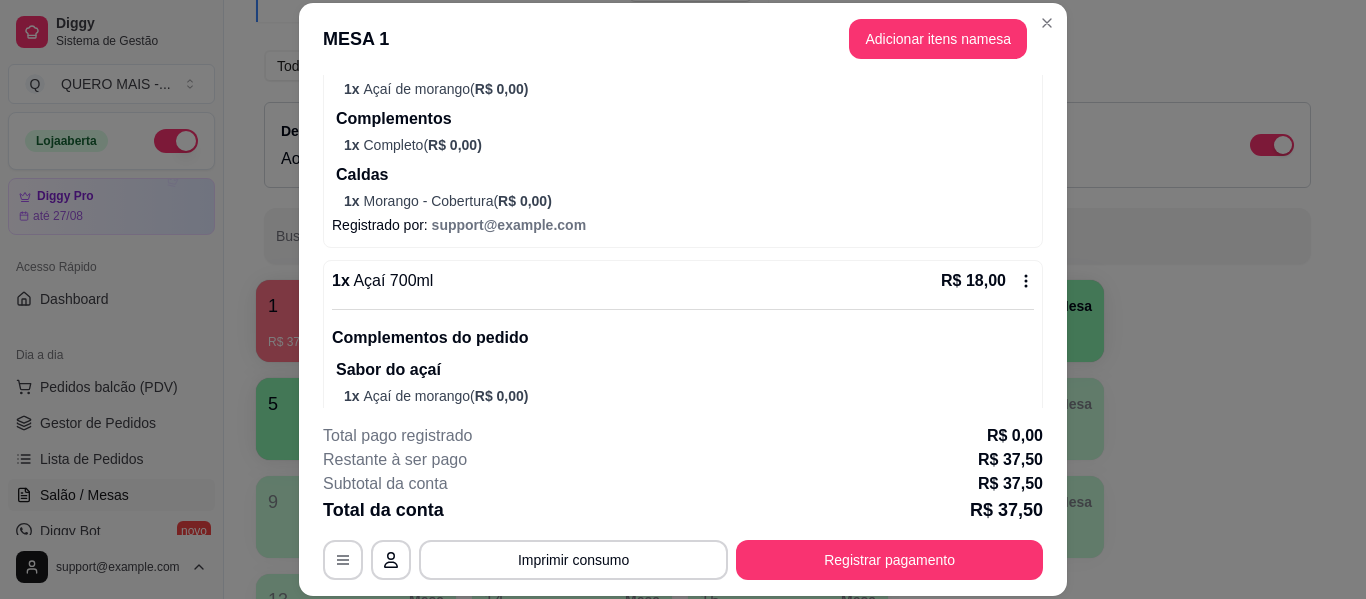 scroll, scrollTop: 1100, scrollLeft: 0, axis: vertical 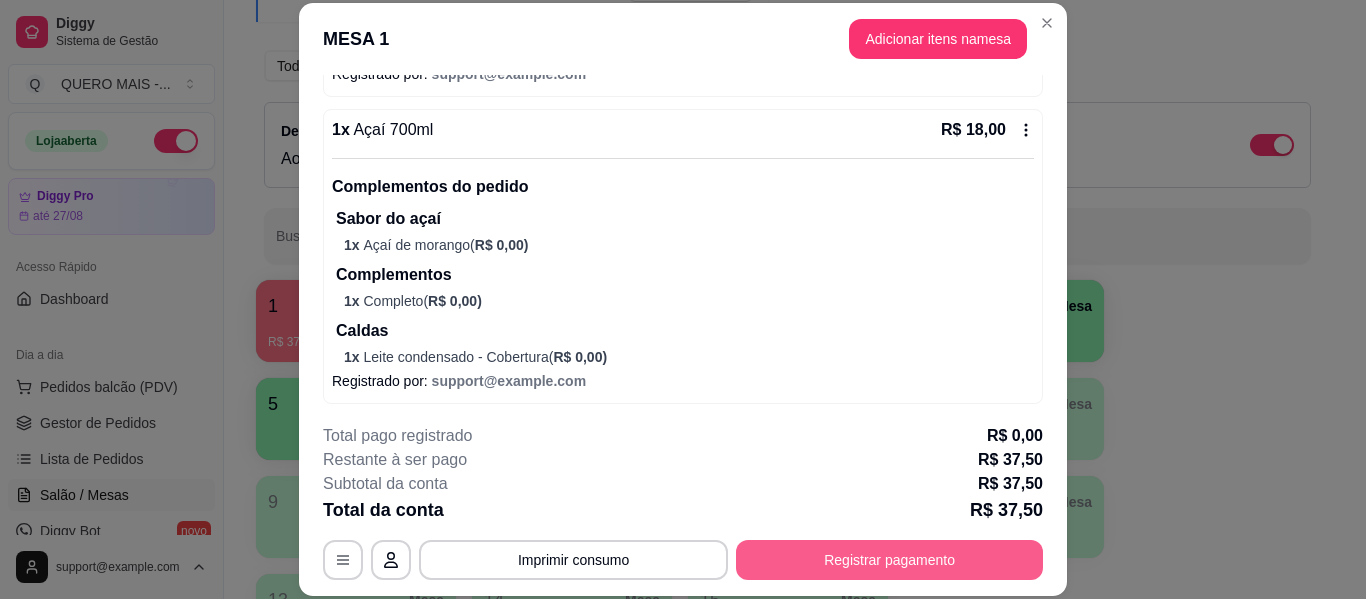 click on "Registrar pagamento" at bounding box center (889, 560) 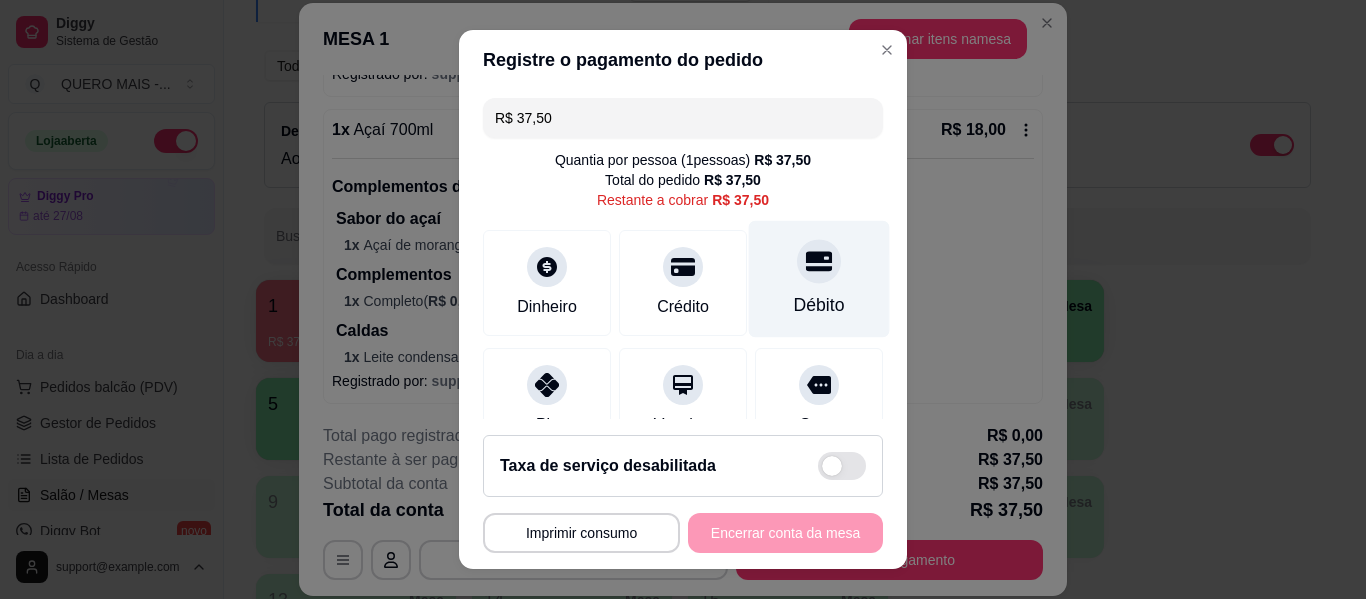 click at bounding box center (819, 261) 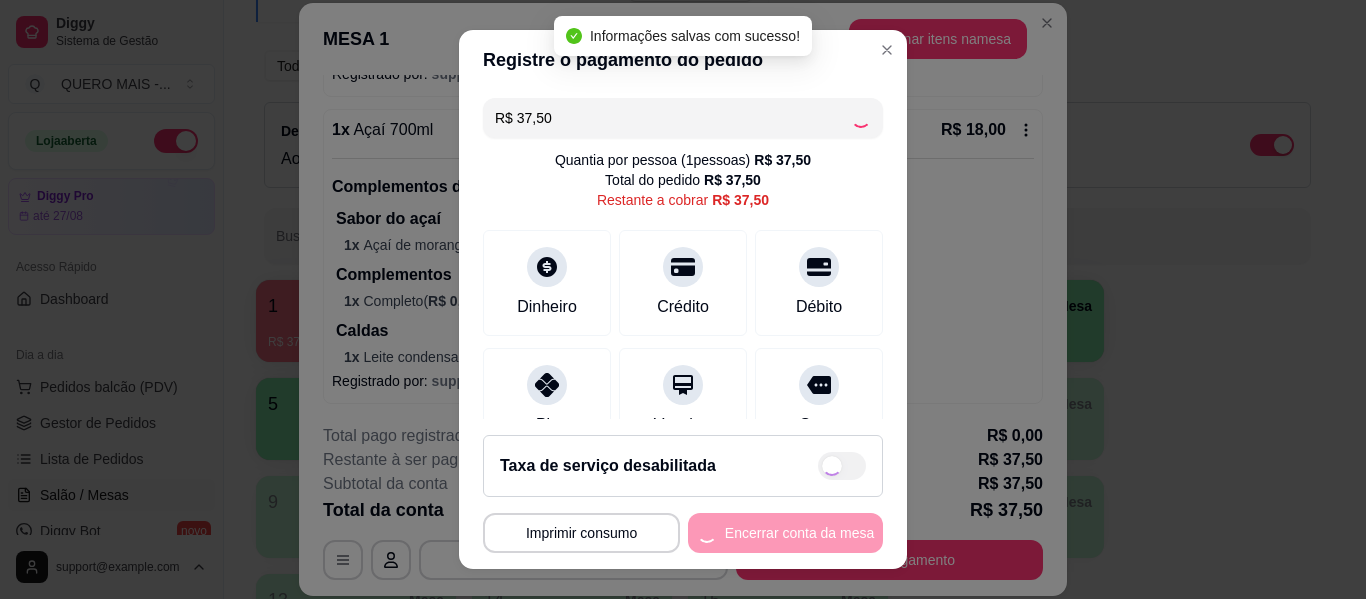 type on "R$ 0,00" 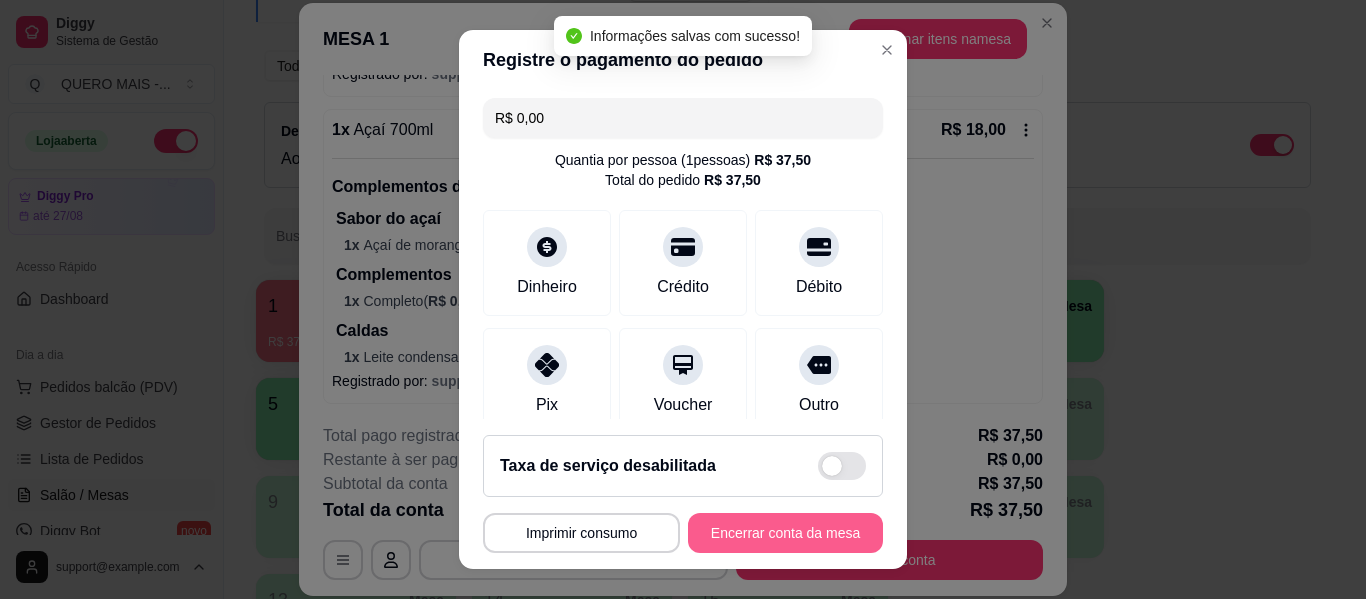 click on "Encerrar conta da mesa" at bounding box center (785, 533) 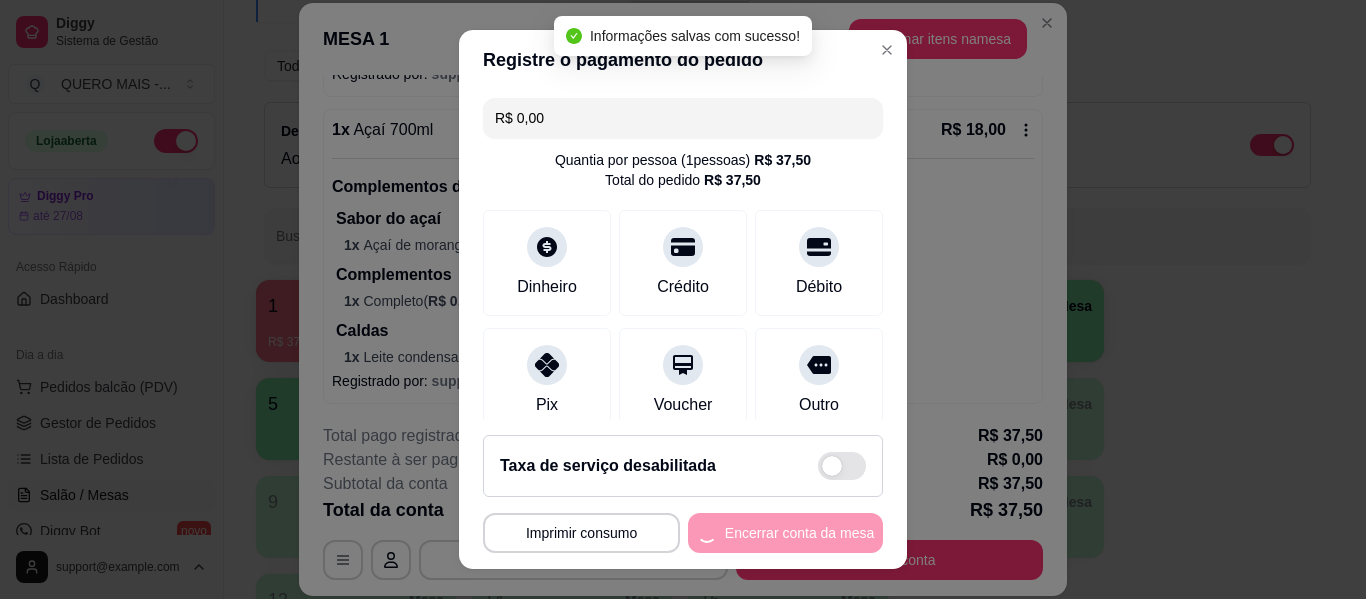 scroll, scrollTop: 0, scrollLeft: 0, axis: both 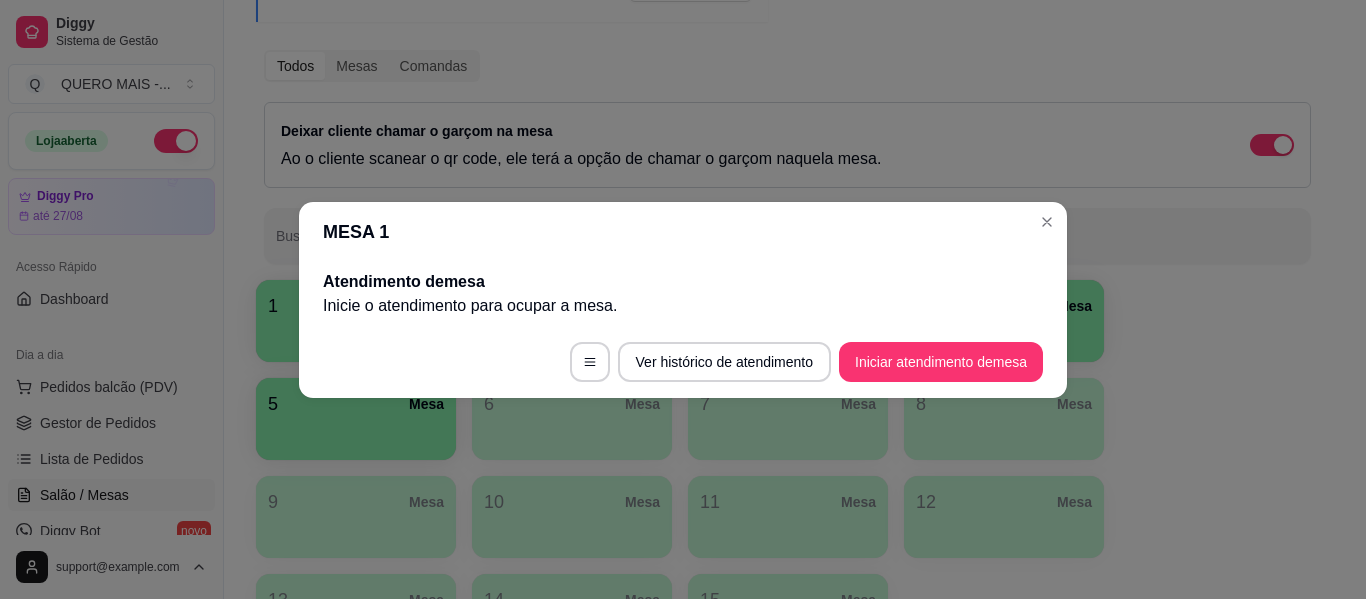 type 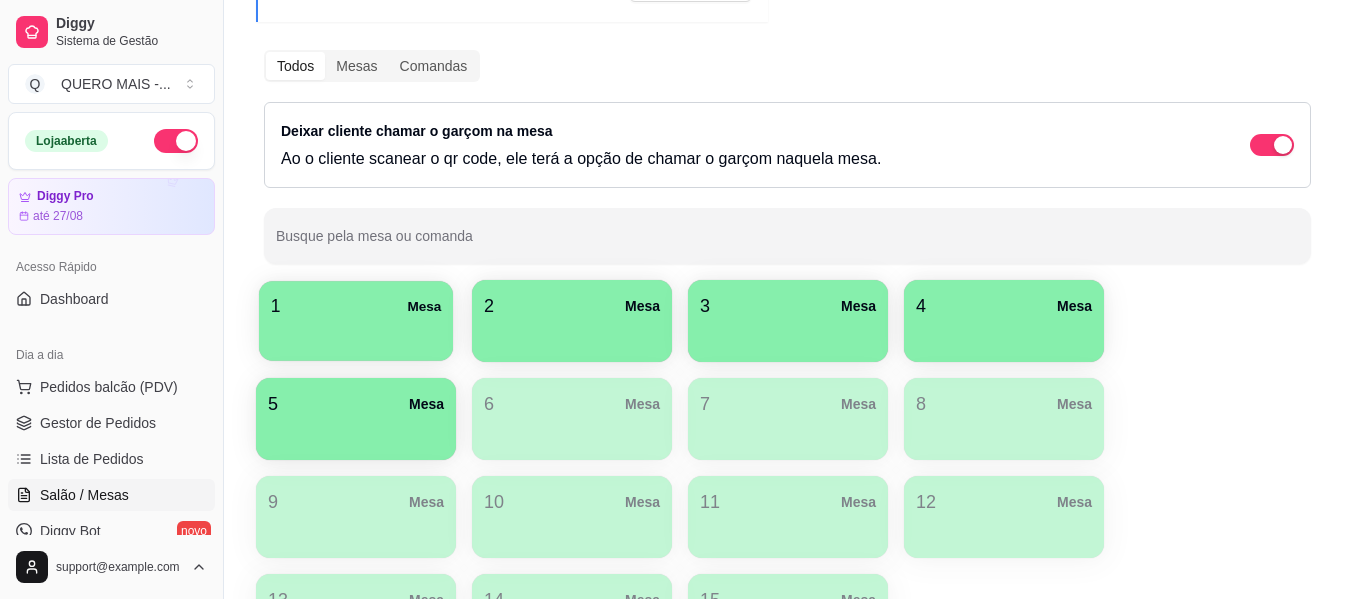 click on "1 Mesa" at bounding box center (356, 321) 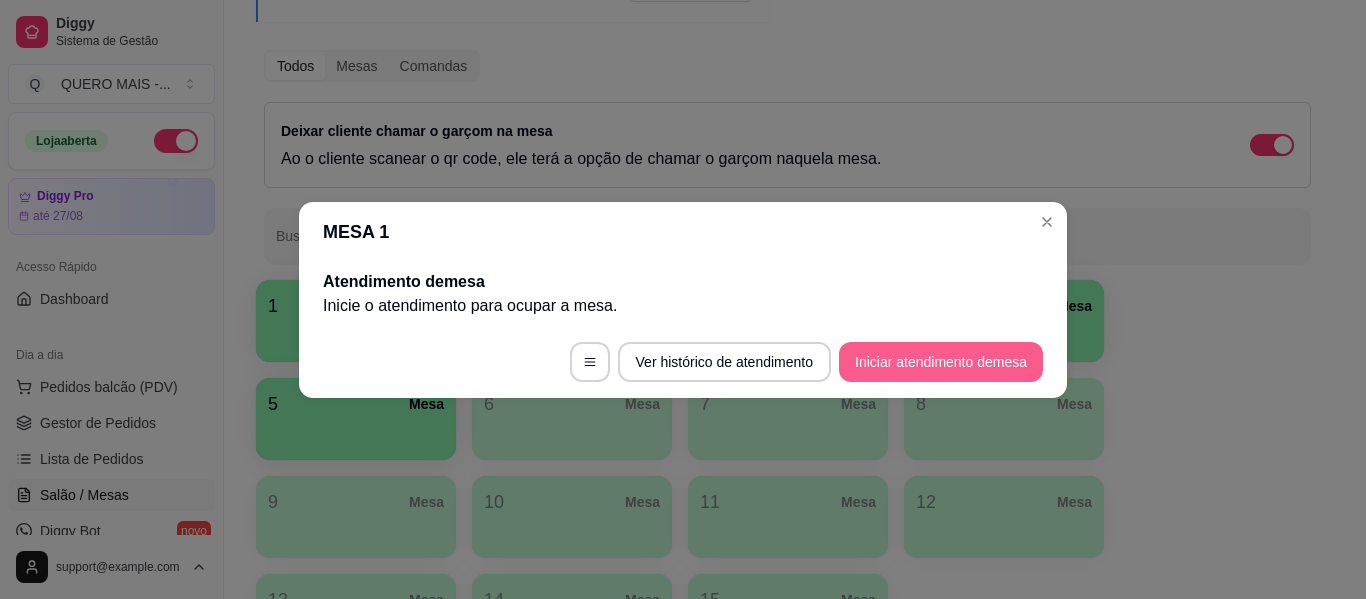 click on "Iniciar atendimento de  mesa" at bounding box center [941, 362] 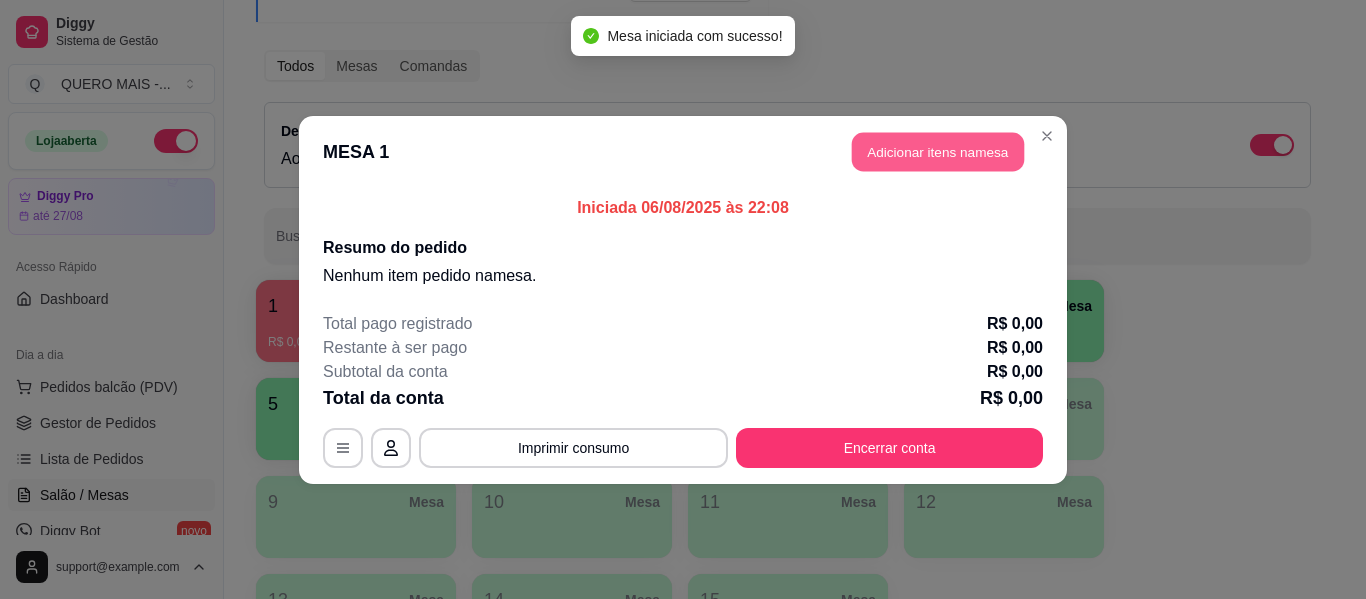 click on "Adicionar itens na  mesa" at bounding box center [938, 151] 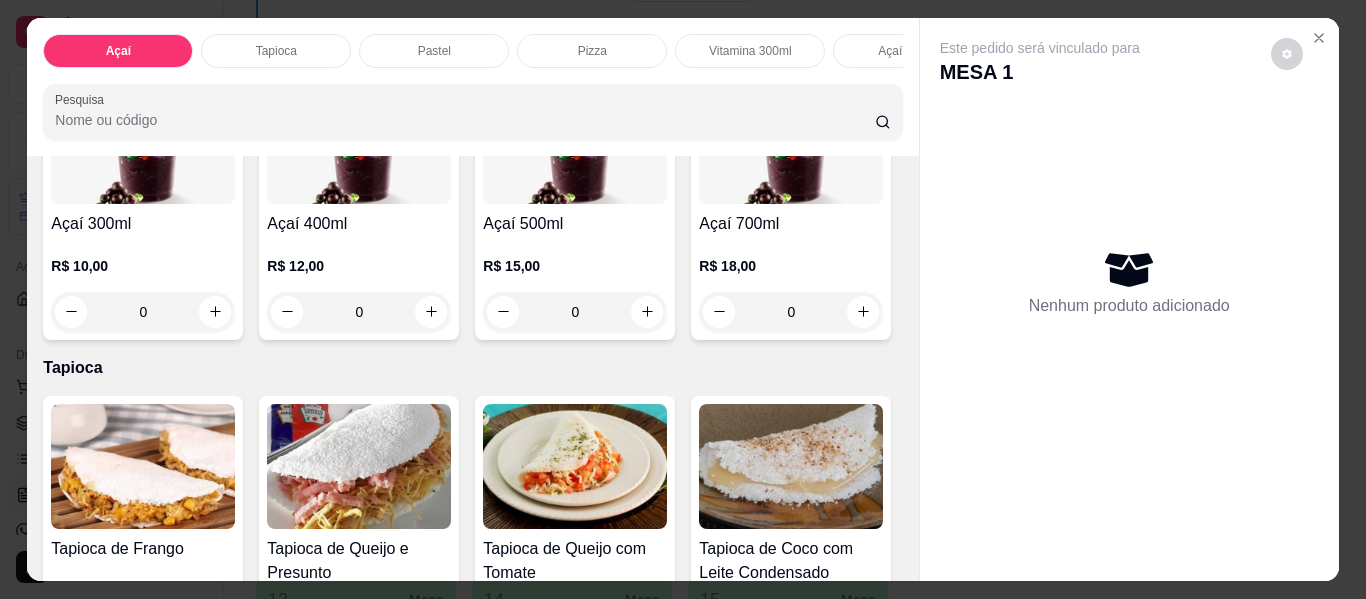scroll, scrollTop: 700, scrollLeft: 0, axis: vertical 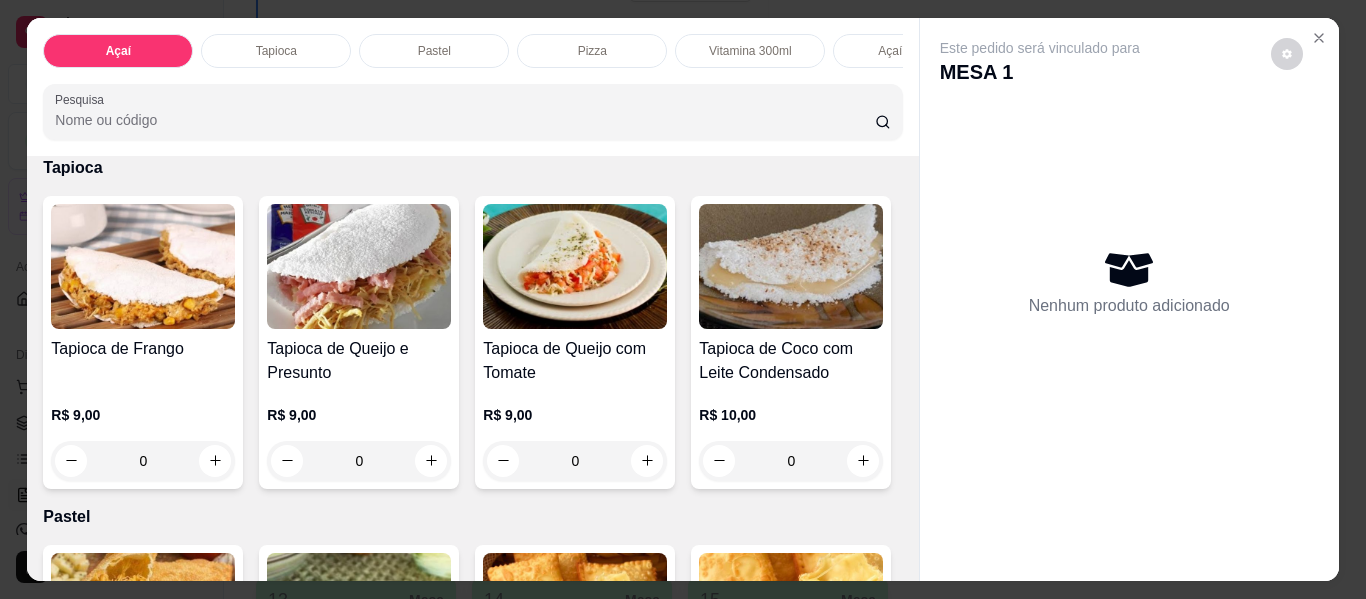 click on "0" at bounding box center [791, 112] 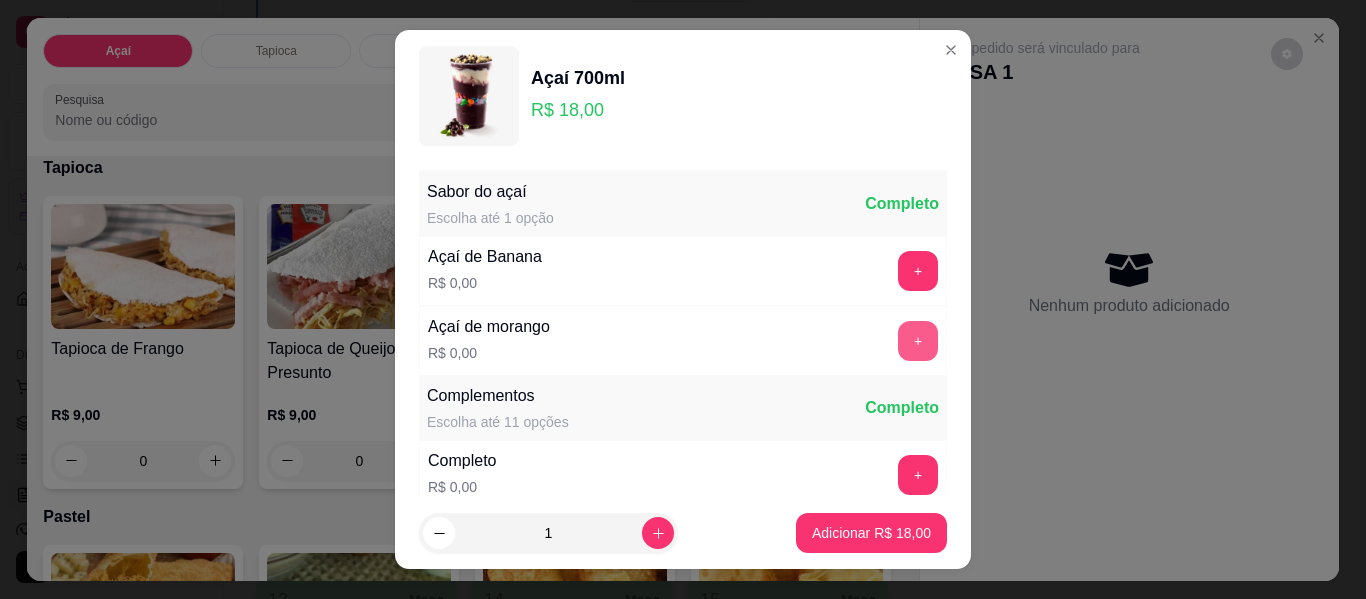 click on "+" at bounding box center [918, 341] 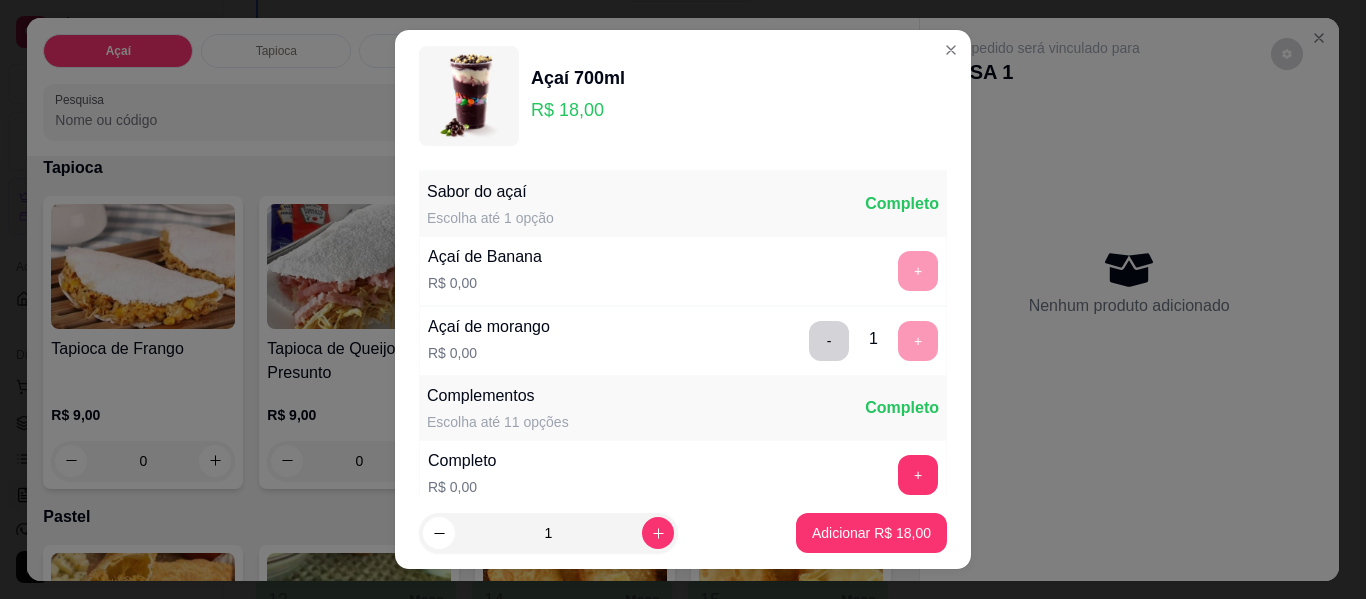 scroll, scrollTop: 34, scrollLeft: 0, axis: vertical 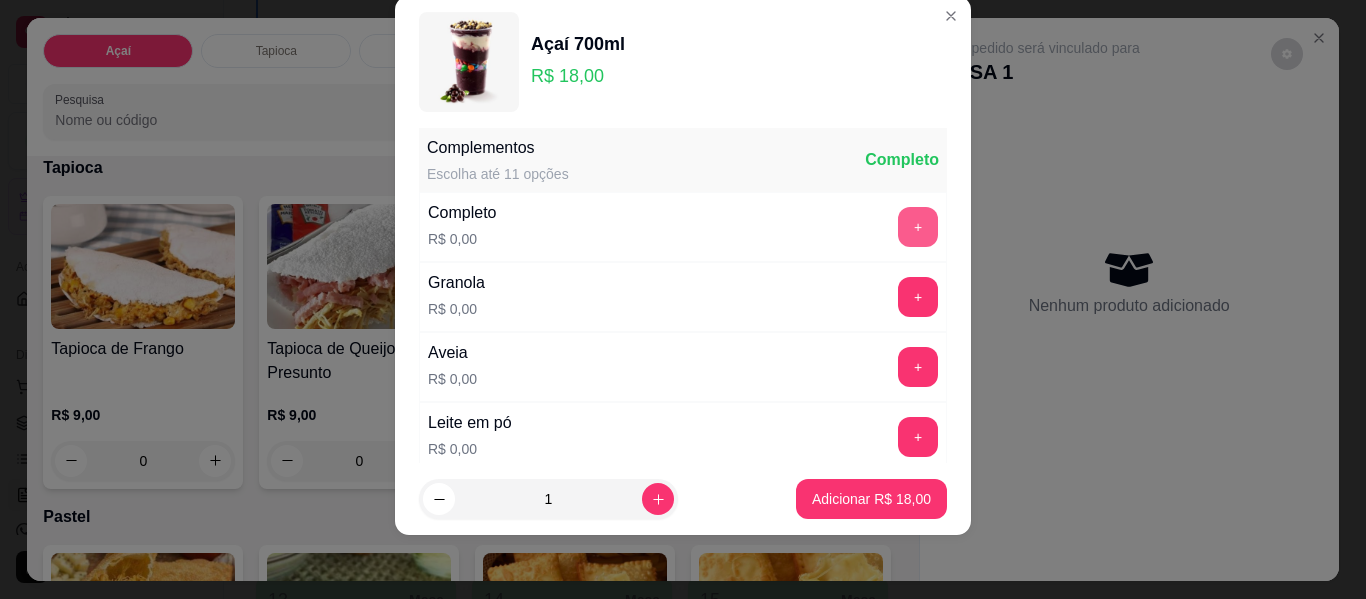 click on "+" at bounding box center (918, 227) 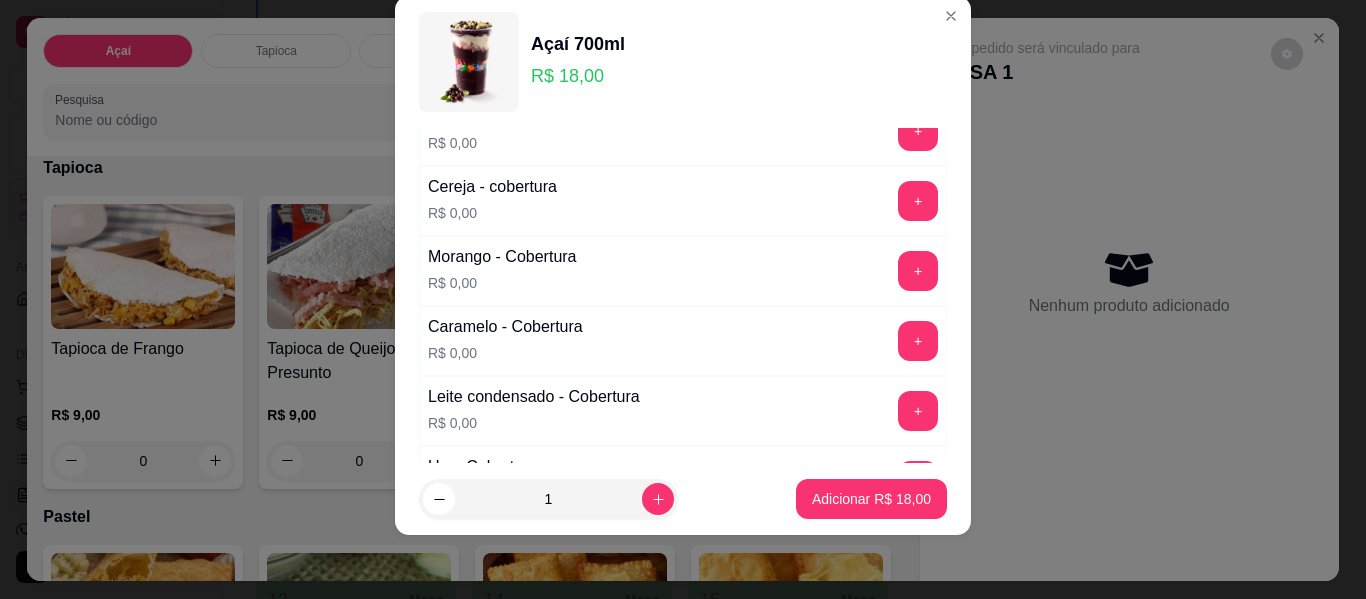 scroll, scrollTop: 1114, scrollLeft: 0, axis: vertical 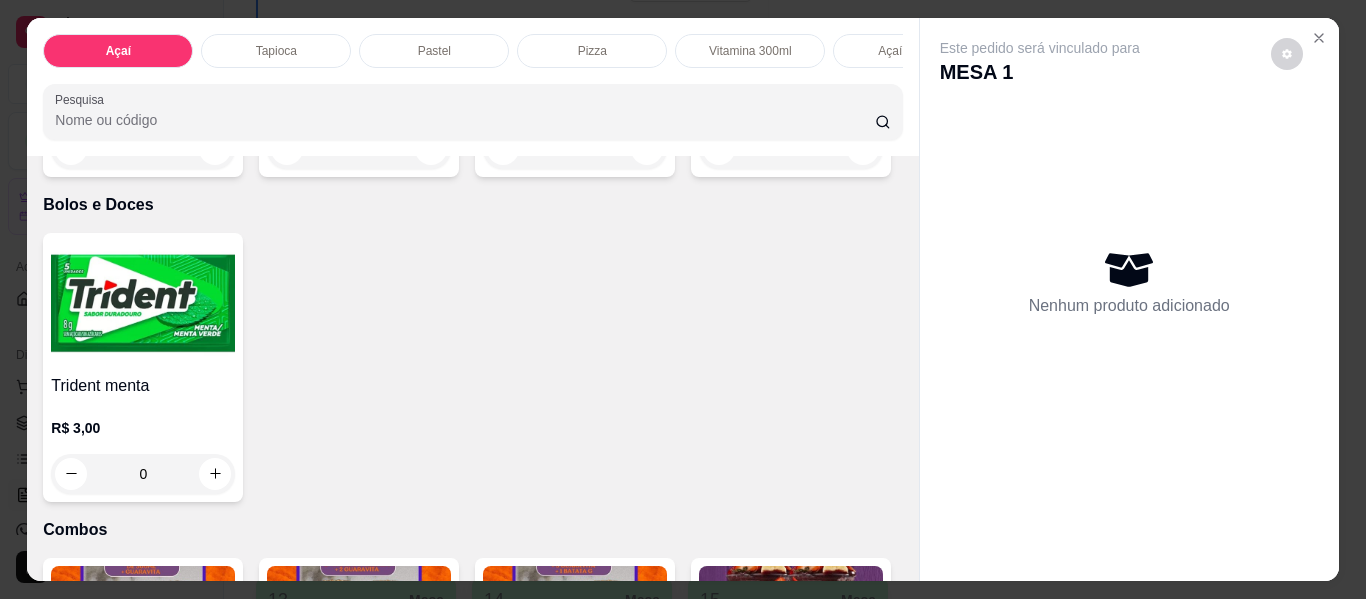 click 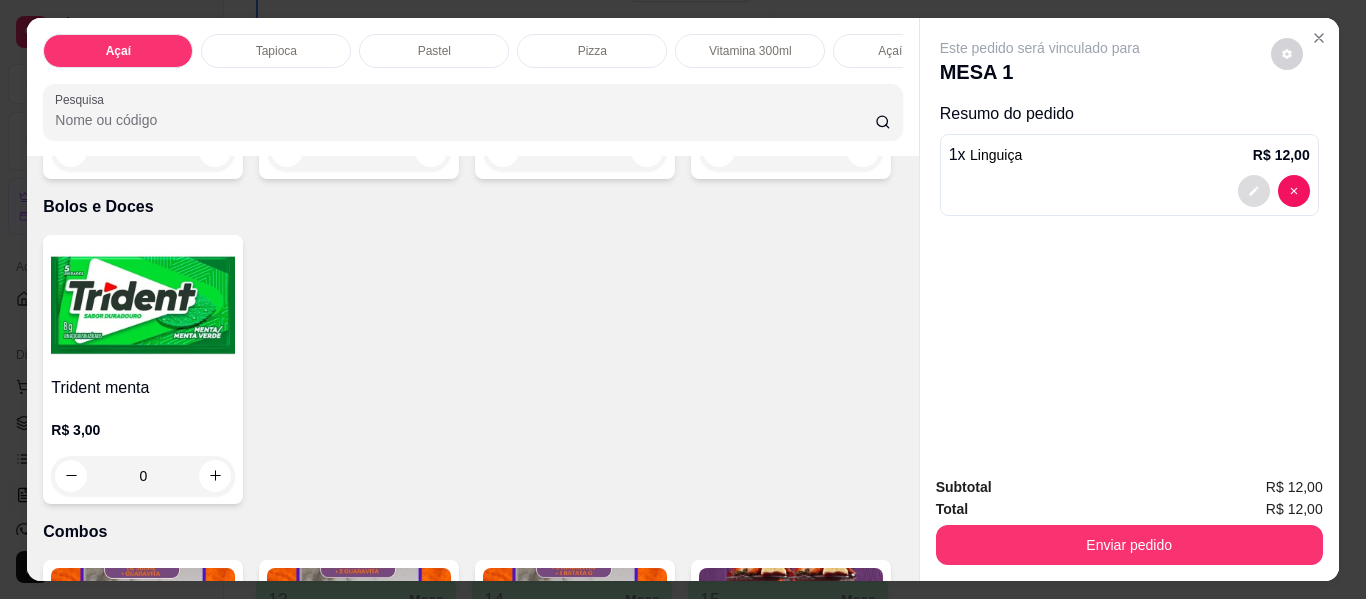 click at bounding box center [1254, 191] 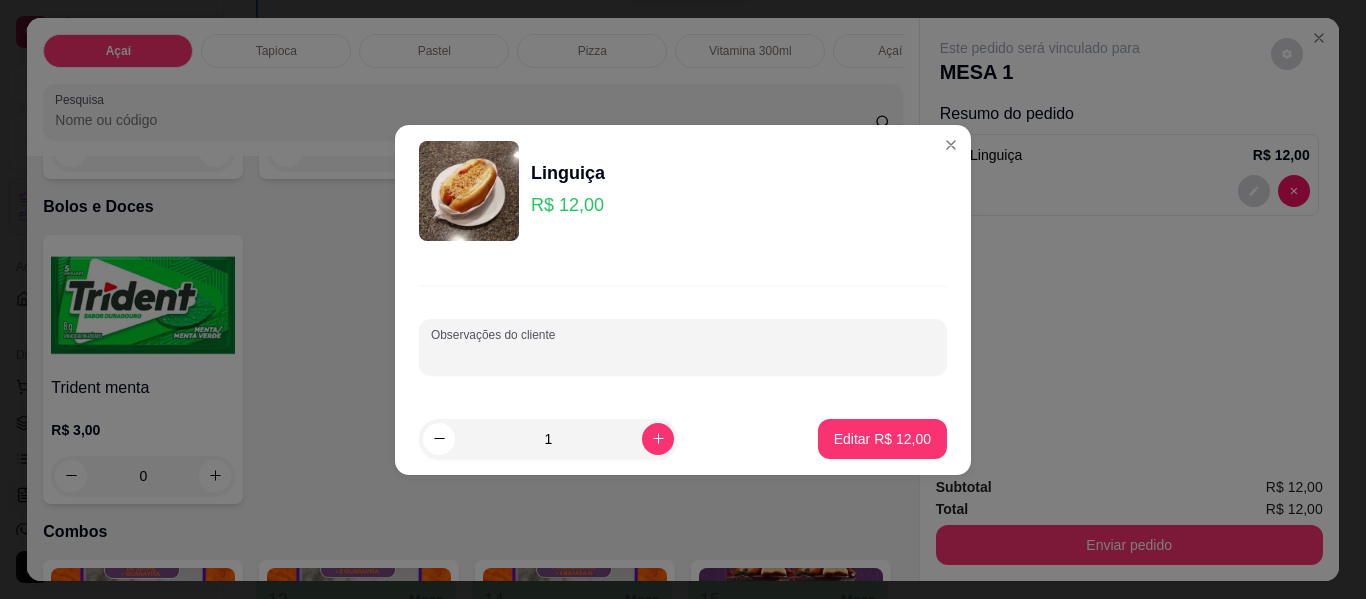 click on "Observações do cliente" at bounding box center [683, 355] 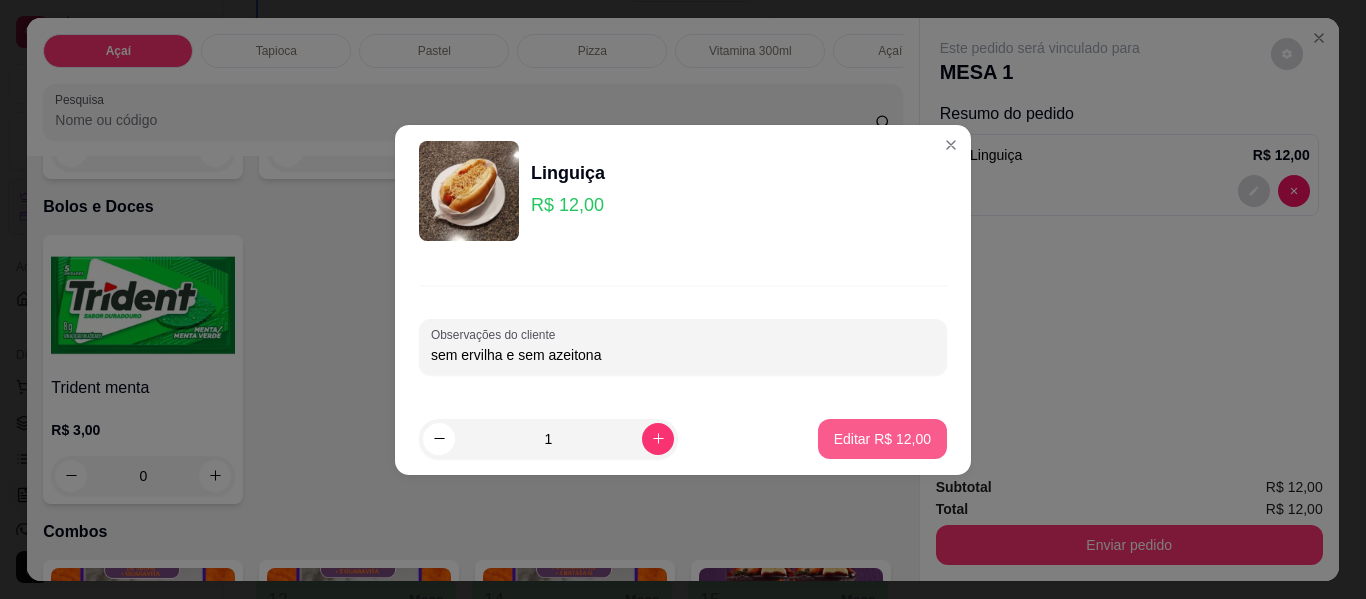 type on "sem ervilha e sem azeitona" 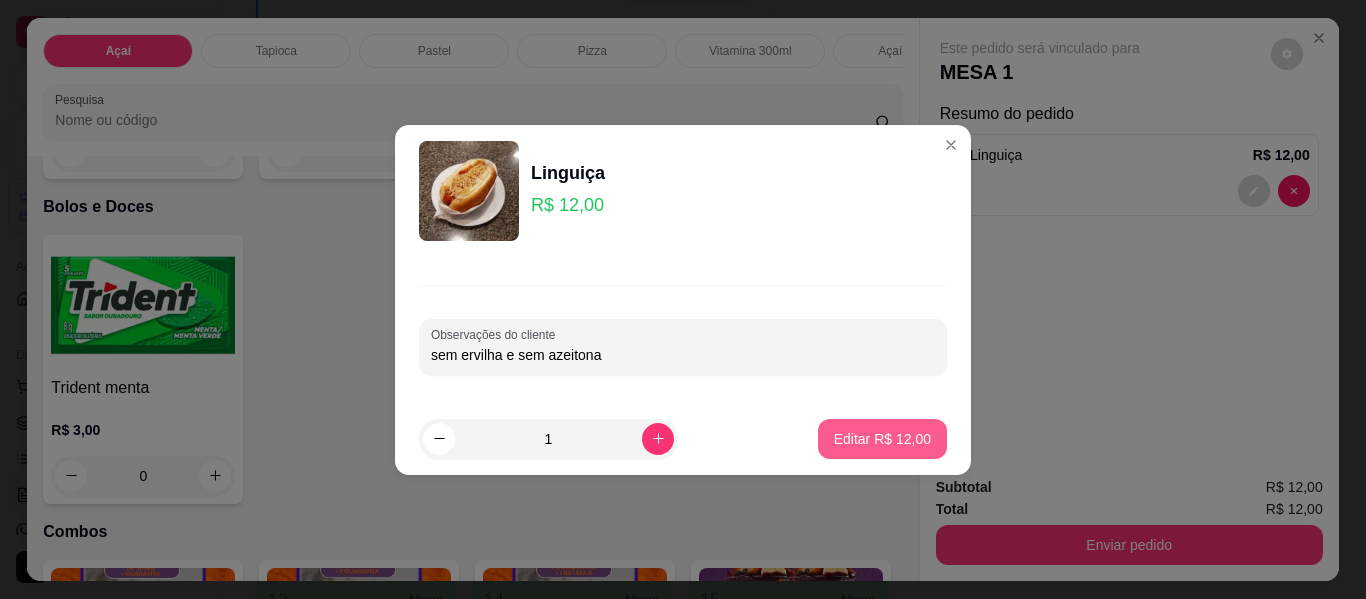 click on "Editar   R$ 12,00" at bounding box center (882, 439) 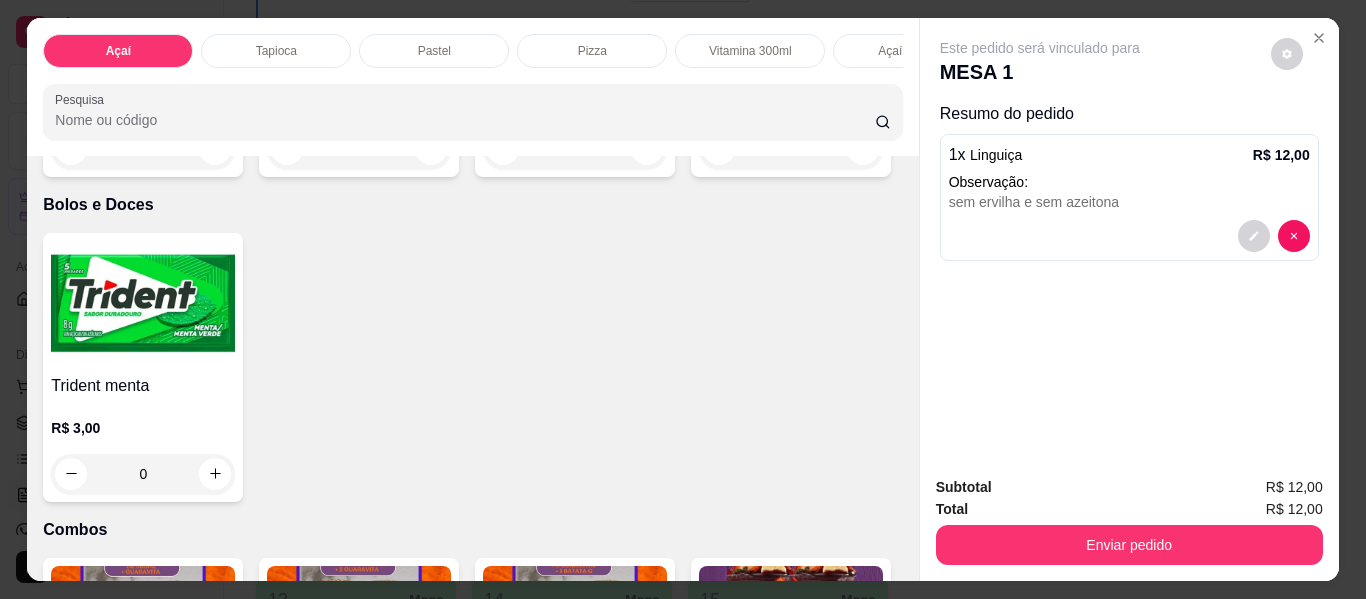 click 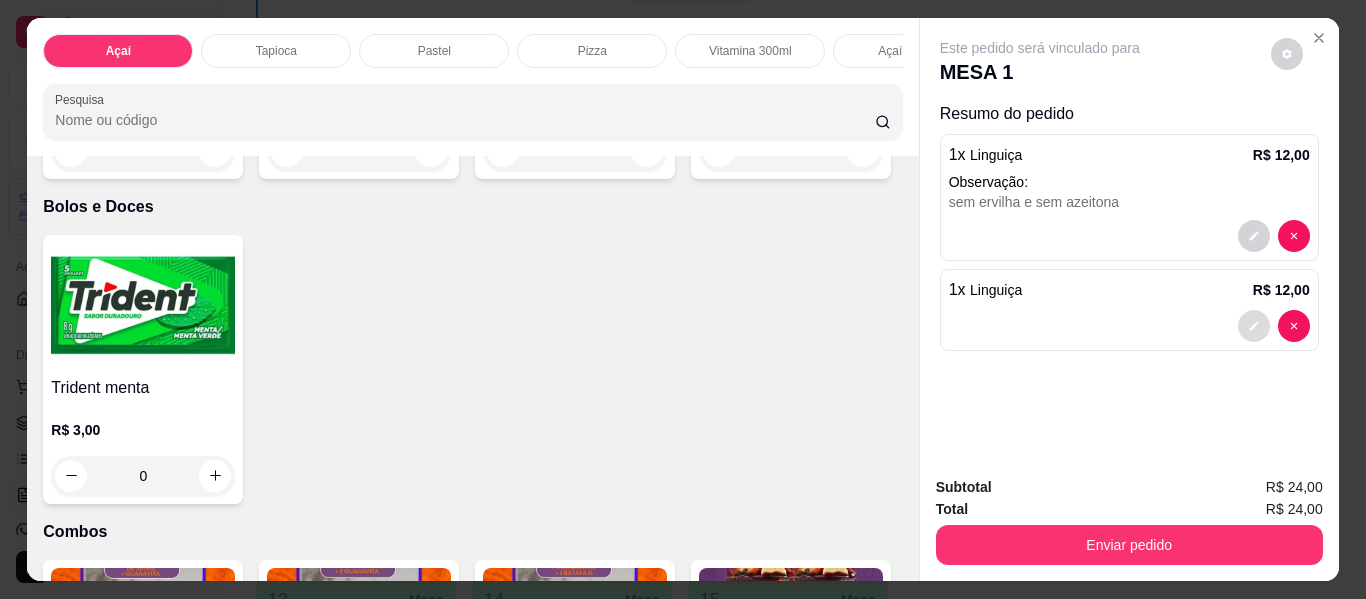 click at bounding box center [1254, 326] 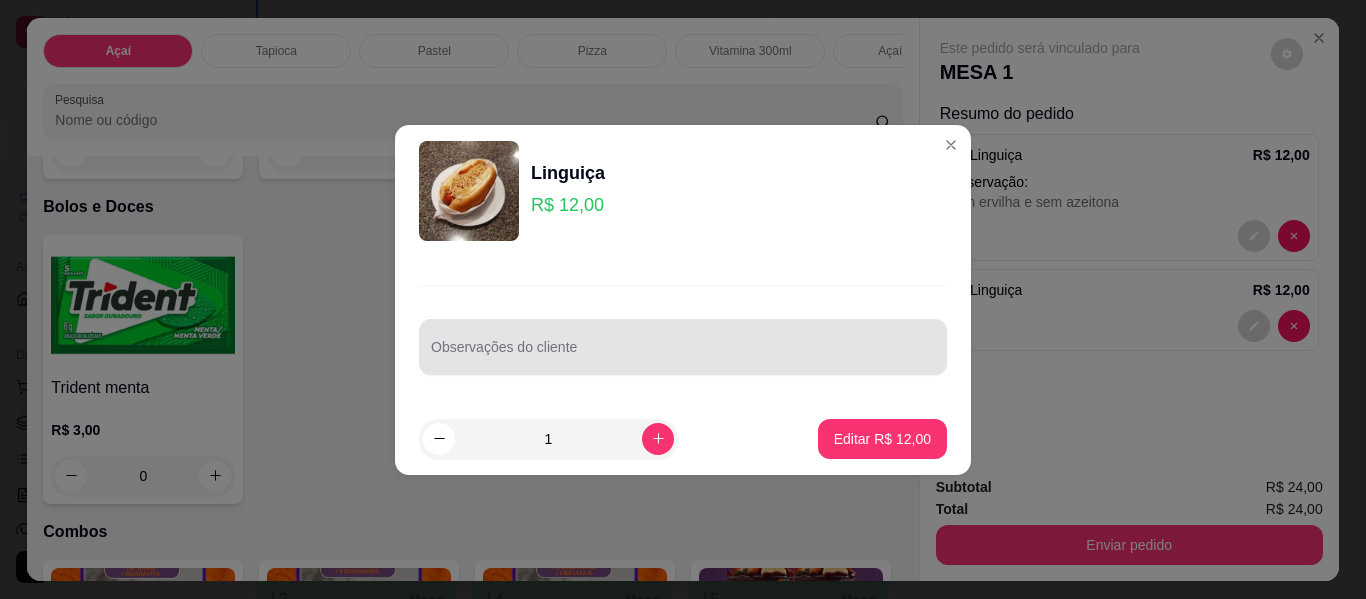 click on "Observações do cliente" at bounding box center [683, 355] 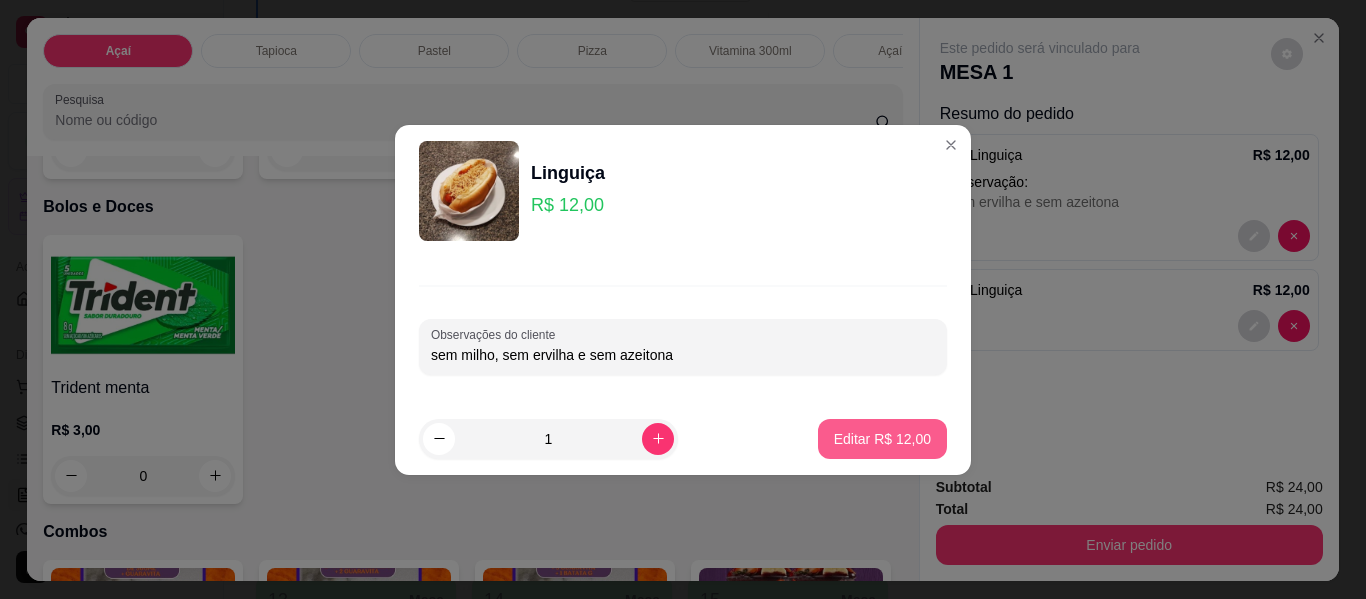 type on "sem milho, sem ervilha e sem azeitona" 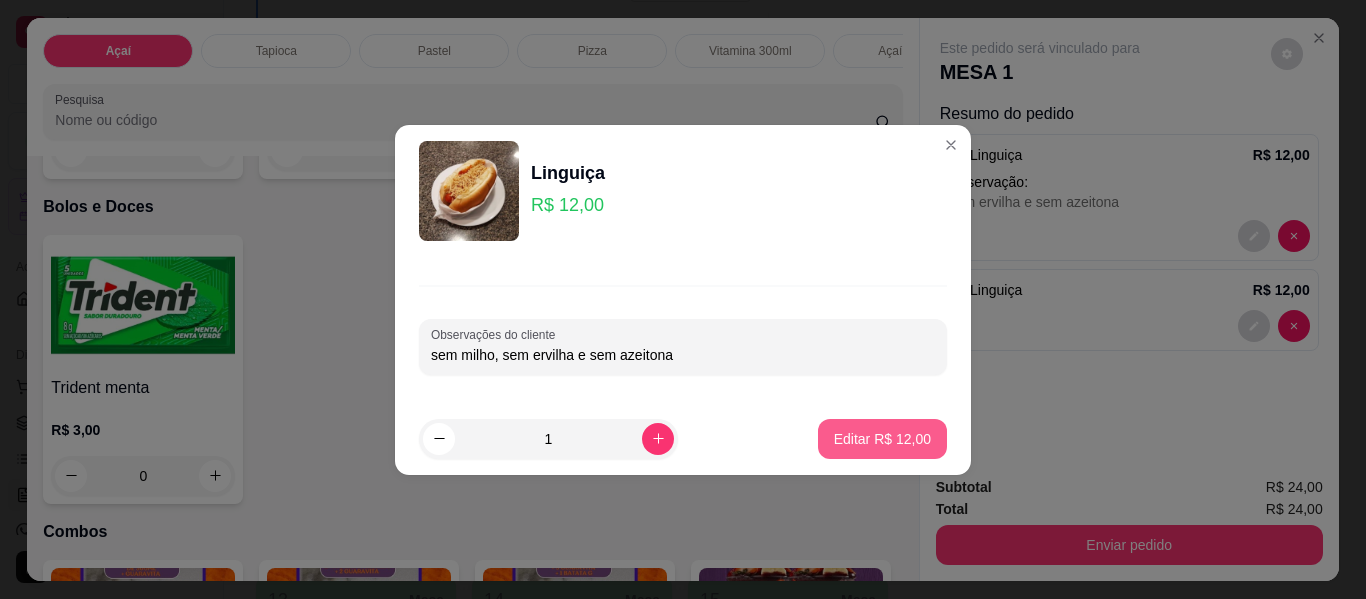 click on "Editar   R$ 12,00" at bounding box center (882, 439) 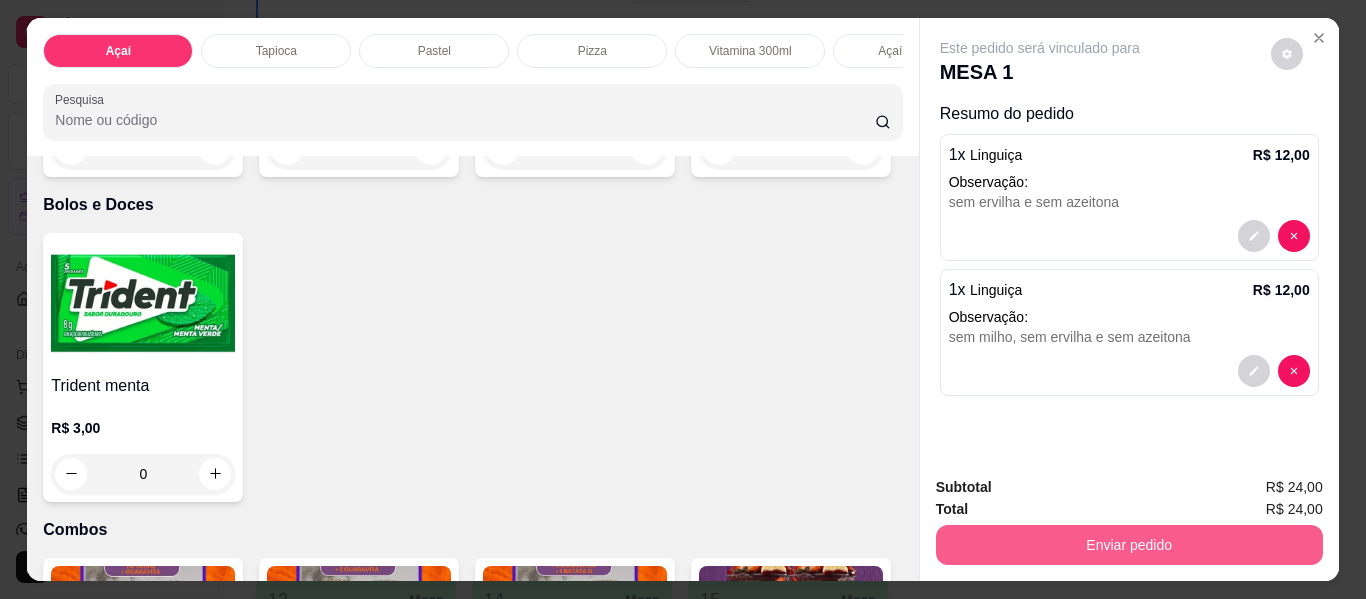 click on "Enviar pedido" at bounding box center (1129, 545) 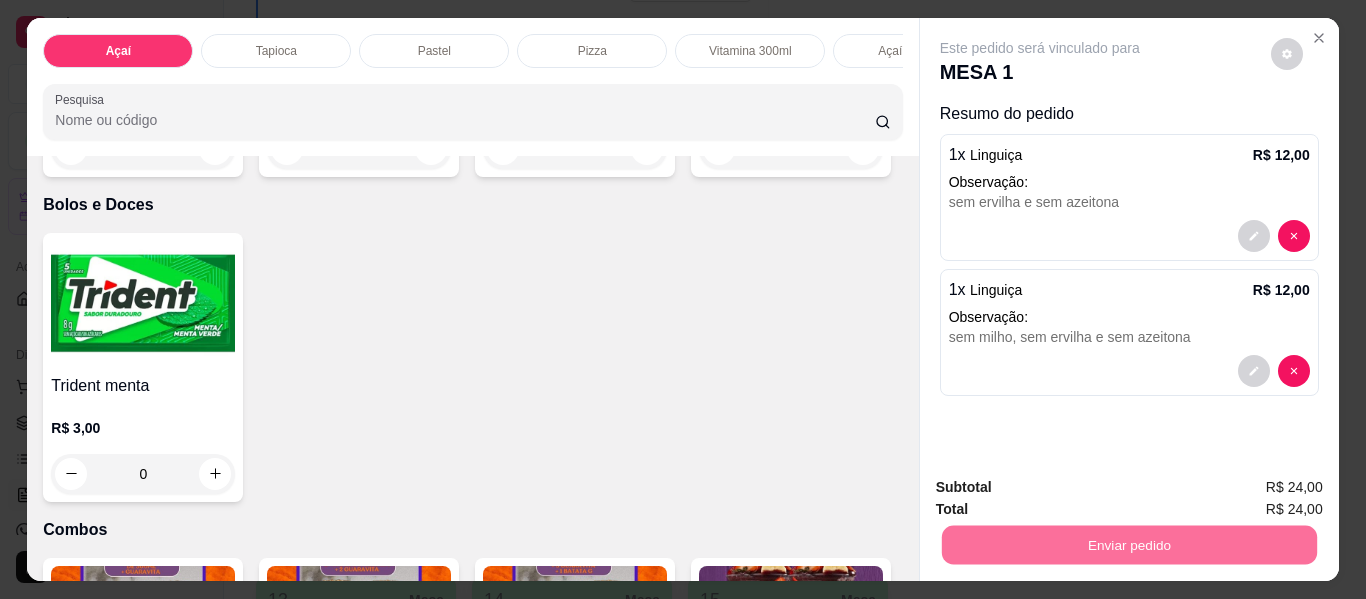 click on "Não registrar e enviar pedido" at bounding box center [1063, 488] 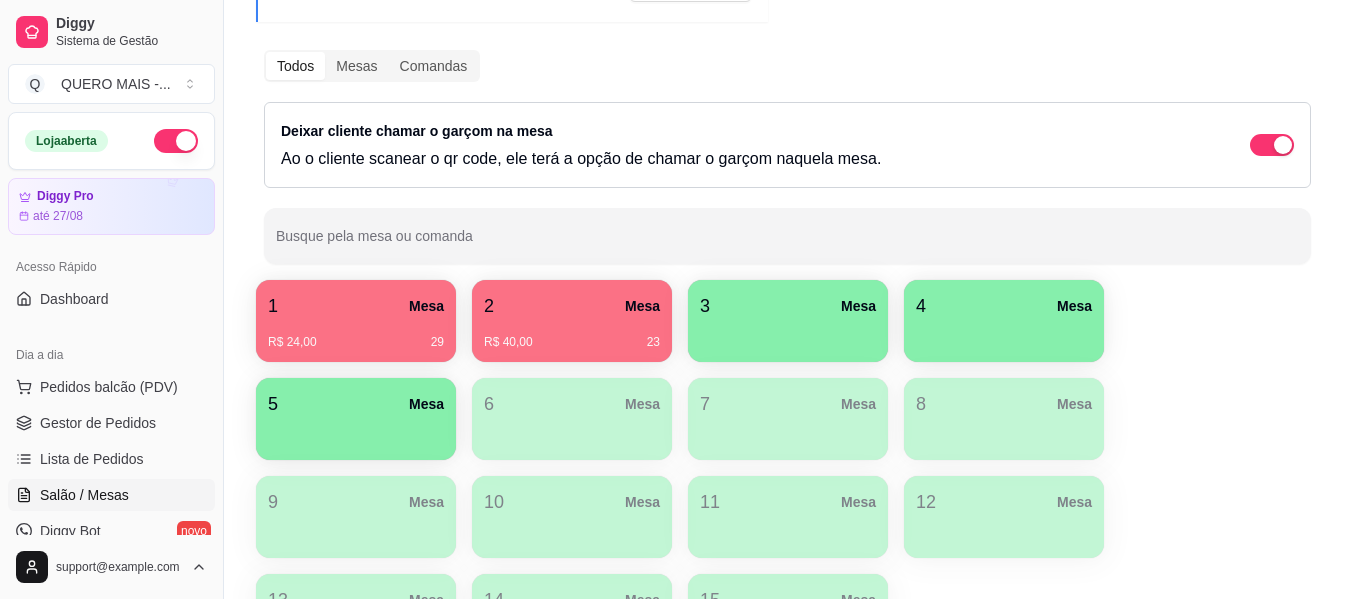 click at bounding box center [788, 335] 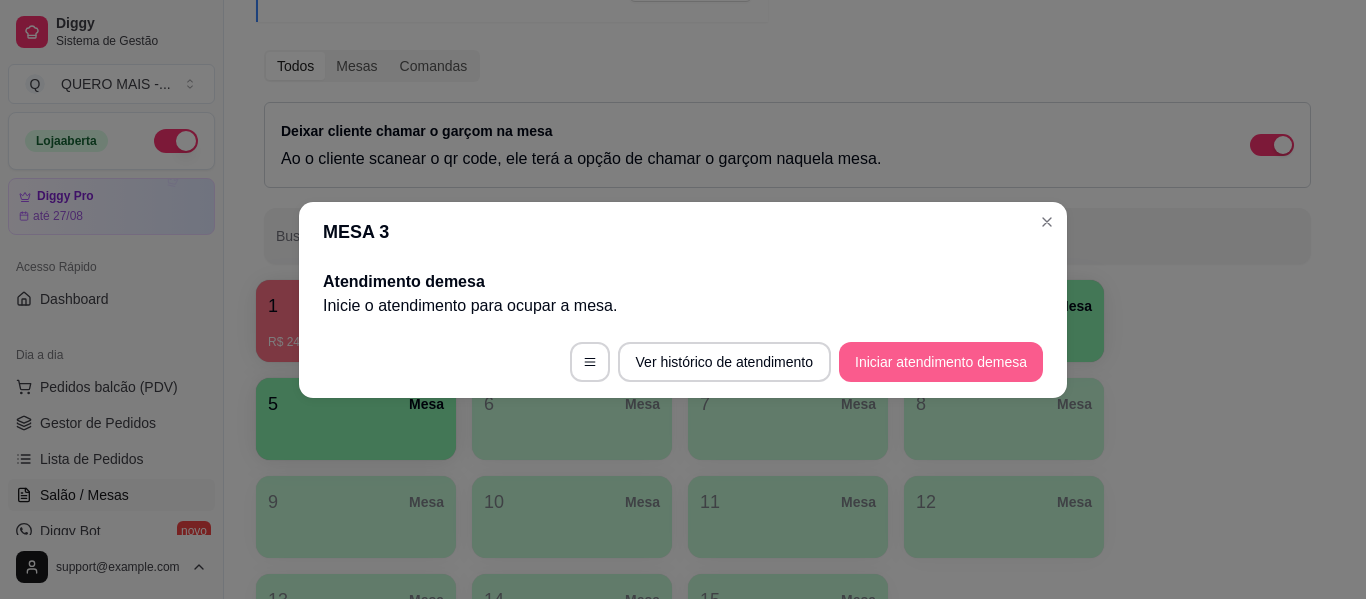 click on "Iniciar atendimento de  mesa" at bounding box center [941, 362] 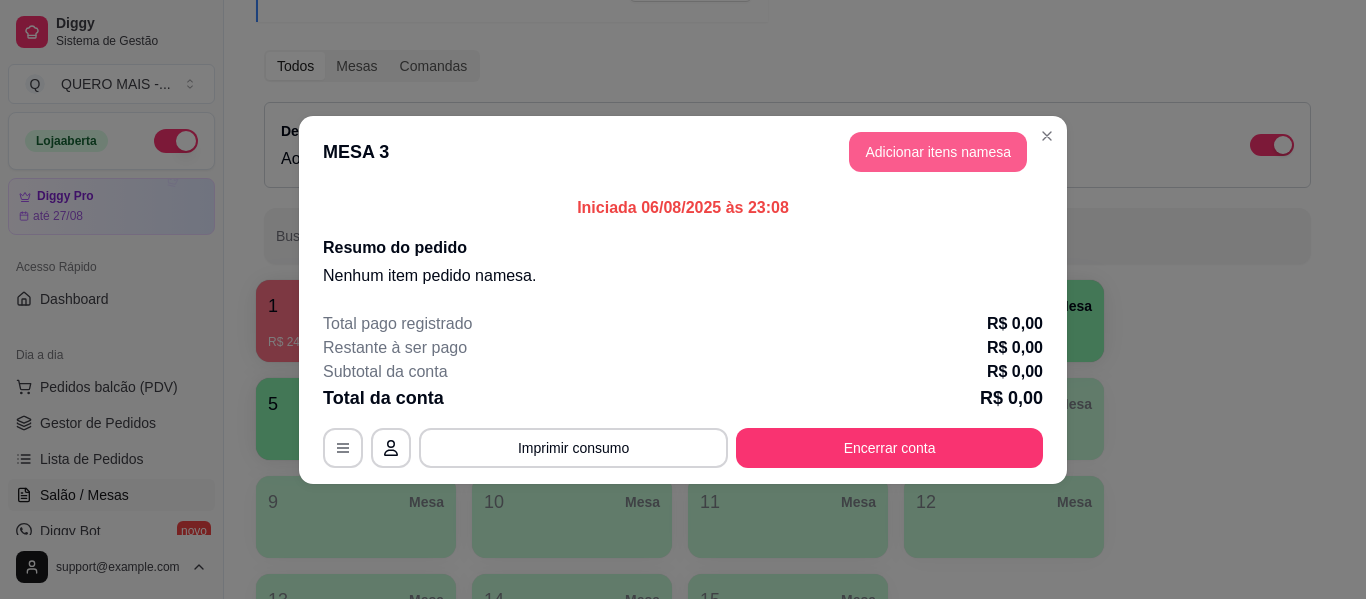 click on "Adicionar itens na  mesa" at bounding box center [938, 152] 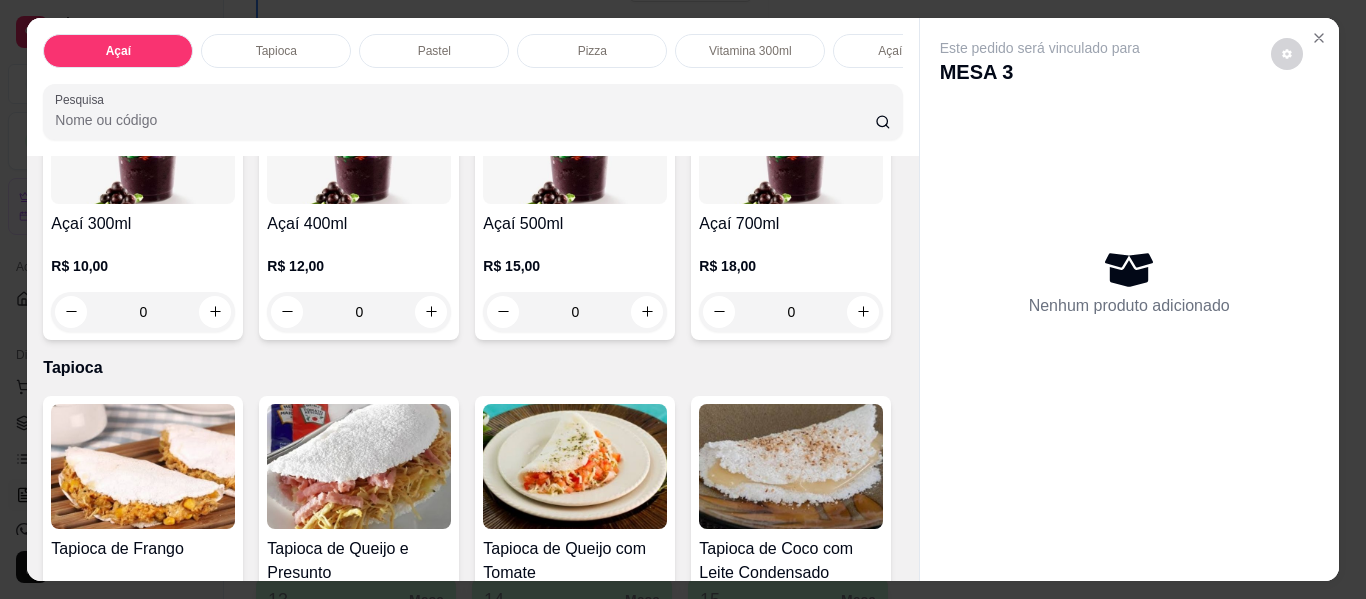 scroll, scrollTop: 700, scrollLeft: 0, axis: vertical 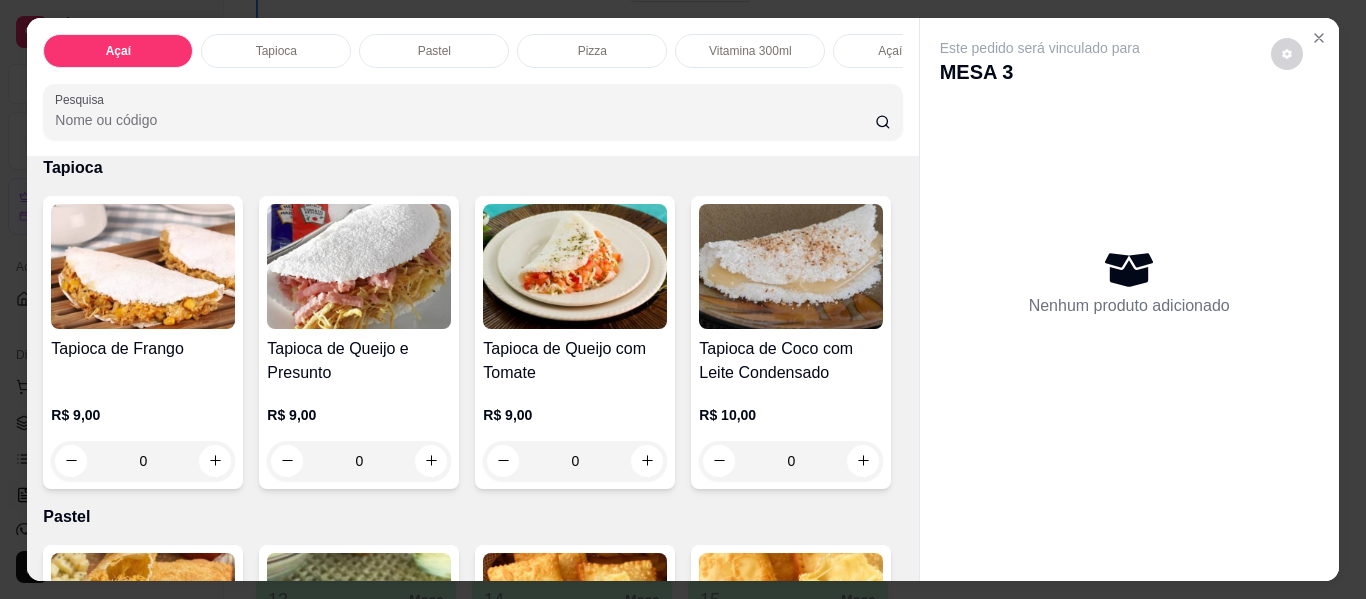 click on "0" at bounding box center (575, 112) 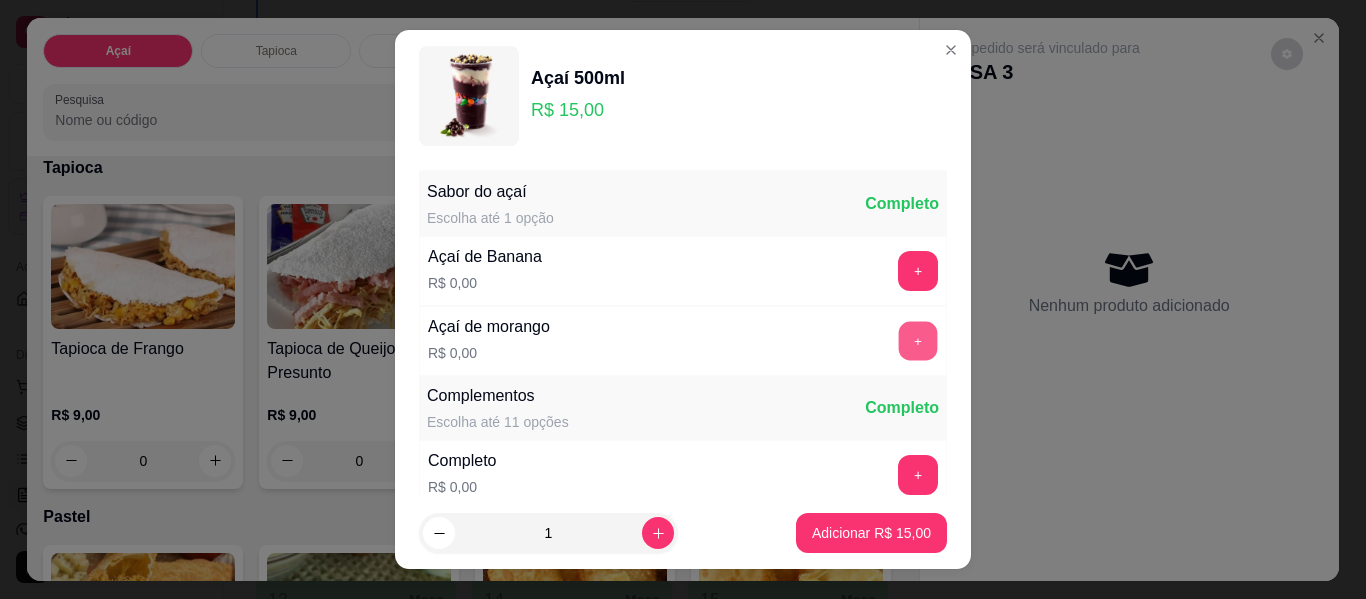 click on "+" at bounding box center [918, 341] 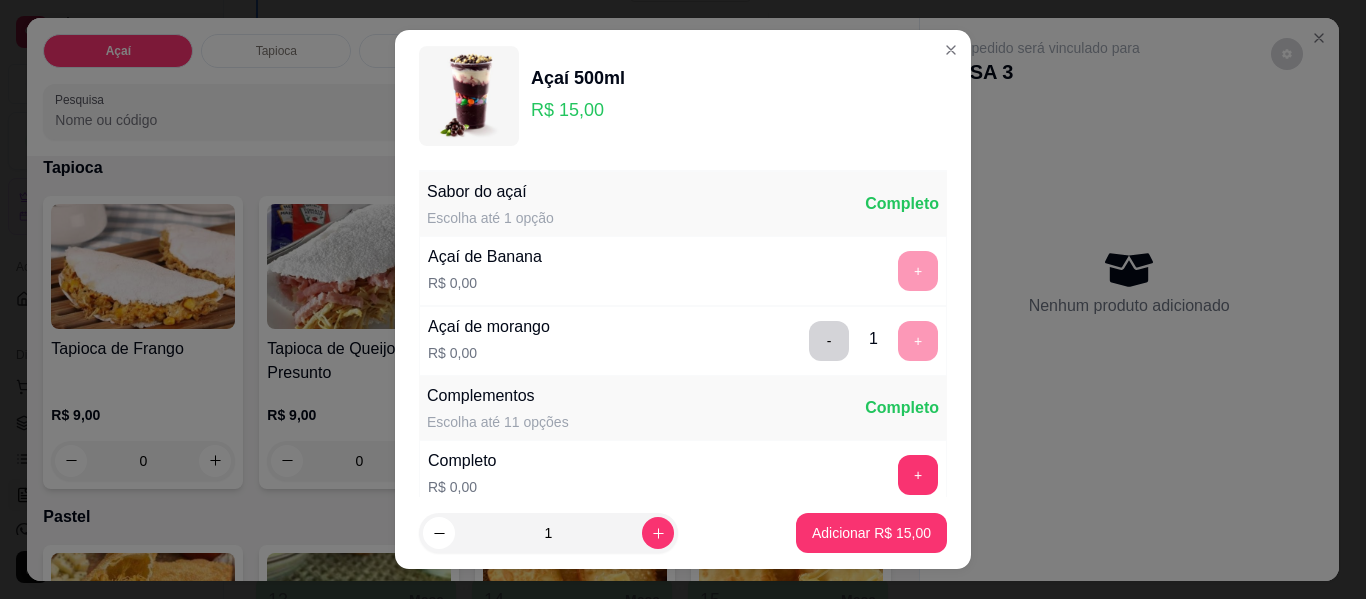 scroll, scrollTop: 34, scrollLeft: 0, axis: vertical 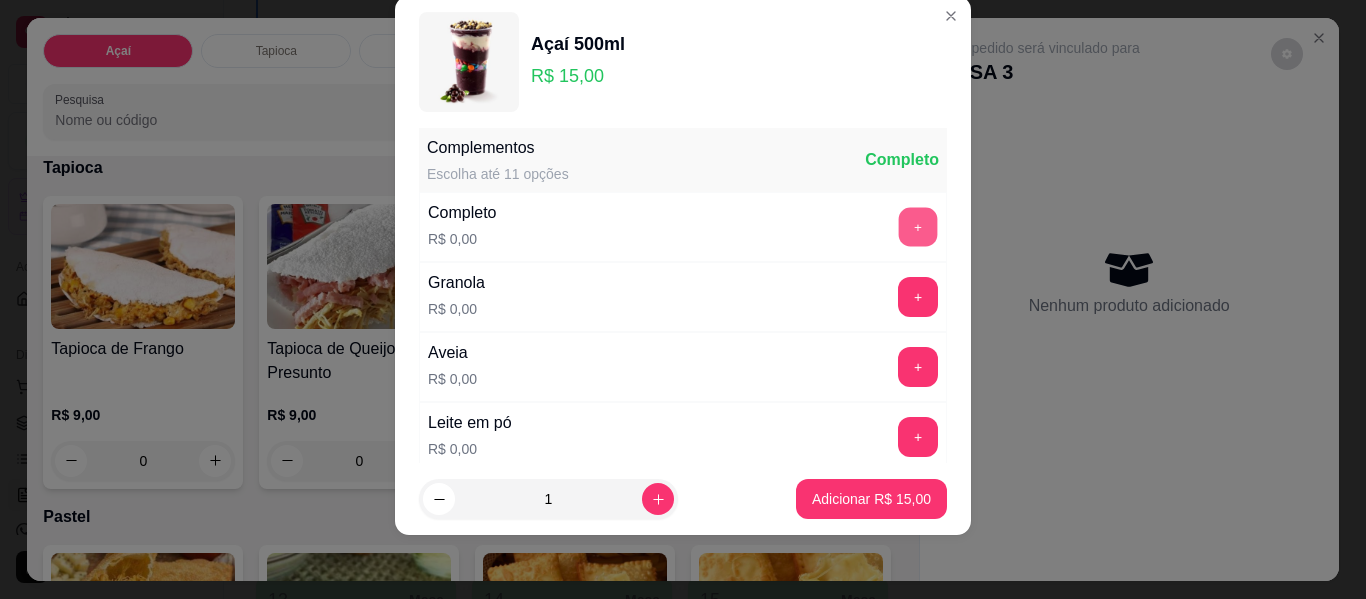 click on "+" at bounding box center (918, 227) 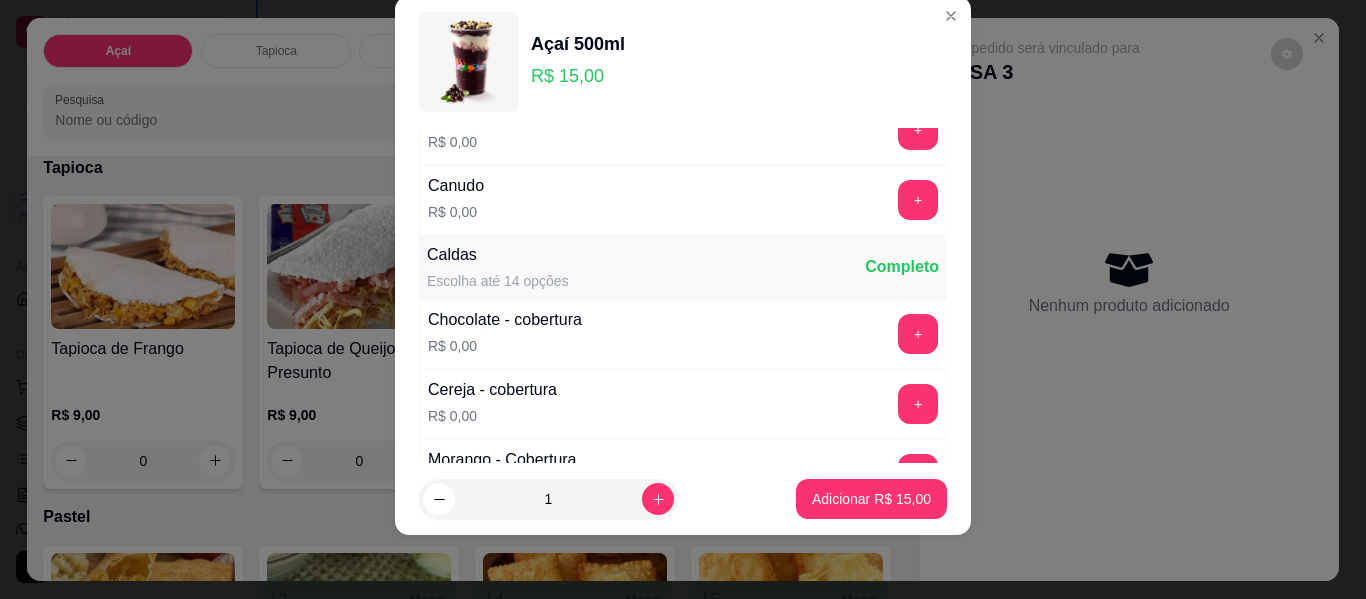 scroll, scrollTop: 1014, scrollLeft: 0, axis: vertical 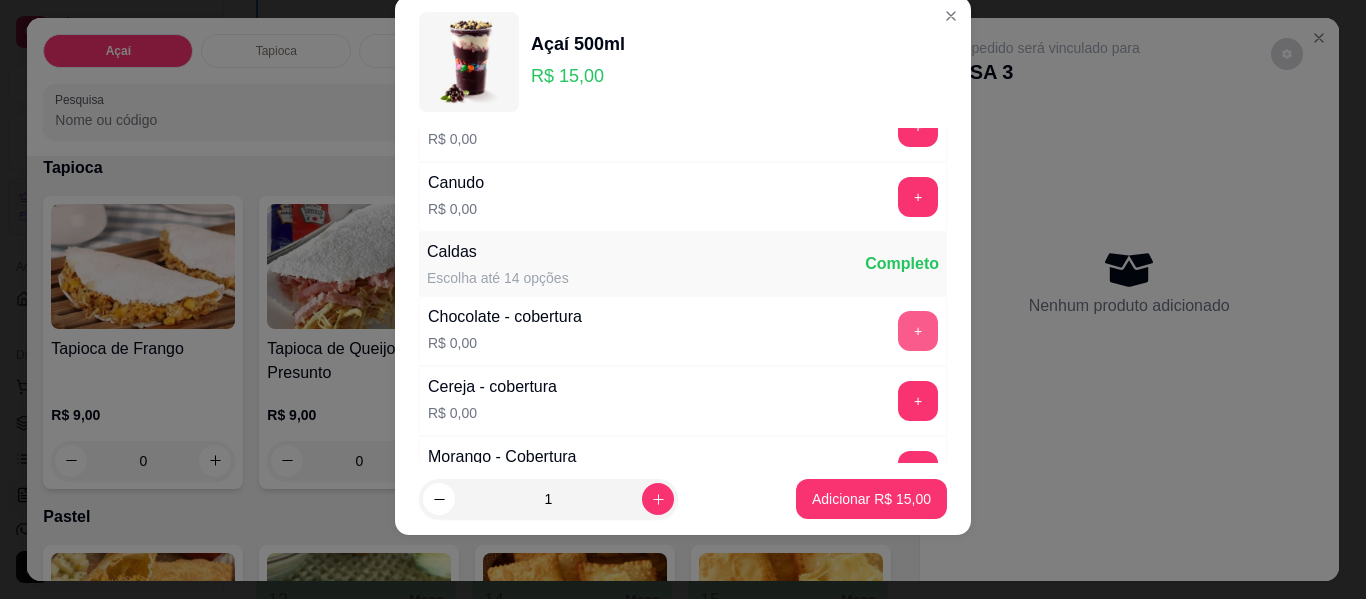 click on "+" at bounding box center [918, 331] 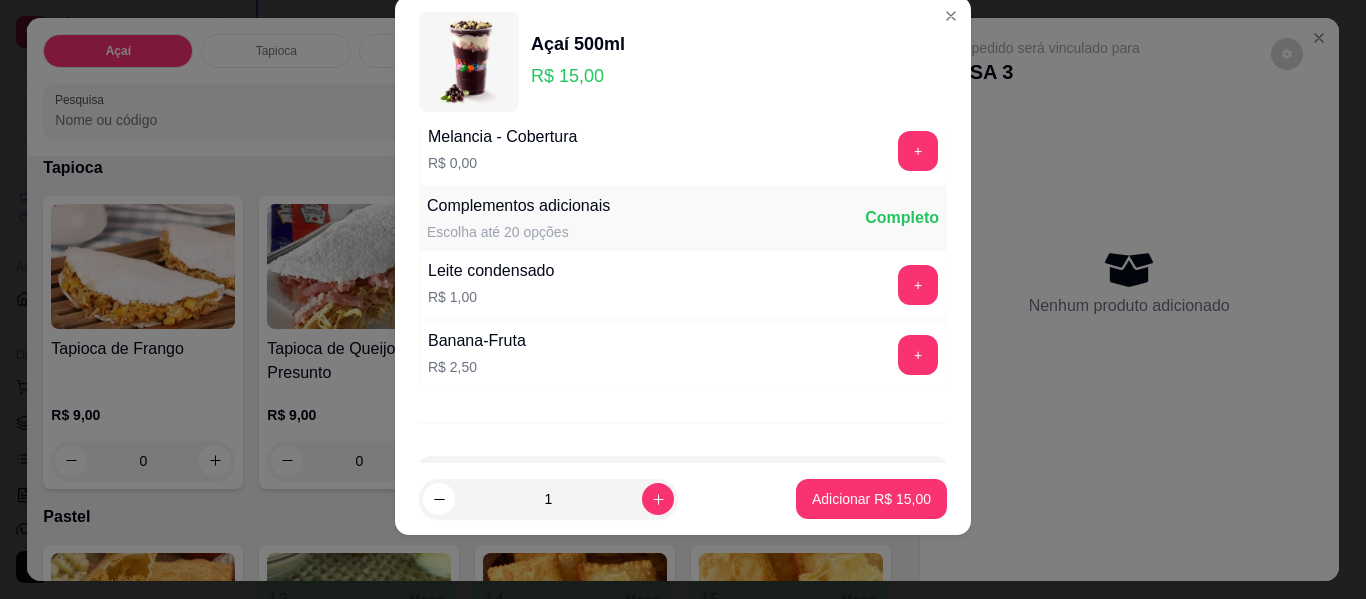 scroll, scrollTop: 1691, scrollLeft: 0, axis: vertical 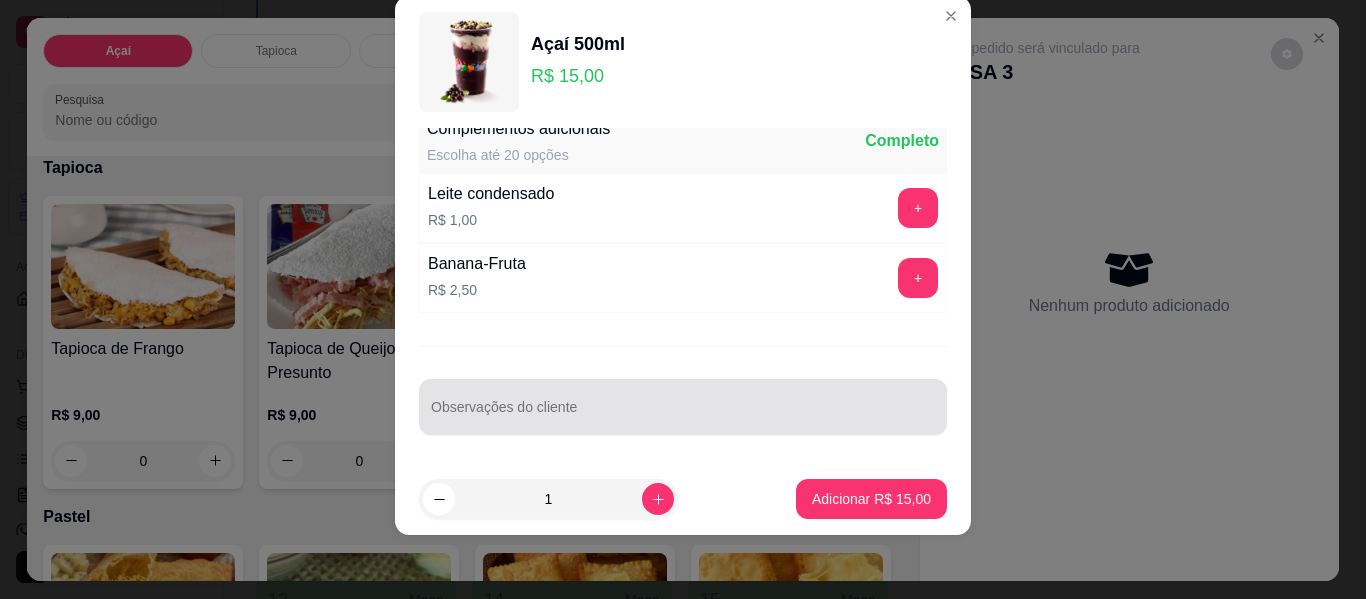 click at bounding box center [683, 407] 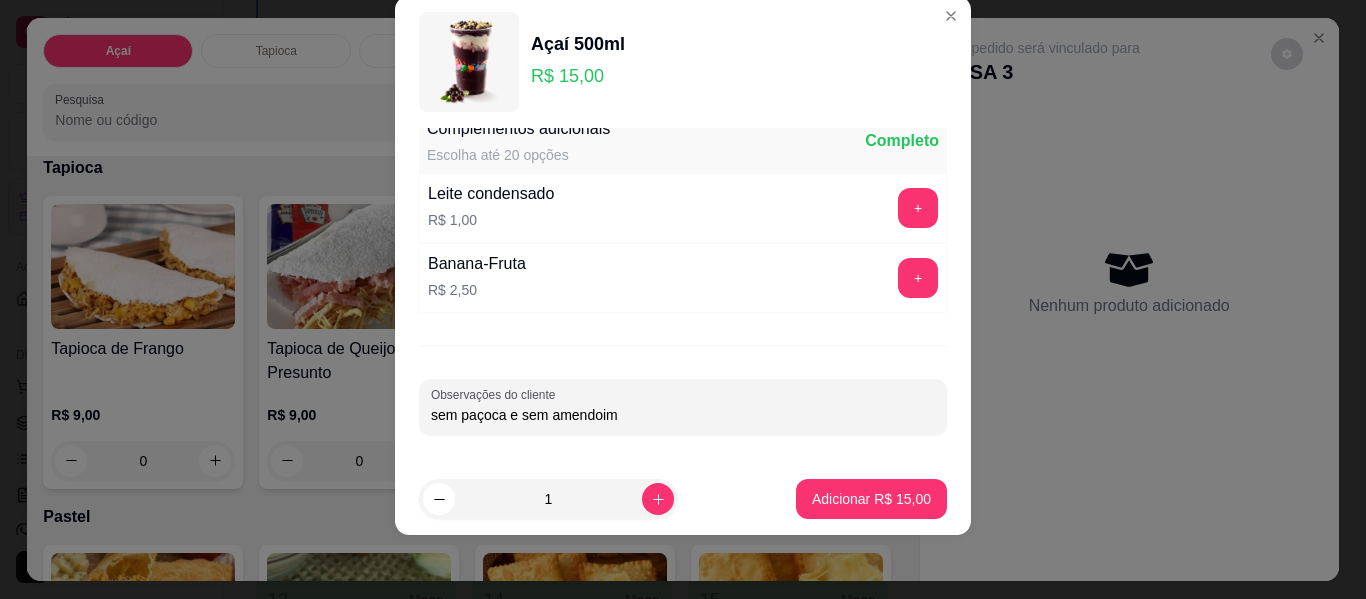 type on "sem paçoca e sem amendoim" 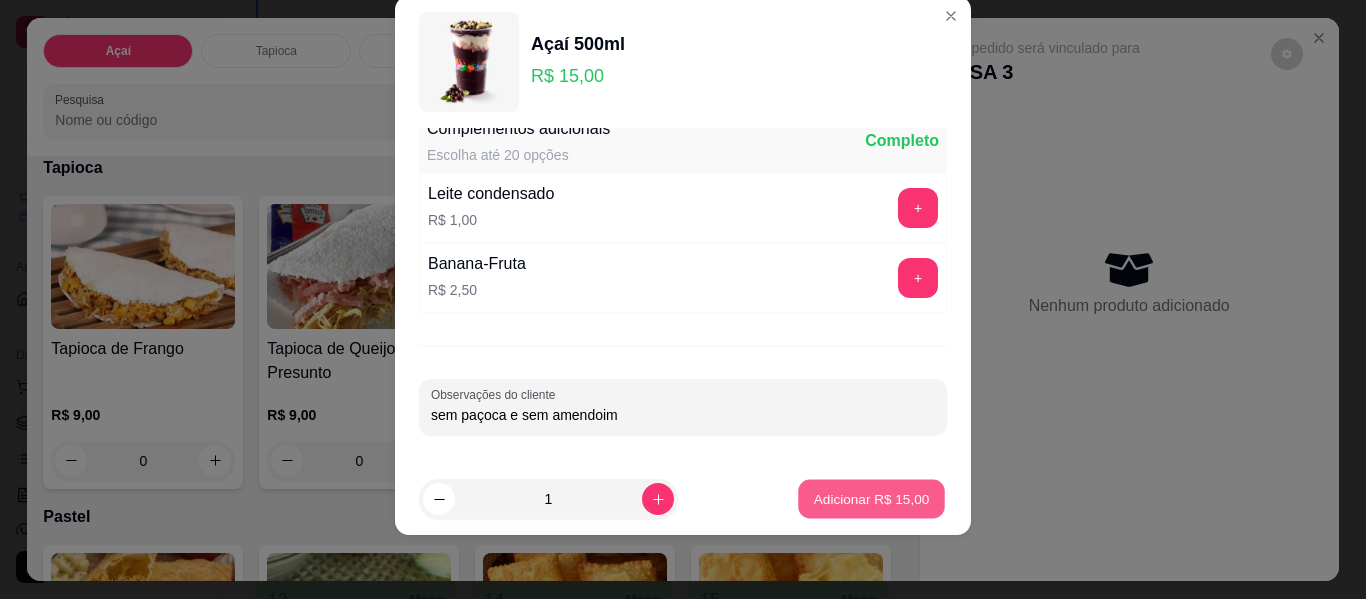 click on "Adicionar   R$ 15,00" at bounding box center (872, 498) 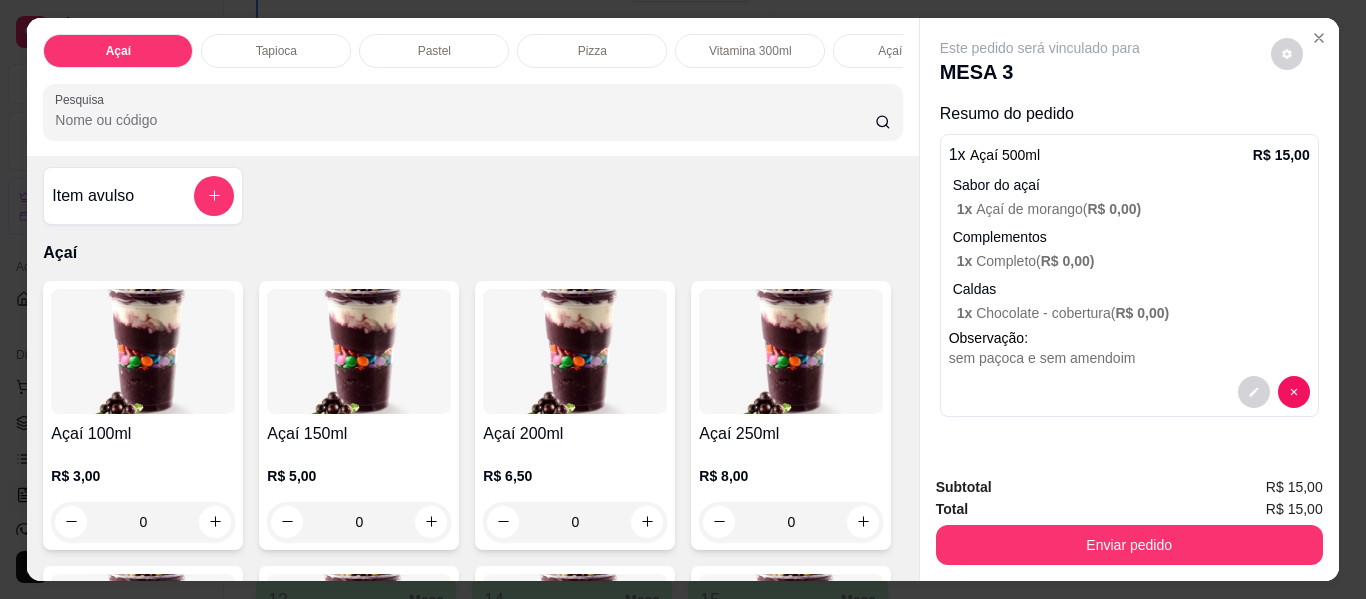 scroll, scrollTop: 0, scrollLeft: 0, axis: both 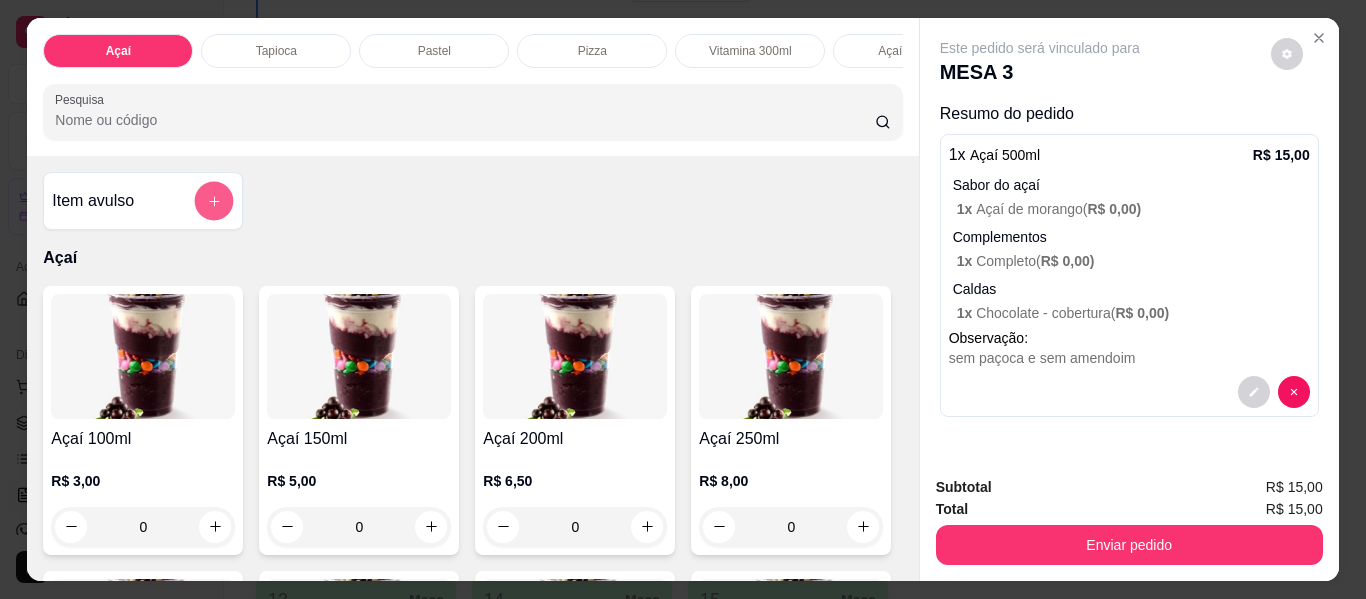 click at bounding box center (214, 201) 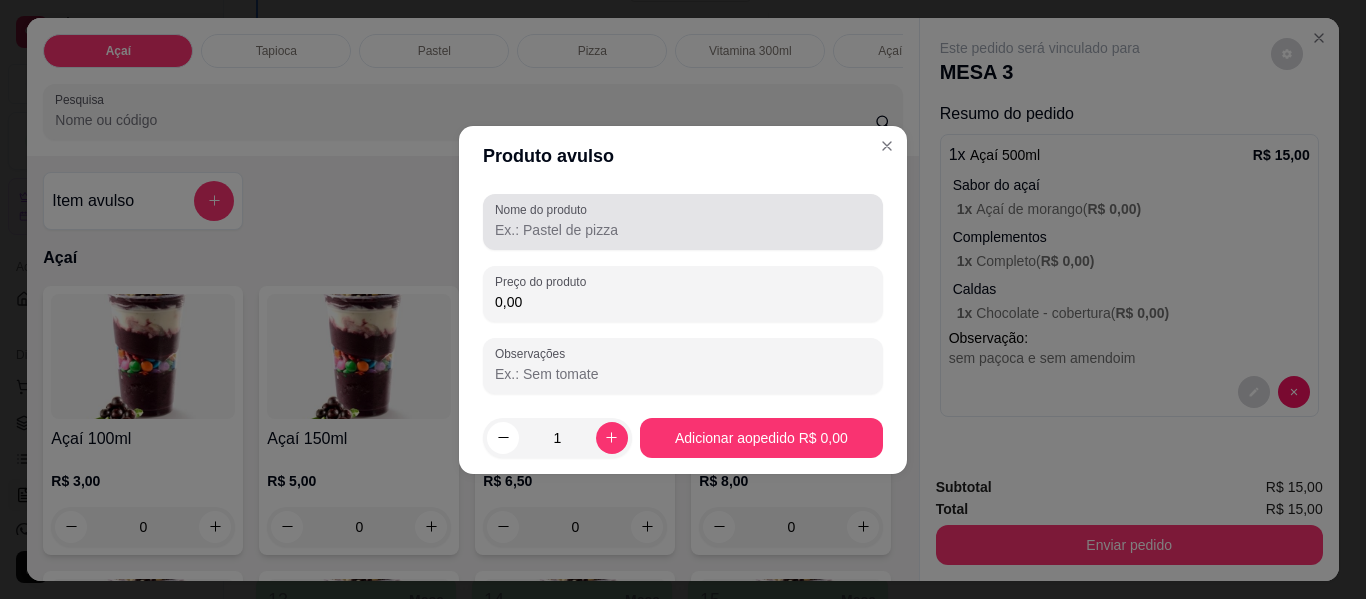 click on "Nome do produto" at bounding box center (683, 230) 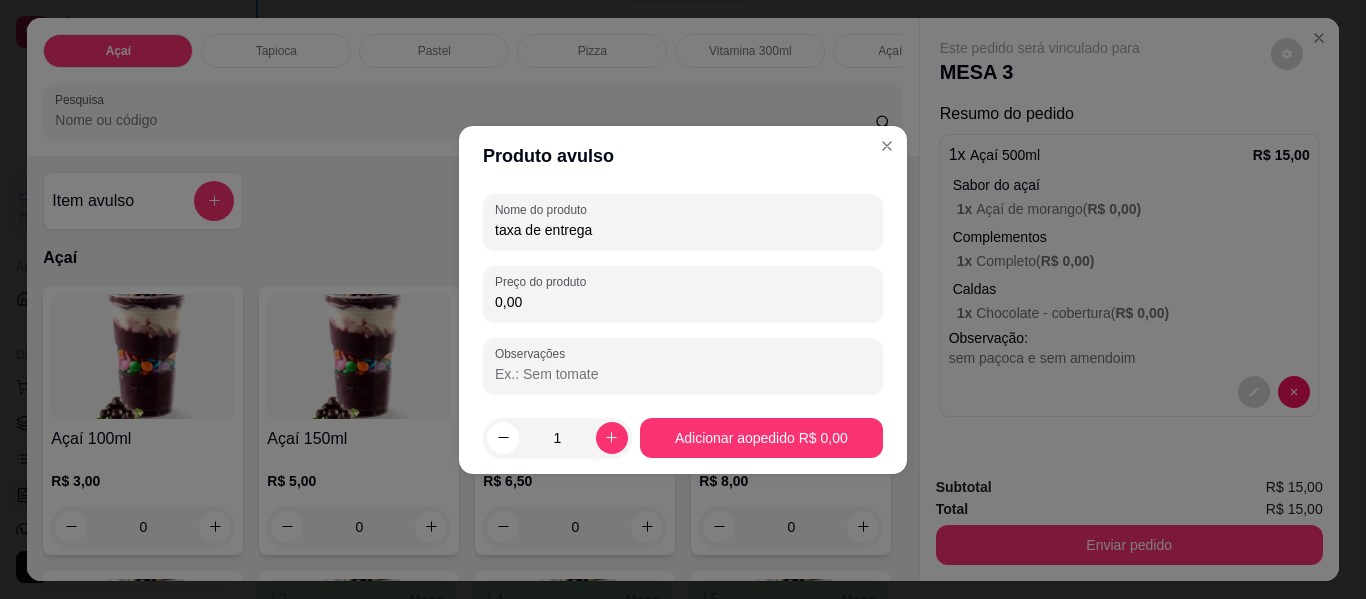 type on "taxa de entrega" 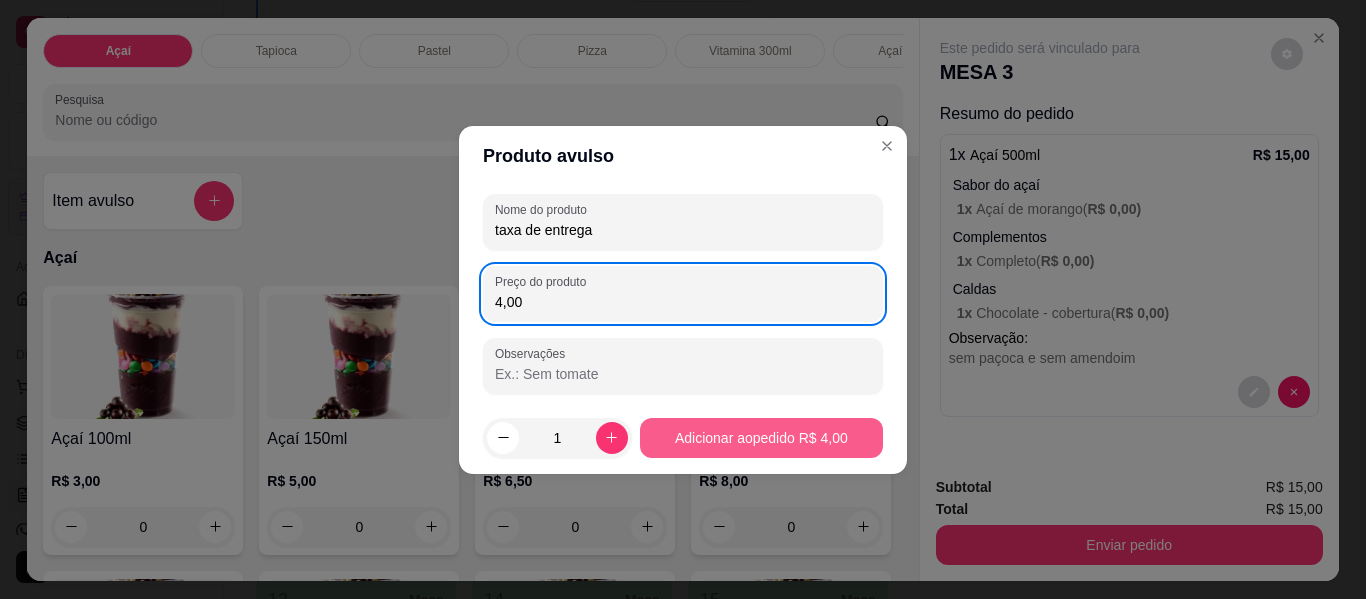 type on "4,00" 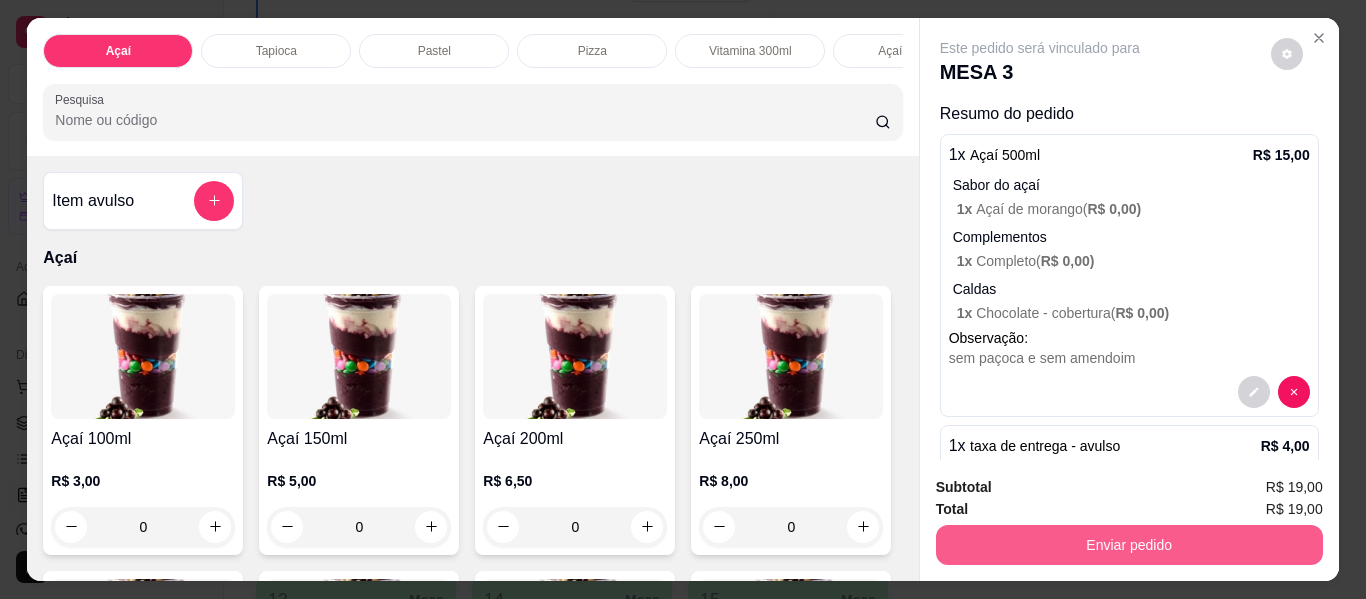 click on "Enviar pedido" at bounding box center (1129, 545) 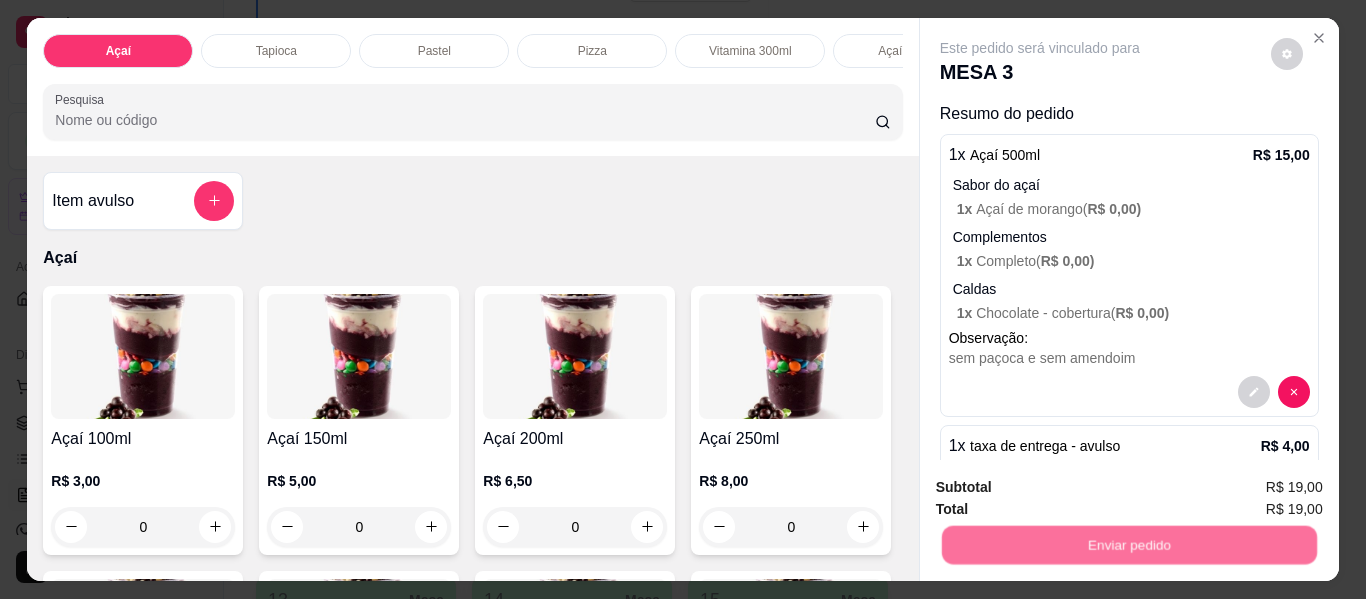 click on "Não registrar e enviar pedido" at bounding box center [1063, 489] 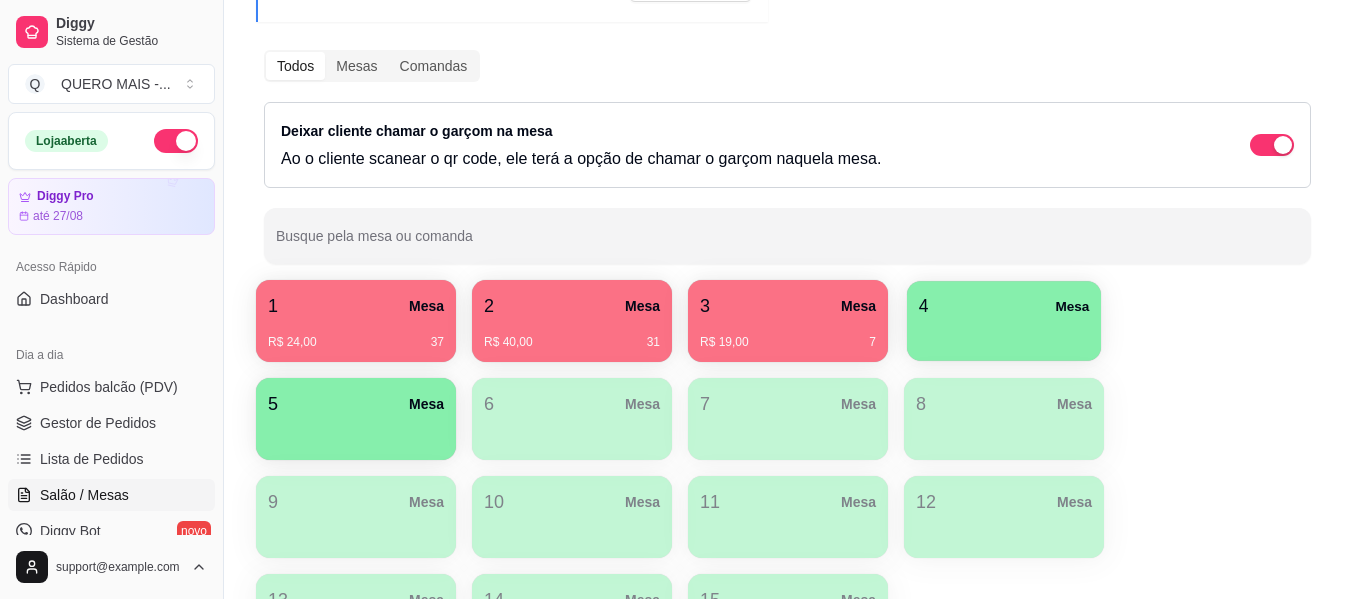 click on "4 Mesa" at bounding box center [1004, 306] 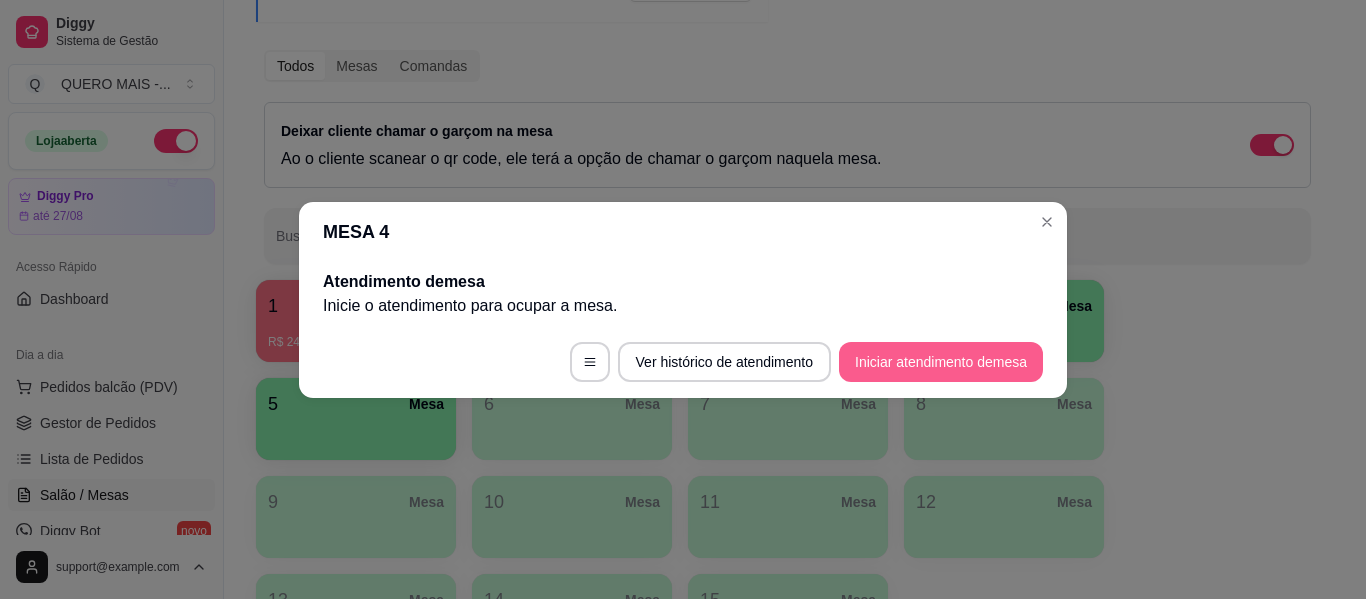 click on "Iniciar atendimento de  mesa" at bounding box center (941, 362) 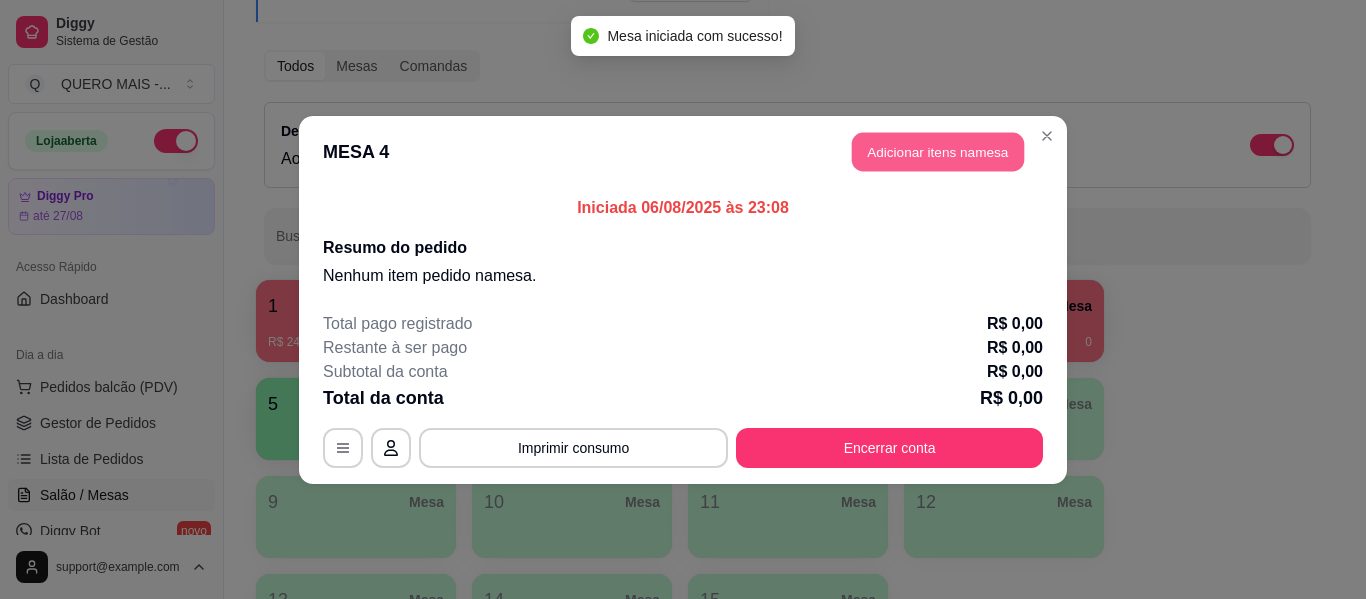 click on "Adicionar itens na  mesa" at bounding box center [938, 151] 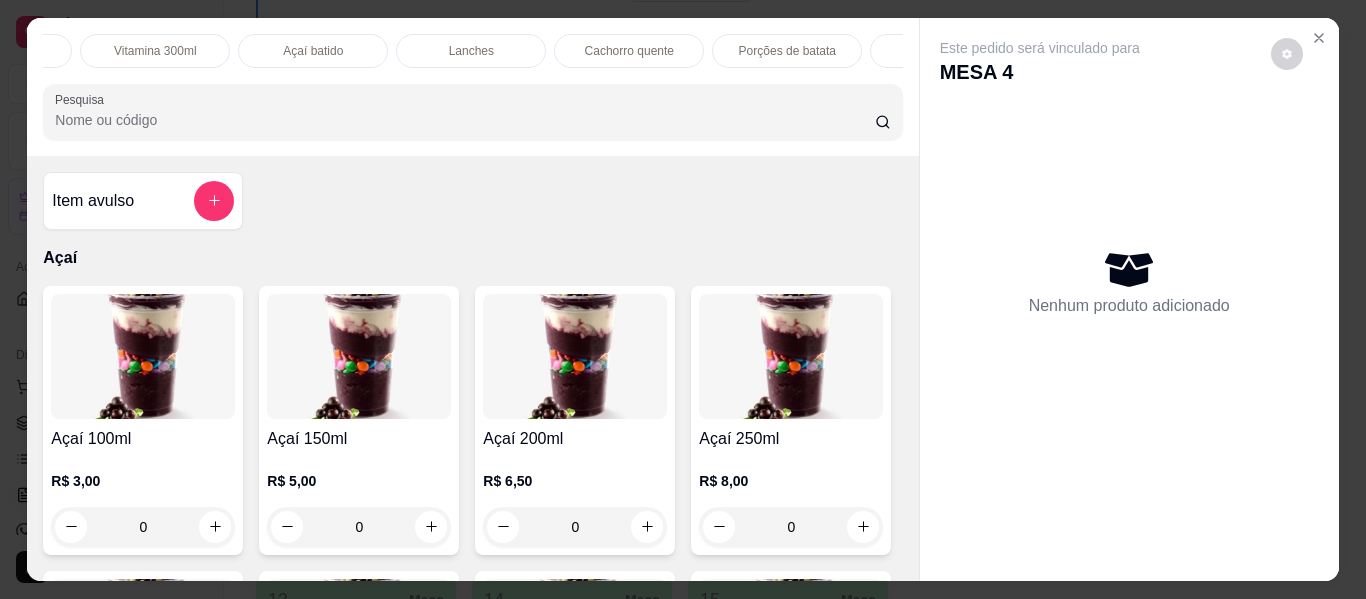 scroll, scrollTop: 0, scrollLeft: 630, axis: horizontal 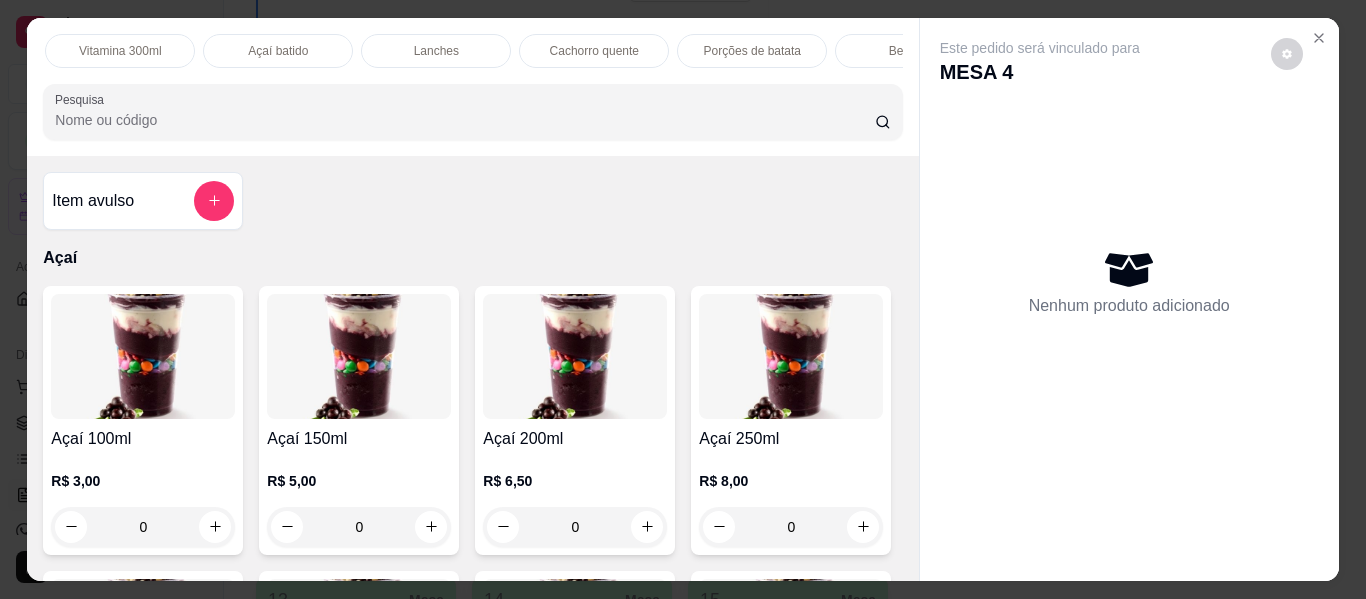 click on "Cachorro quente" at bounding box center [594, 51] 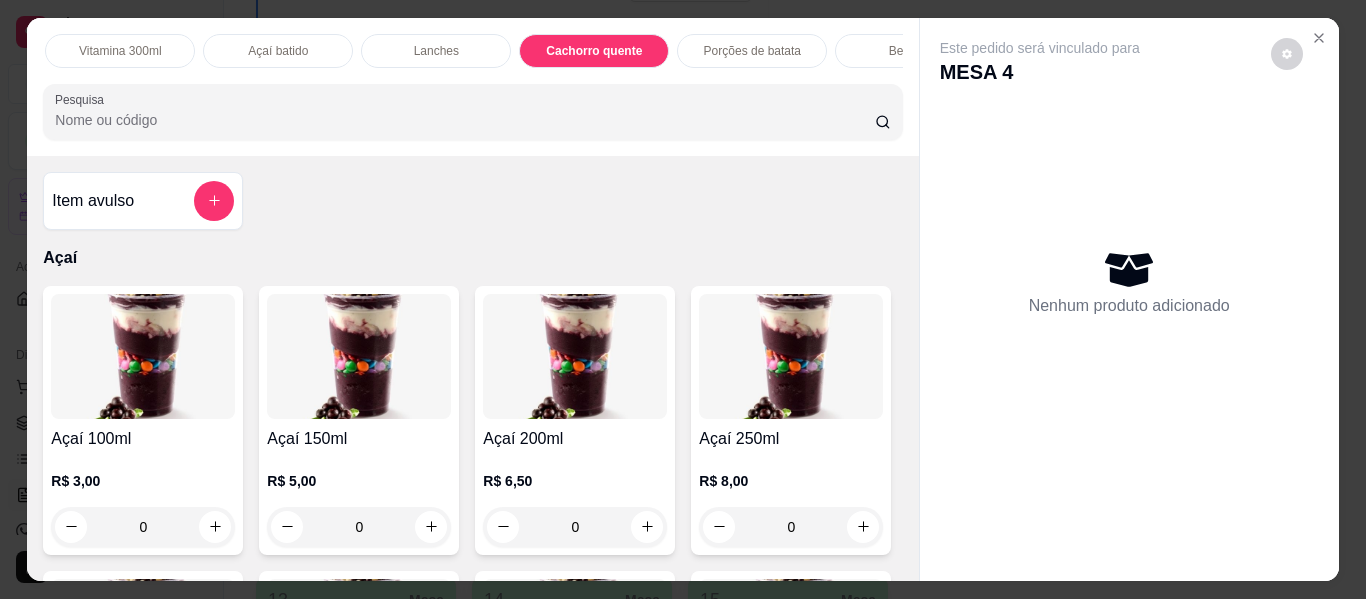 scroll, scrollTop: 4717, scrollLeft: 0, axis: vertical 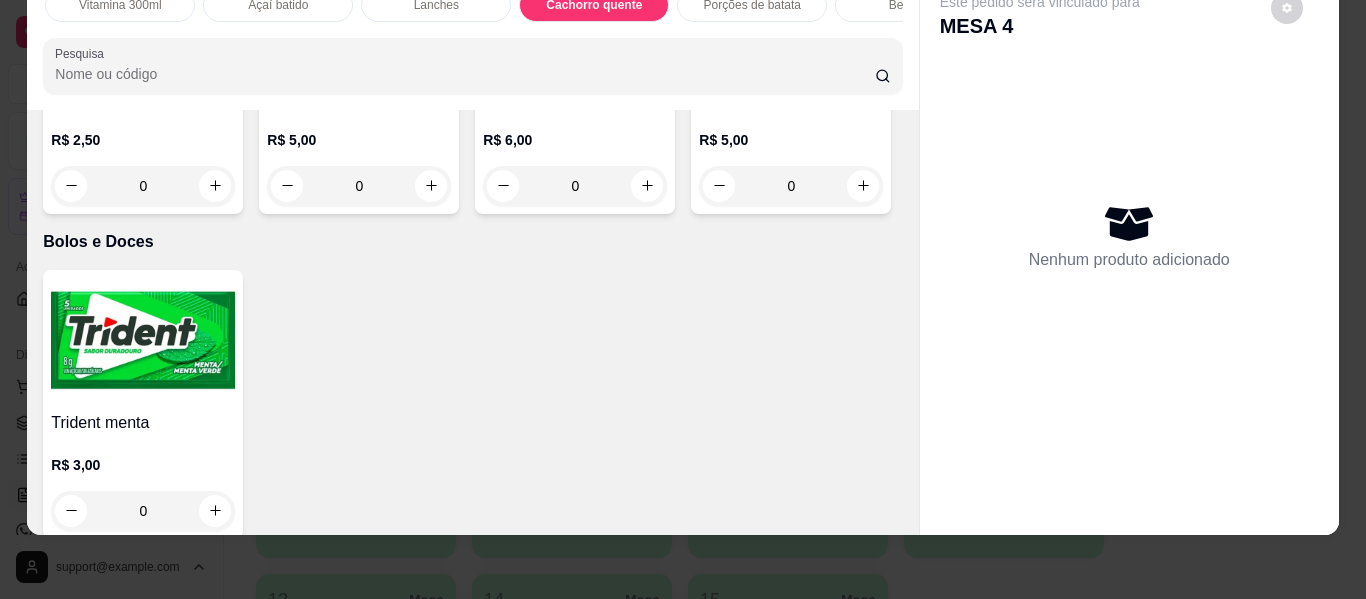 click at bounding box center (215, -1058) 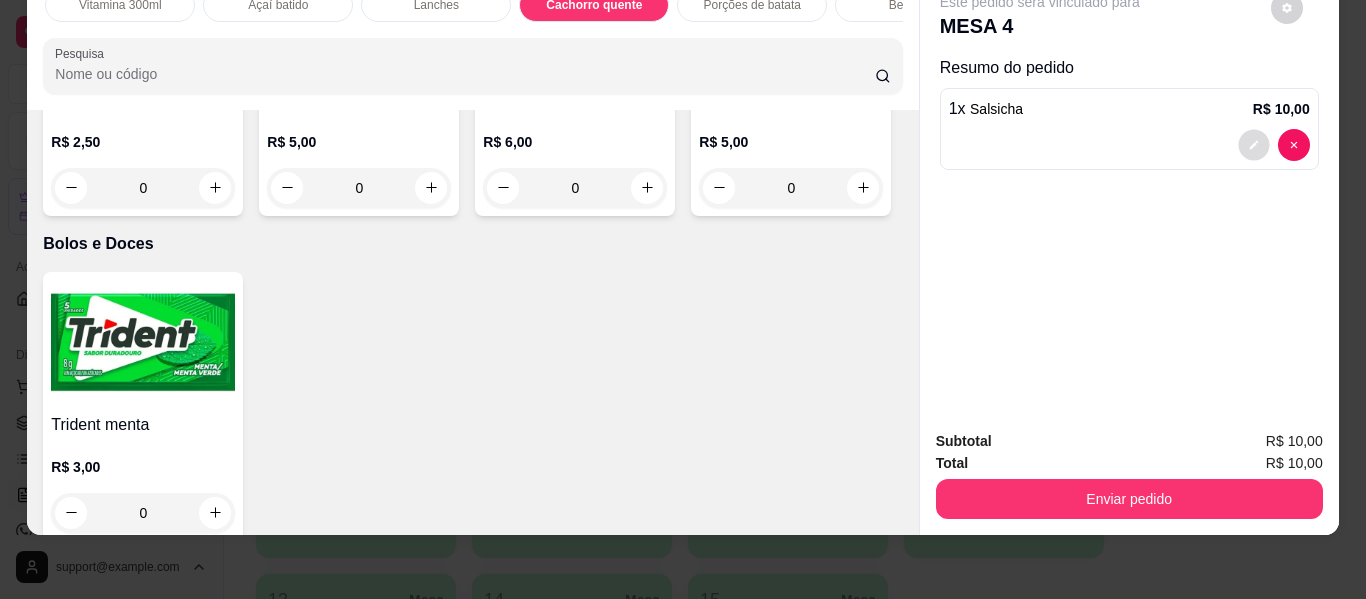 click at bounding box center [1253, 144] 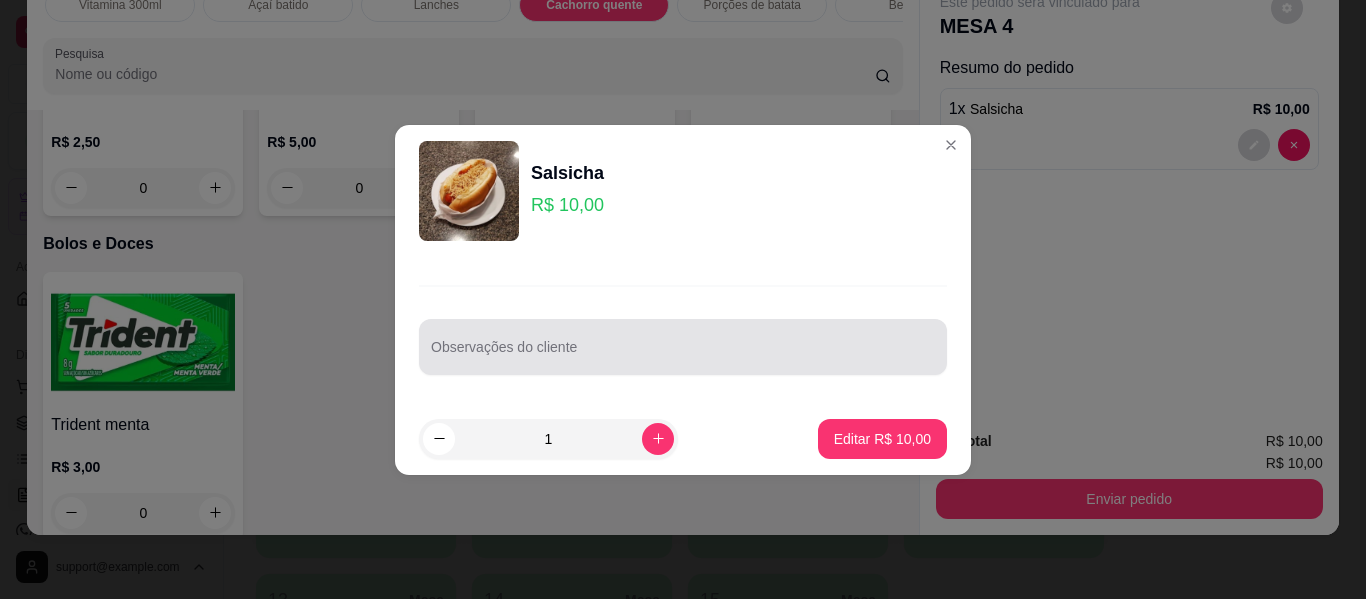click on "Observações do cliente" at bounding box center [683, 347] 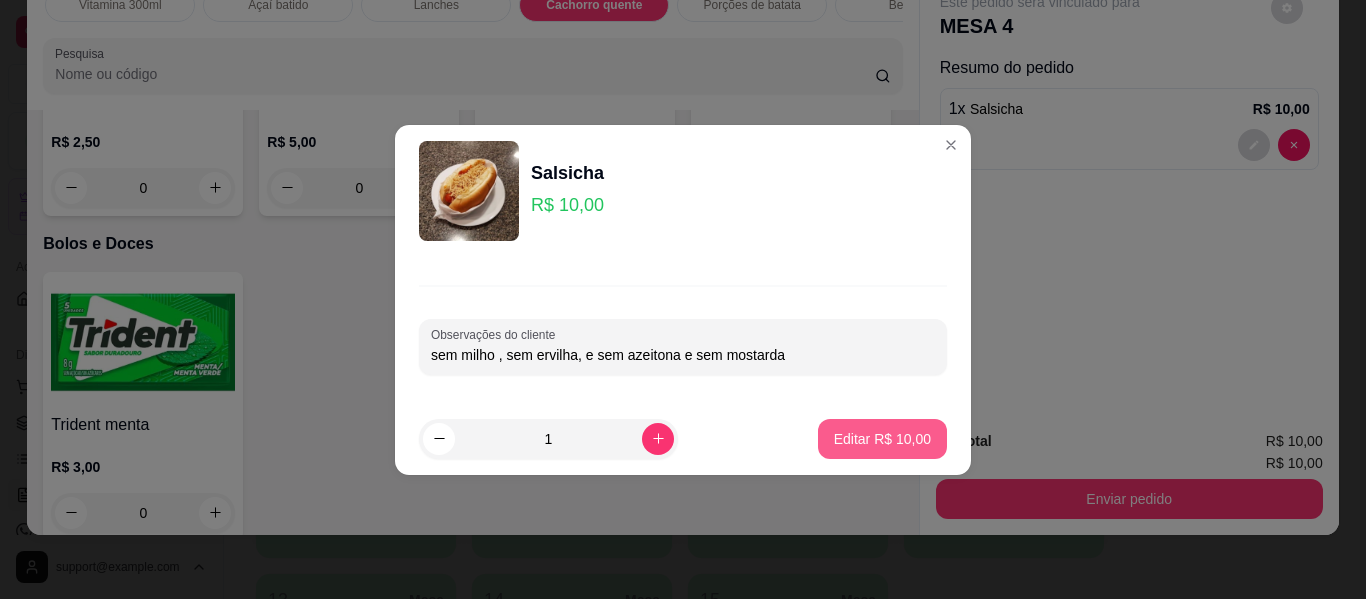 type on "sem milho , sem ervilha, e sem azeitona e sem mostarda" 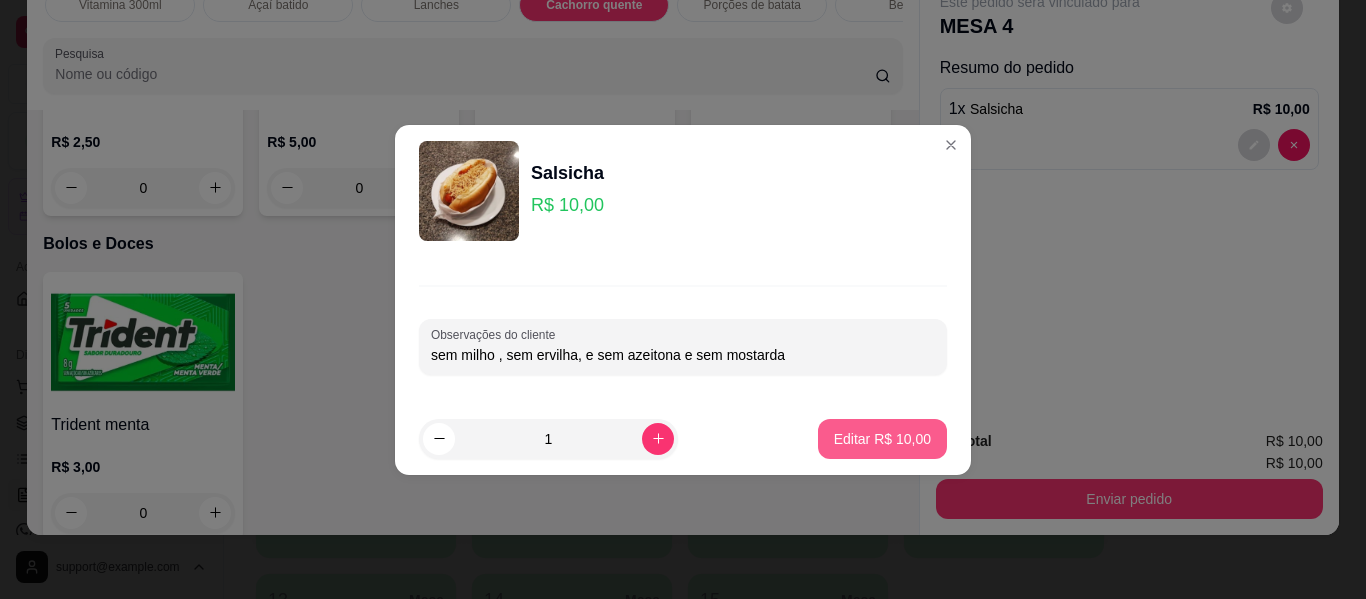 click on "Editar   R$ 10,00" at bounding box center (882, 439) 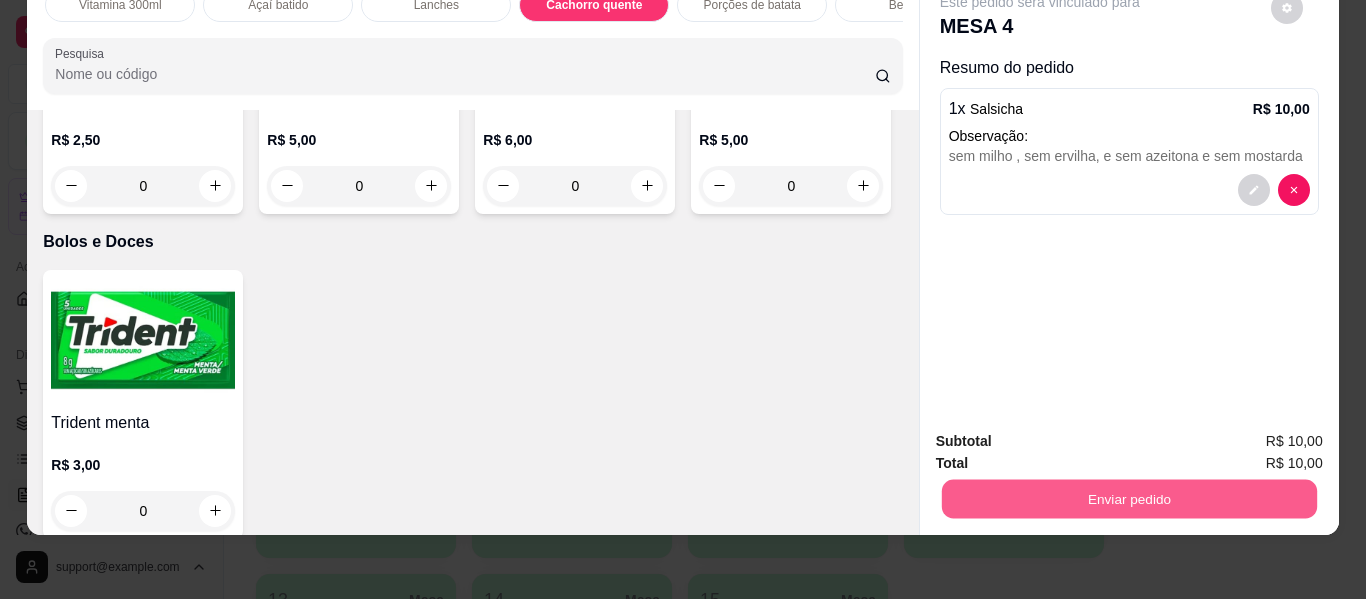 click on "Enviar pedido" at bounding box center [1128, 499] 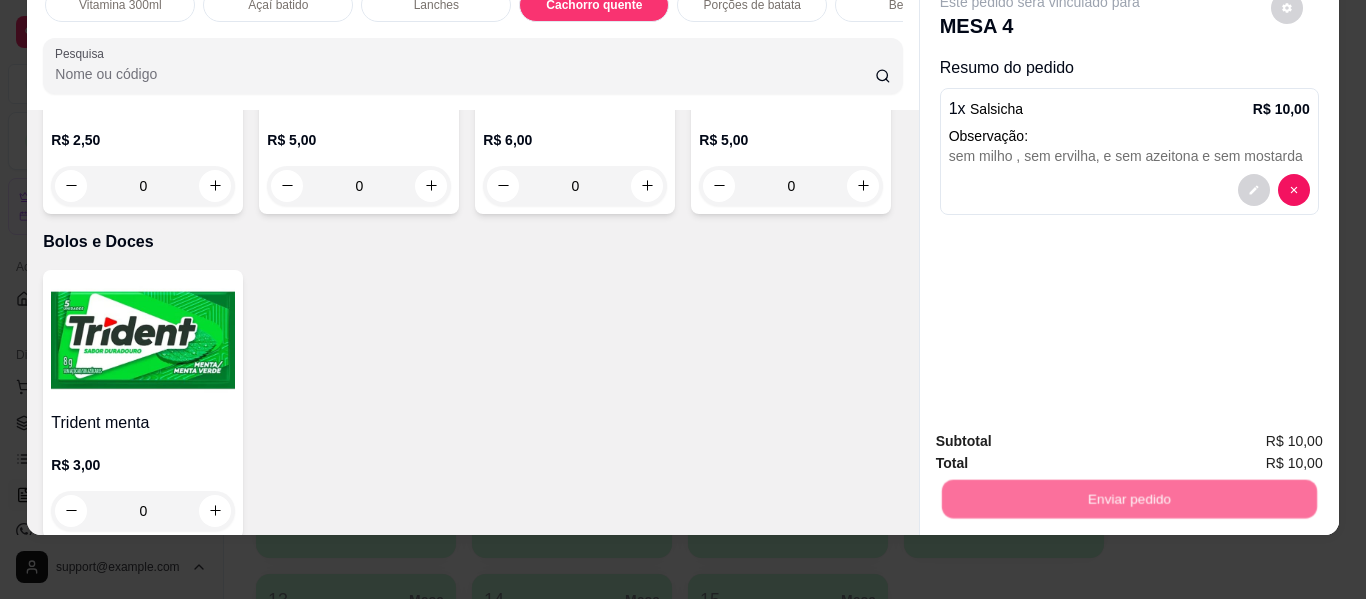 click on "Não registrar e enviar pedido" at bounding box center (1063, 433) 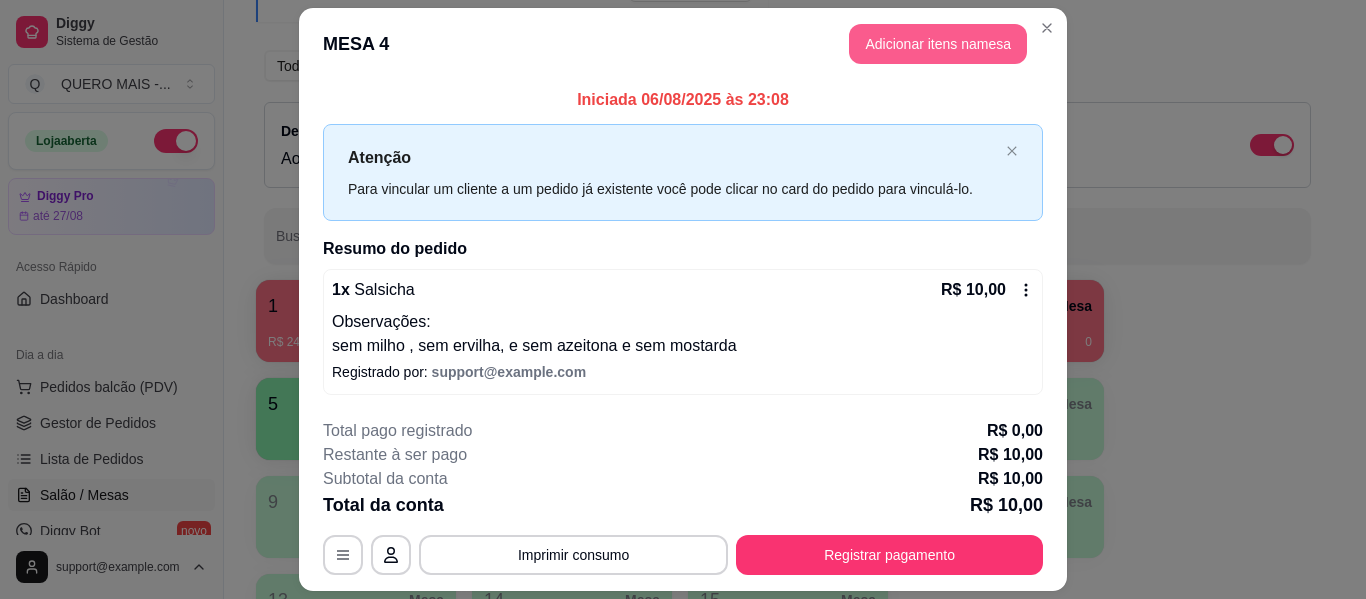 click on "Adicionar itens na  mesa" at bounding box center (938, 44) 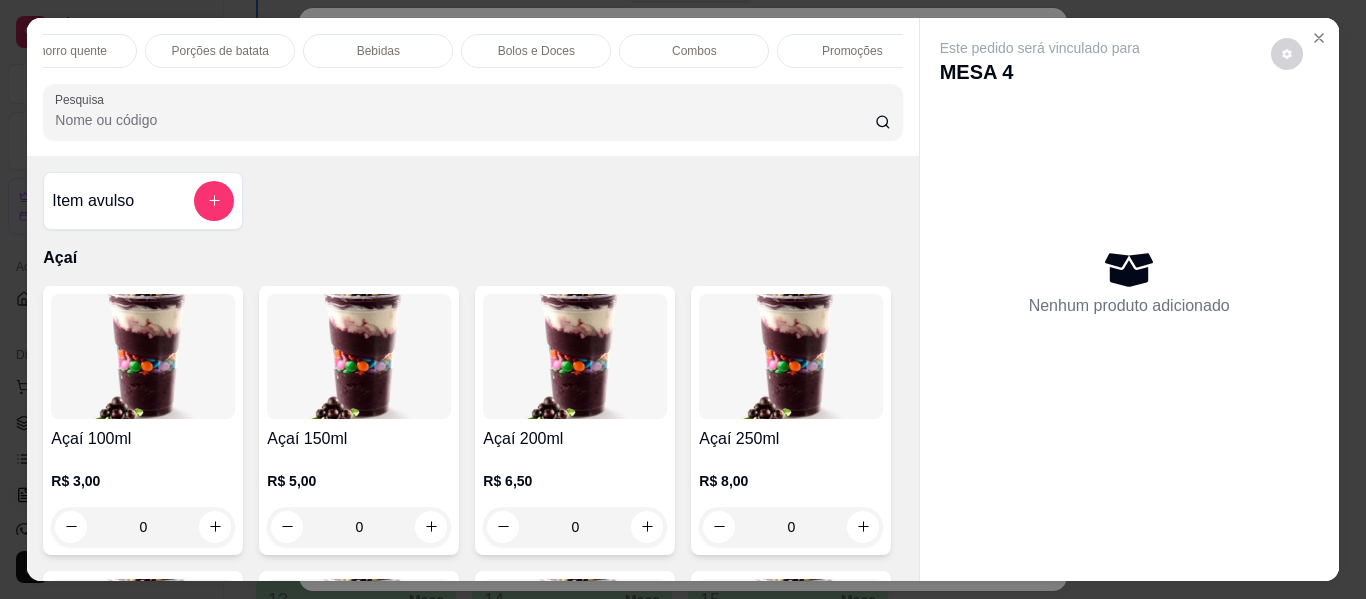 scroll, scrollTop: 0, scrollLeft: 1165, axis: horizontal 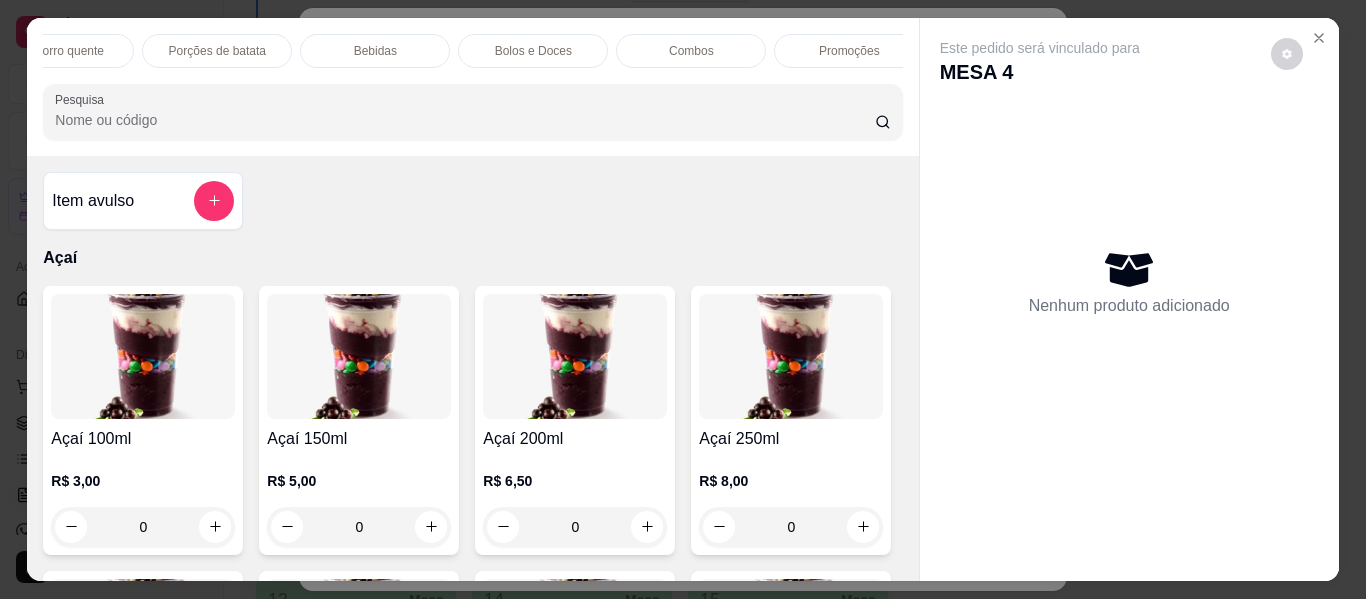 click on "Bebidas" at bounding box center (375, 51) 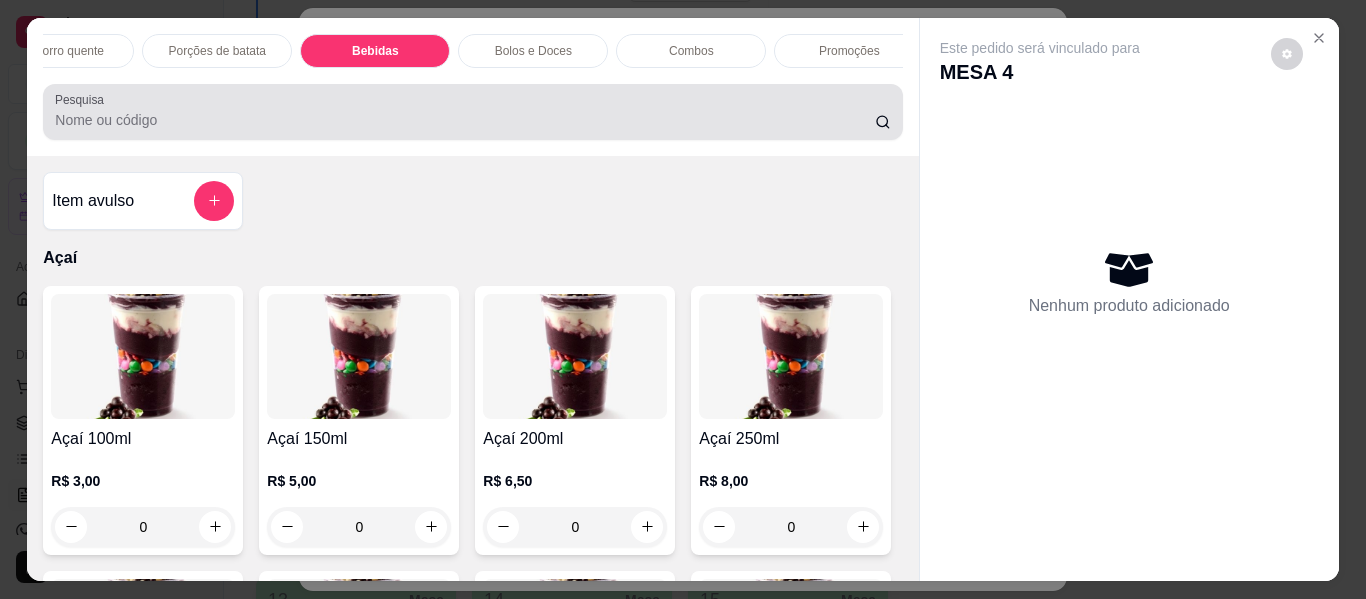scroll, scrollTop: 5391, scrollLeft: 0, axis: vertical 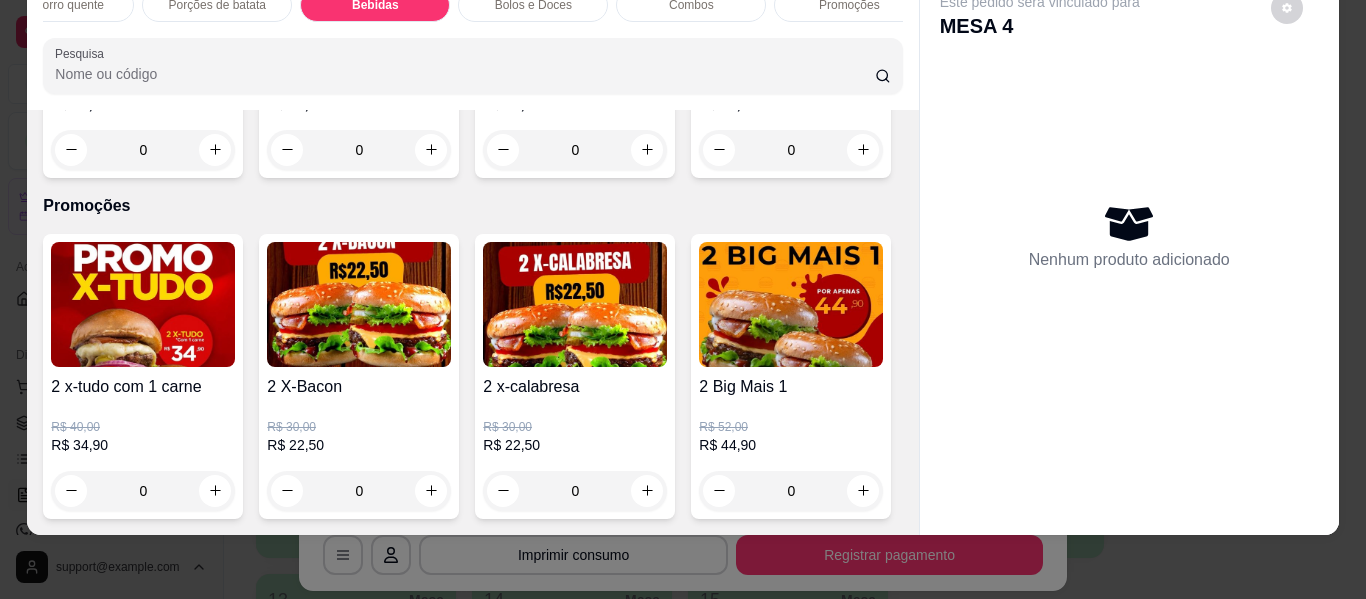 click 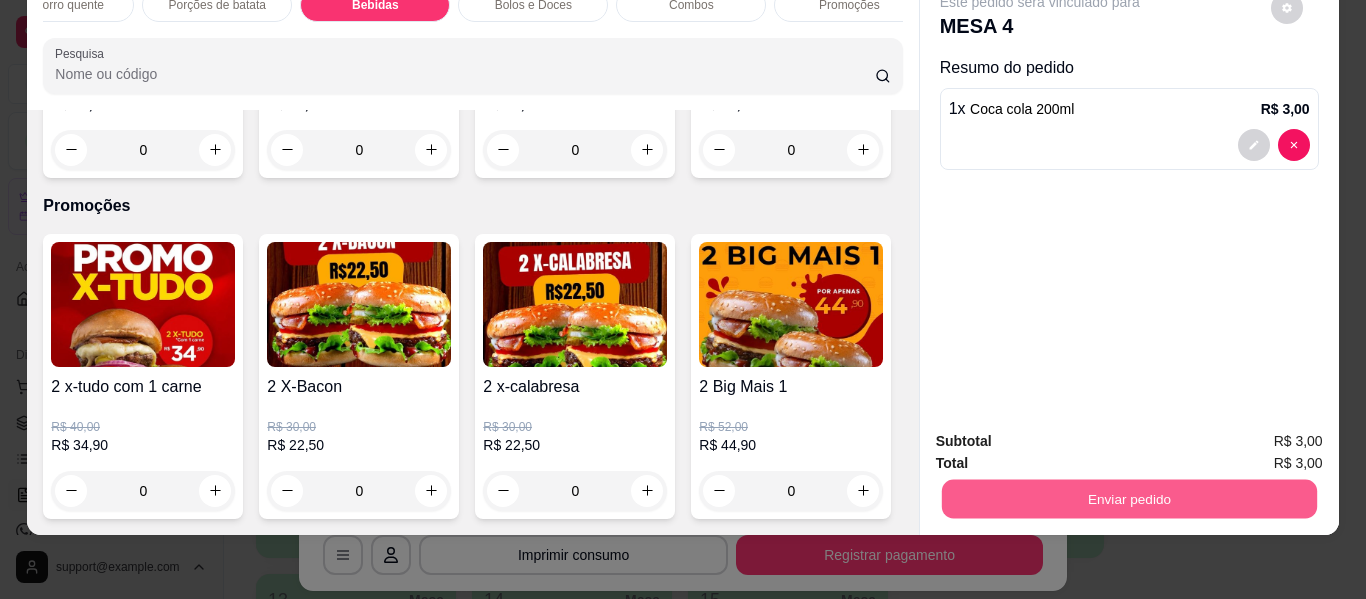 click on "Enviar pedido" at bounding box center [1128, 499] 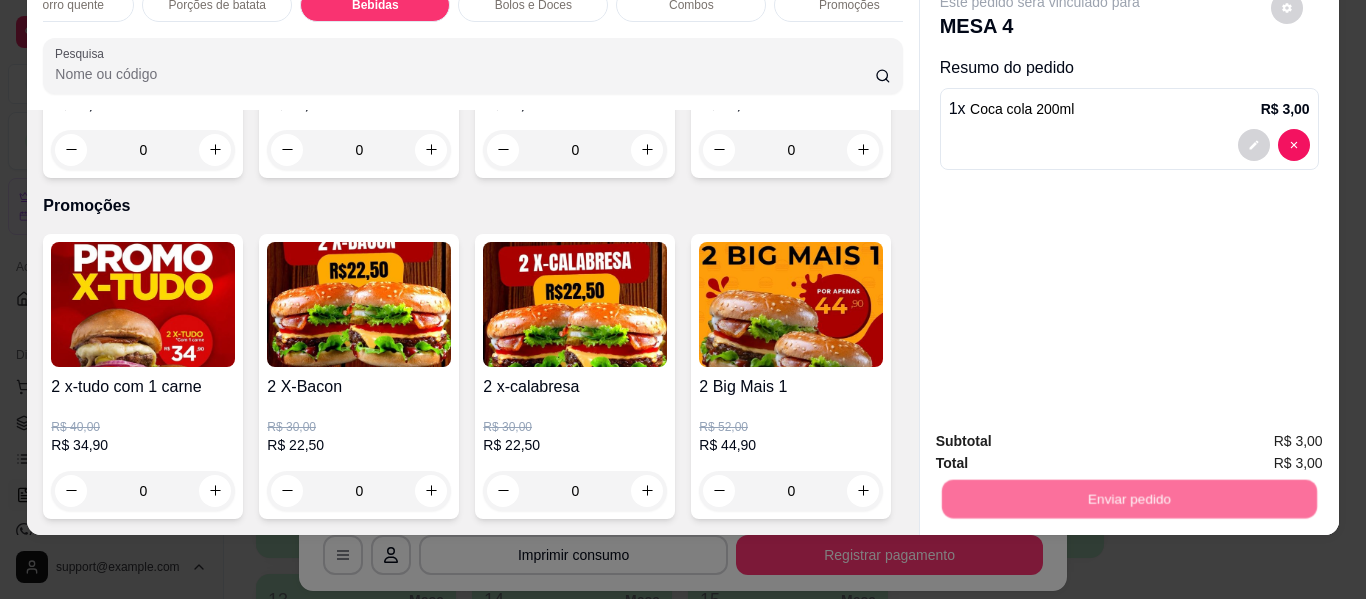 click on "Não registrar e enviar pedido" at bounding box center [1063, 433] 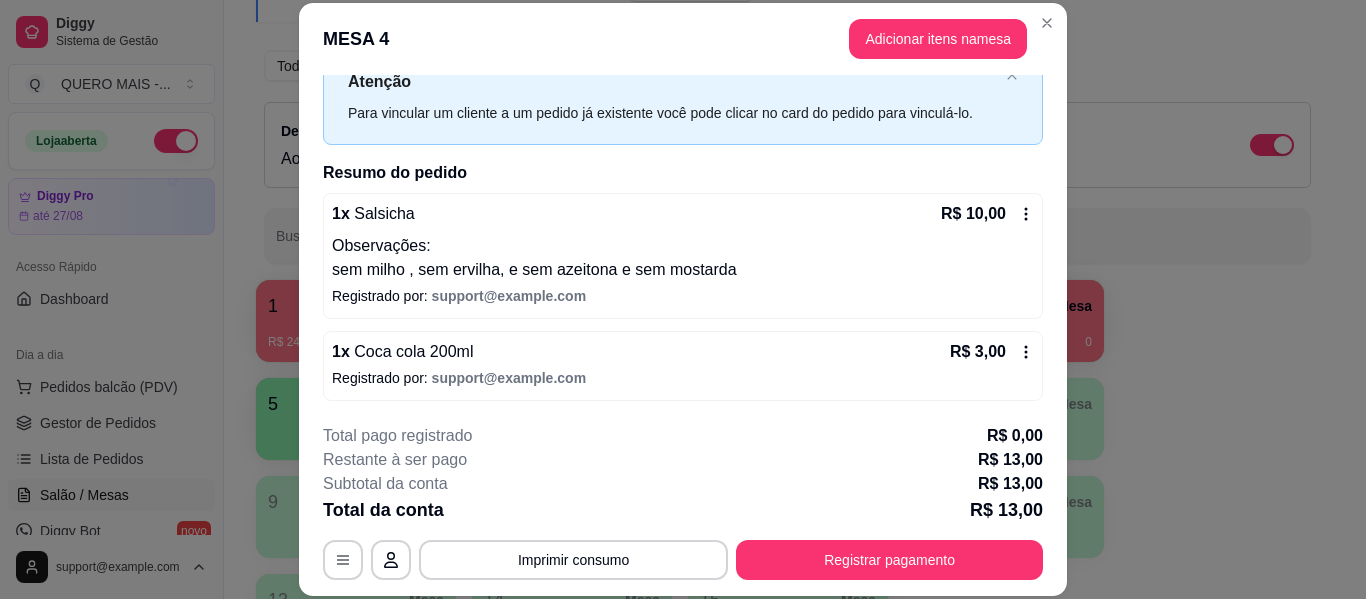 scroll, scrollTop: 72, scrollLeft: 0, axis: vertical 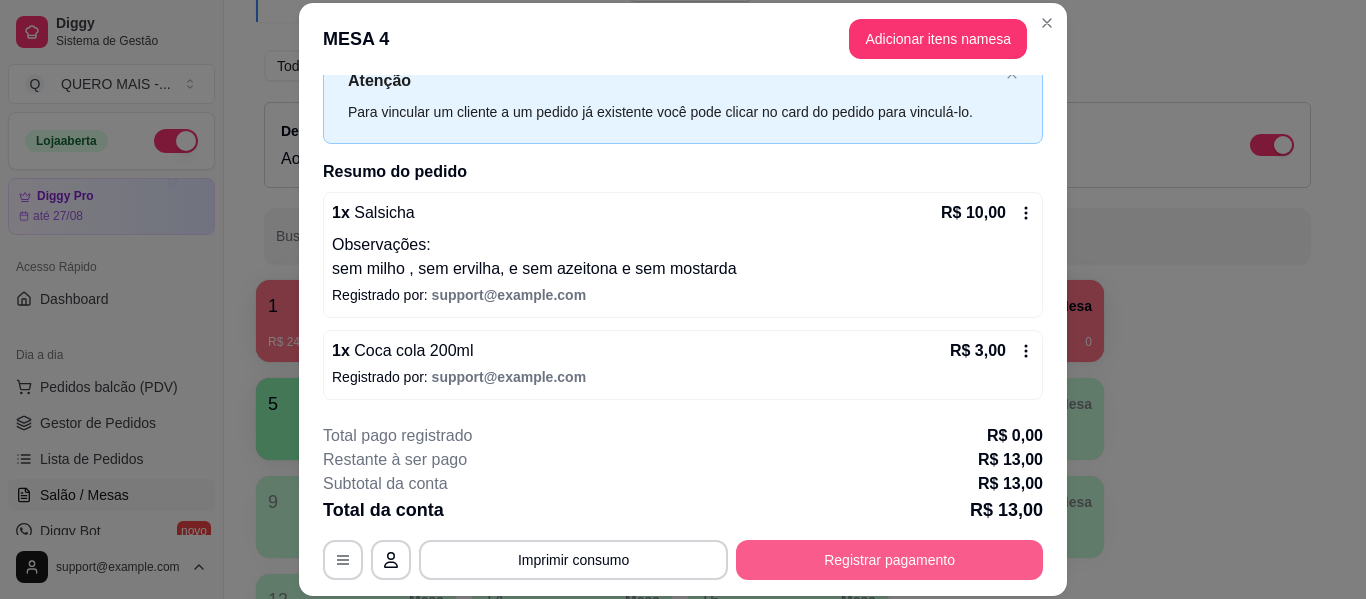 click on "Registrar pagamento" at bounding box center [889, 560] 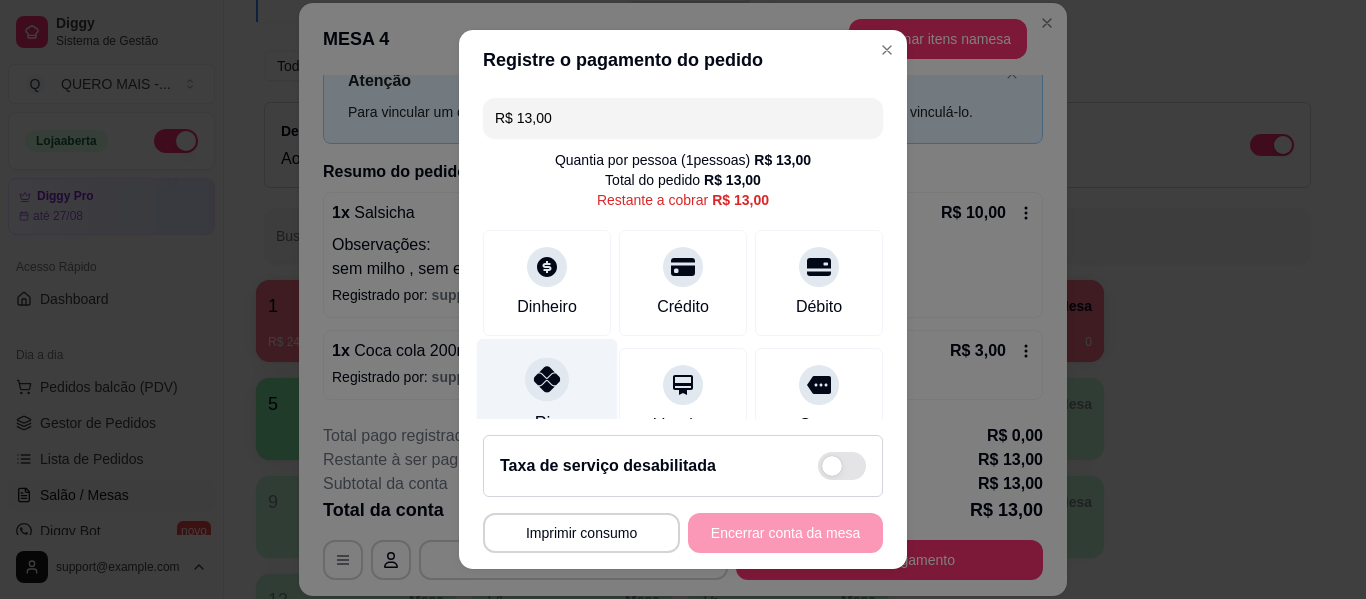 click 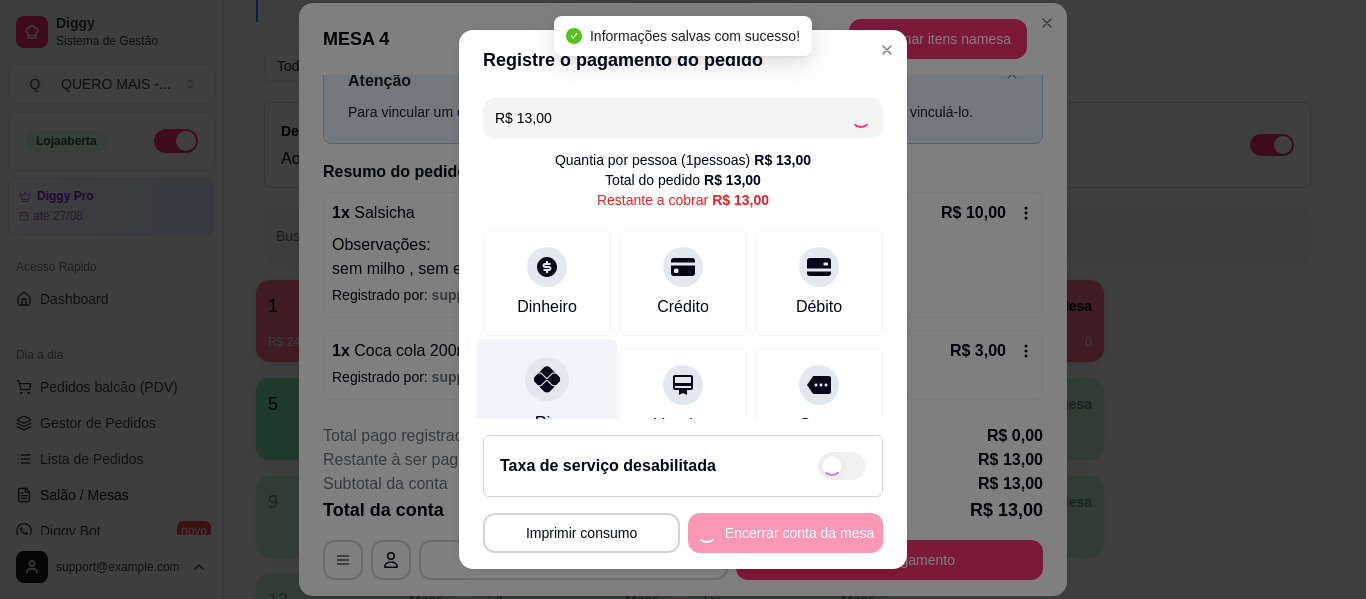 type on "R$ 0,00" 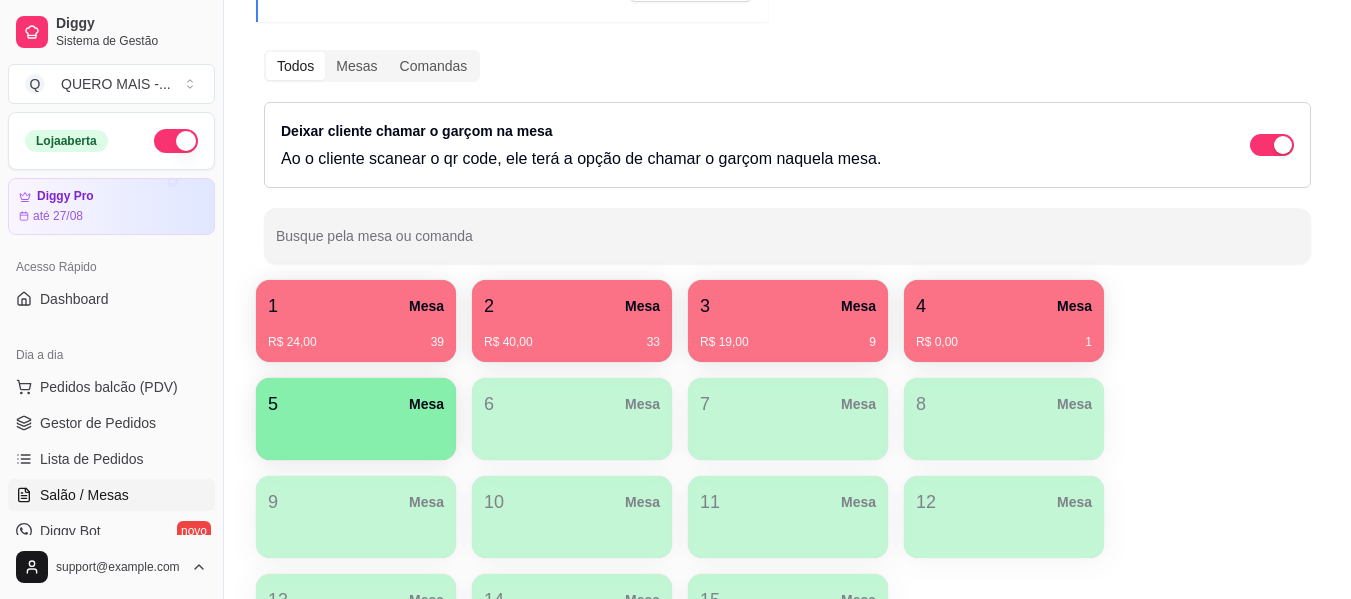 click on "1 Mesa R$ 24,00 39" at bounding box center [356, 321] 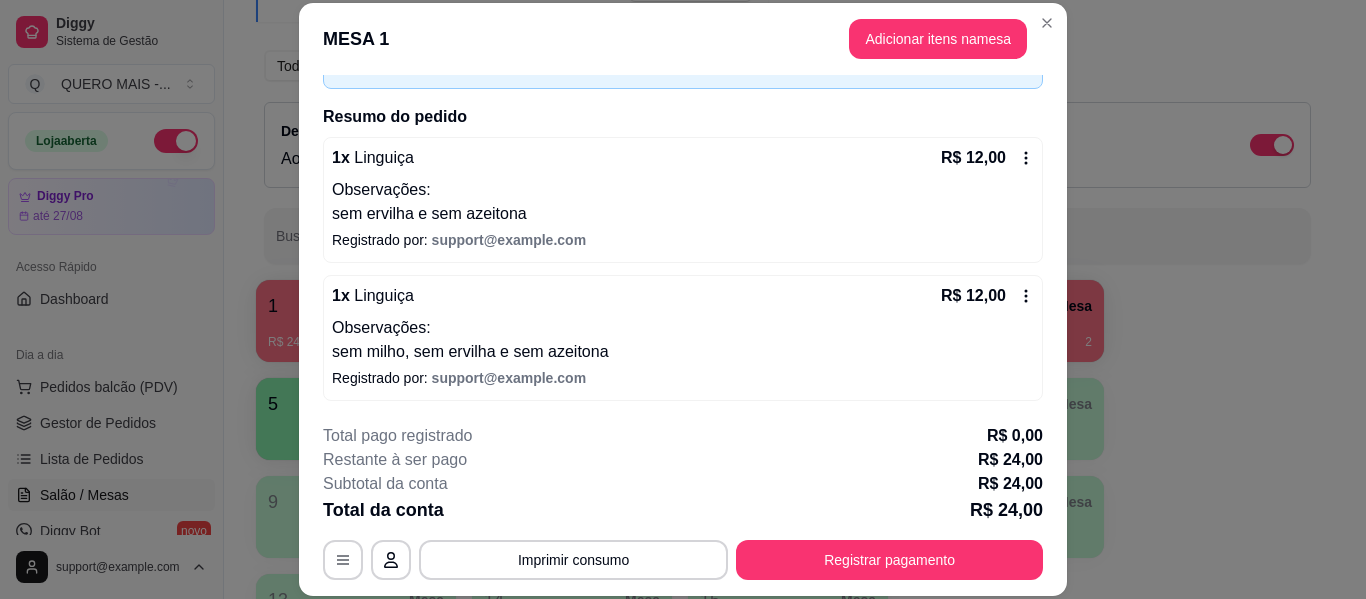 scroll, scrollTop: 128, scrollLeft: 0, axis: vertical 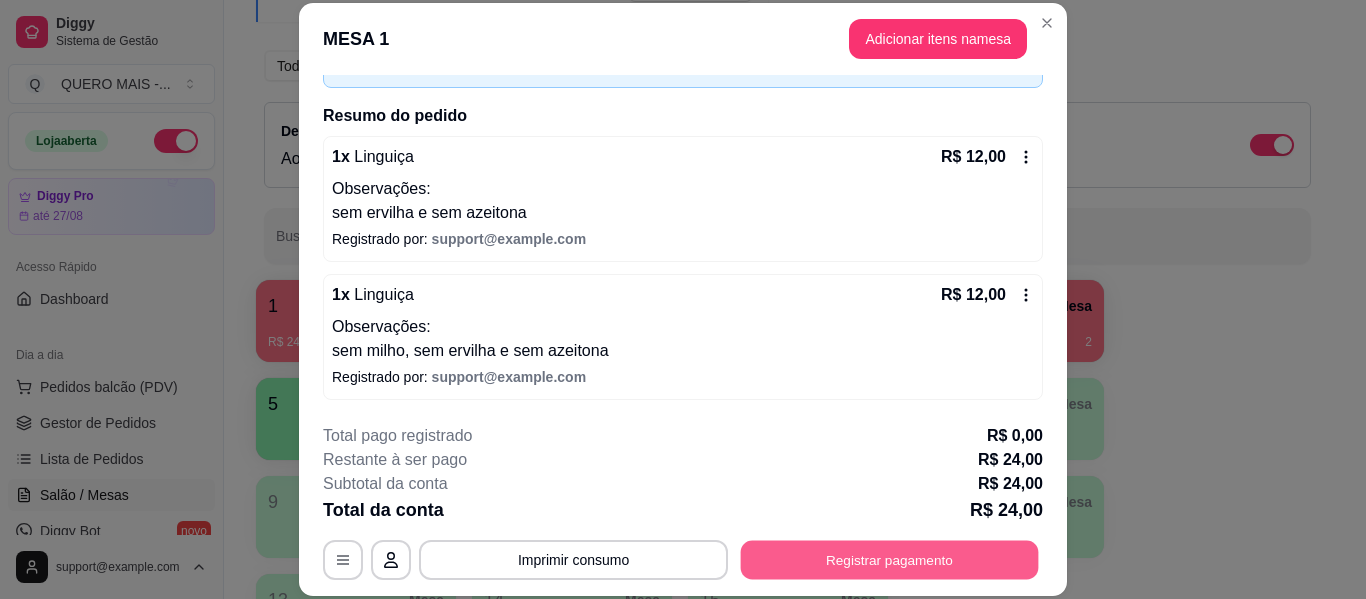 click on "Registrar pagamento" at bounding box center [890, 560] 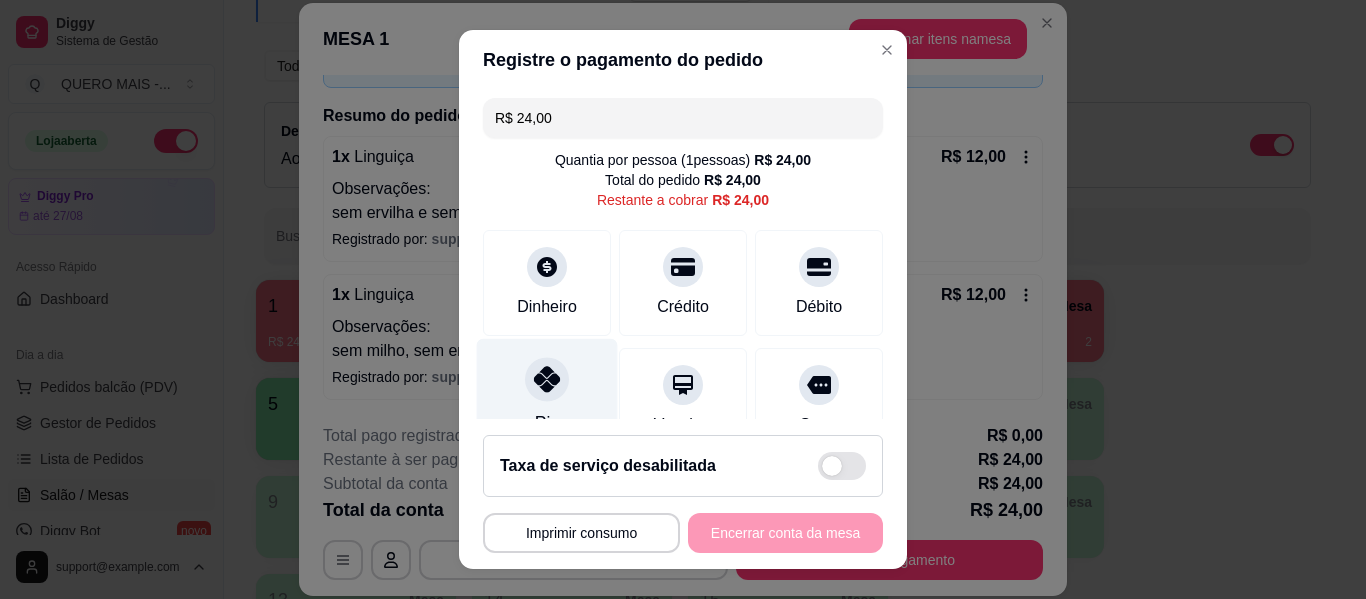 click 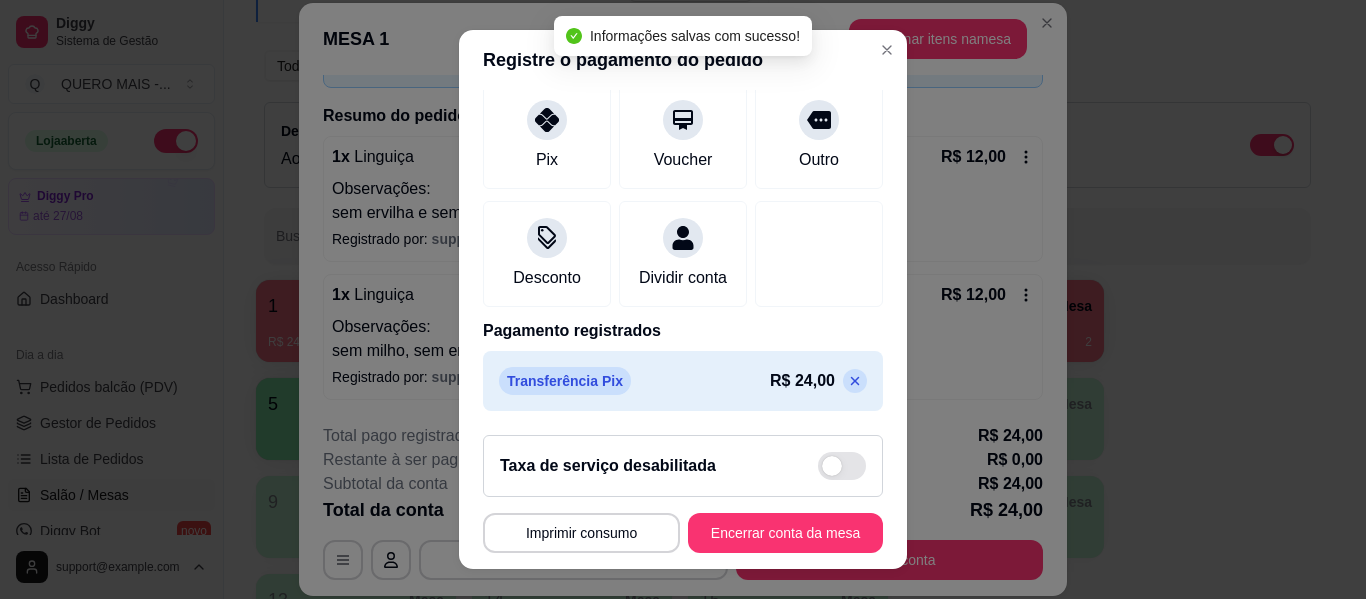 scroll, scrollTop: 269, scrollLeft: 0, axis: vertical 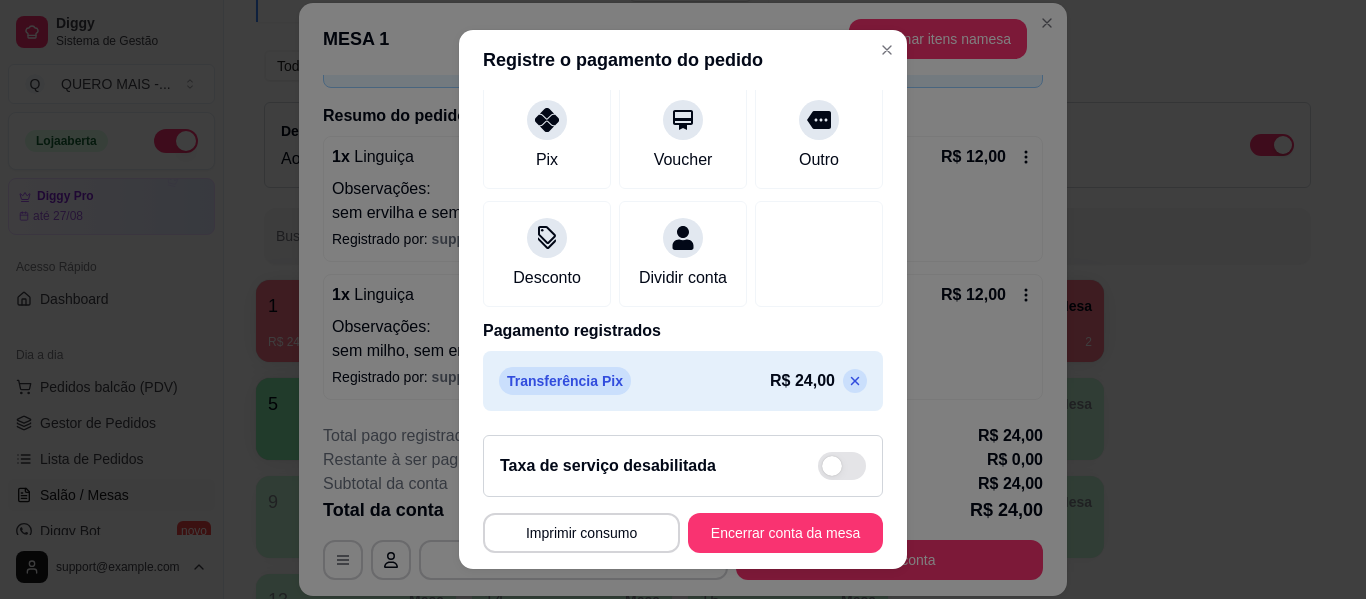 click 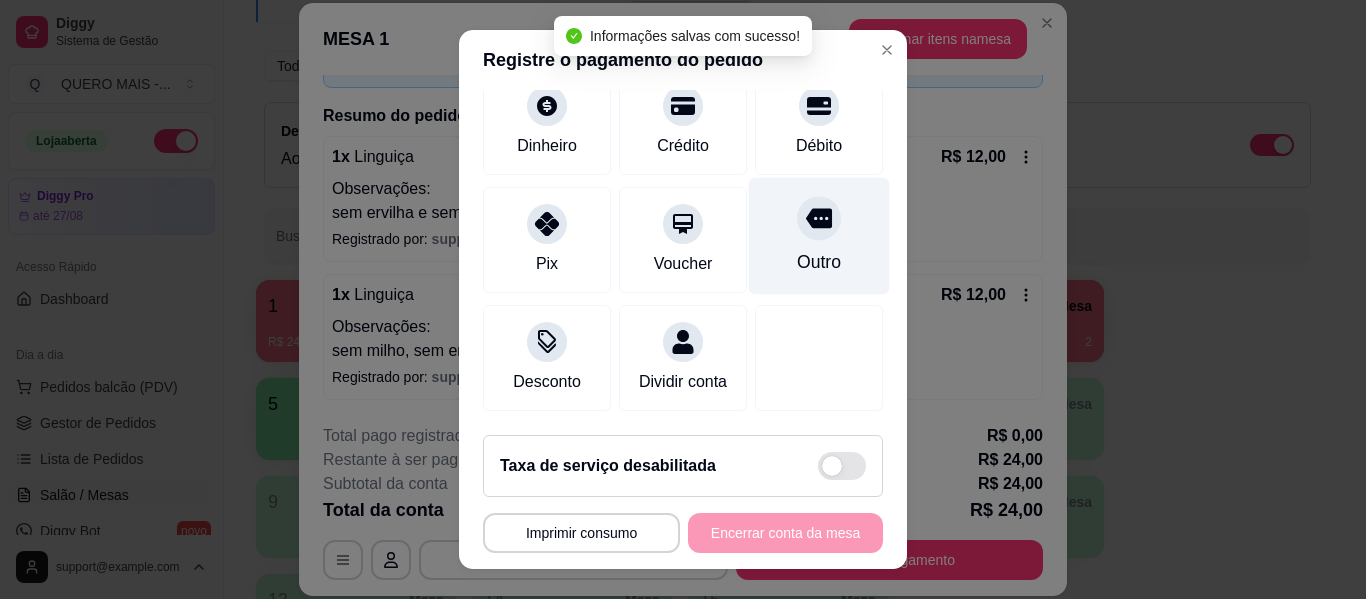 scroll, scrollTop: 12, scrollLeft: 0, axis: vertical 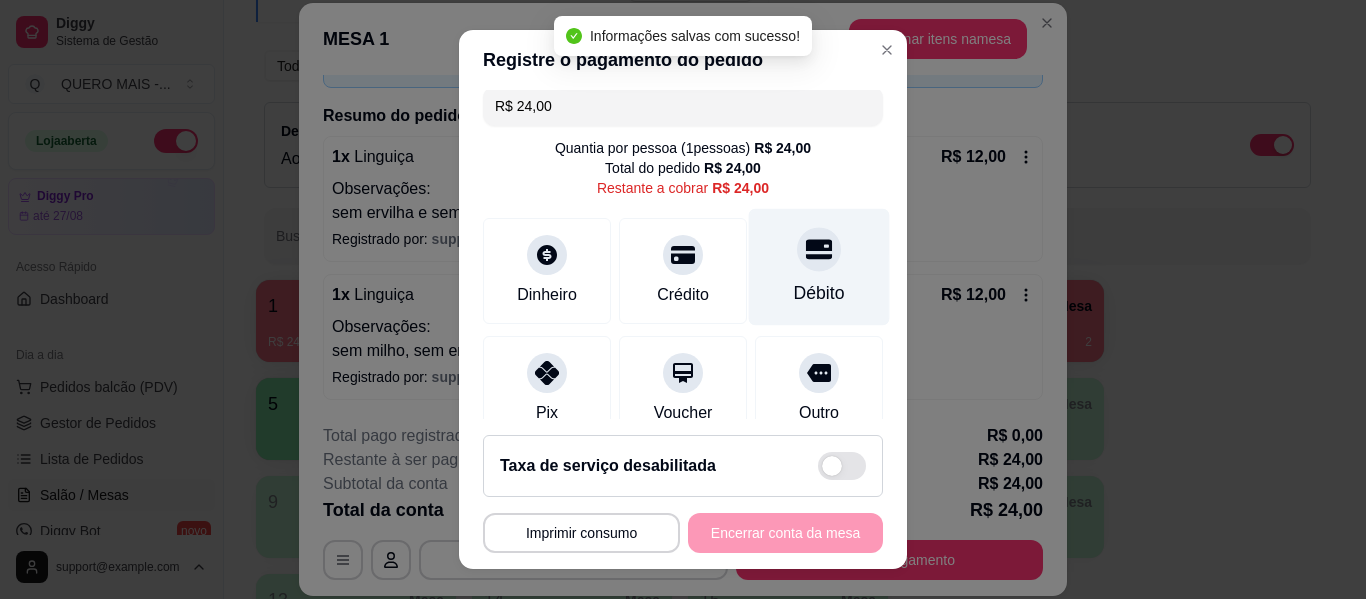 click on "Débito" at bounding box center [819, 267] 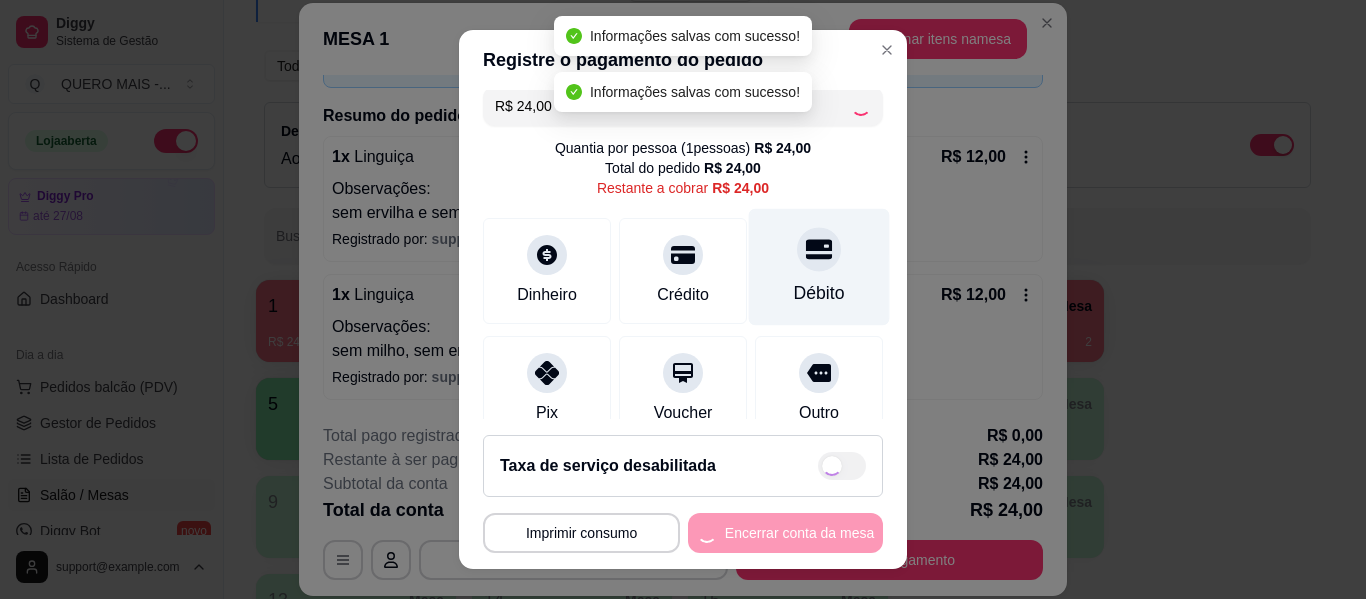 type on "R$ 0,00" 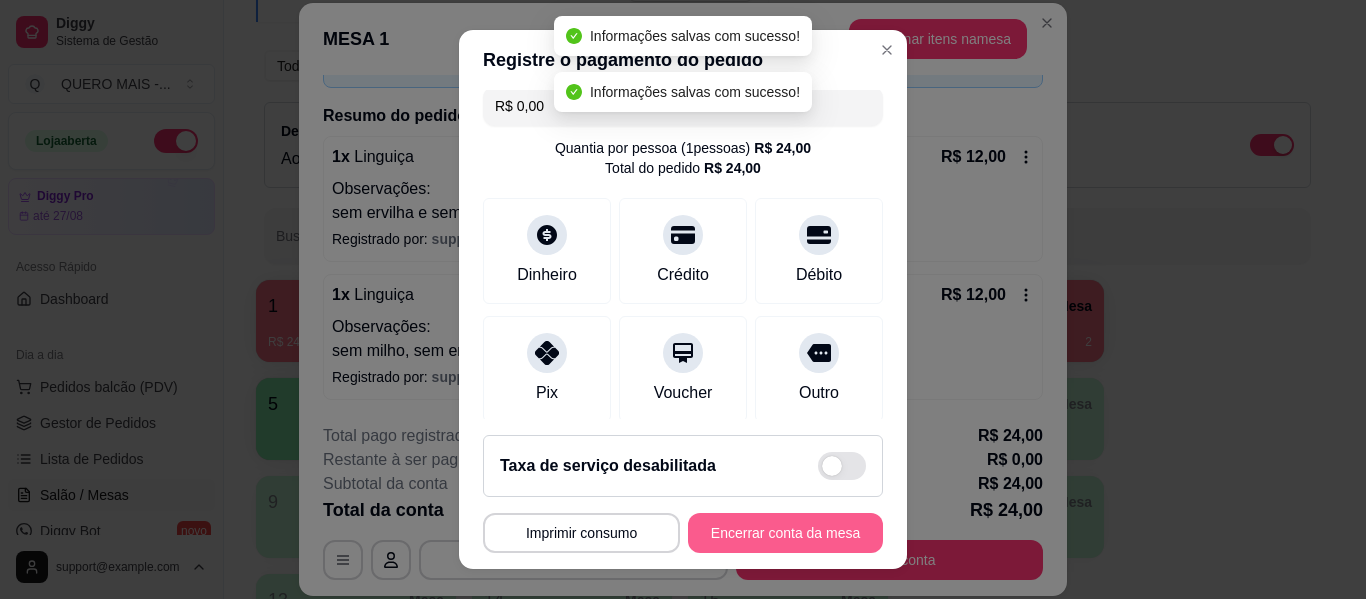 click on "Encerrar conta da mesa" at bounding box center (785, 533) 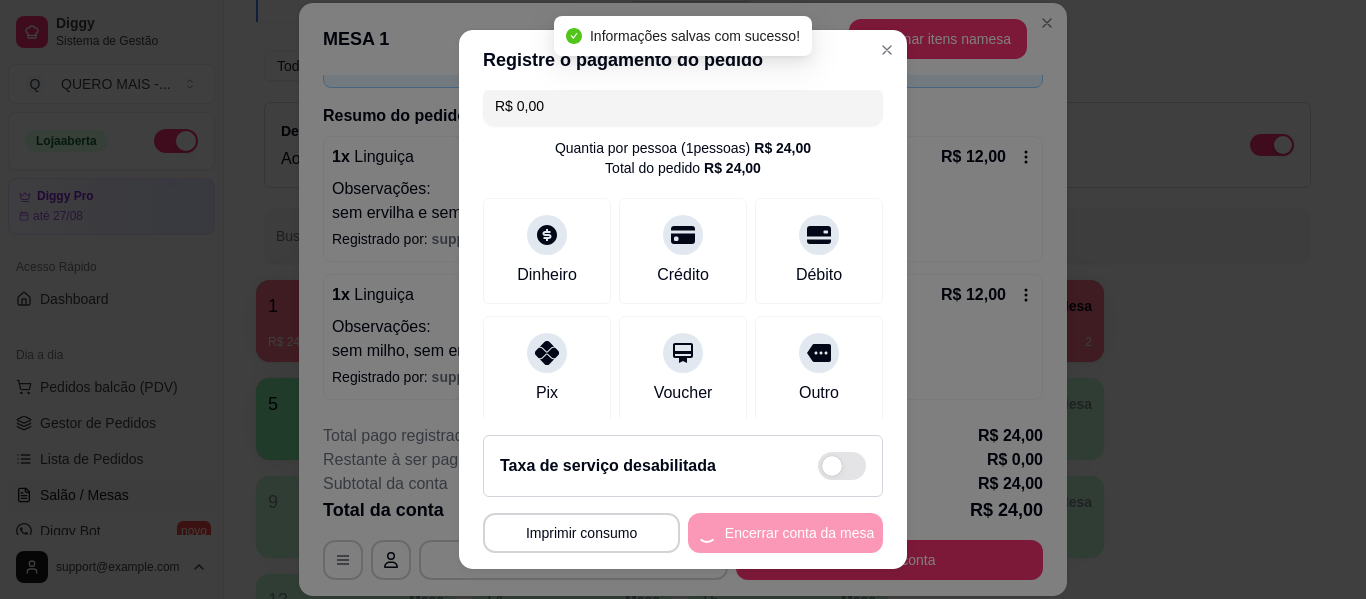 scroll, scrollTop: 0, scrollLeft: 0, axis: both 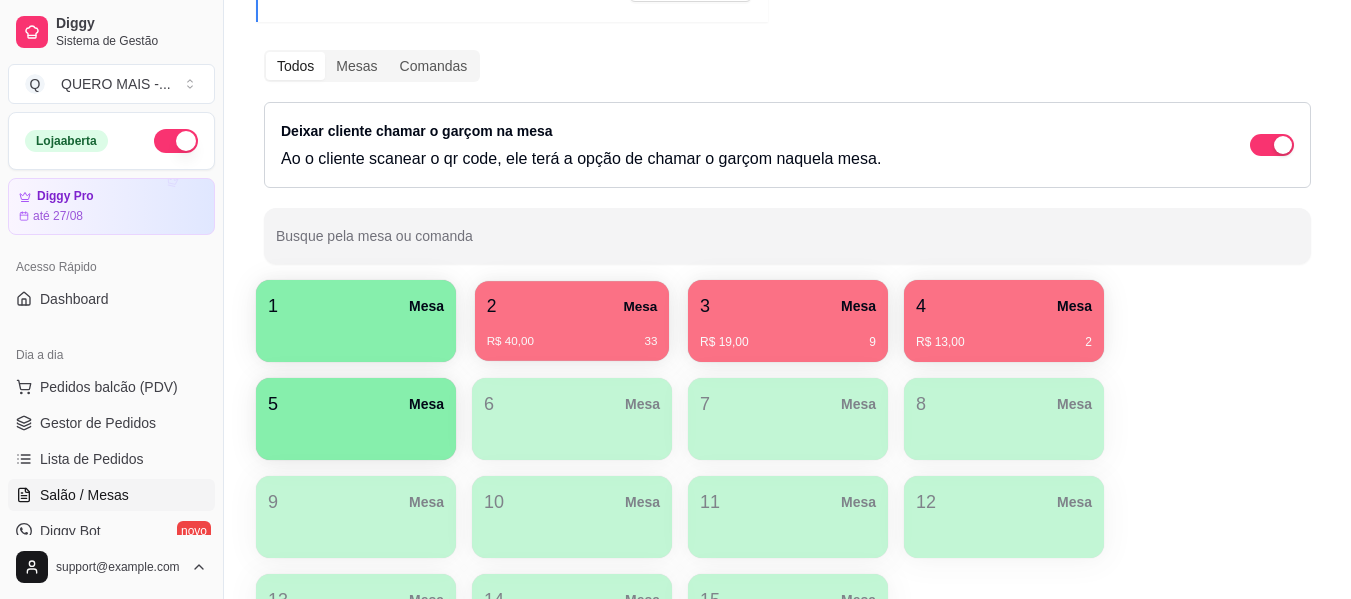 click on "R$ 40,00 33" at bounding box center (572, 342) 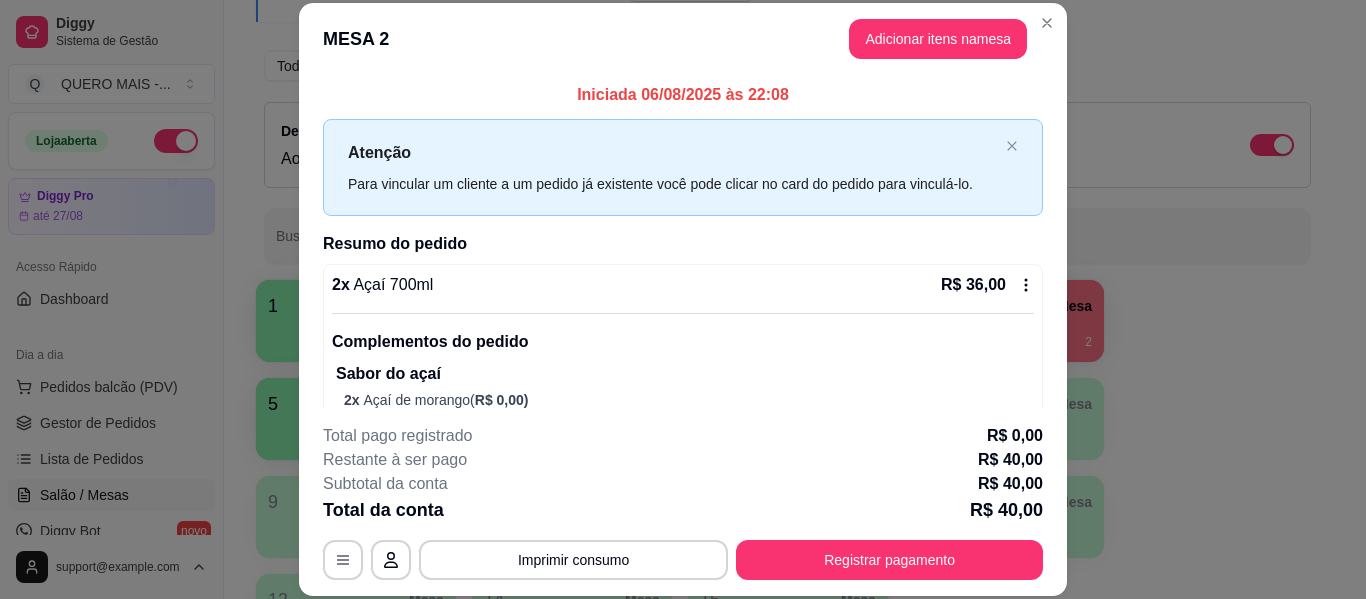 click on "Registrar pagamento" at bounding box center [889, 560] 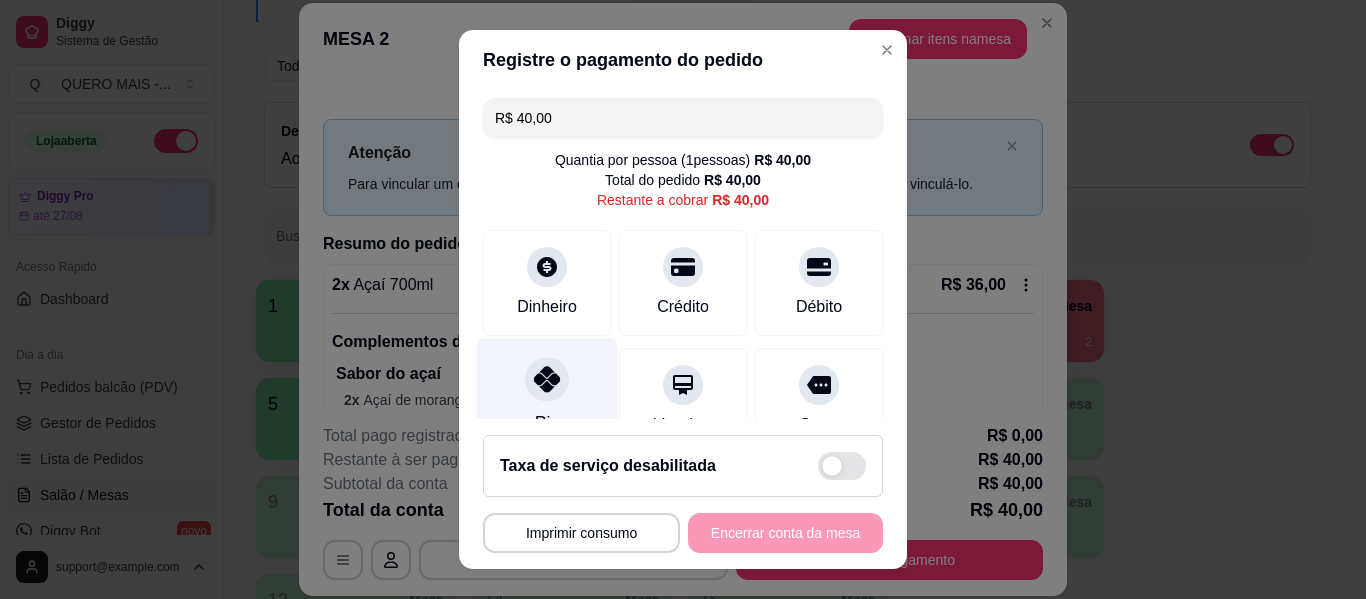 click 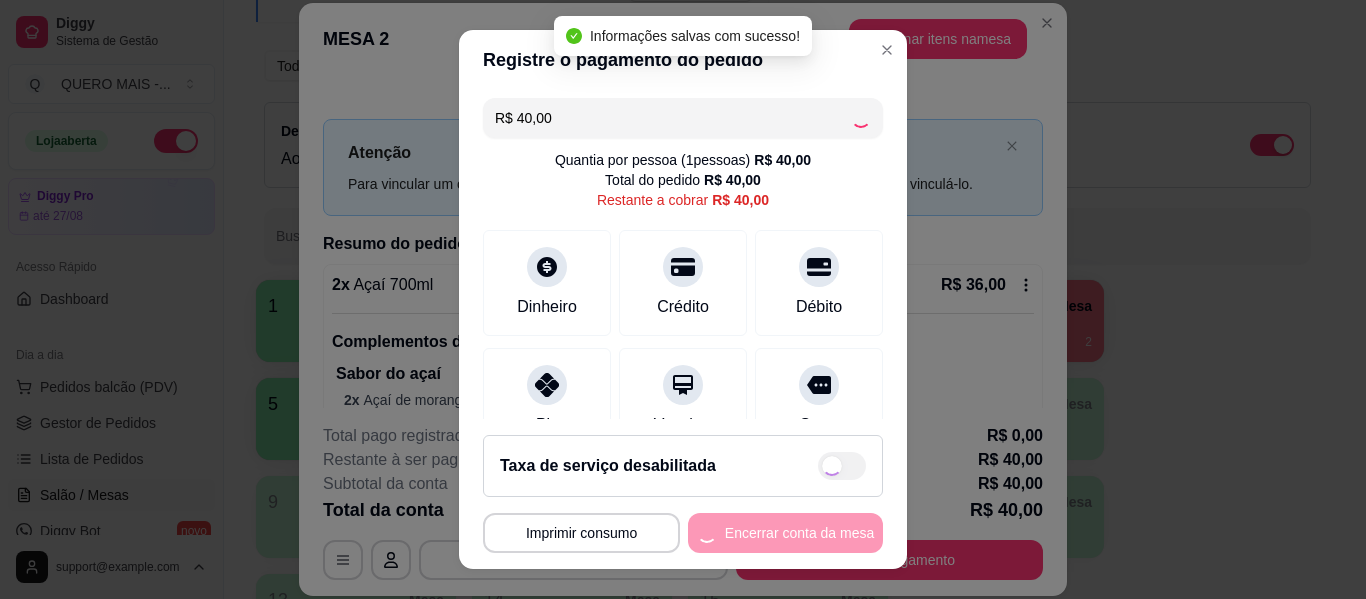 type on "R$ 0,00" 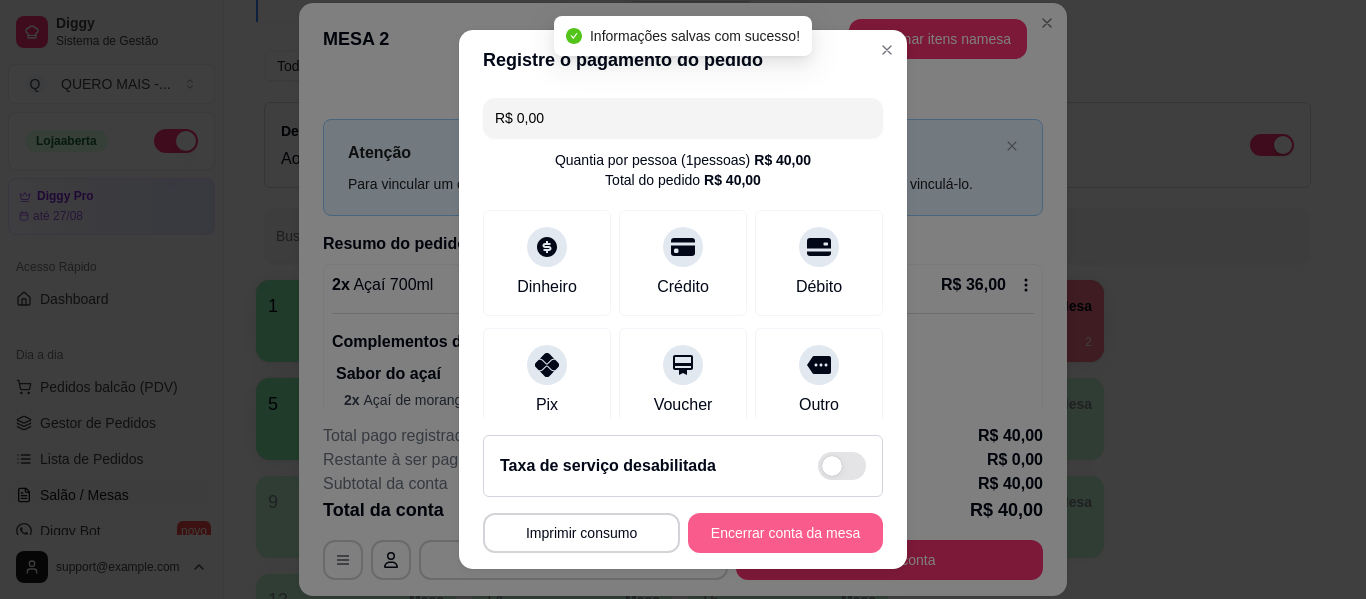 click on "Encerrar conta da mesa" at bounding box center (785, 533) 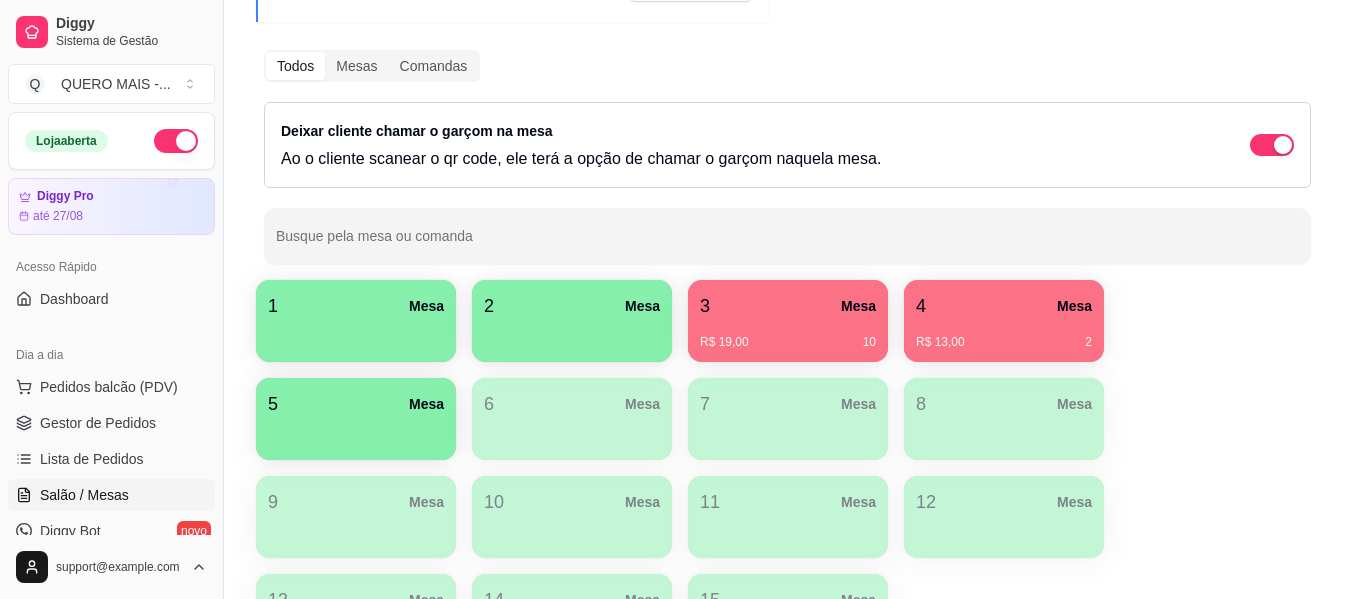 click on "R$ 19,00 10" at bounding box center [788, 335] 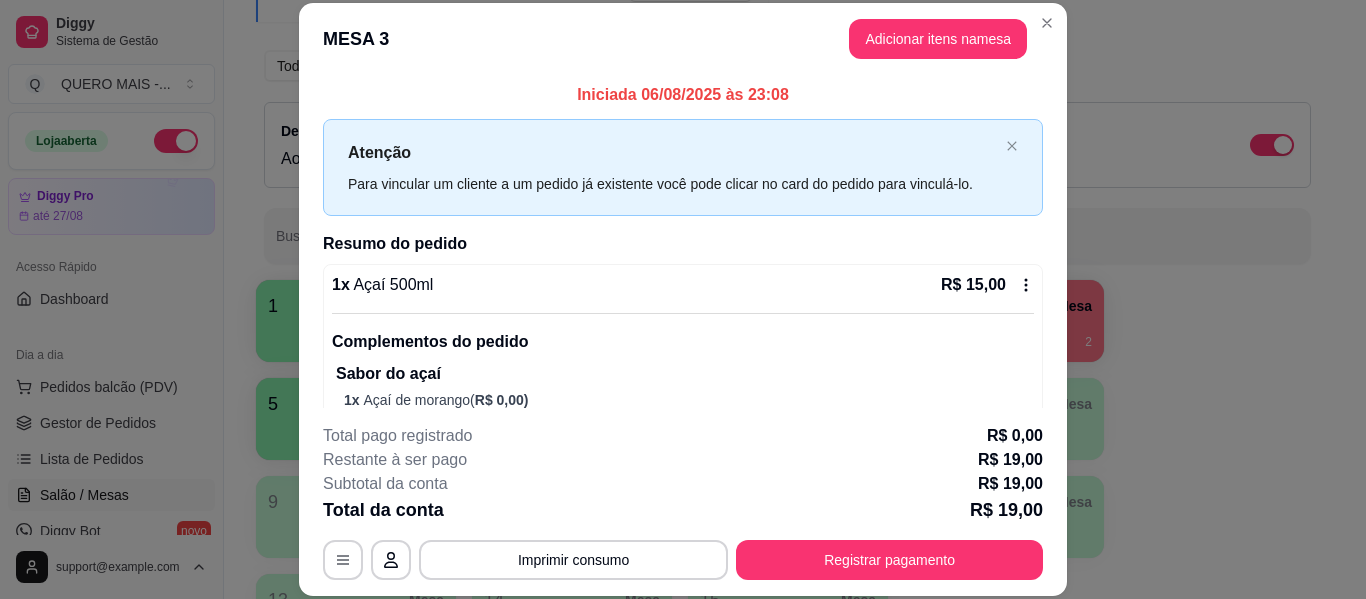scroll, scrollTop: 297, scrollLeft: 0, axis: vertical 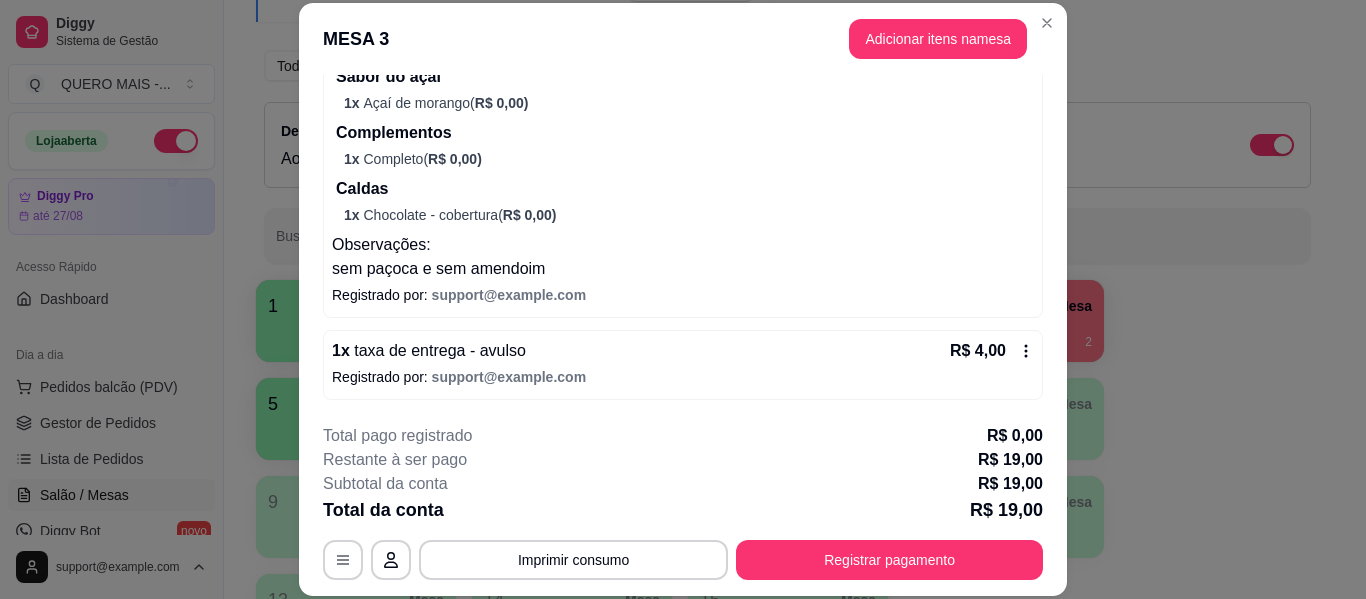 click on "**********" at bounding box center [683, 502] 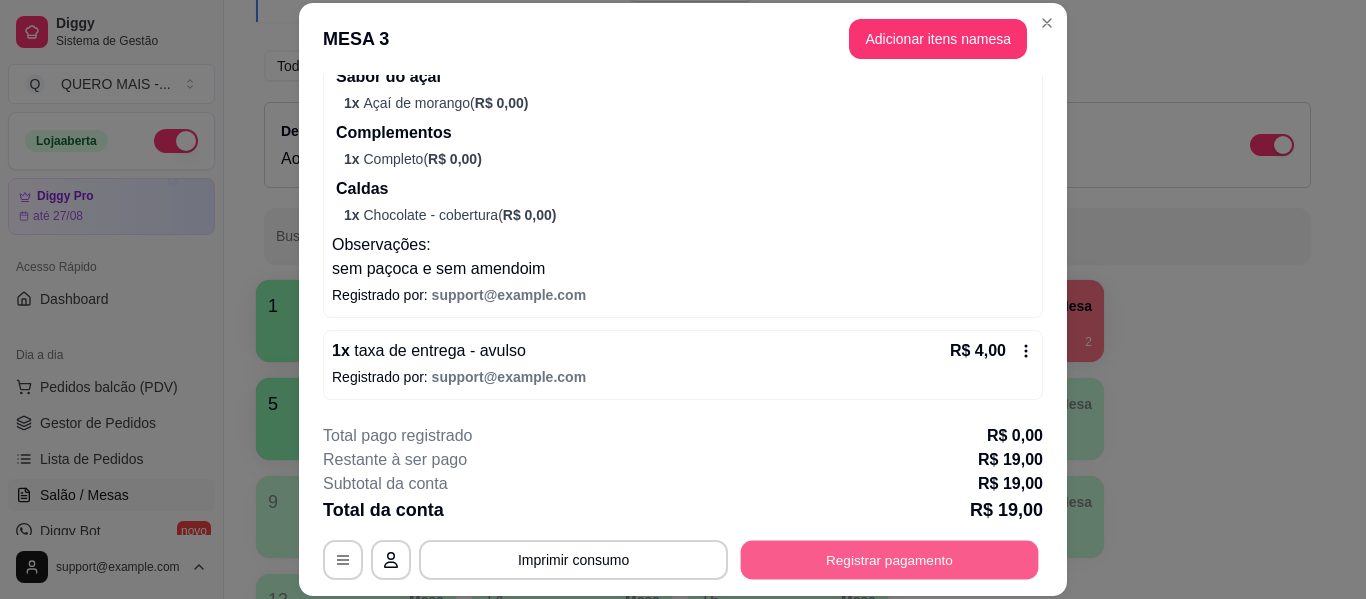 click on "Registrar pagamento" at bounding box center [890, 560] 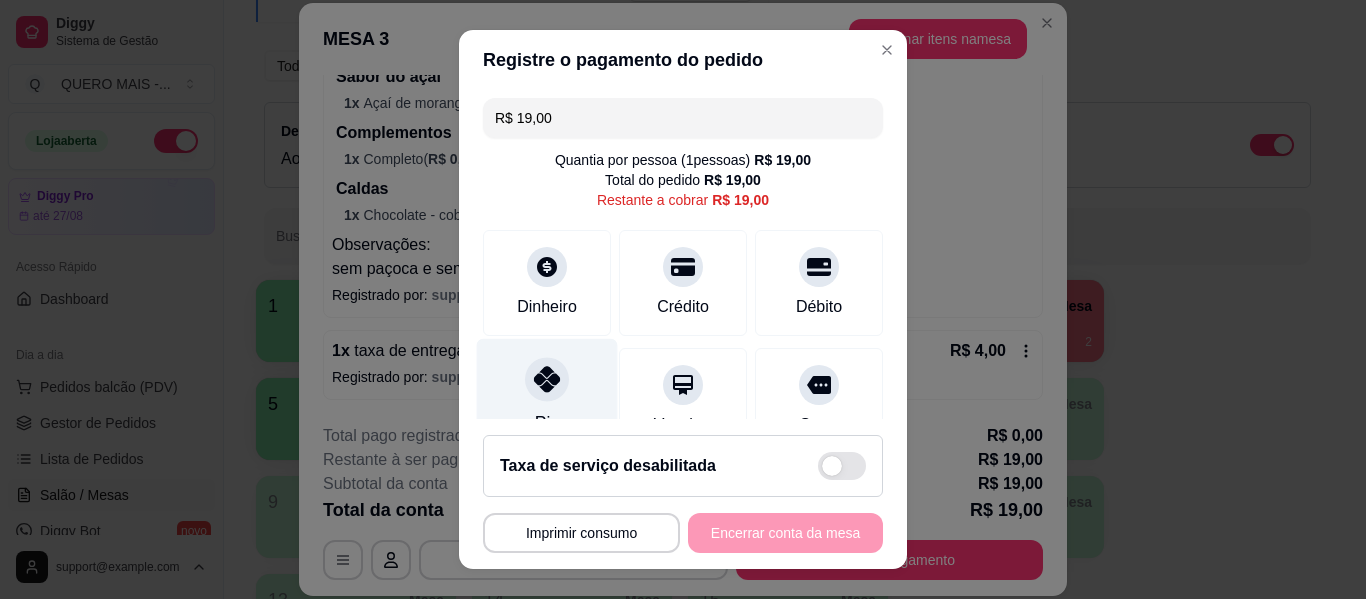 click 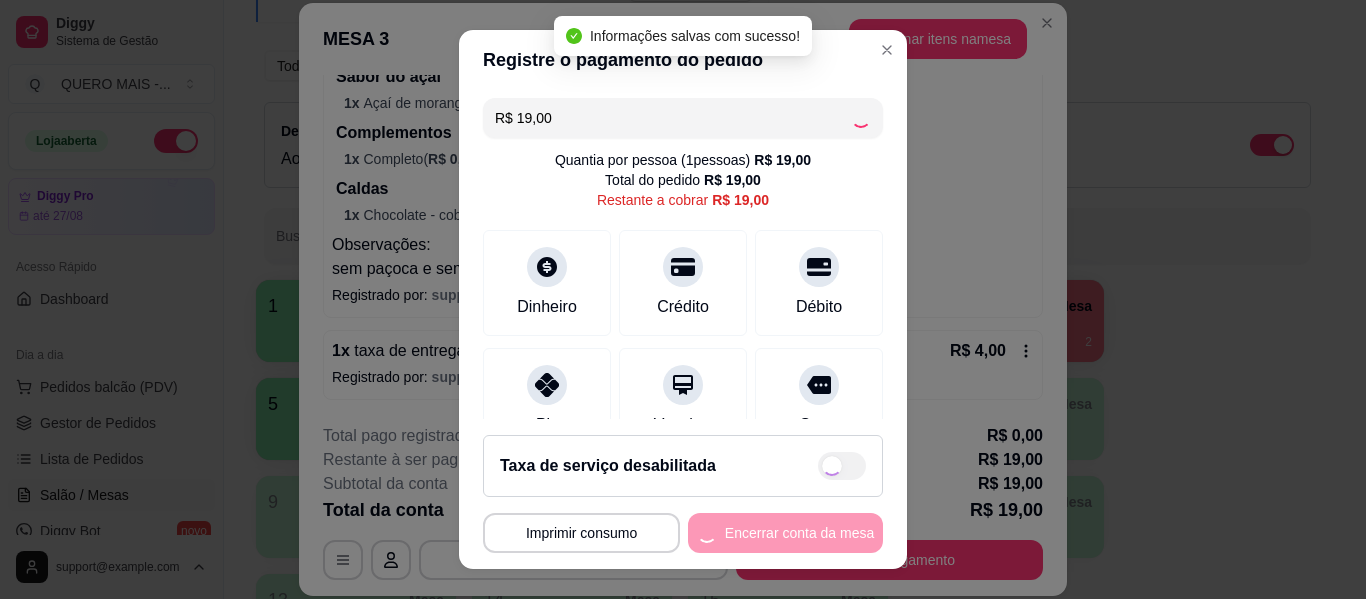 type on "R$ 0,00" 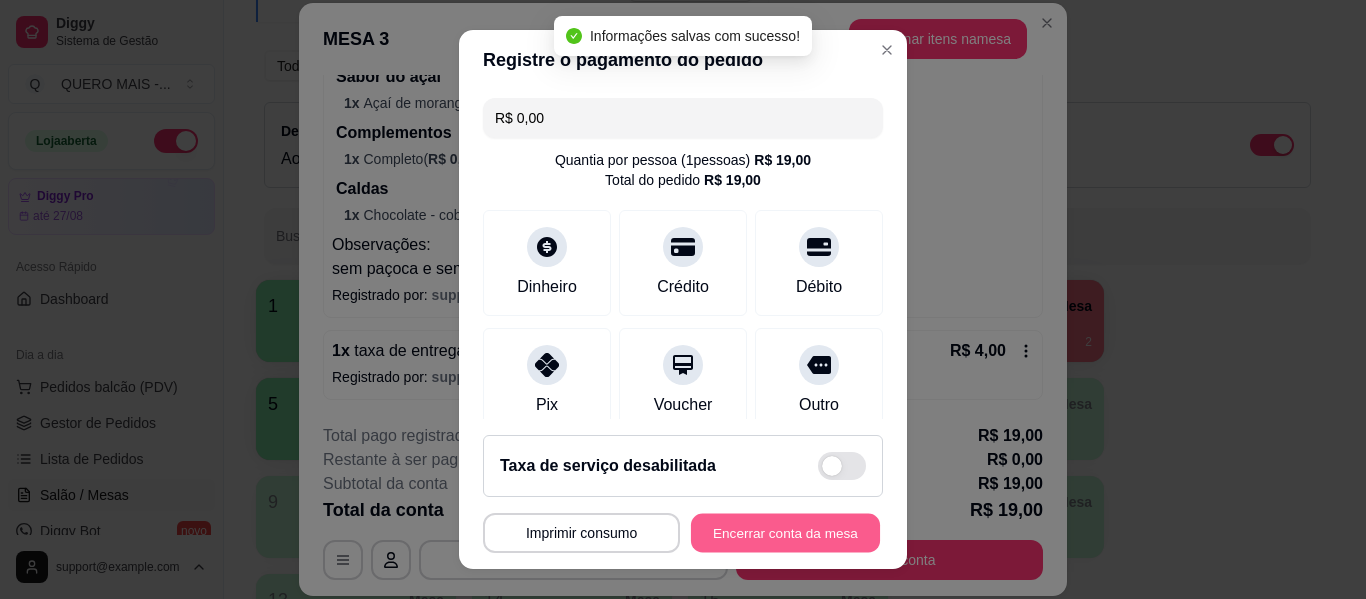 click on "Encerrar conta da mesa" at bounding box center (785, 533) 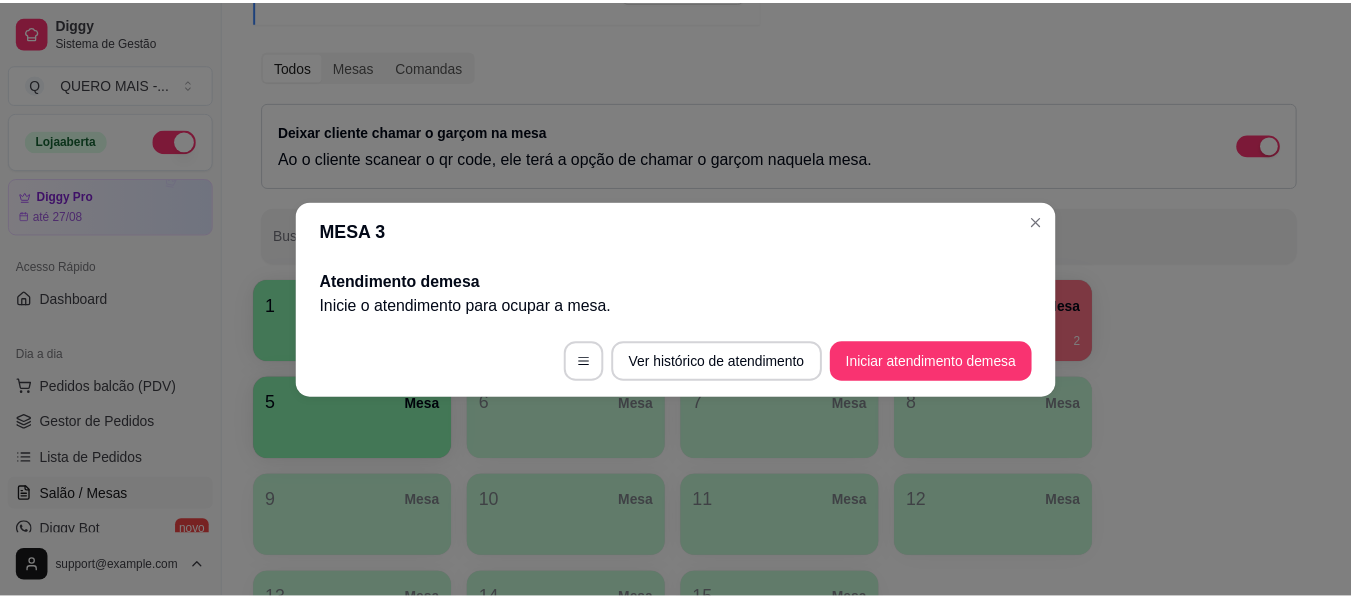 scroll, scrollTop: 0, scrollLeft: 0, axis: both 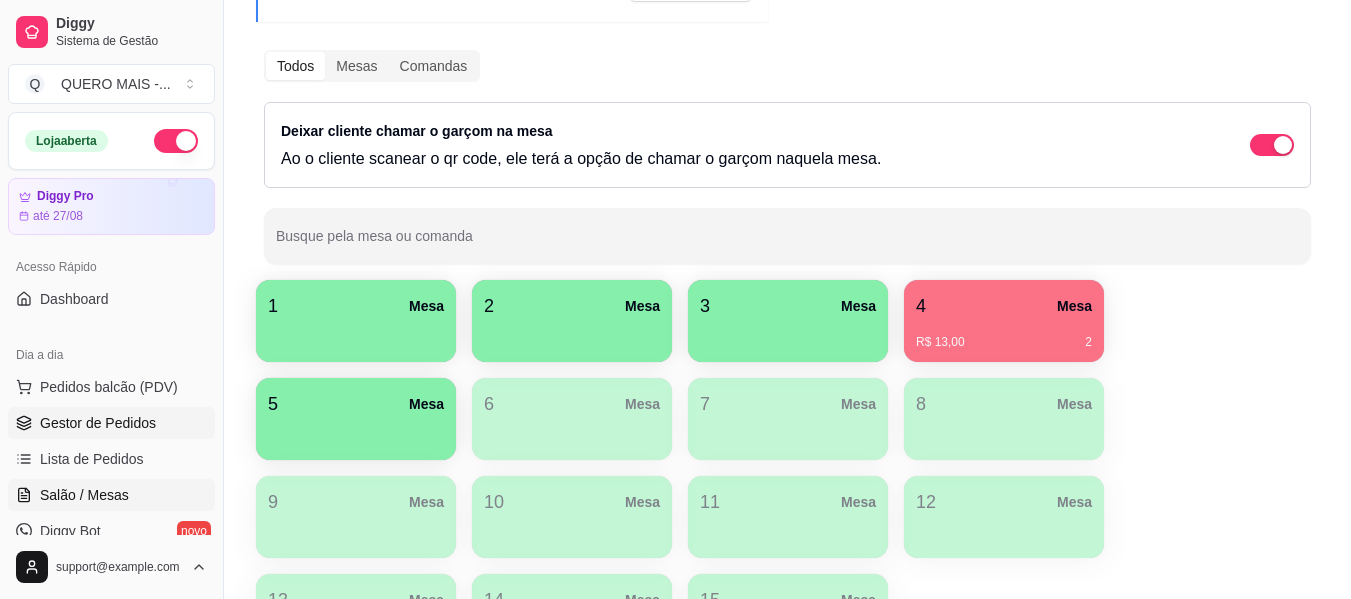 click on "Gestor de Pedidos" at bounding box center (98, 423) 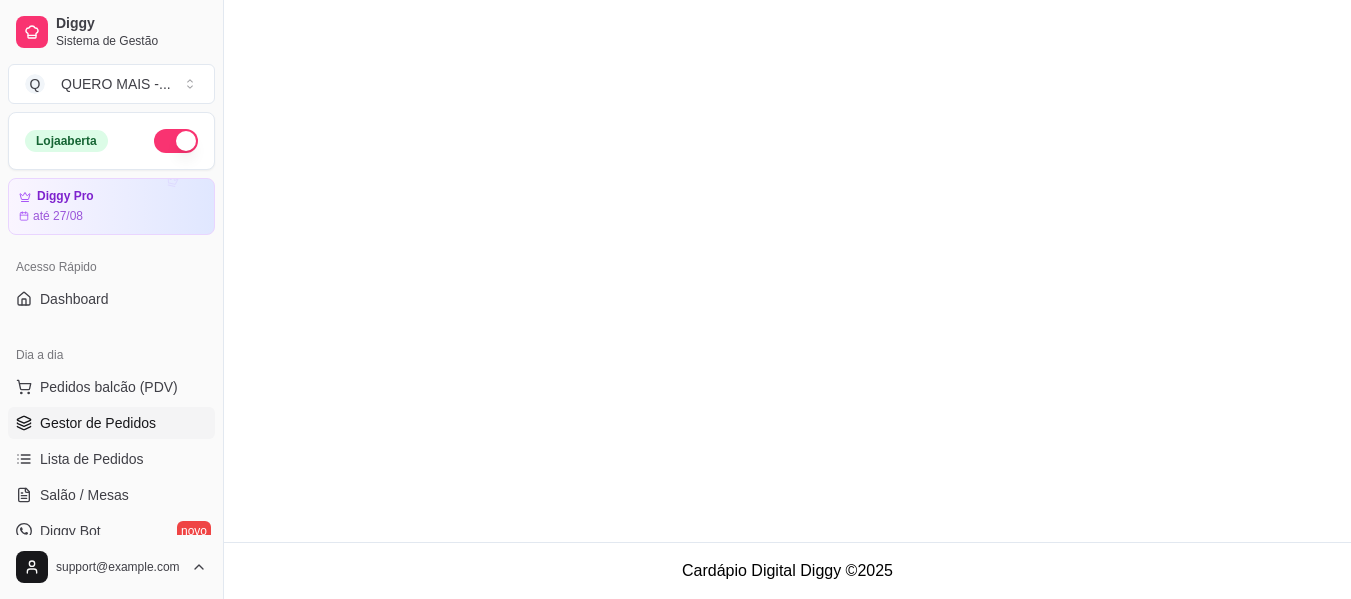 scroll, scrollTop: 0, scrollLeft: 0, axis: both 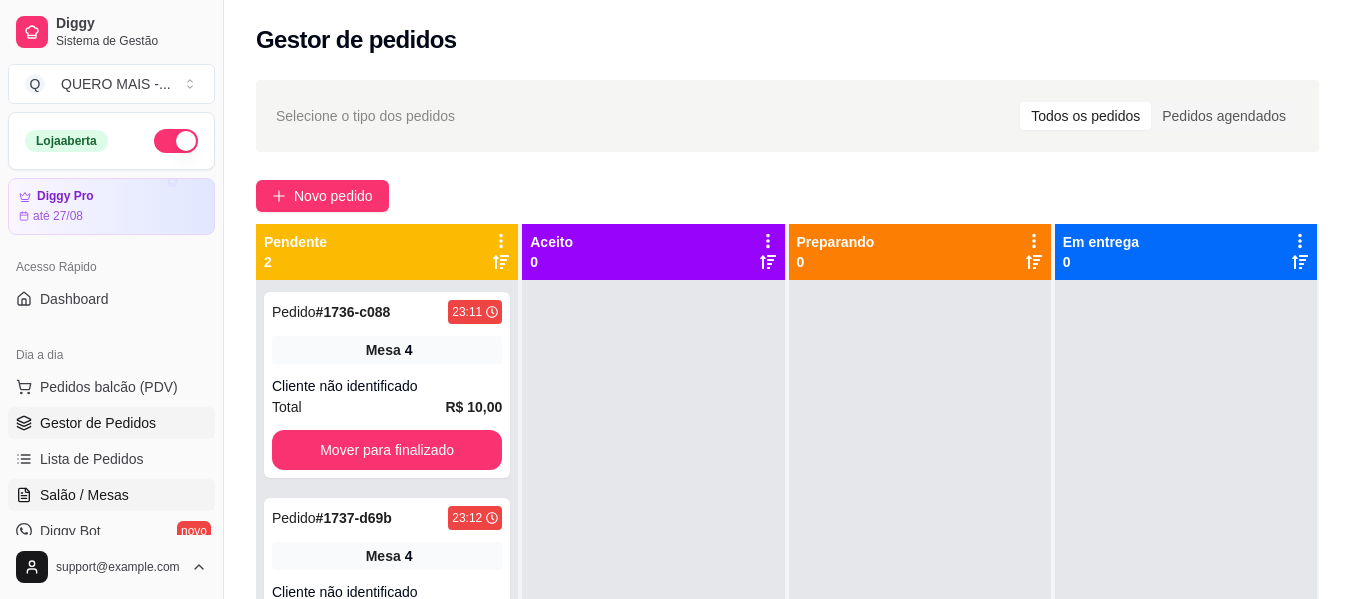 click on "Salão / Mesas" at bounding box center (84, 495) 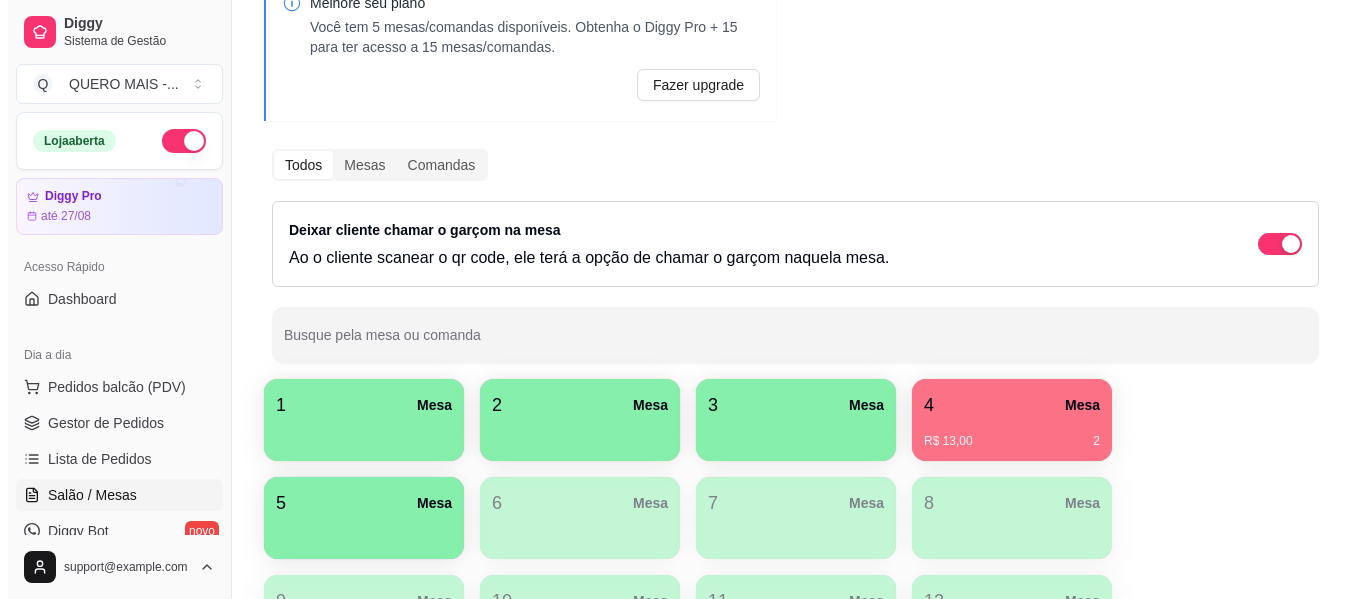 scroll, scrollTop: 300, scrollLeft: 0, axis: vertical 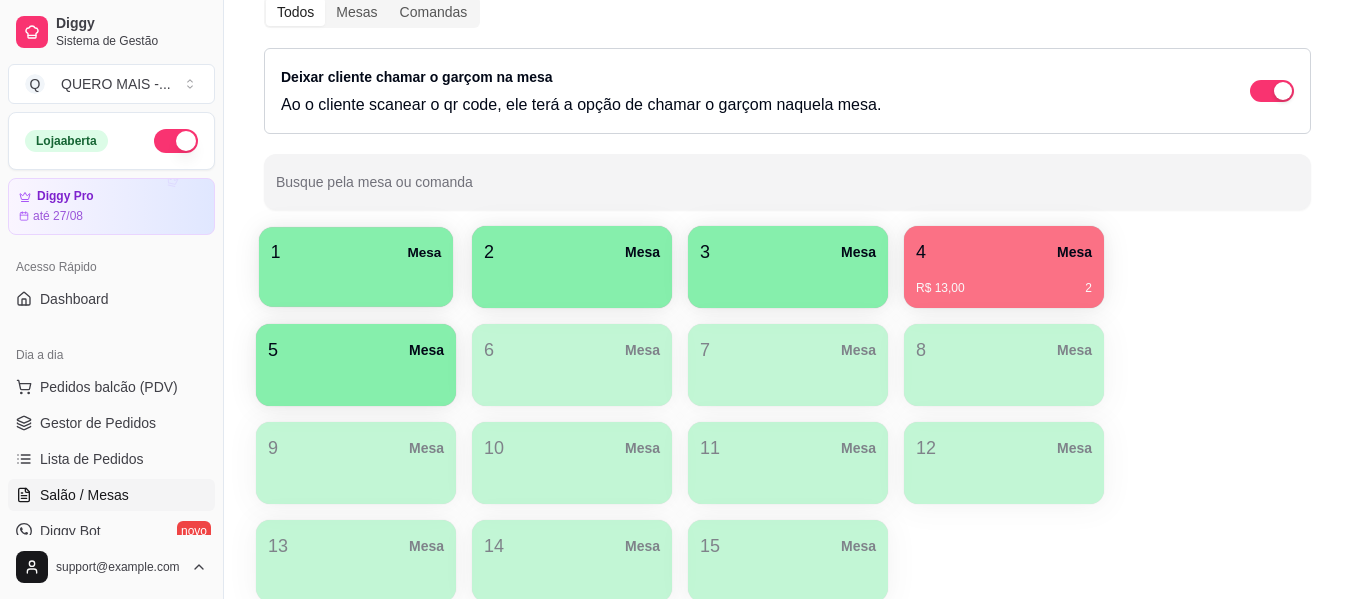 click on "1 Mesa" at bounding box center (356, 252) 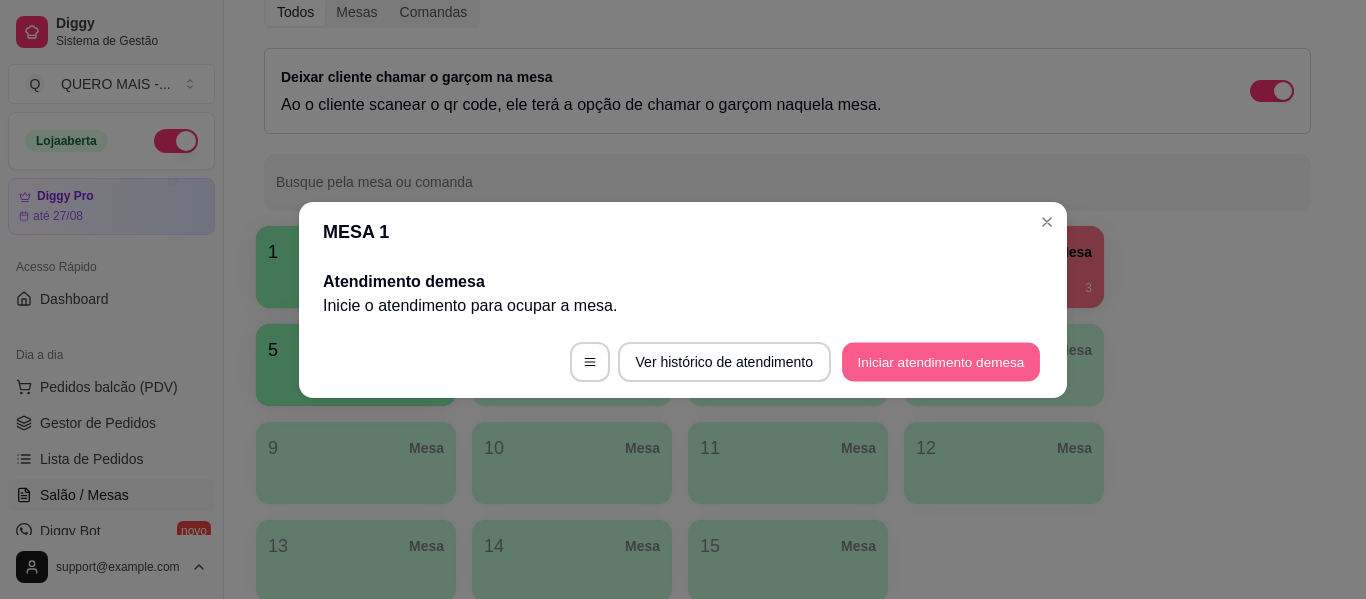 click on "Iniciar atendimento de  mesa" at bounding box center [941, 361] 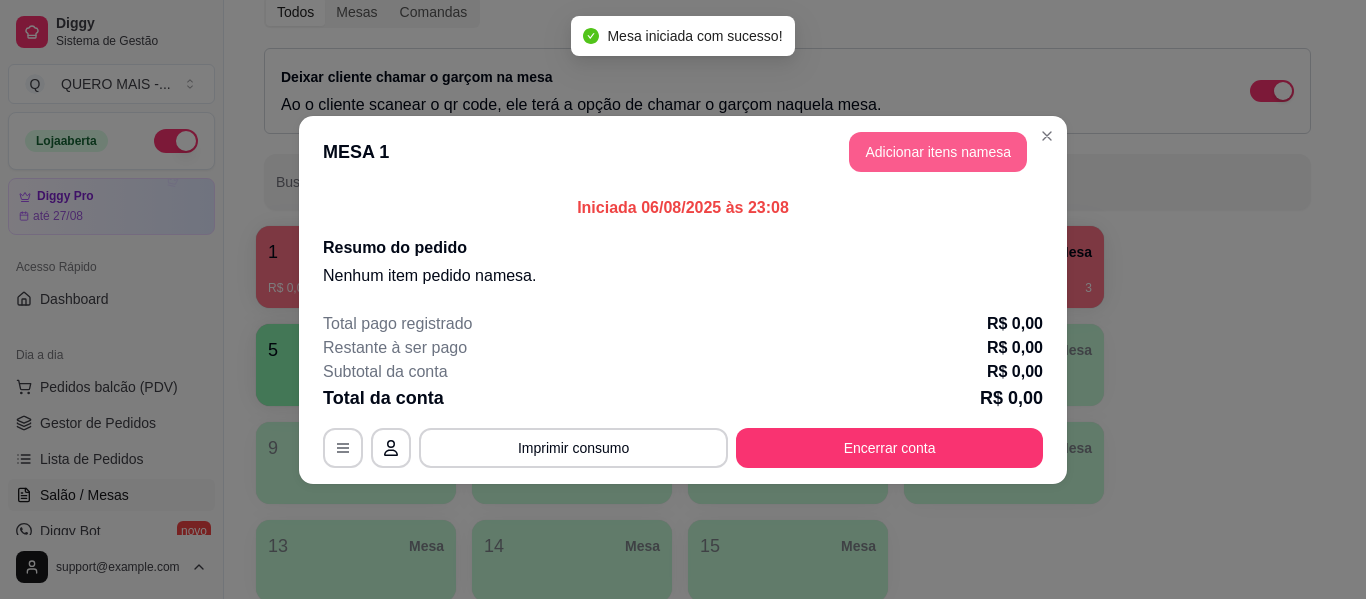 click on "Adicionar itens na  mesa" at bounding box center [938, 152] 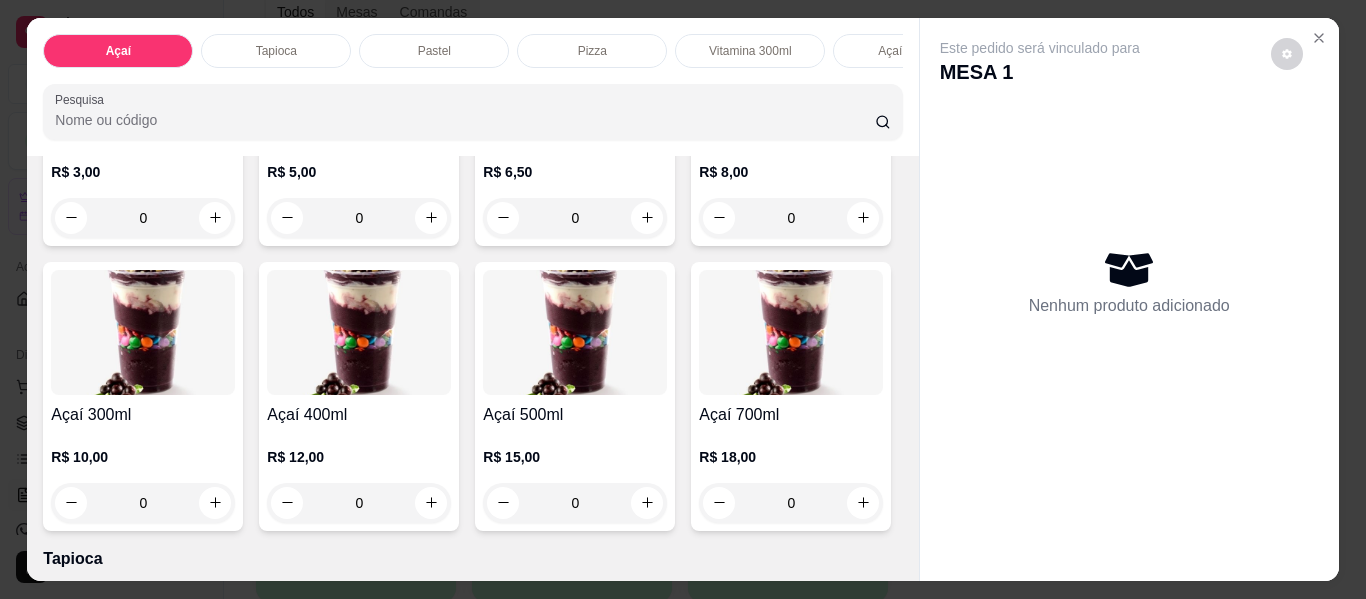 scroll, scrollTop: 600, scrollLeft: 0, axis: vertical 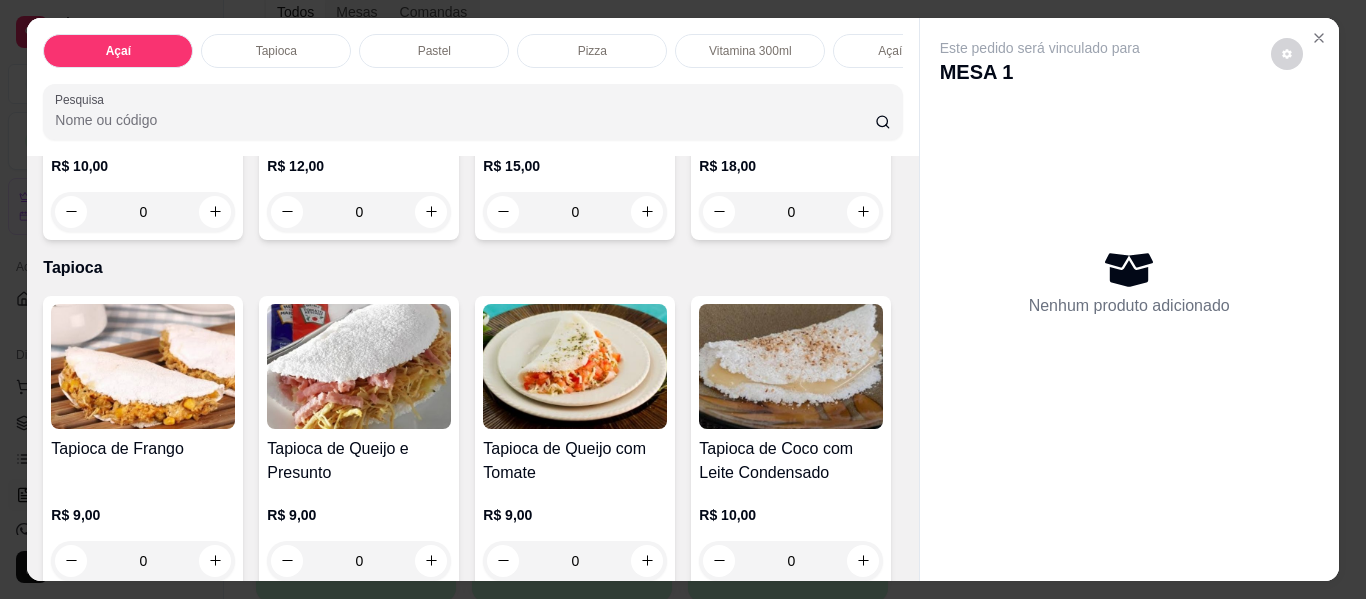 click on "0" at bounding box center [575, 212] 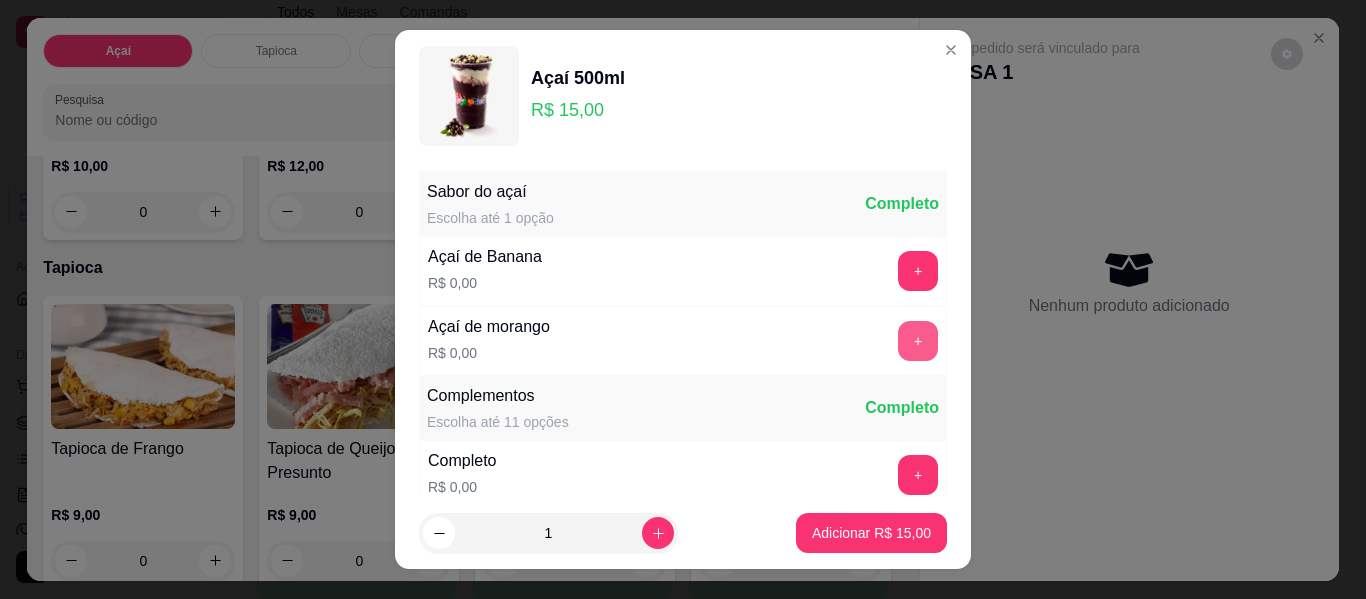 click on "+" at bounding box center [918, 341] 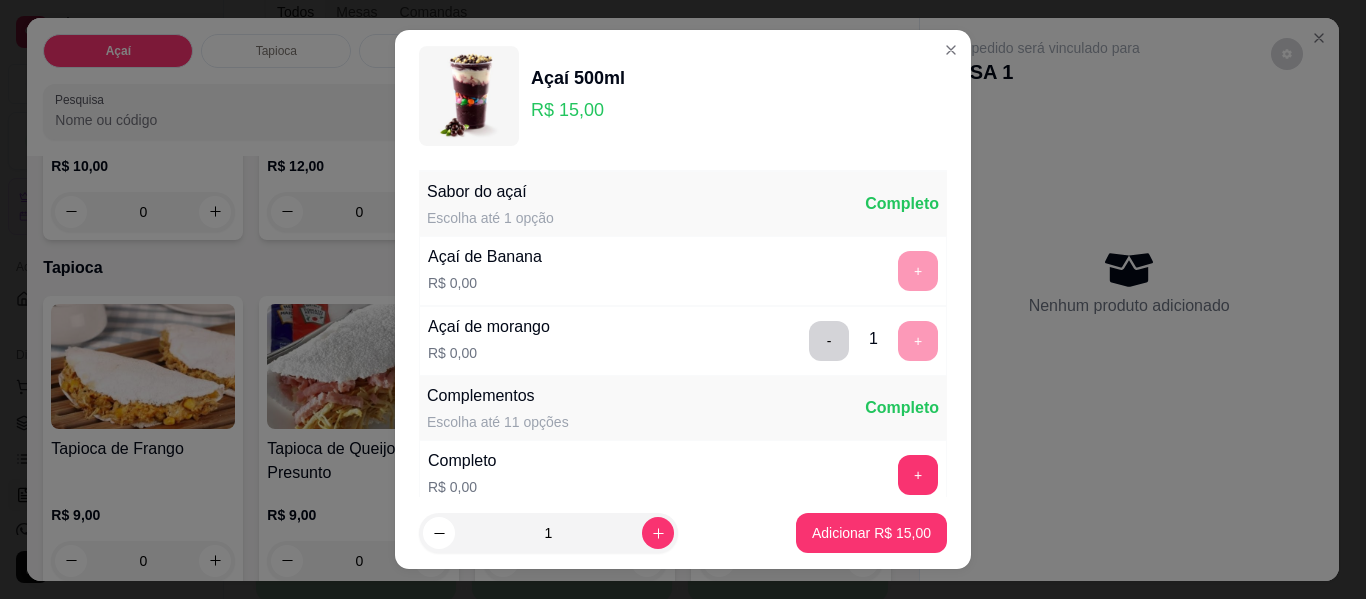 scroll, scrollTop: 34, scrollLeft: 0, axis: vertical 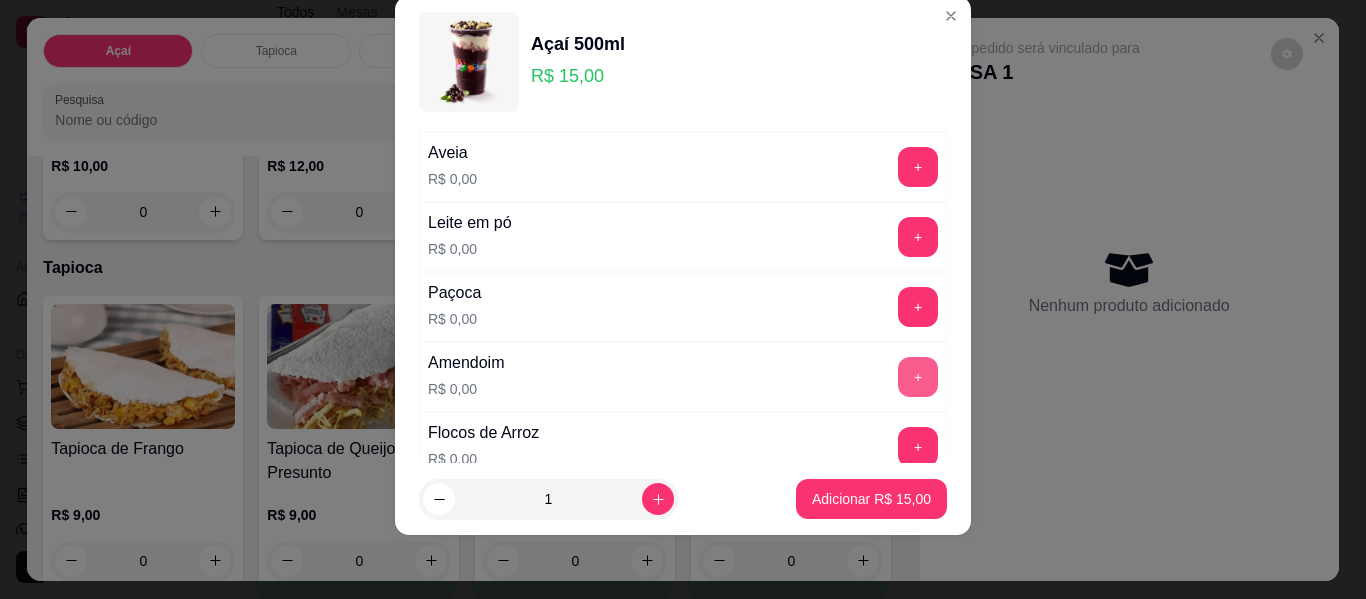 click on "+" at bounding box center [918, 377] 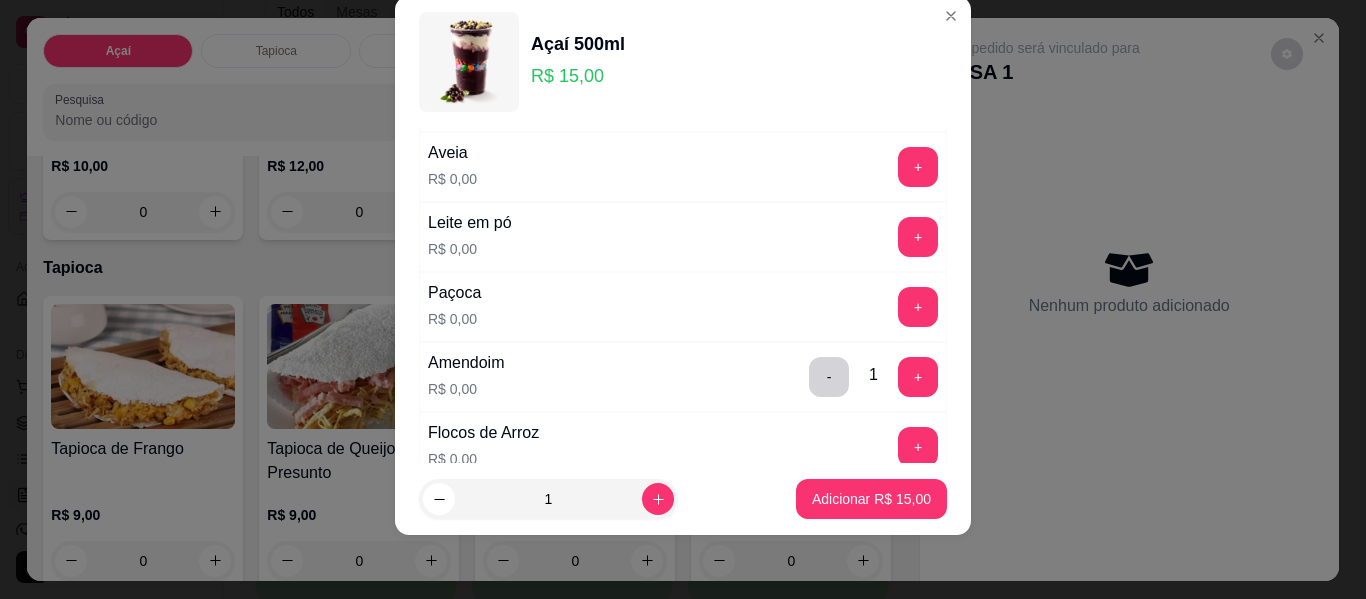 click on "+" at bounding box center (918, 237) 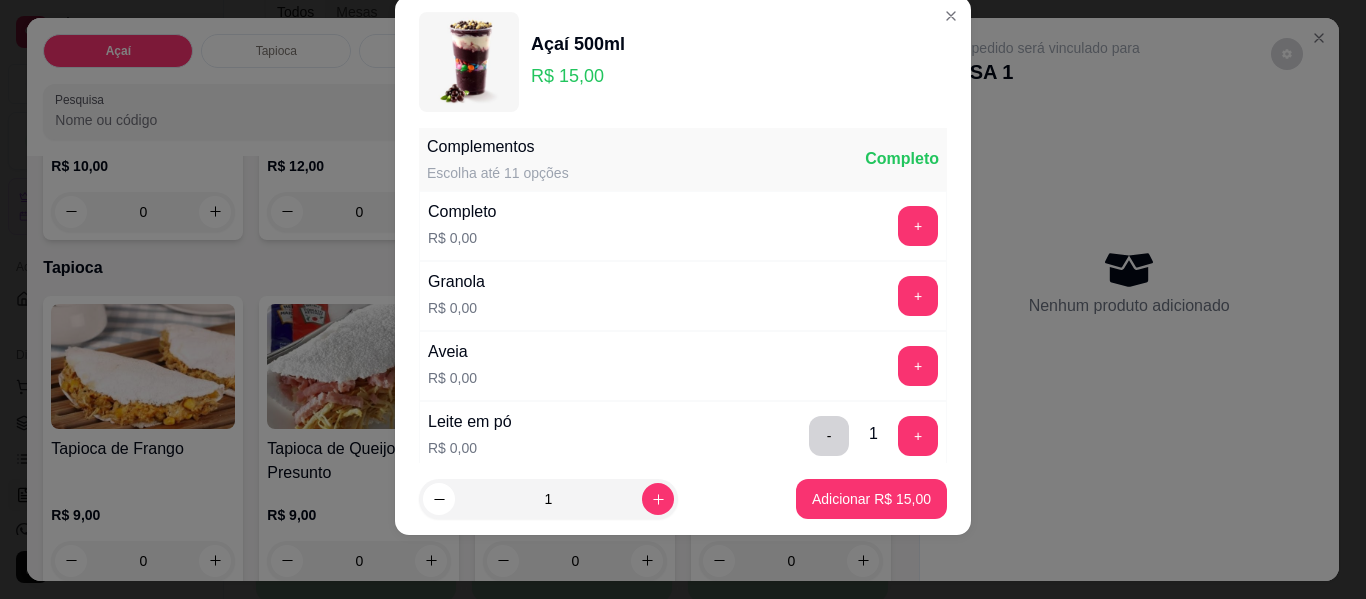 scroll, scrollTop: 214, scrollLeft: 0, axis: vertical 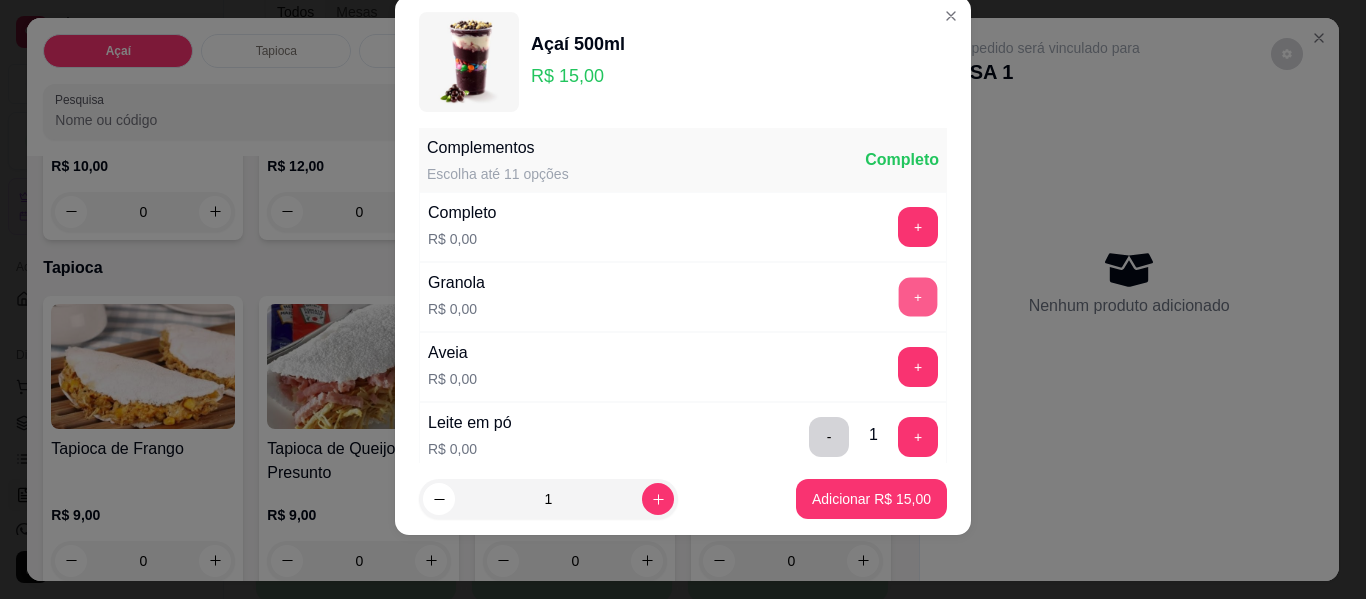 click on "+" at bounding box center [918, 297] 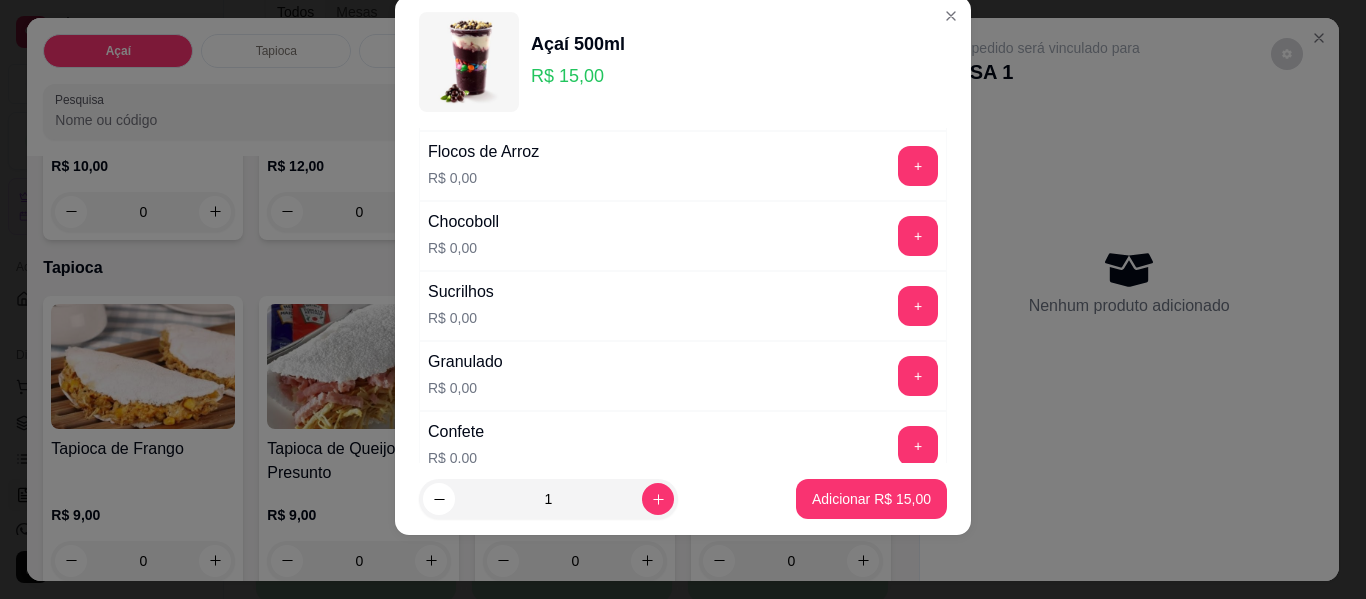 scroll, scrollTop: 714, scrollLeft: 0, axis: vertical 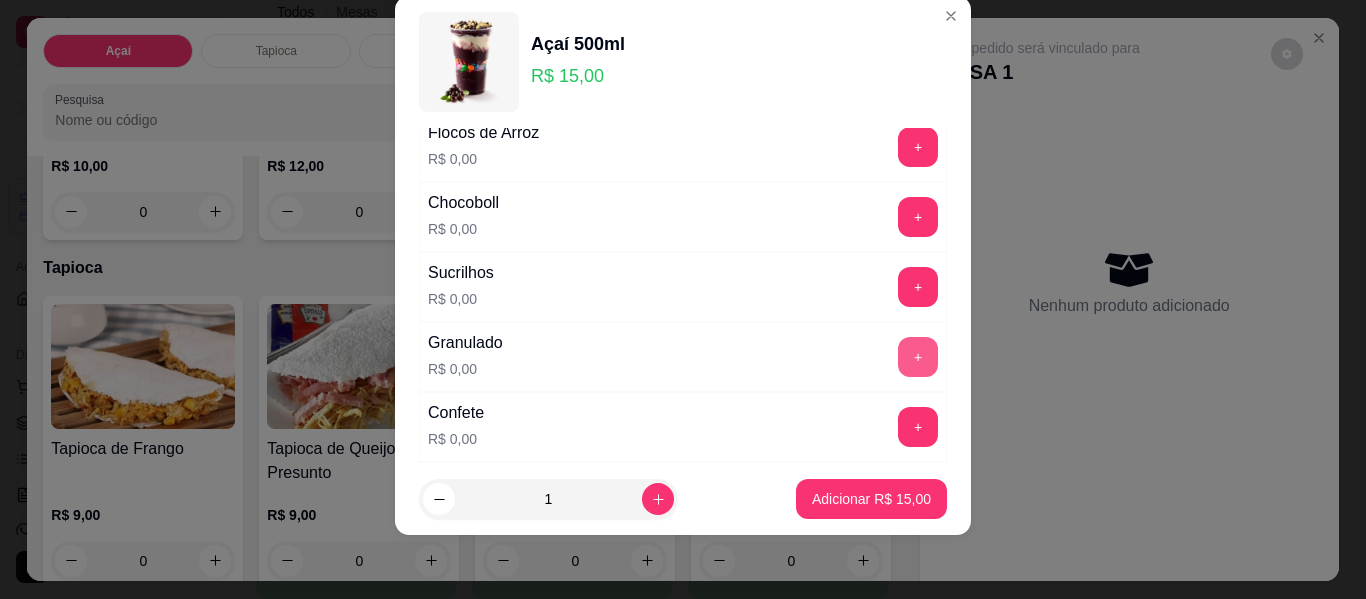 click on "+" at bounding box center (918, 357) 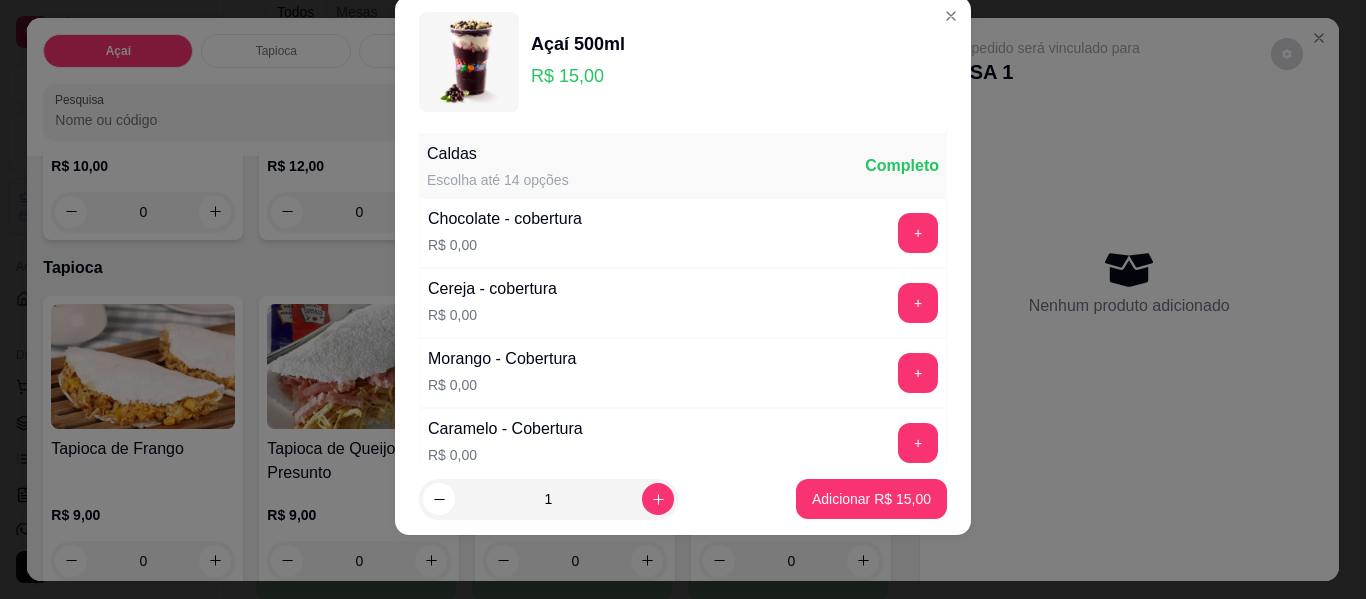 scroll, scrollTop: 1114, scrollLeft: 0, axis: vertical 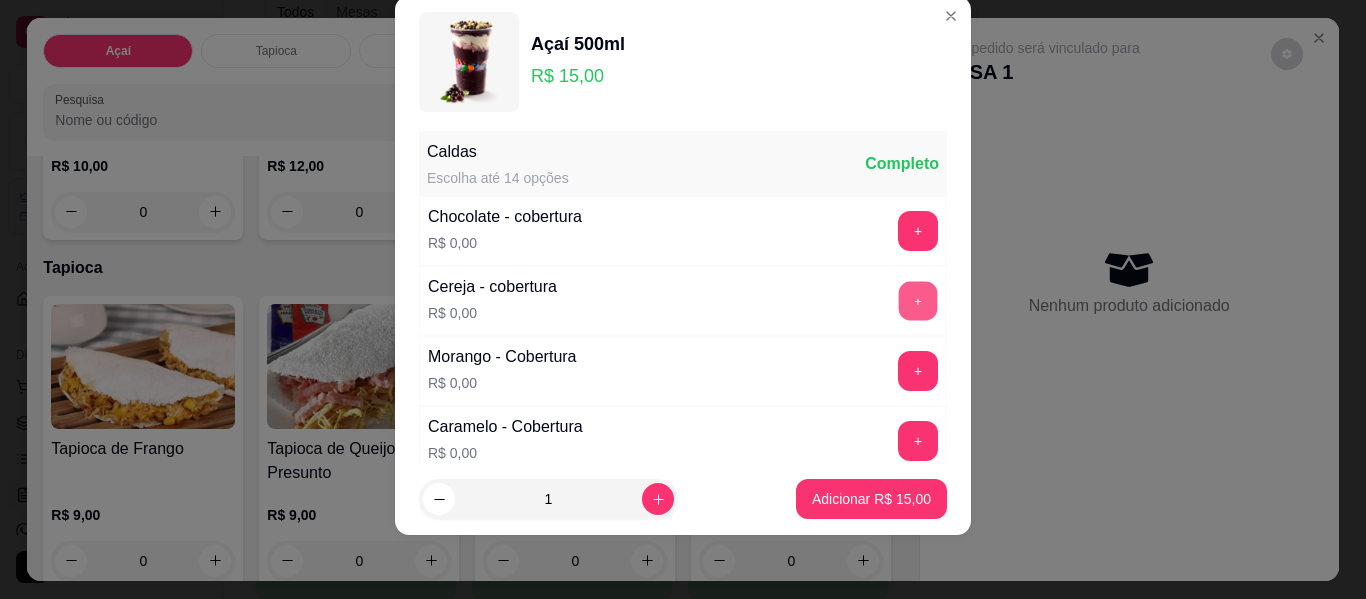 click on "+" at bounding box center [918, 301] 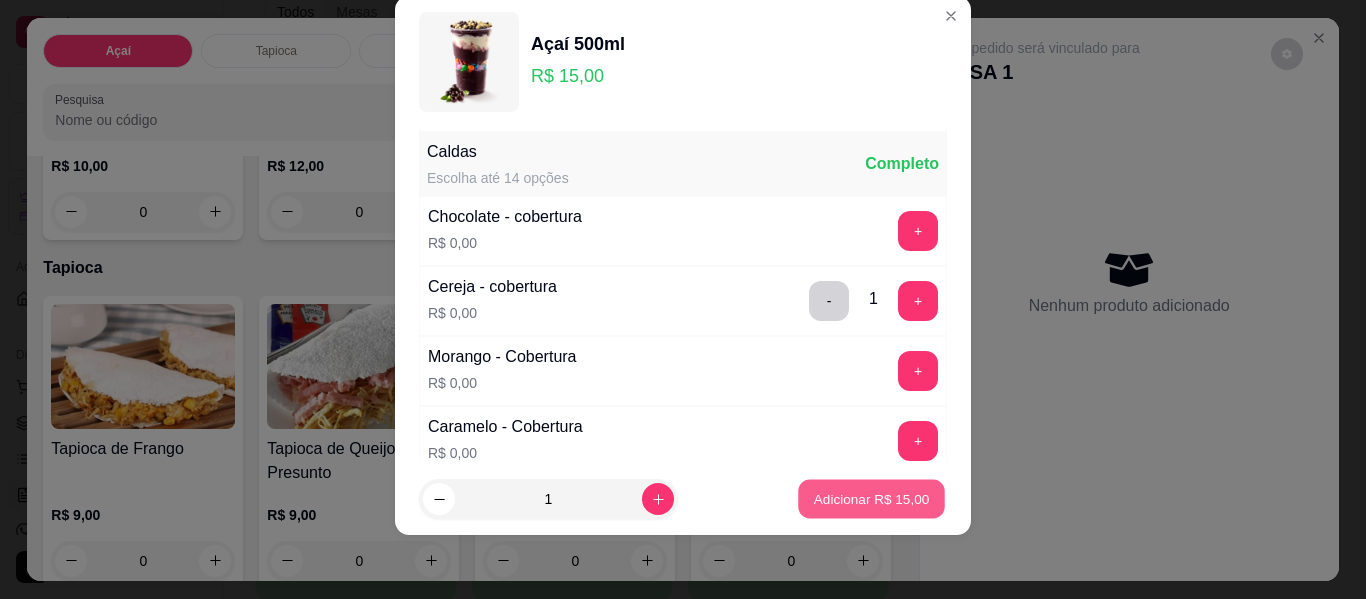 click on "Adicionar   R$ 15,00" at bounding box center [872, 498] 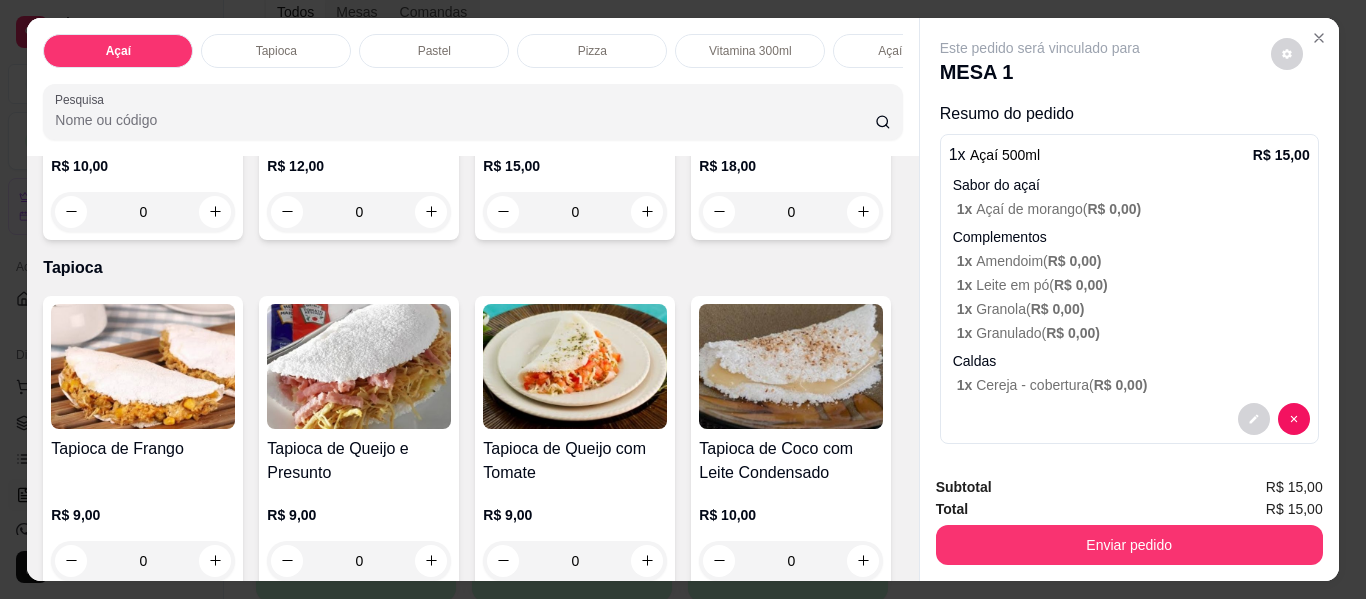click on "0" at bounding box center (575, 212) 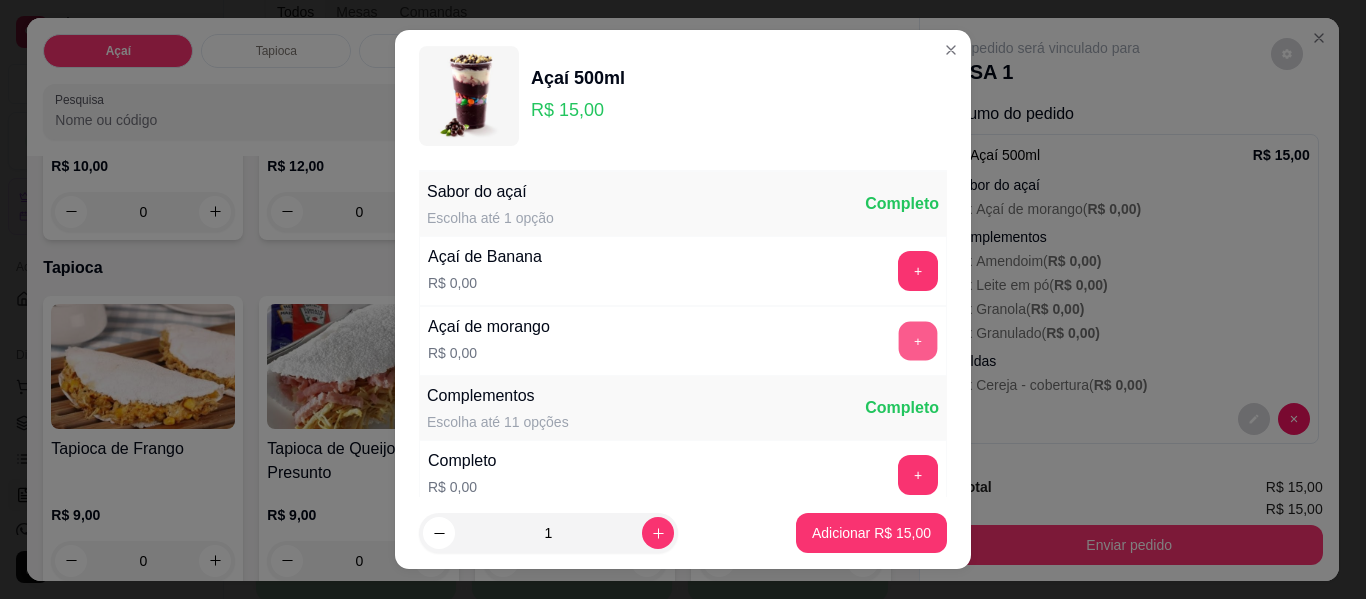 click on "+" at bounding box center (918, 341) 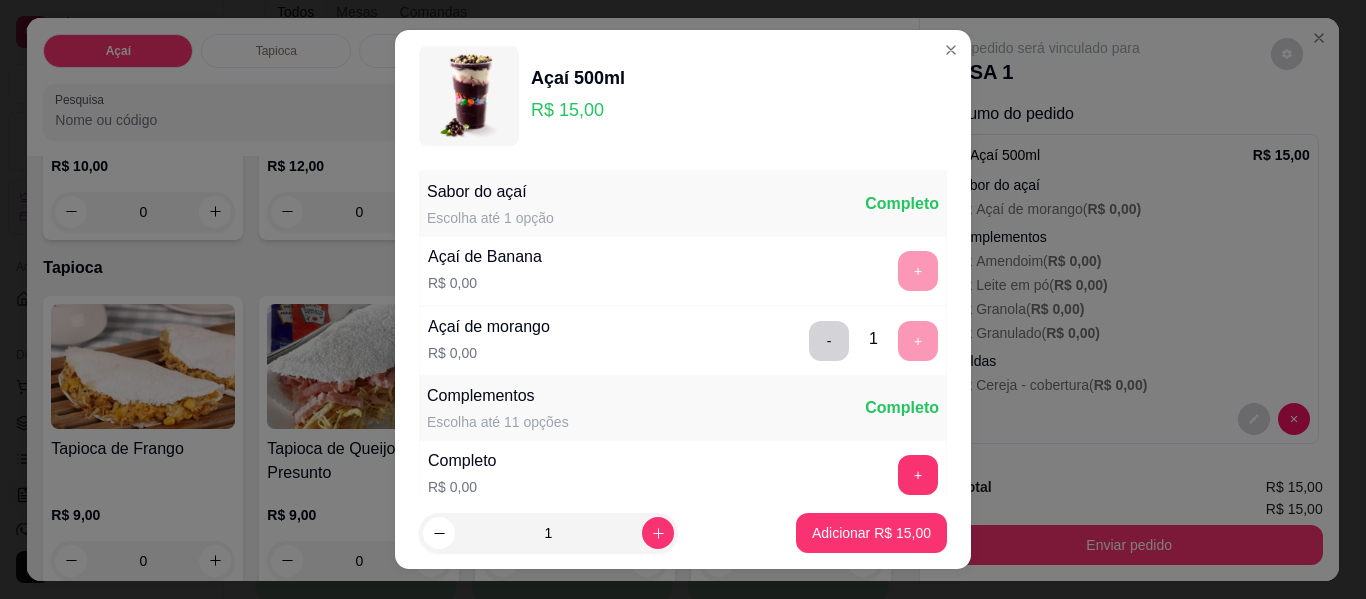 scroll, scrollTop: 34, scrollLeft: 0, axis: vertical 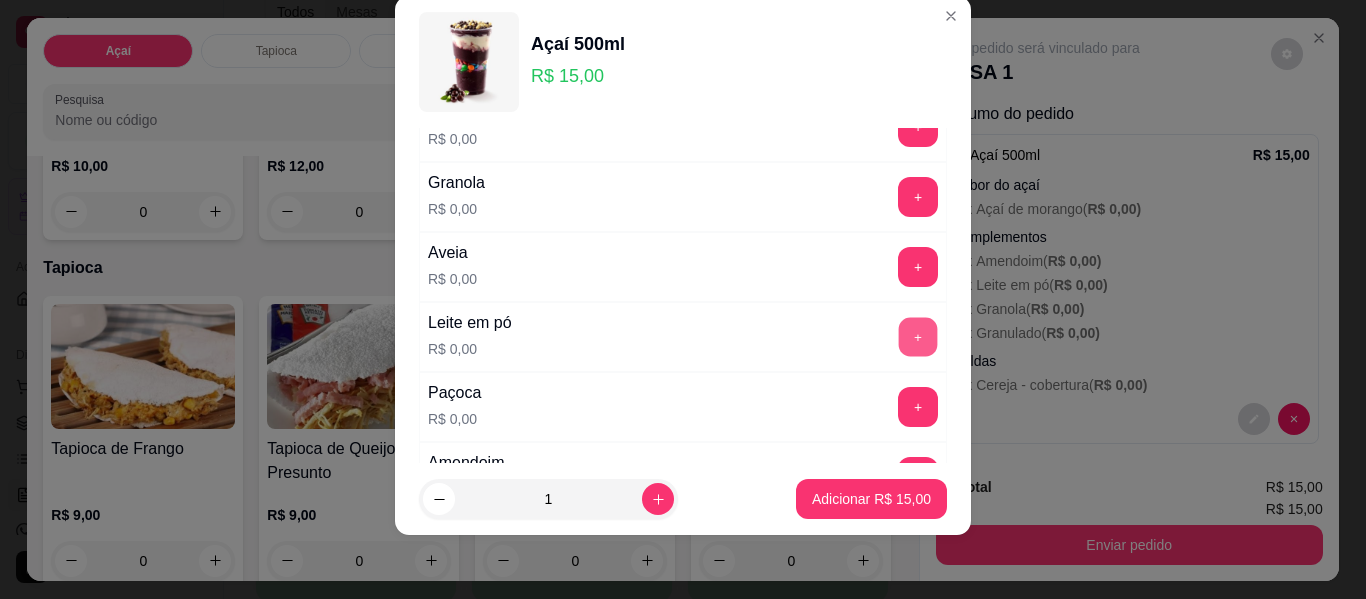 click on "+" at bounding box center (918, 337) 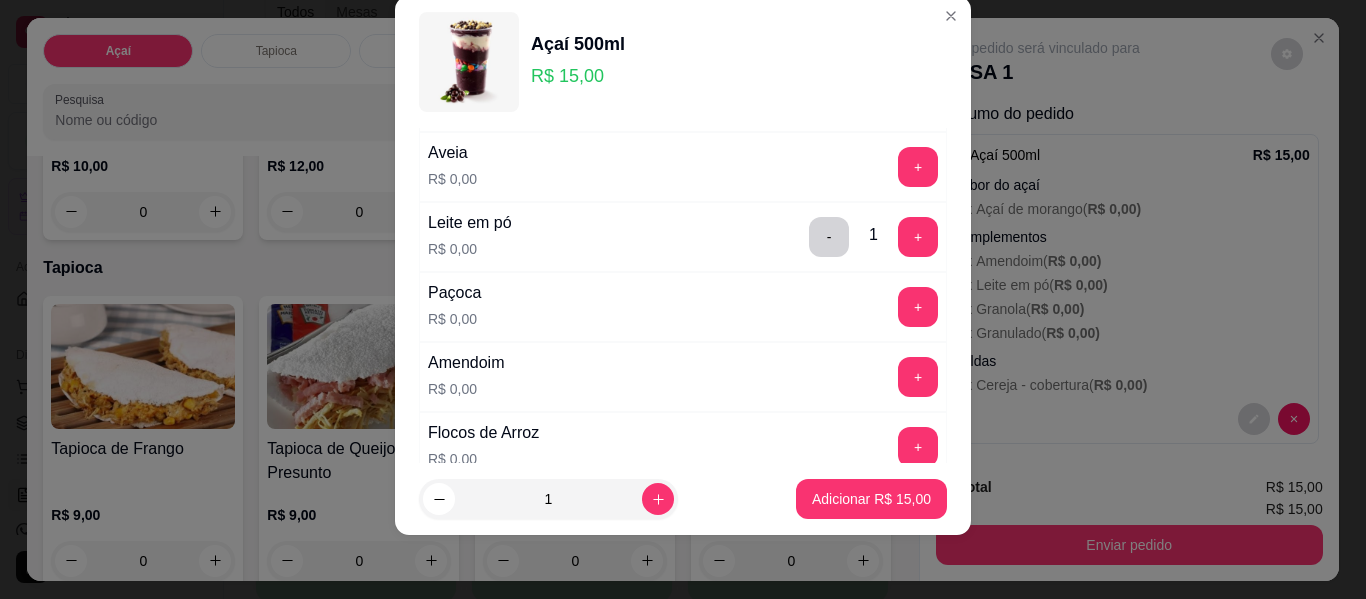 scroll, scrollTop: 514, scrollLeft: 0, axis: vertical 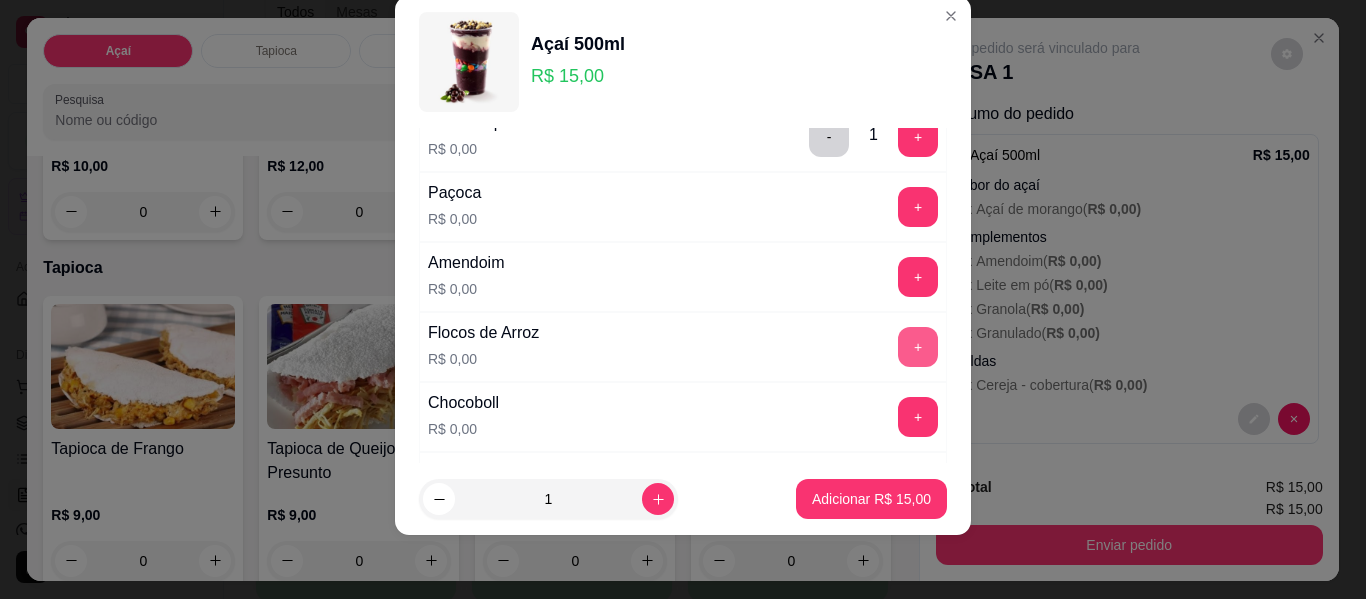 click on "+" at bounding box center (918, 347) 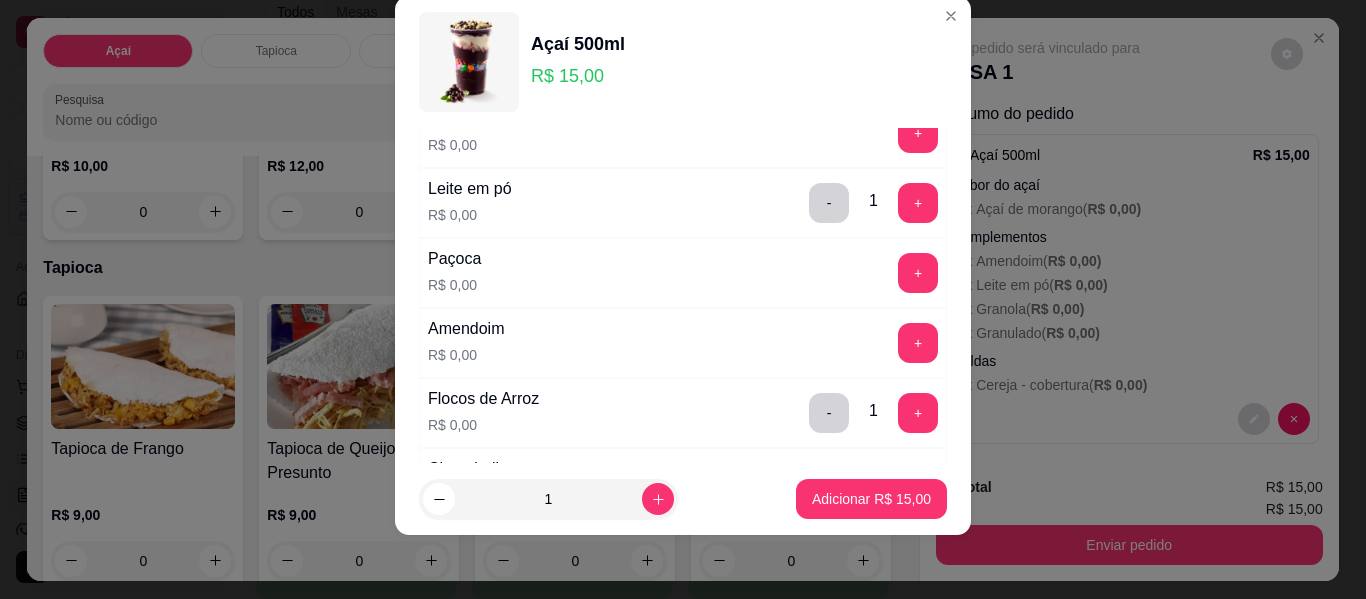 scroll, scrollTop: 414, scrollLeft: 0, axis: vertical 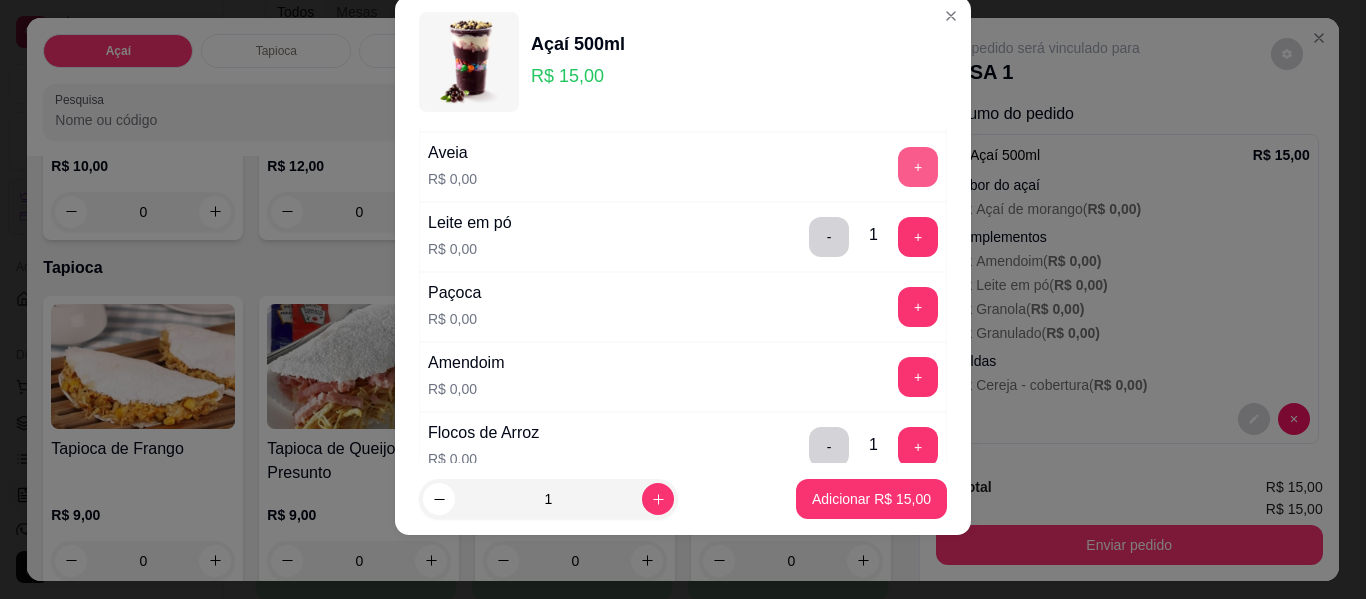 click on "+" at bounding box center (918, 167) 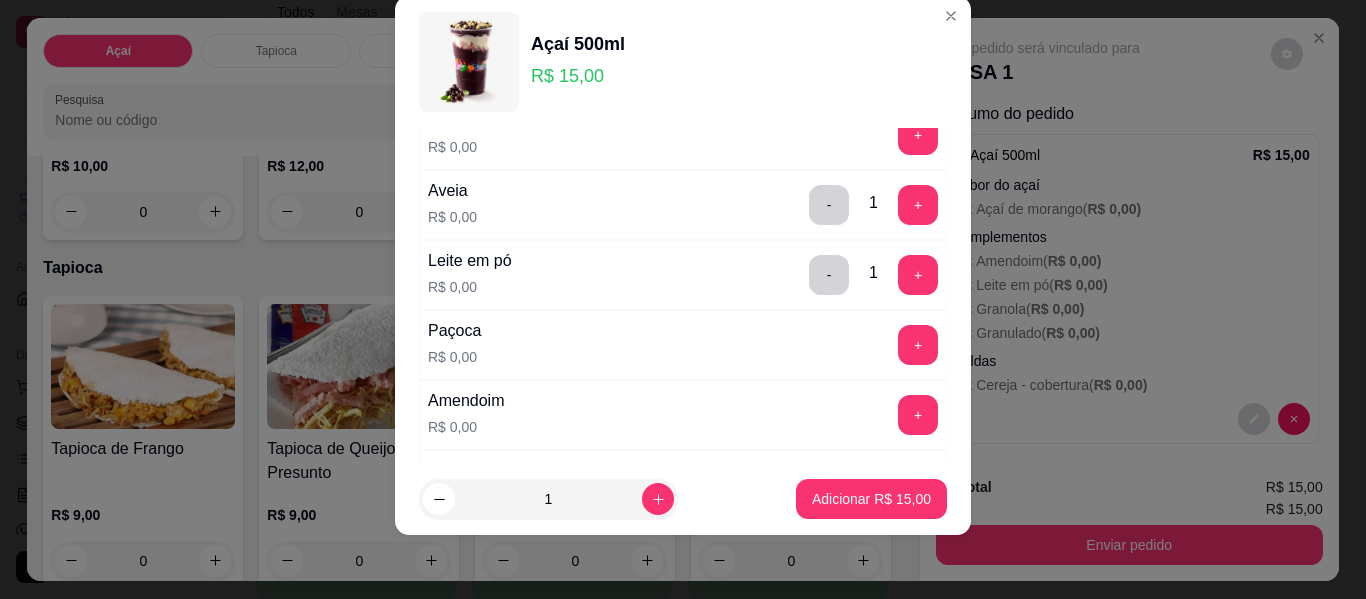 scroll, scrollTop: 314, scrollLeft: 0, axis: vertical 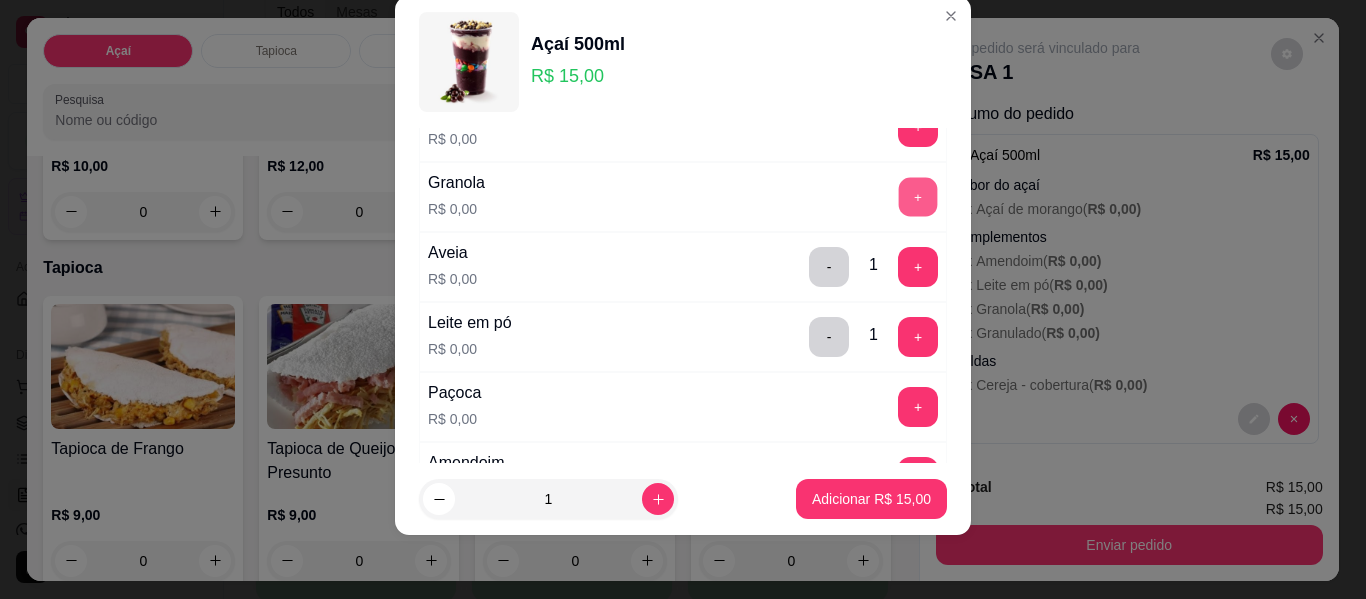 click on "+" at bounding box center (918, 197) 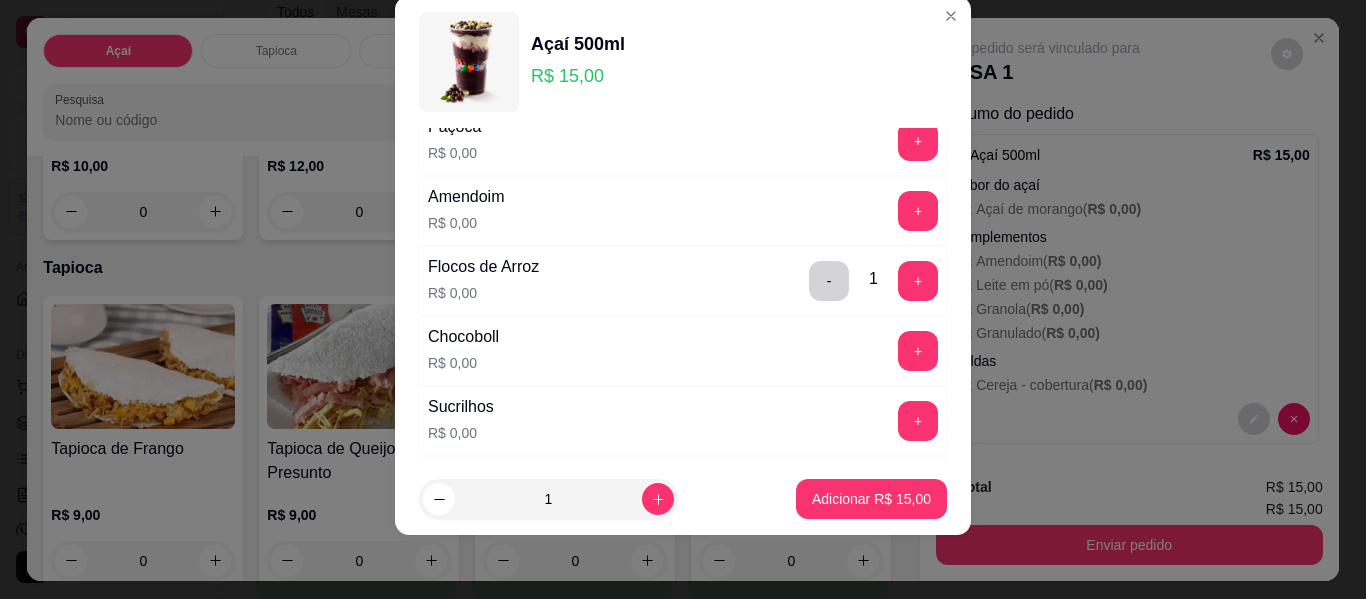 scroll, scrollTop: 614, scrollLeft: 0, axis: vertical 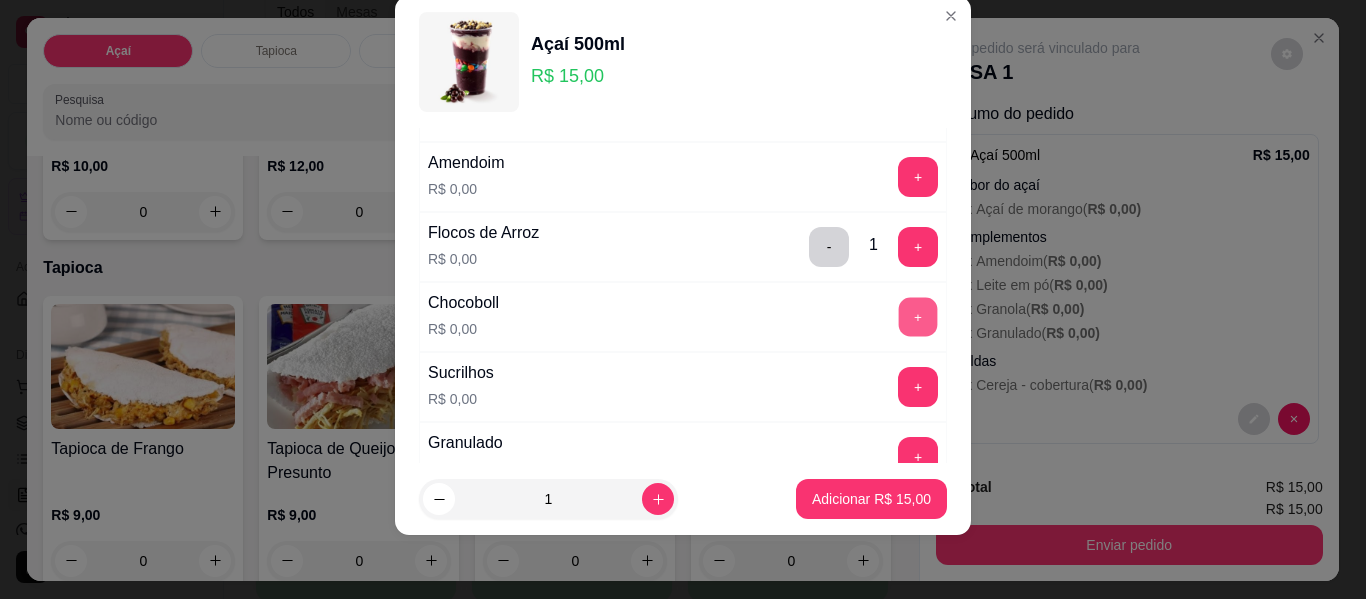 click on "+" at bounding box center (918, 317) 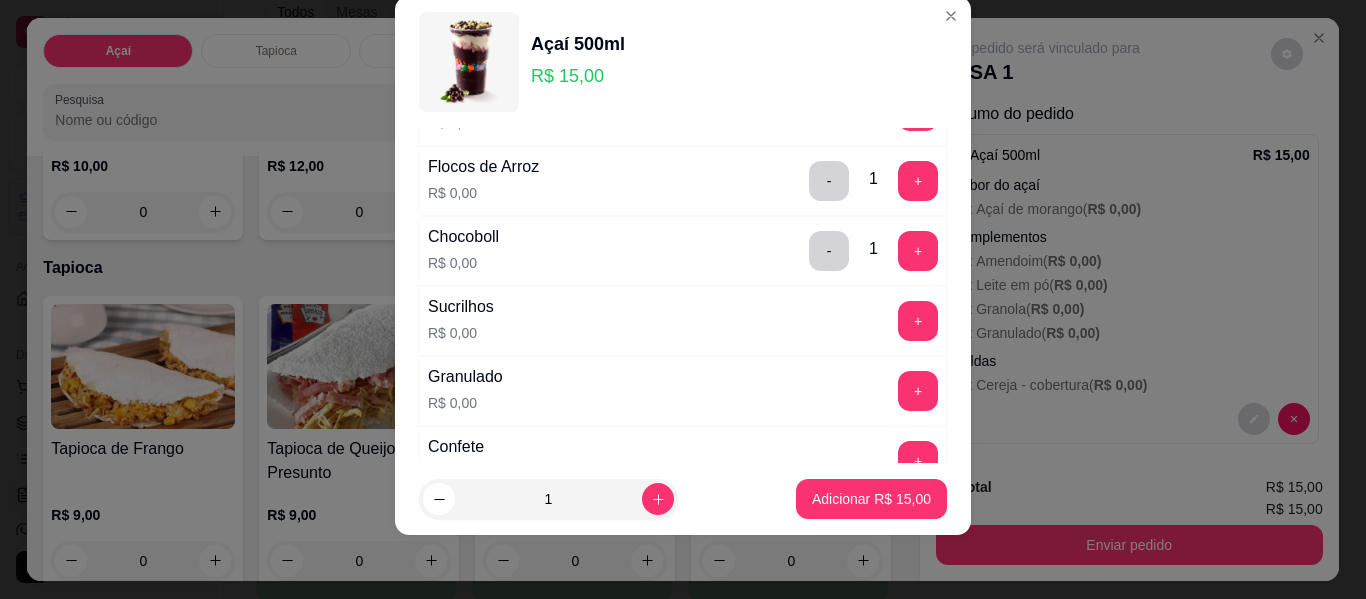 scroll, scrollTop: 714, scrollLeft: 0, axis: vertical 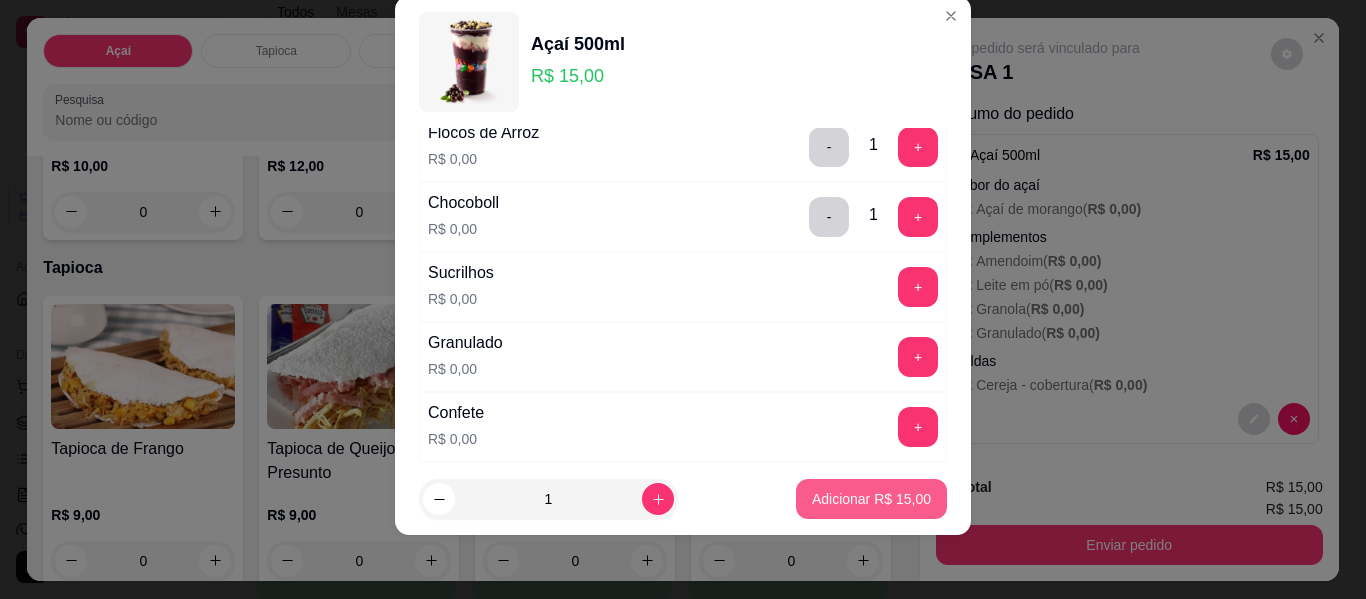 click on "Adicionar   R$ 15,00" at bounding box center (871, 499) 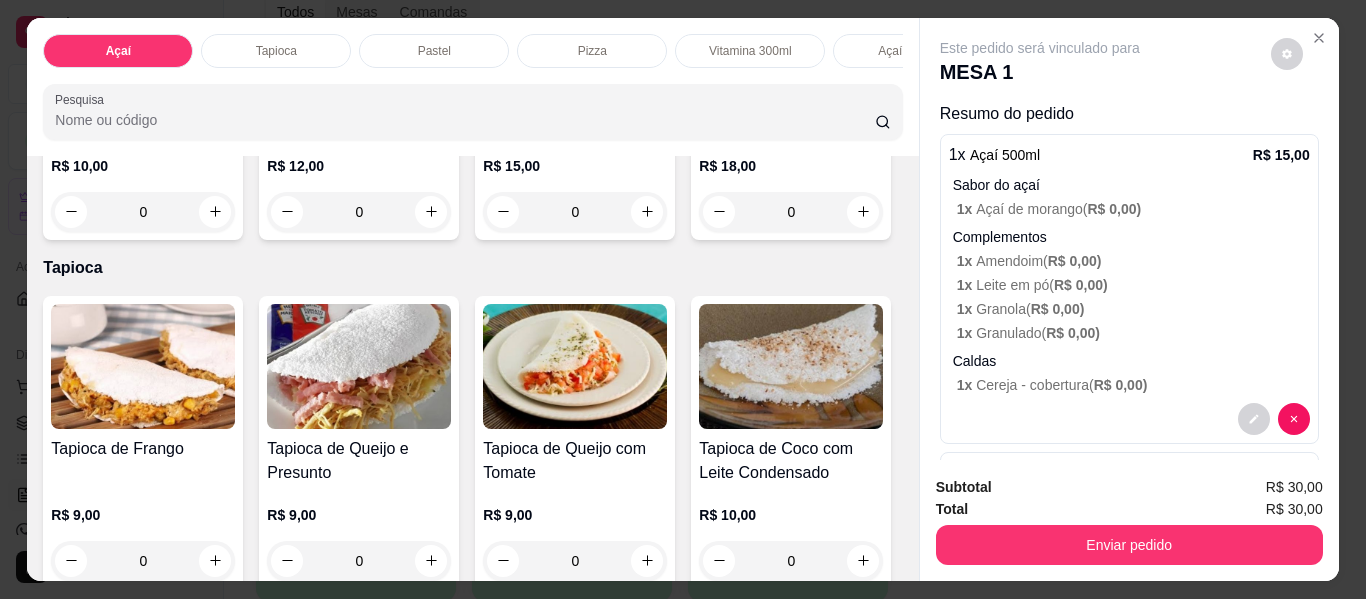 scroll, scrollTop: 0, scrollLeft: 0, axis: both 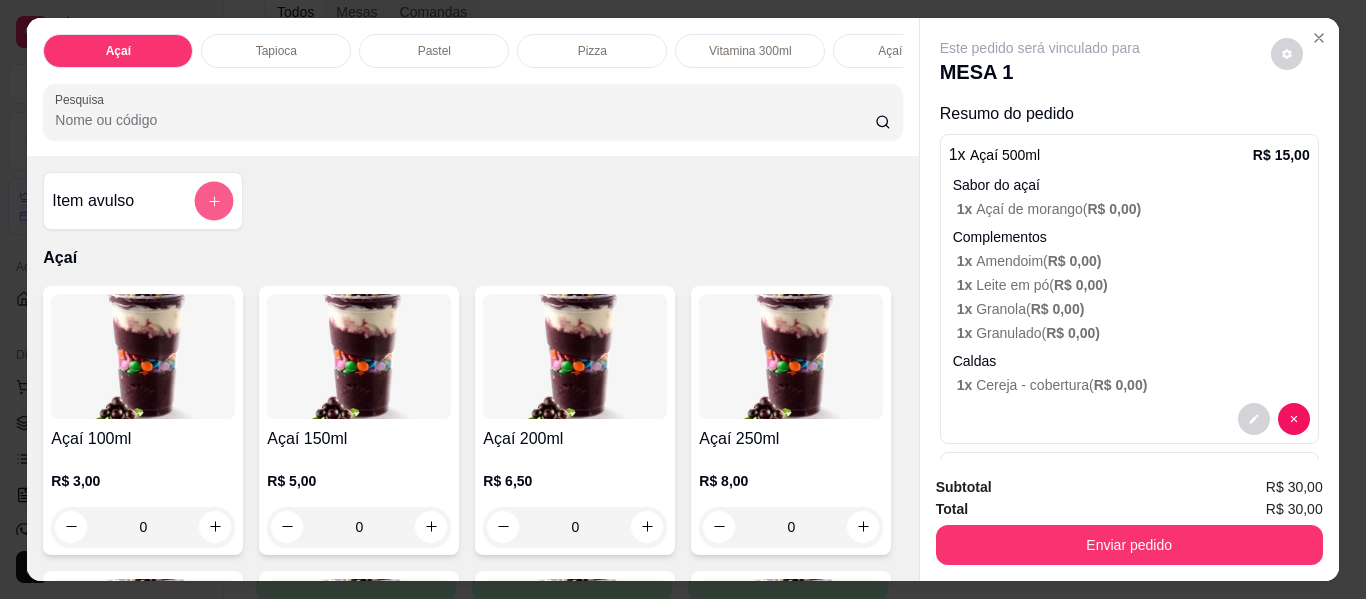 click at bounding box center (214, 201) 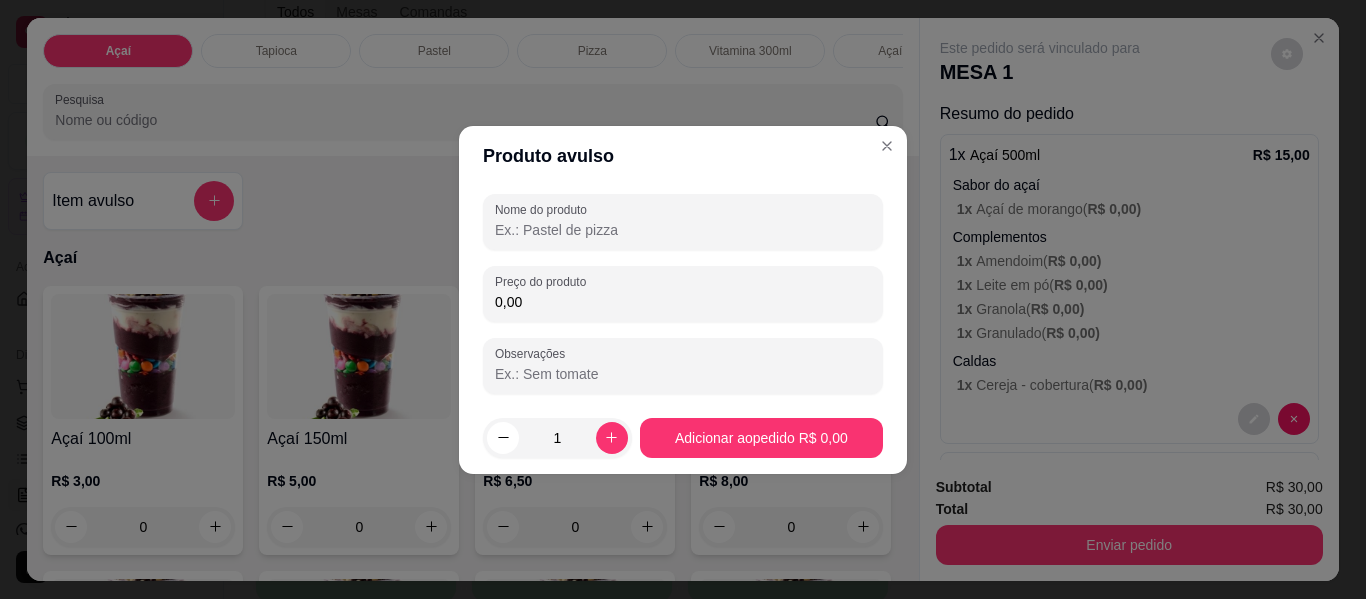 click on "Nome do produto" at bounding box center (683, 230) 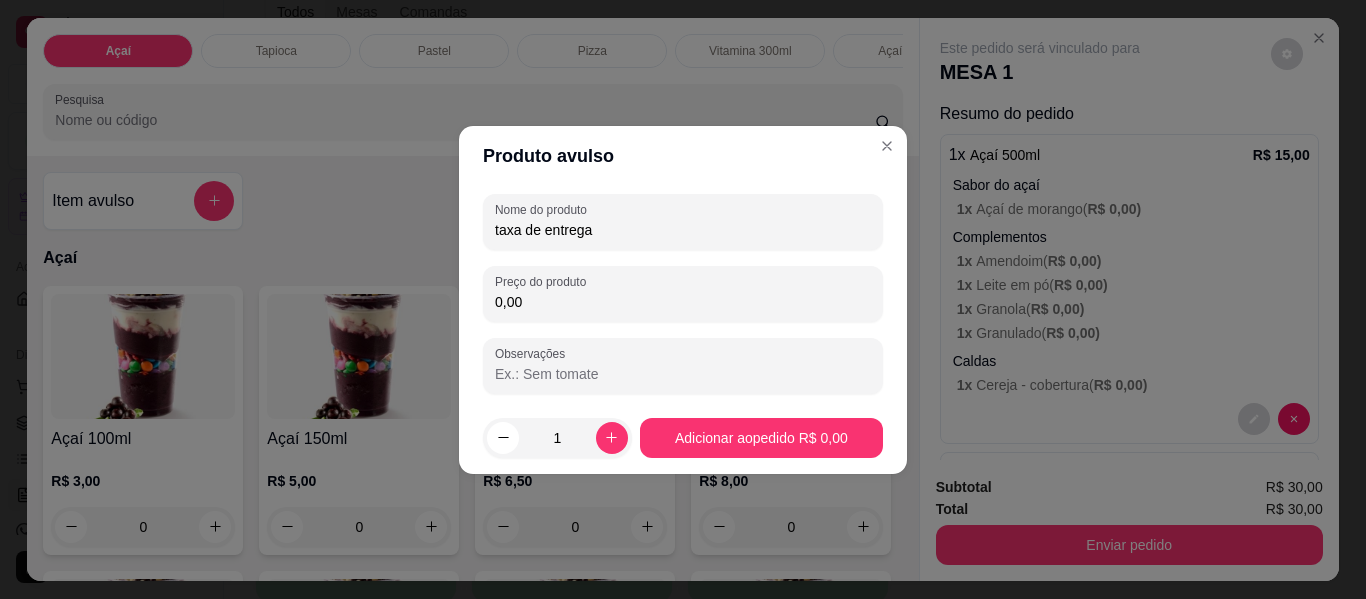 type on "taxa de entrega" 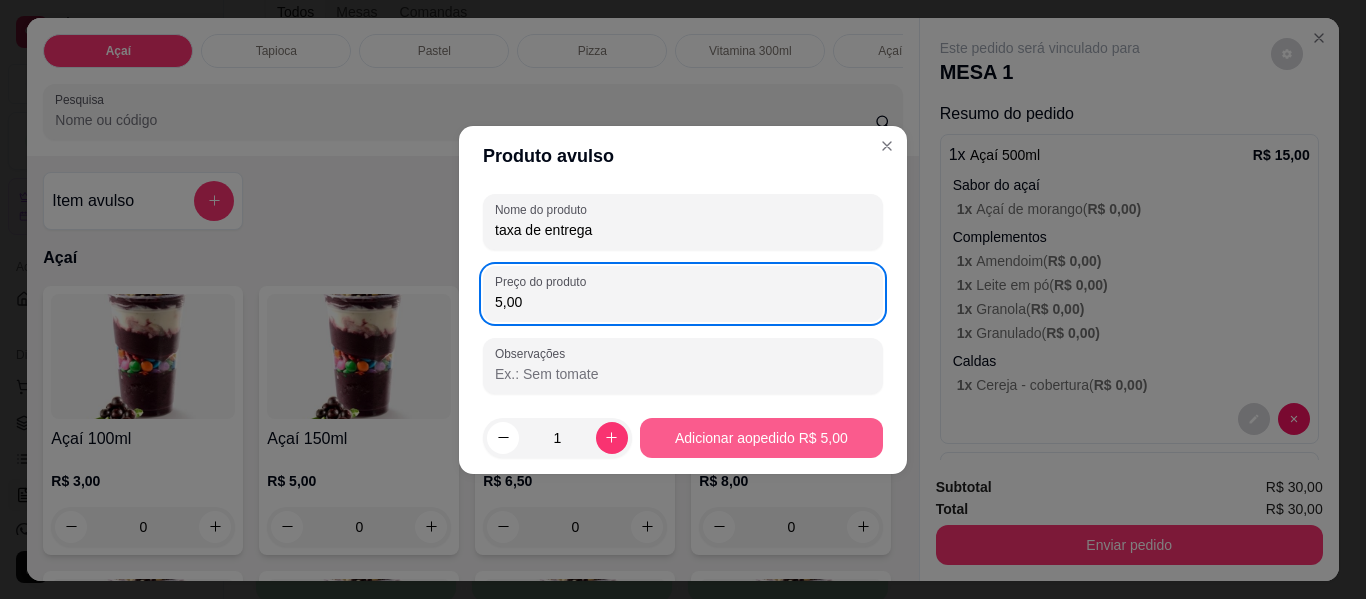 type on "5,00" 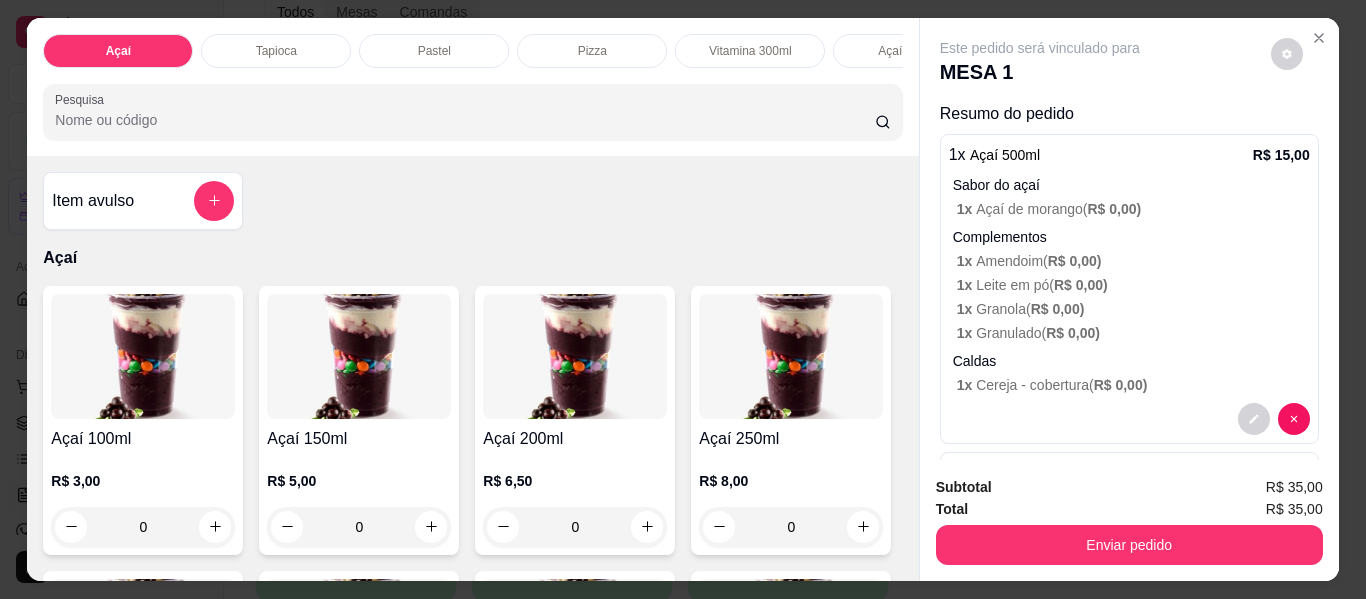 scroll, scrollTop: 391, scrollLeft: 0, axis: vertical 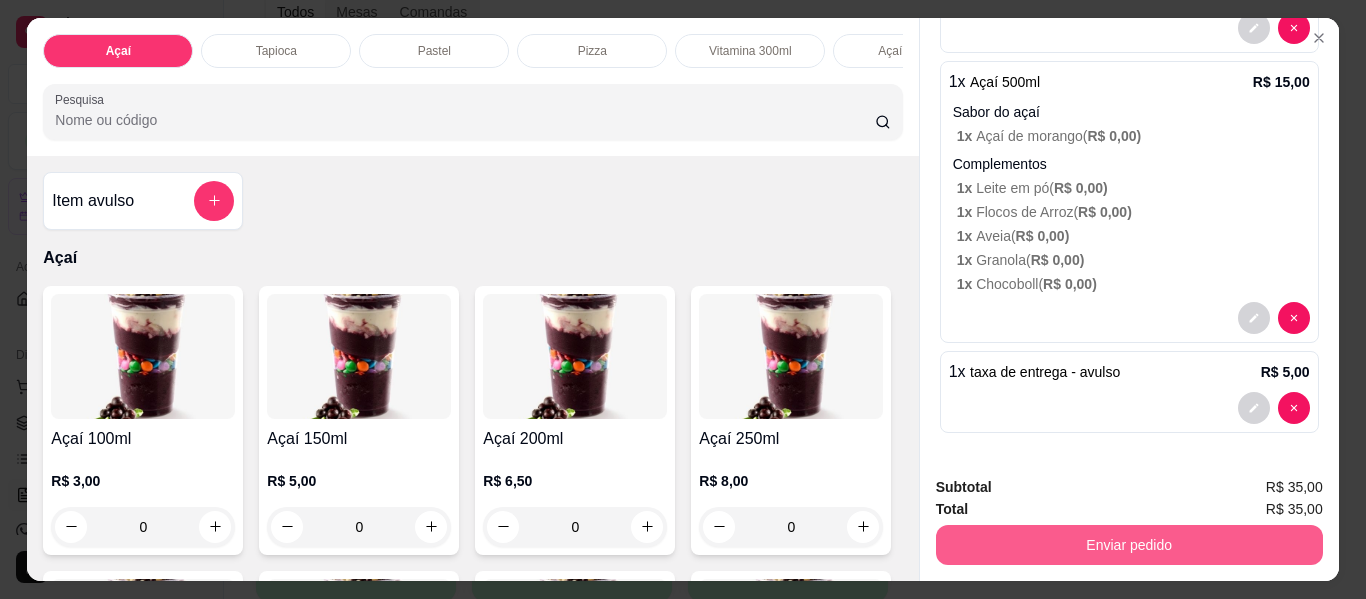 click on "Enviar pedido" at bounding box center [1129, 545] 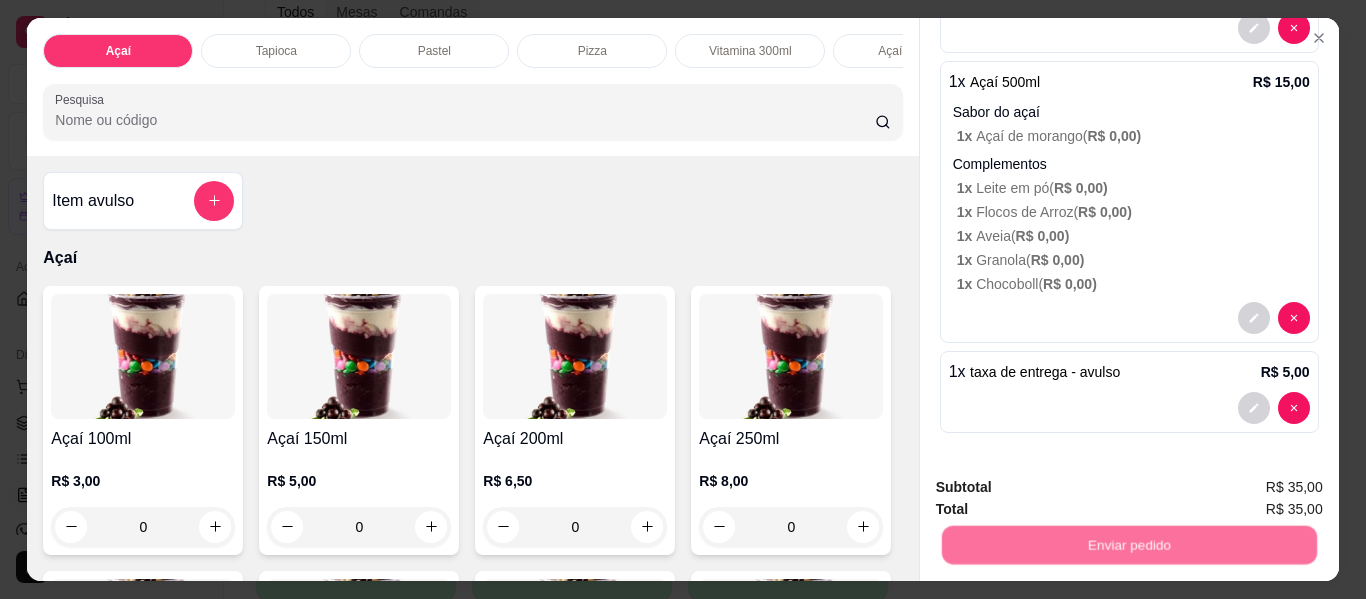 click on "Não registrar e enviar pedido" at bounding box center (1063, 488) 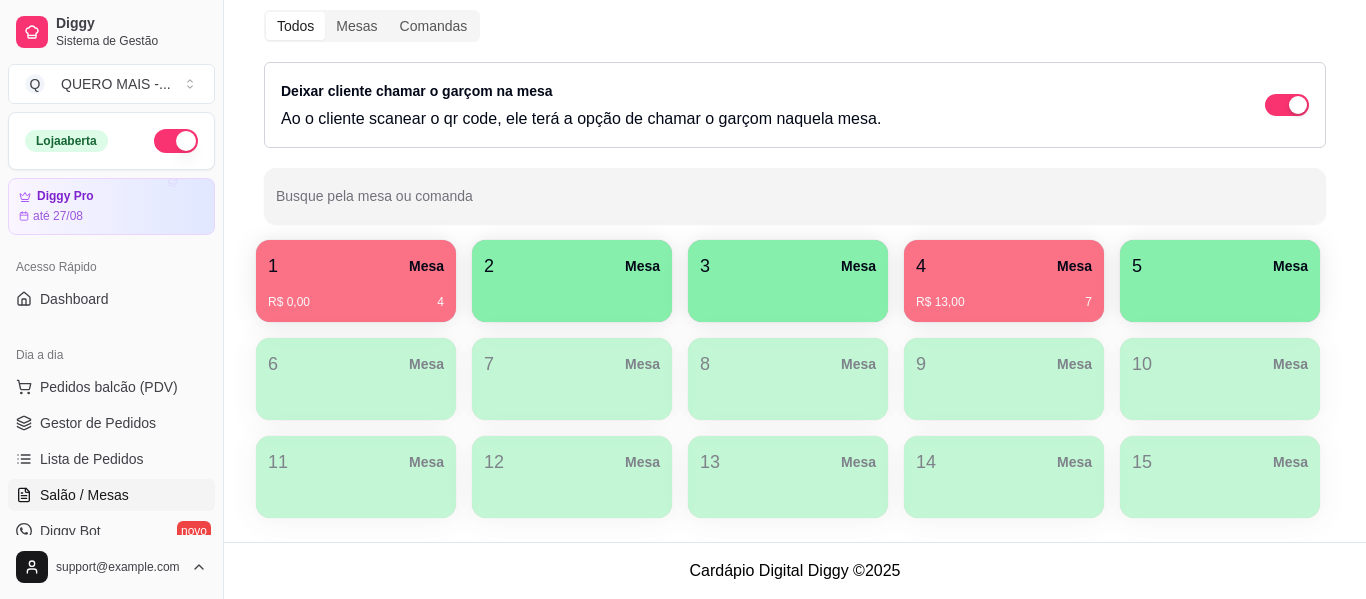 scroll, scrollTop: 246, scrollLeft: 0, axis: vertical 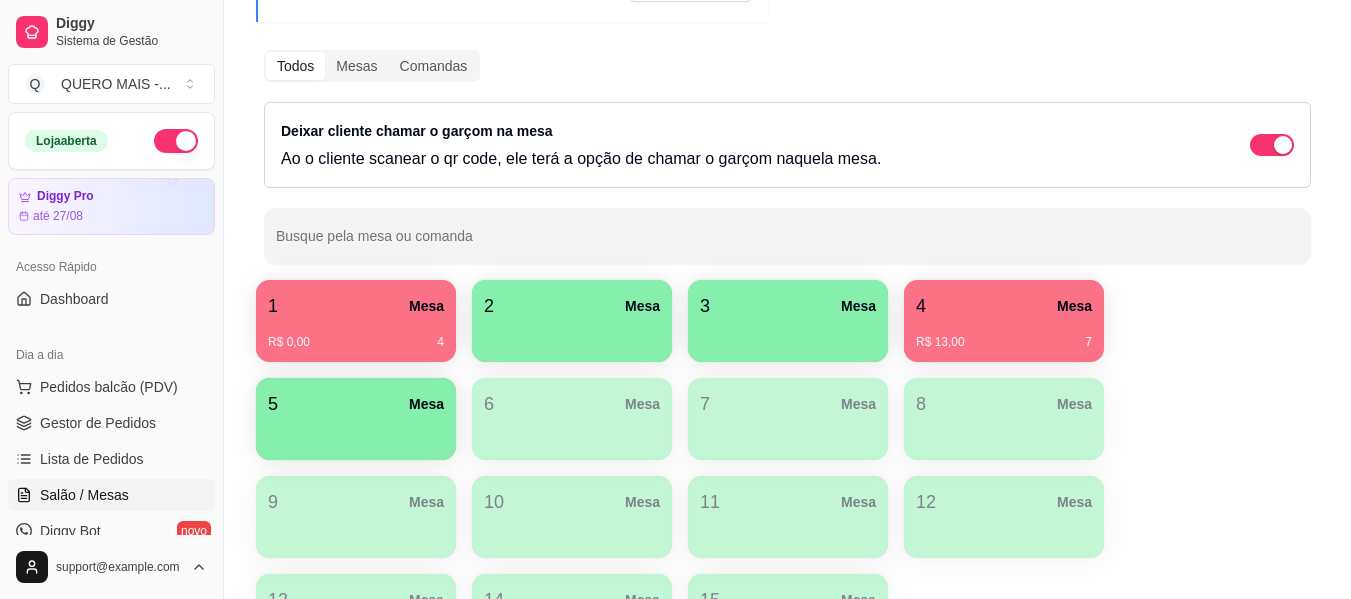 click at bounding box center (572, 335) 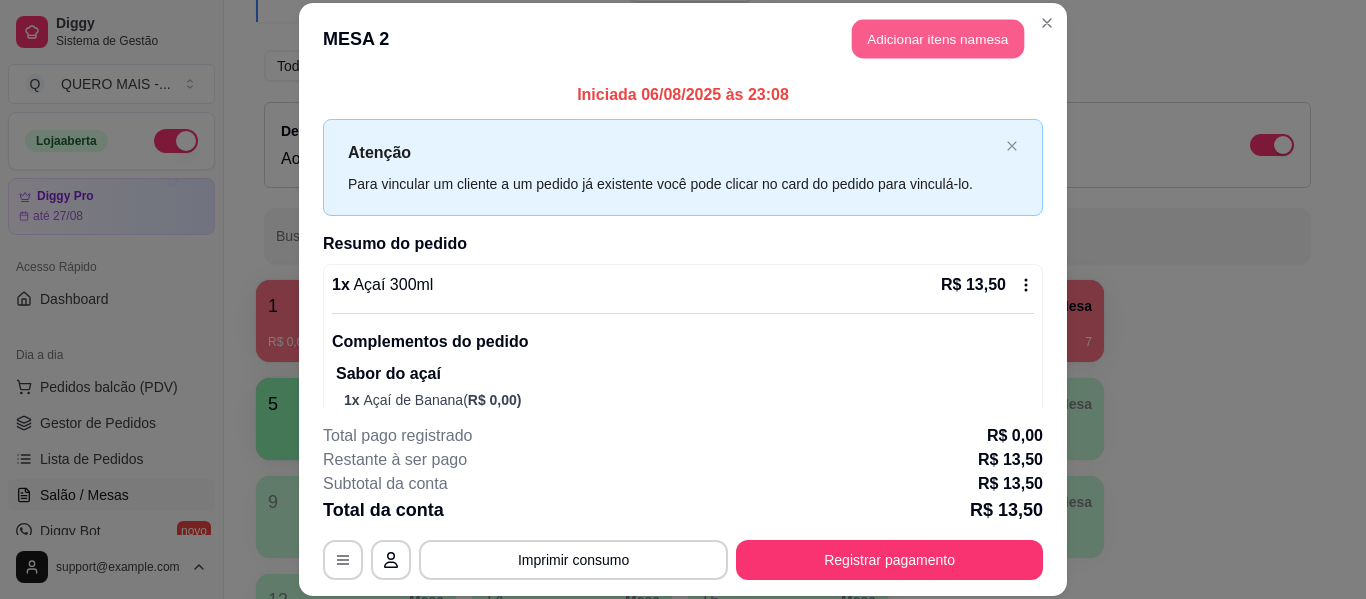 click on "Adicionar itens na  mesa" at bounding box center [938, 39] 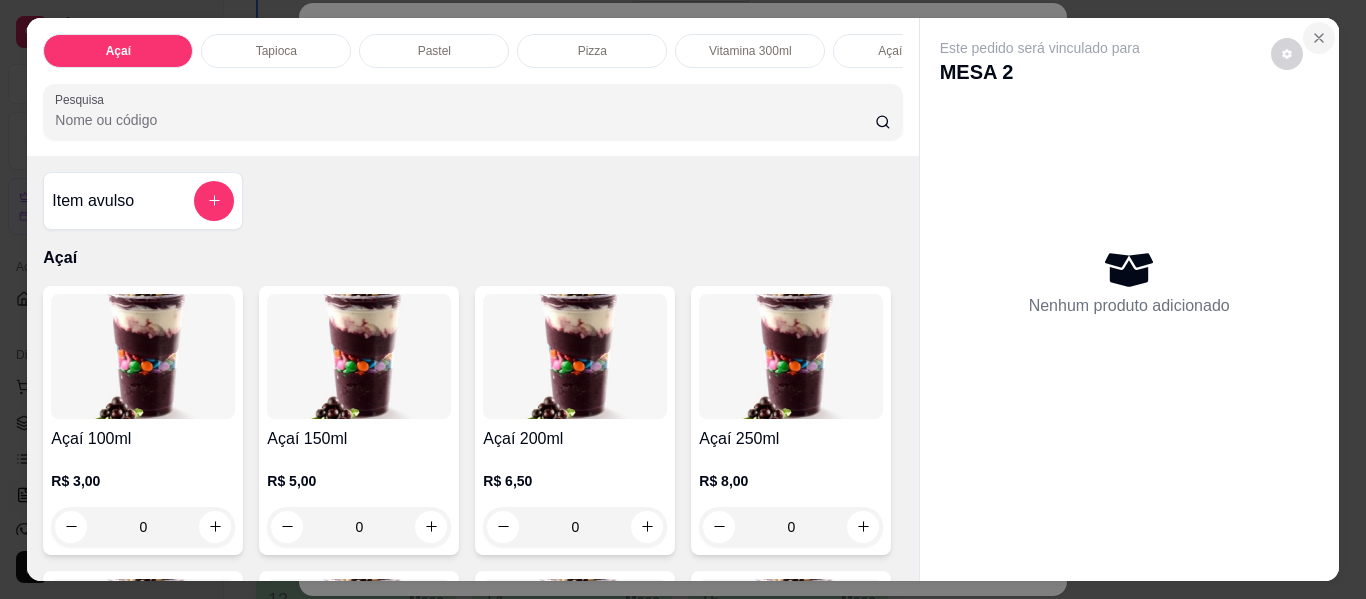 click 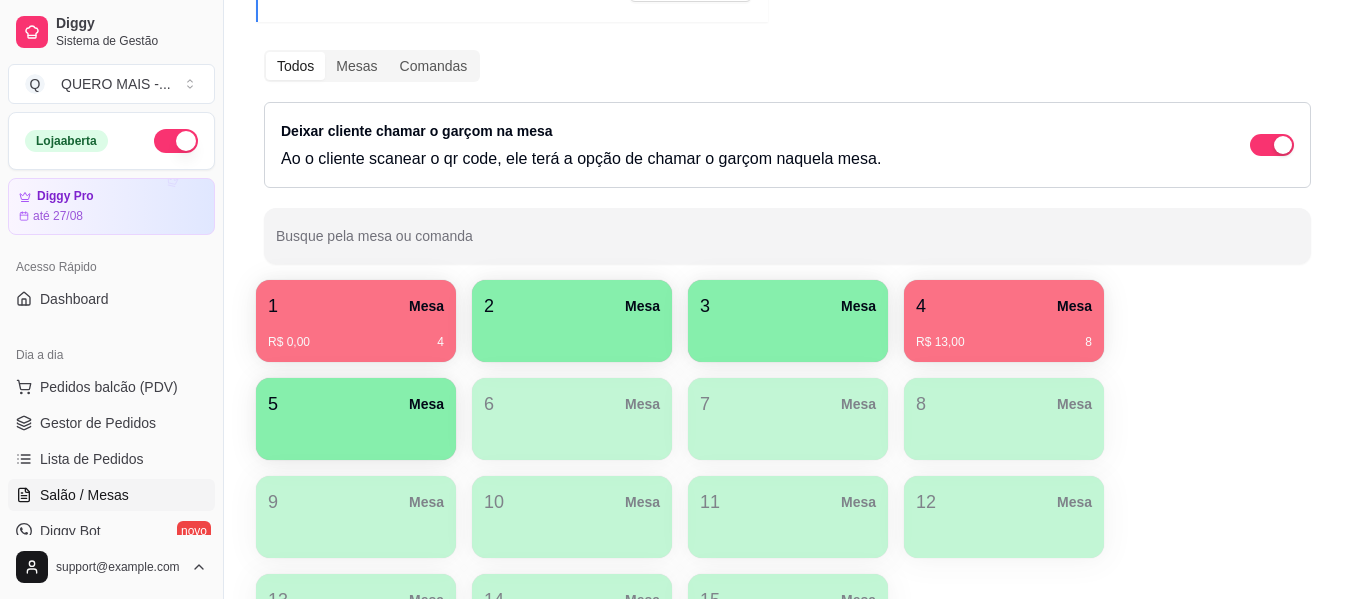 click at bounding box center [788, 335] 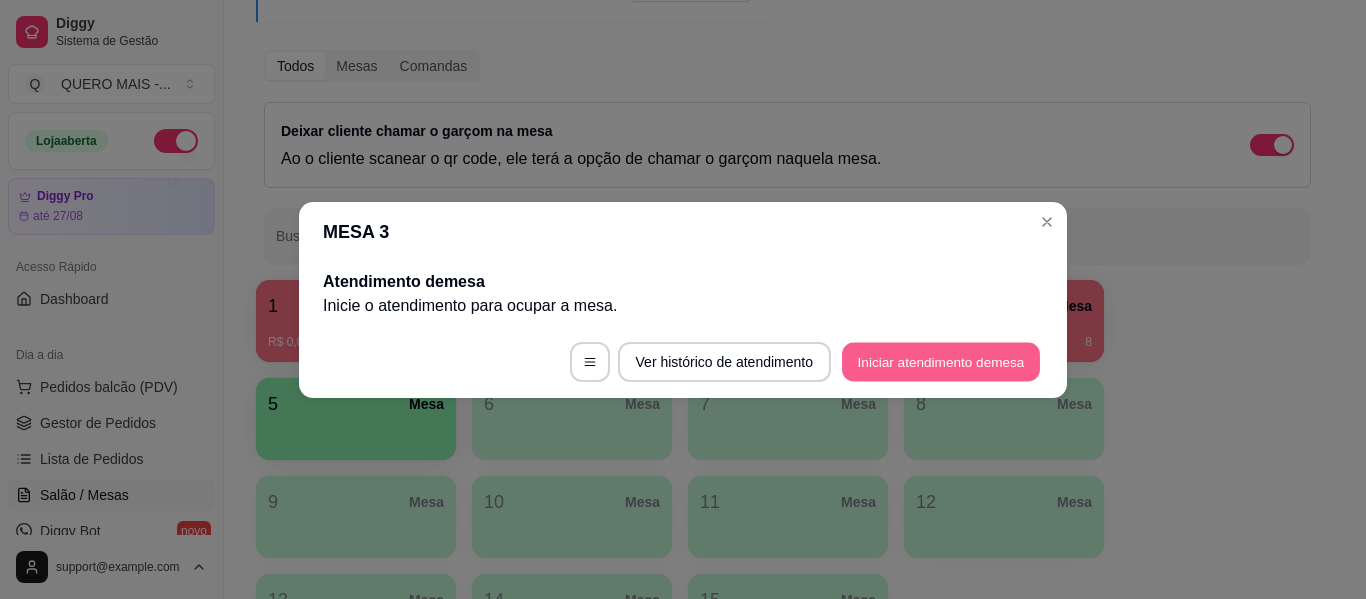 click on "Iniciar atendimento de  mesa" at bounding box center [941, 361] 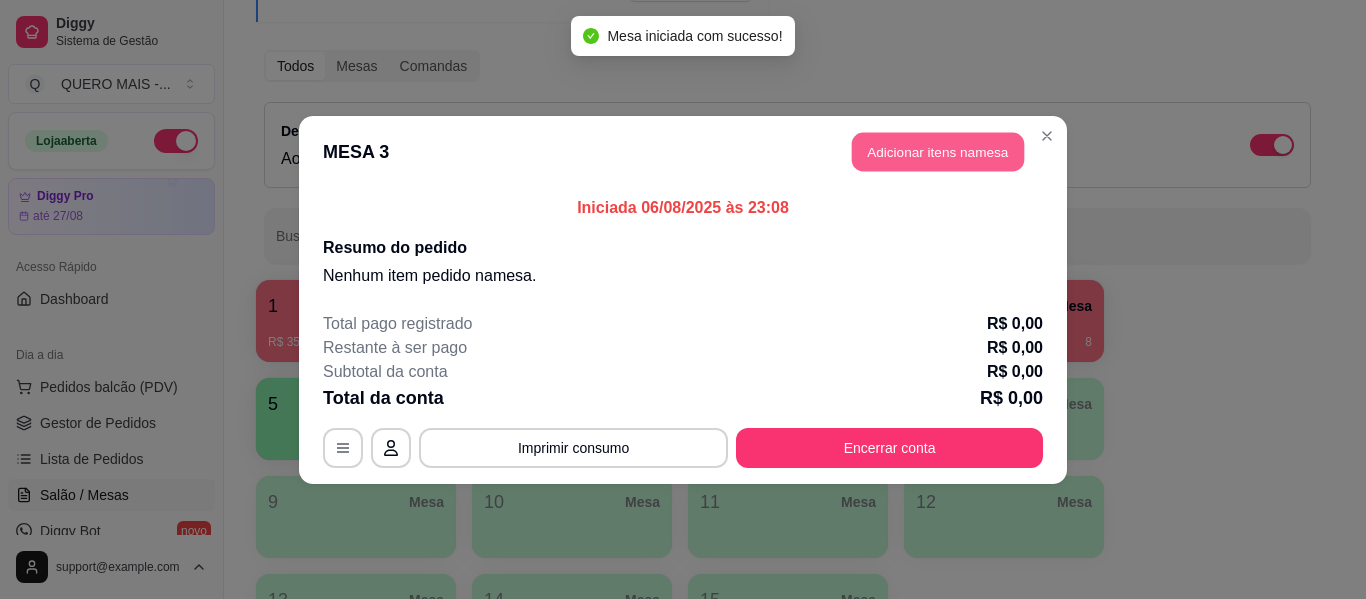 click on "Adicionar itens na  mesa" at bounding box center (938, 151) 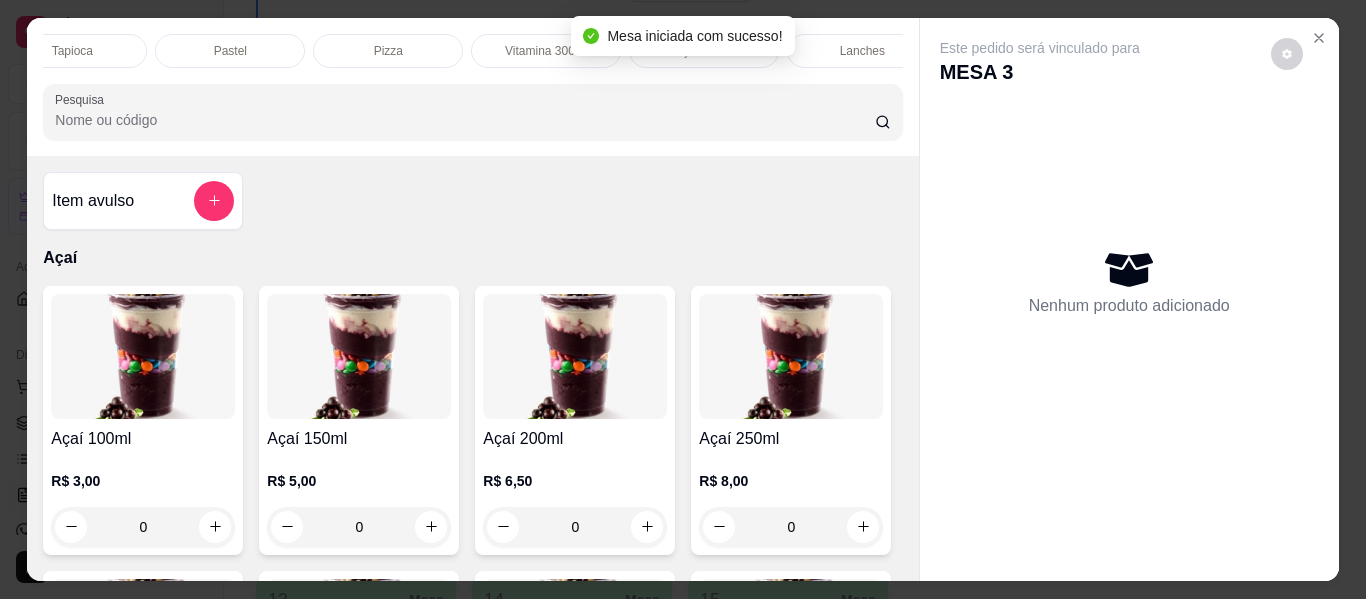 scroll, scrollTop: 0, scrollLeft: 1187, axis: horizontal 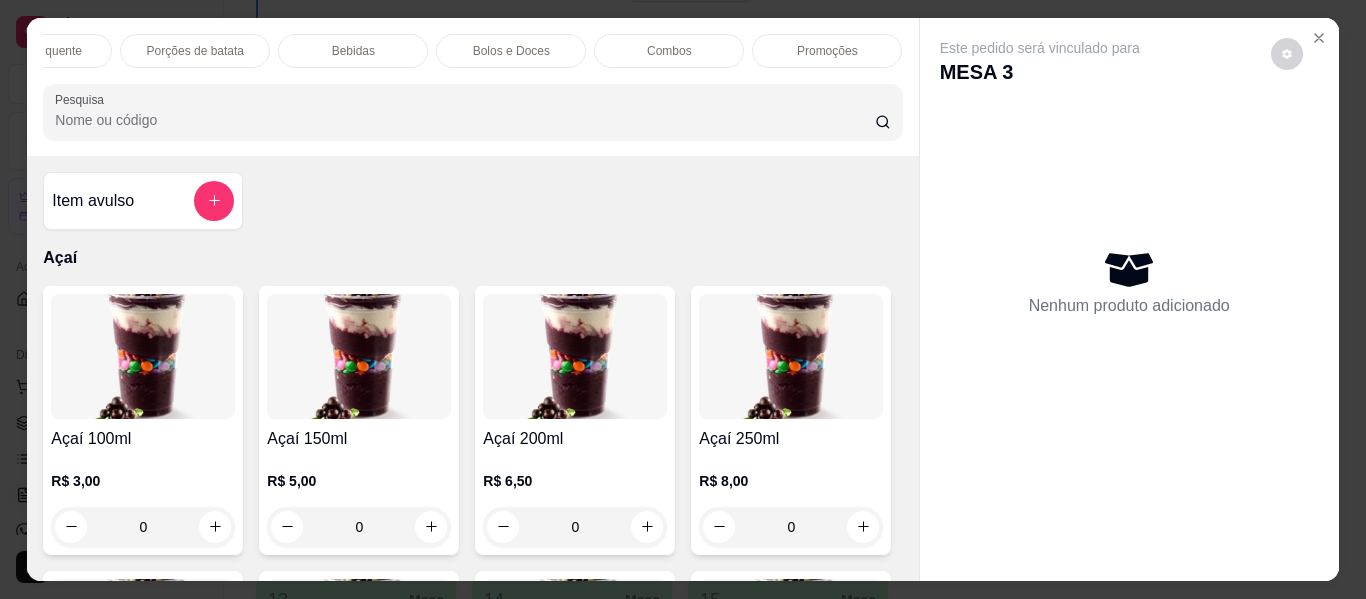 click on "Mesa iniciada com sucesso!" at bounding box center (682, 28) 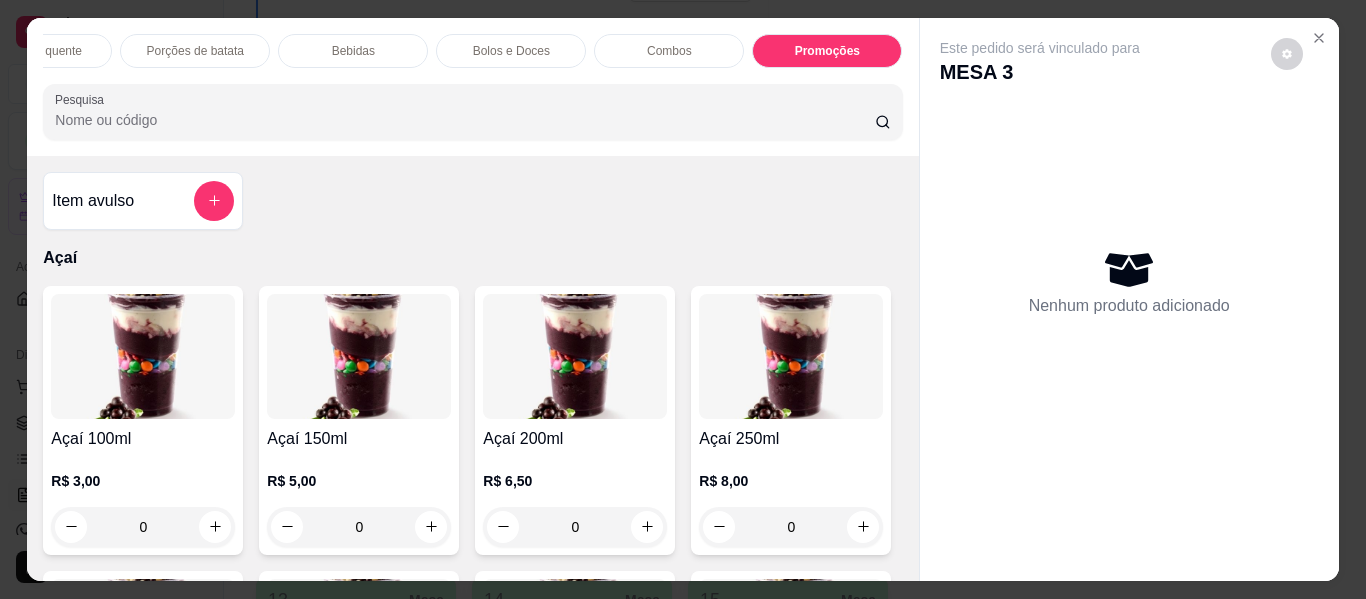 scroll, scrollTop: 7554, scrollLeft: 0, axis: vertical 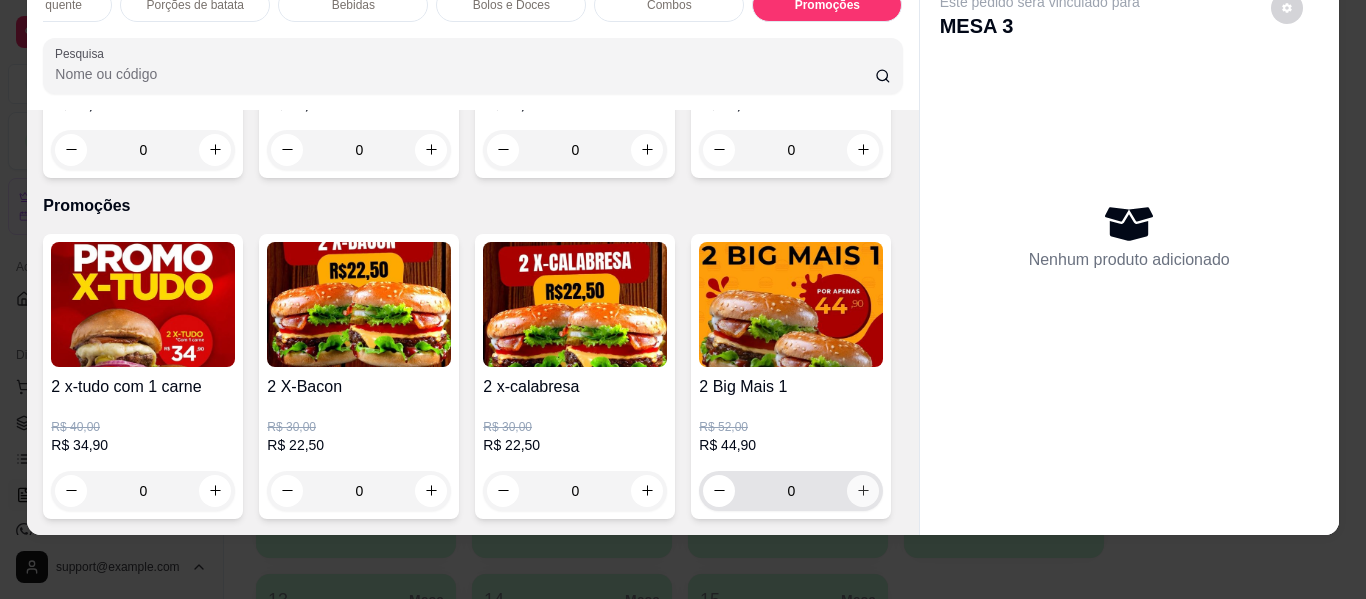 click 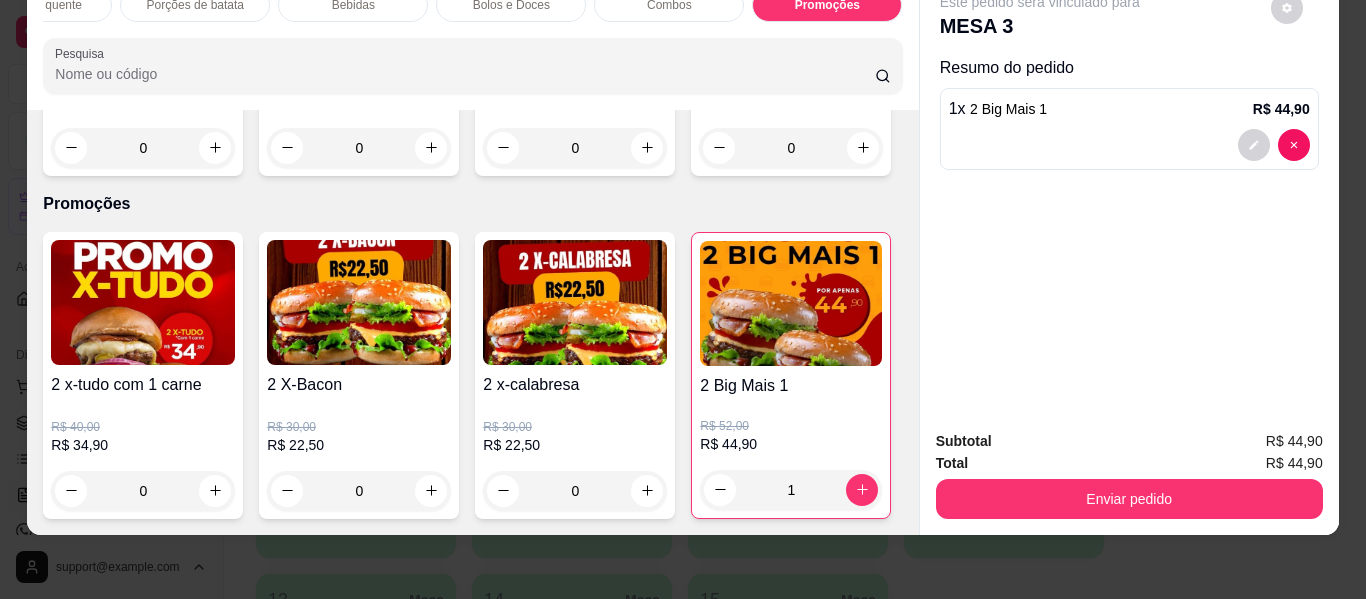 scroll, scrollTop: 7787, scrollLeft: 0, axis: vertical 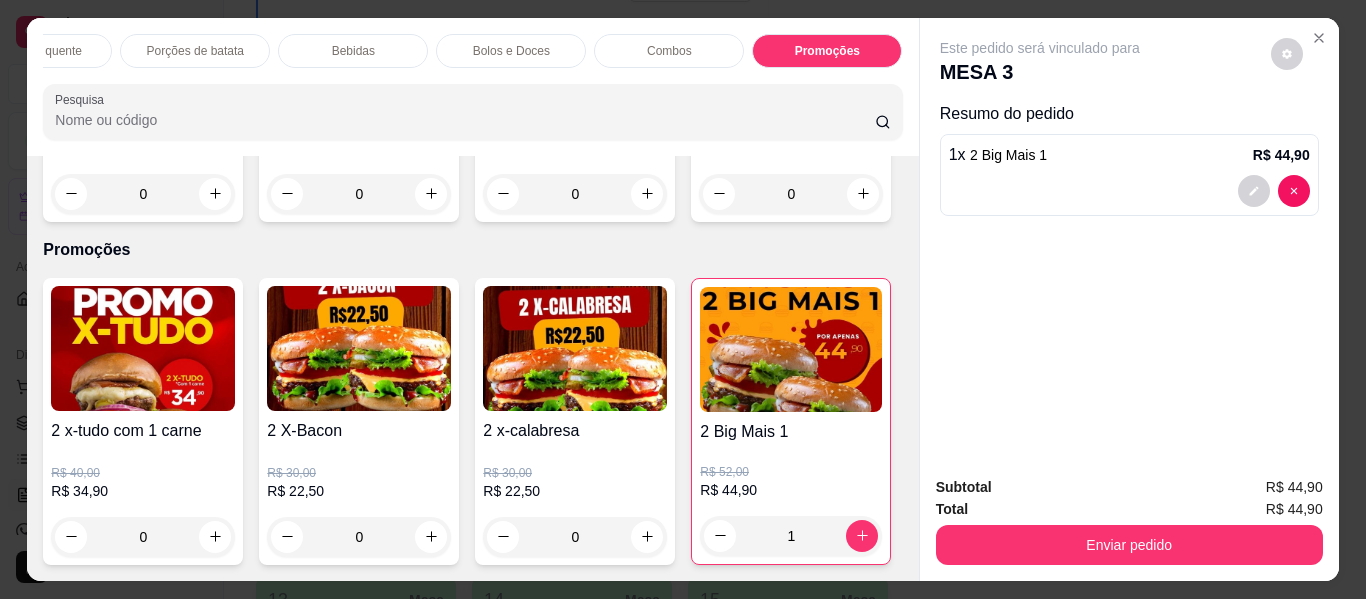 click on "Bebidas" at bounding box center [353, 51] 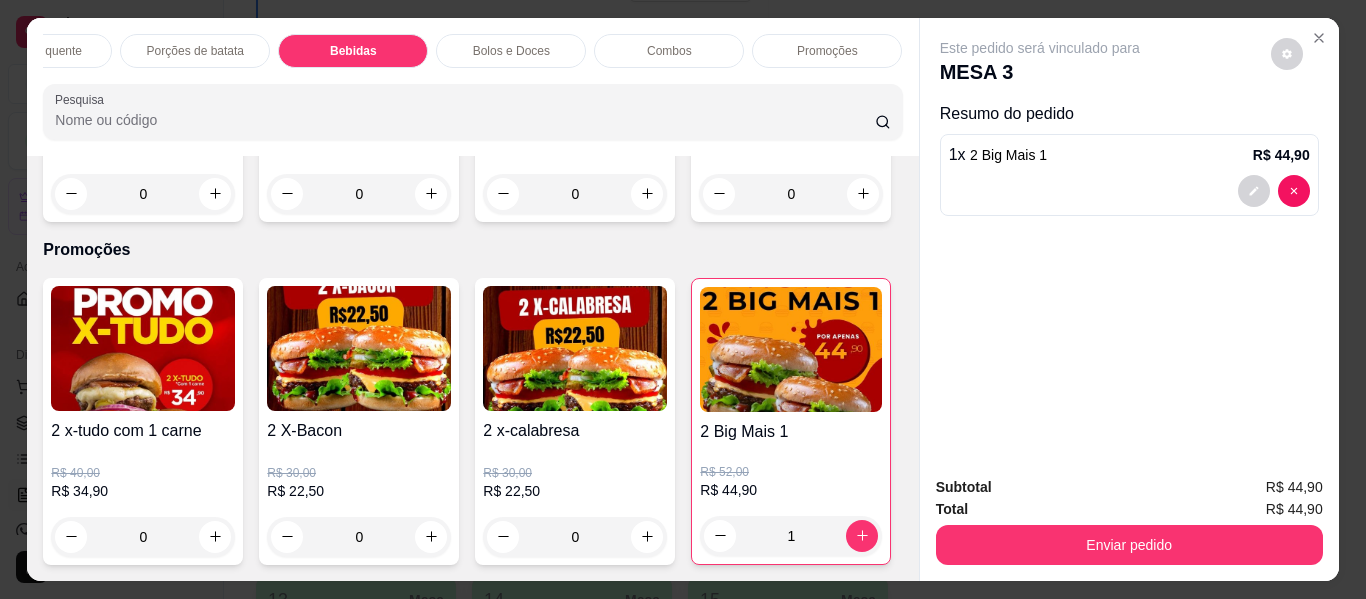 scroll, scrollTop: 5391, scrollLeft: 0, axis: vertical 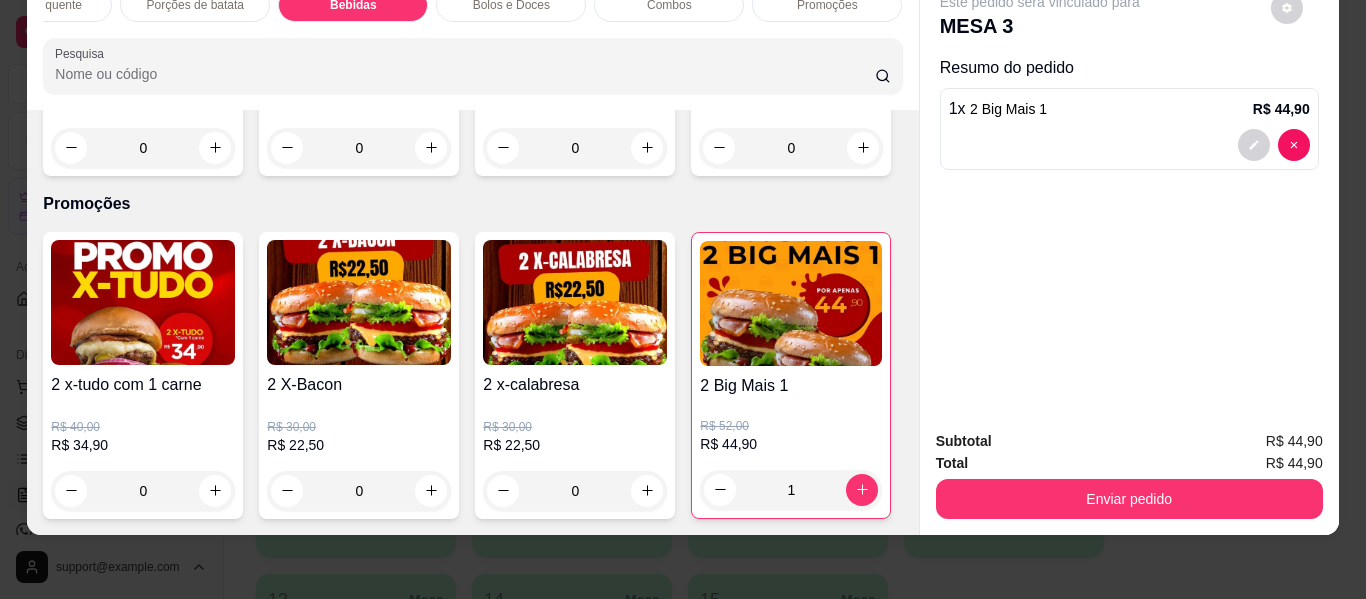 click 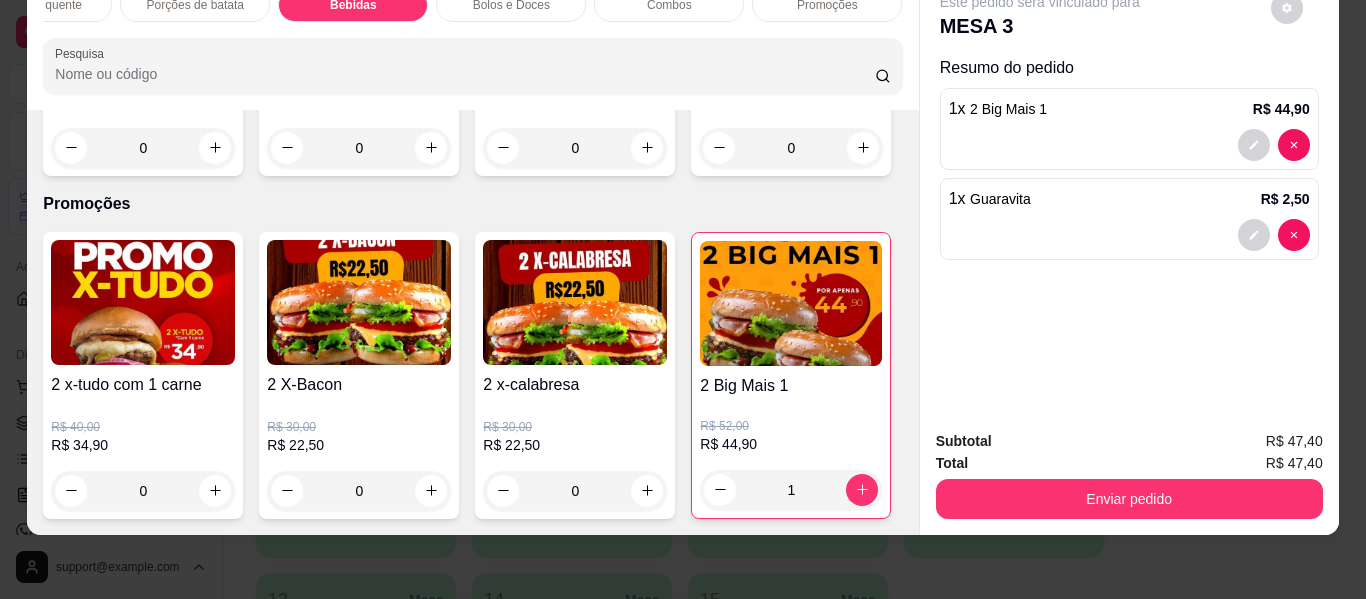 click 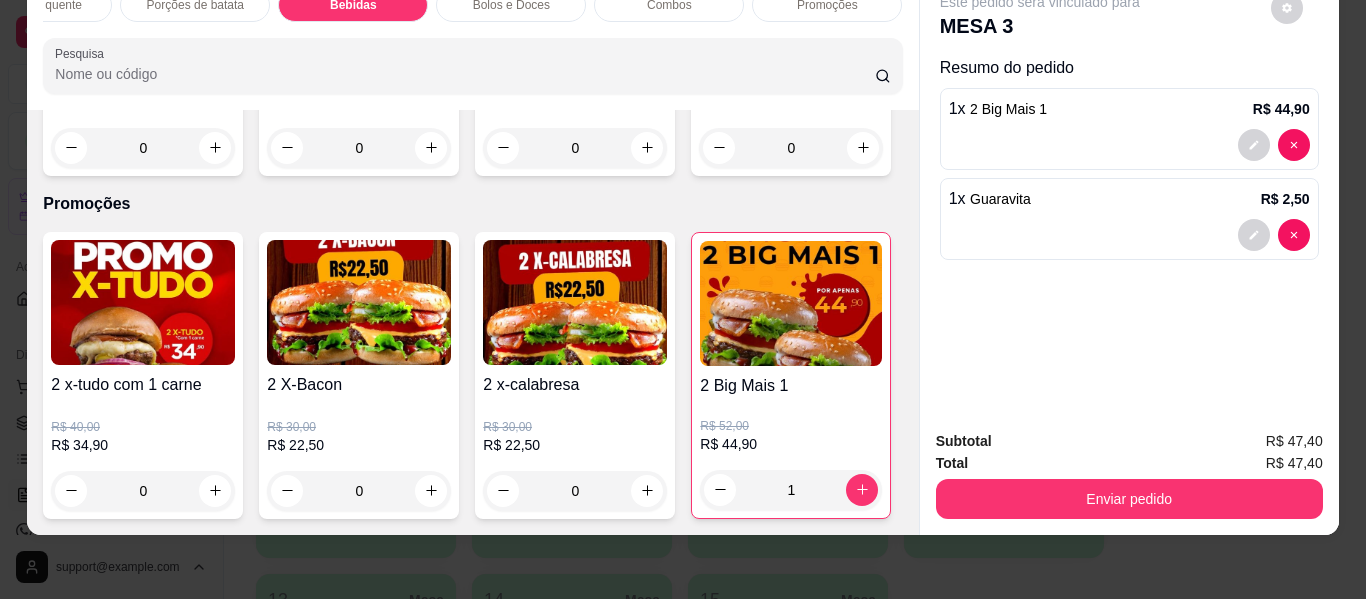 type on "2" 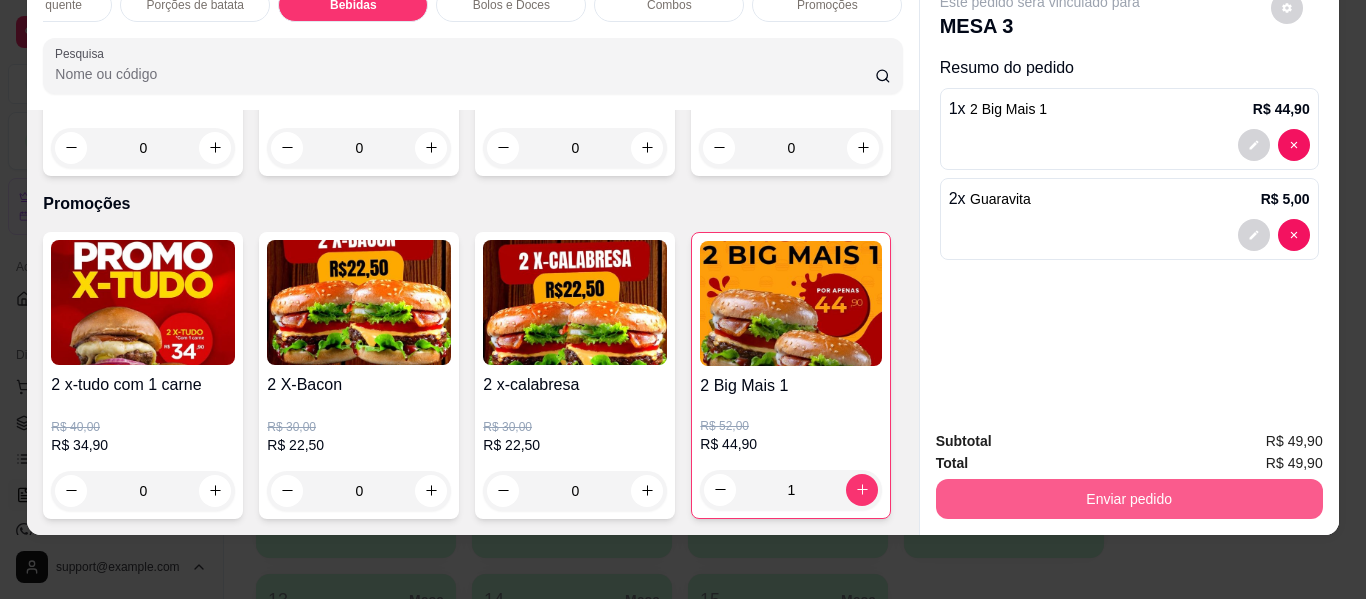 click on "Enviar pedido" at bounding box center [1129, 496] 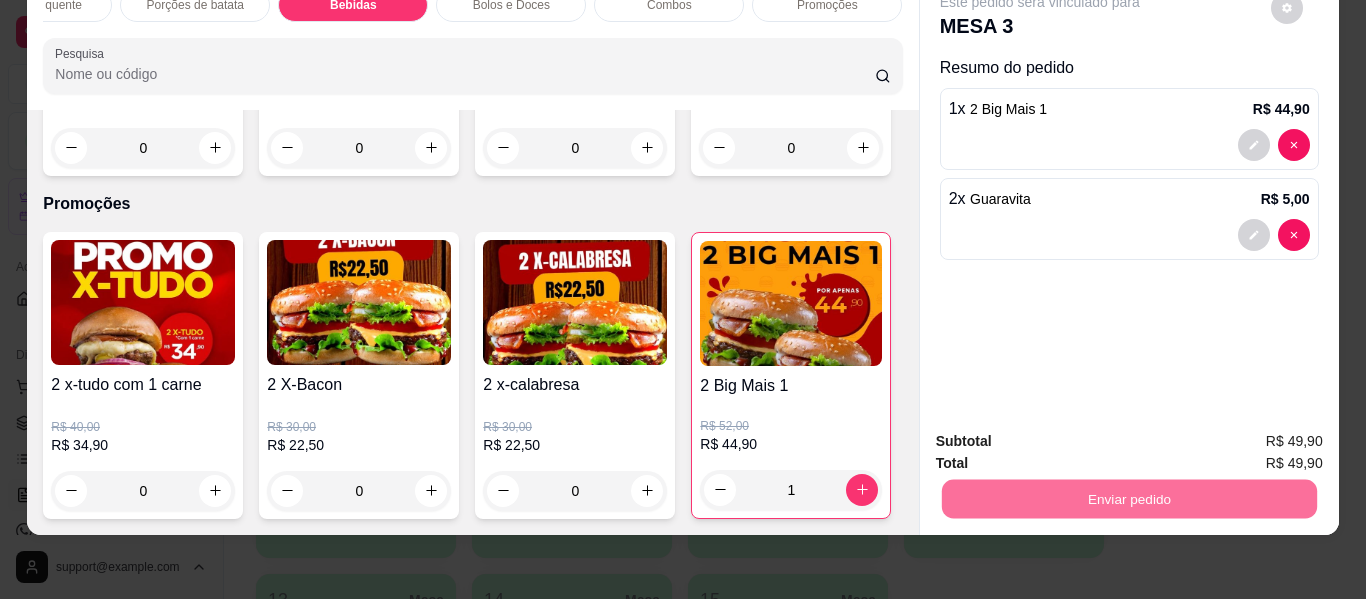 click on "Não registrar e enviar pedido" at bounding box center (1063, 433) 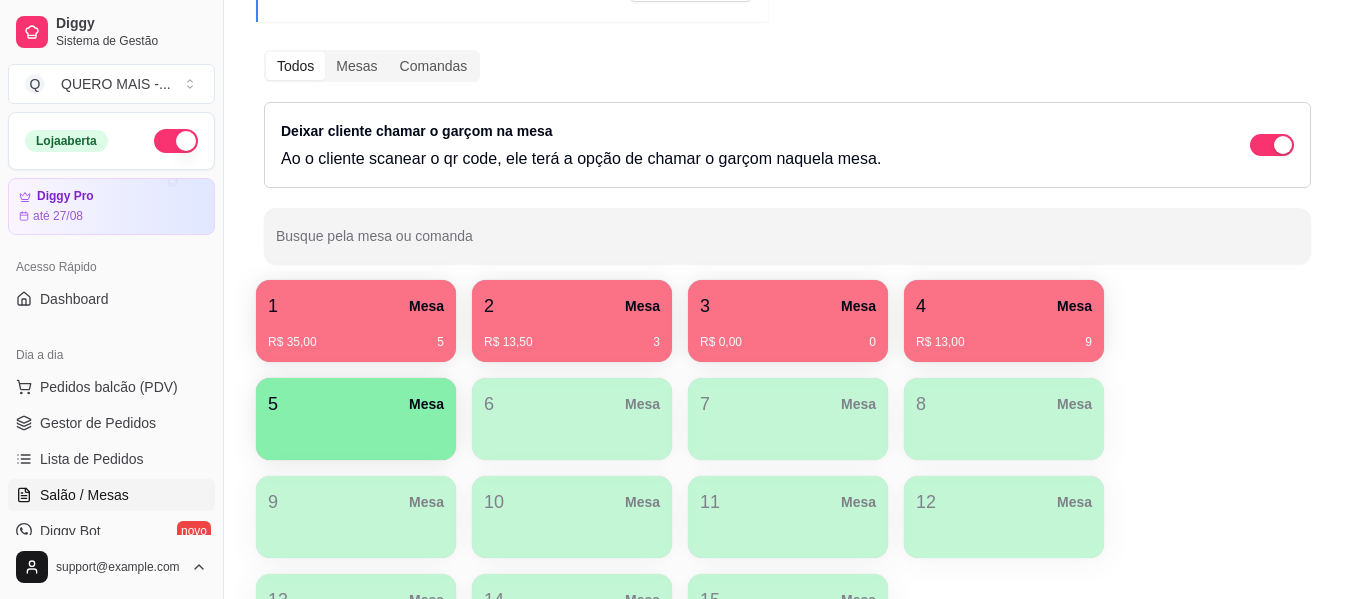 click on "R$ 35,00 5" at bounding box center [356, 335] 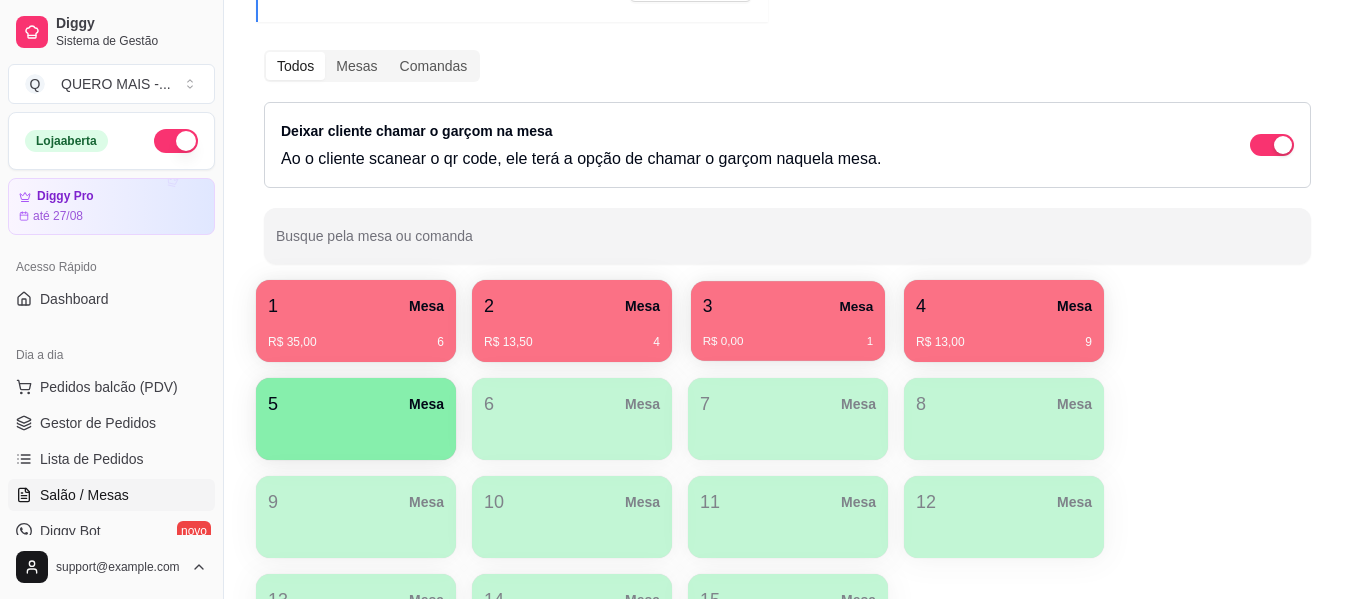 click on "3 Mesa R$ 0,00 1" at bounding box center [788, 321] 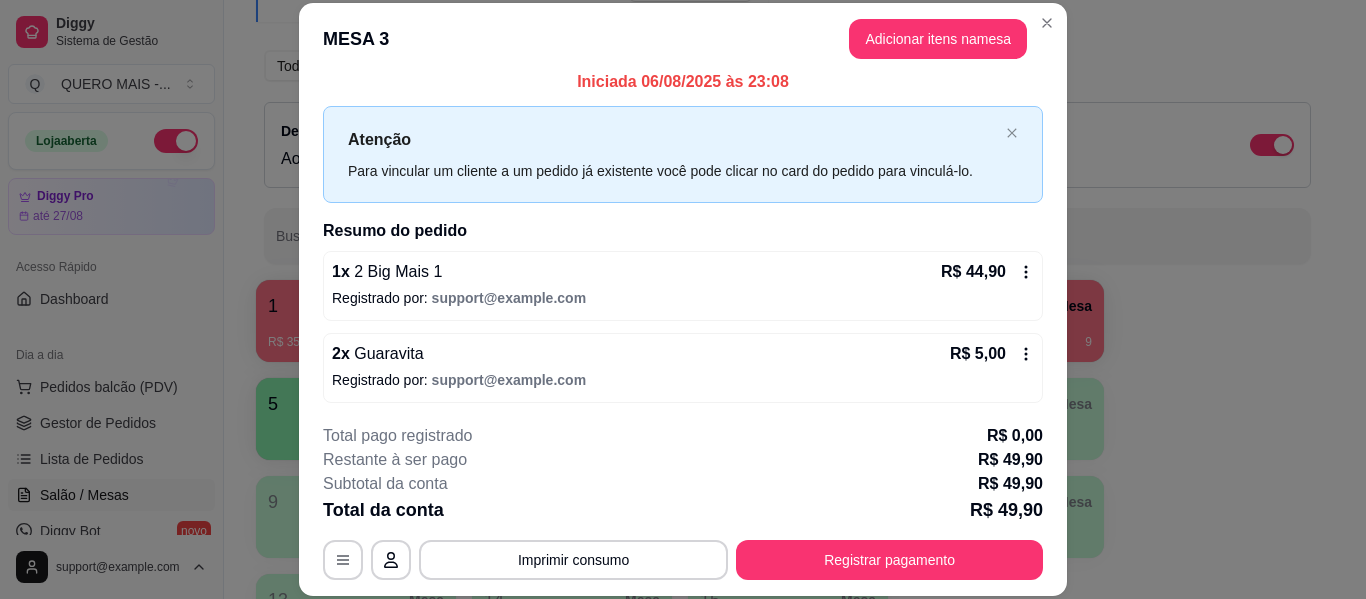 scroll, scrollTop: 16, scrollLeft: 0, axis: vertical 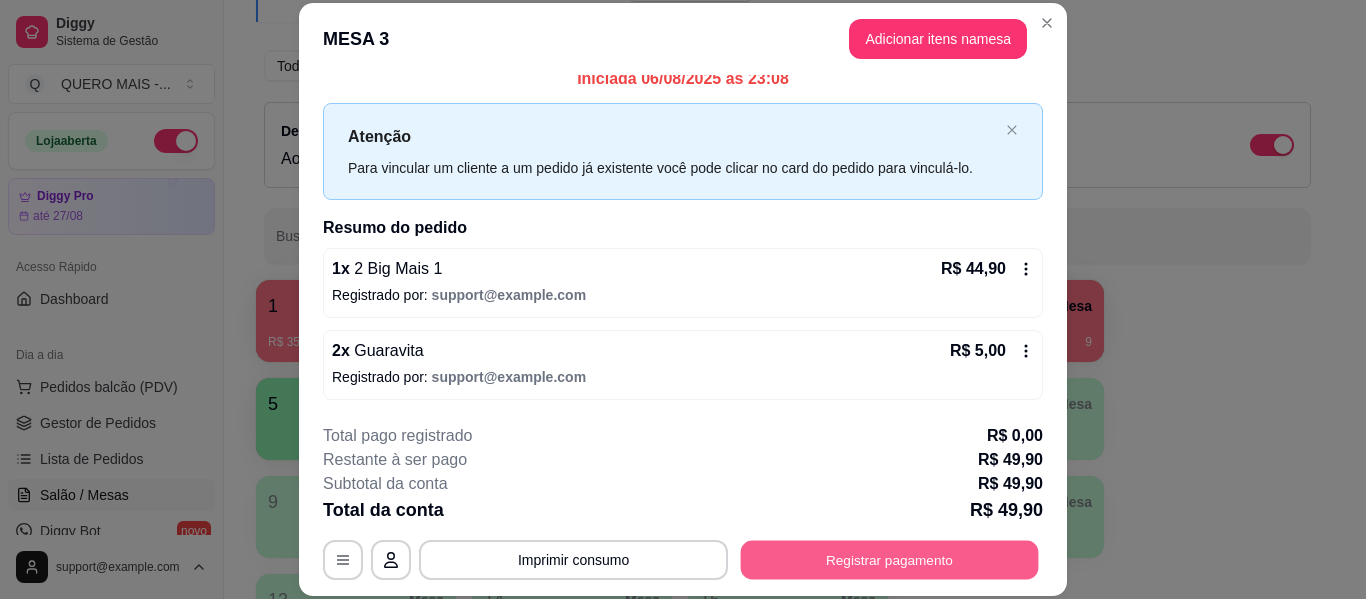 click on "Registrar pagamento" at bounding box center [890, 560] 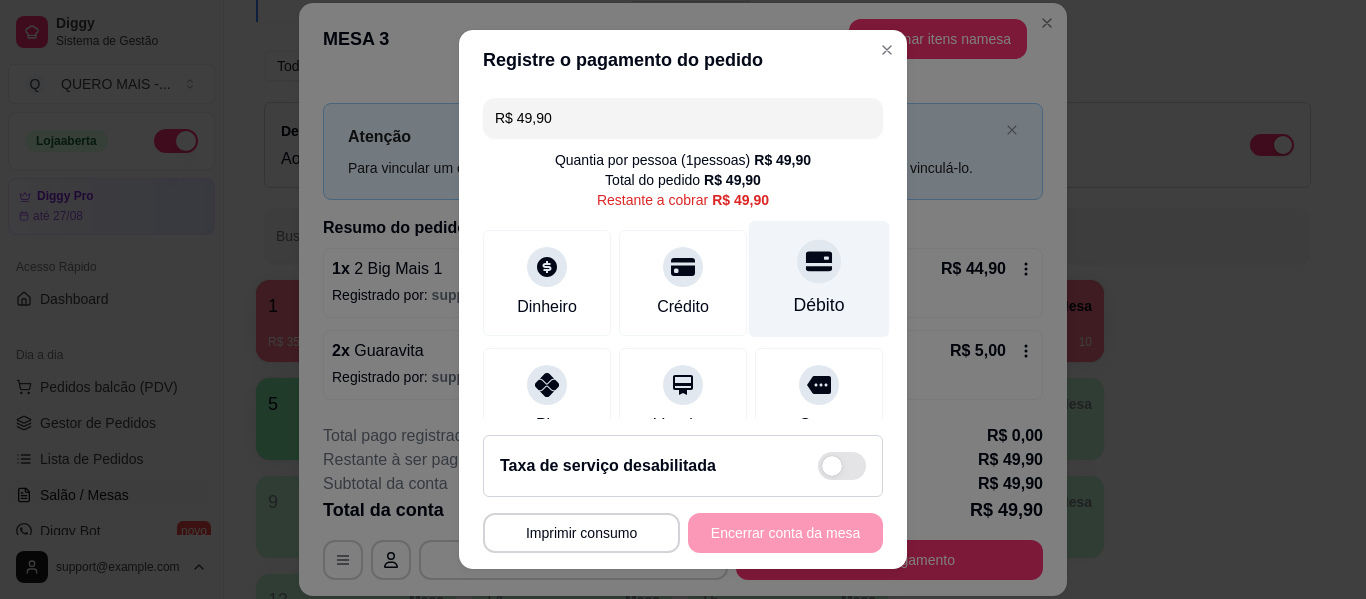 click 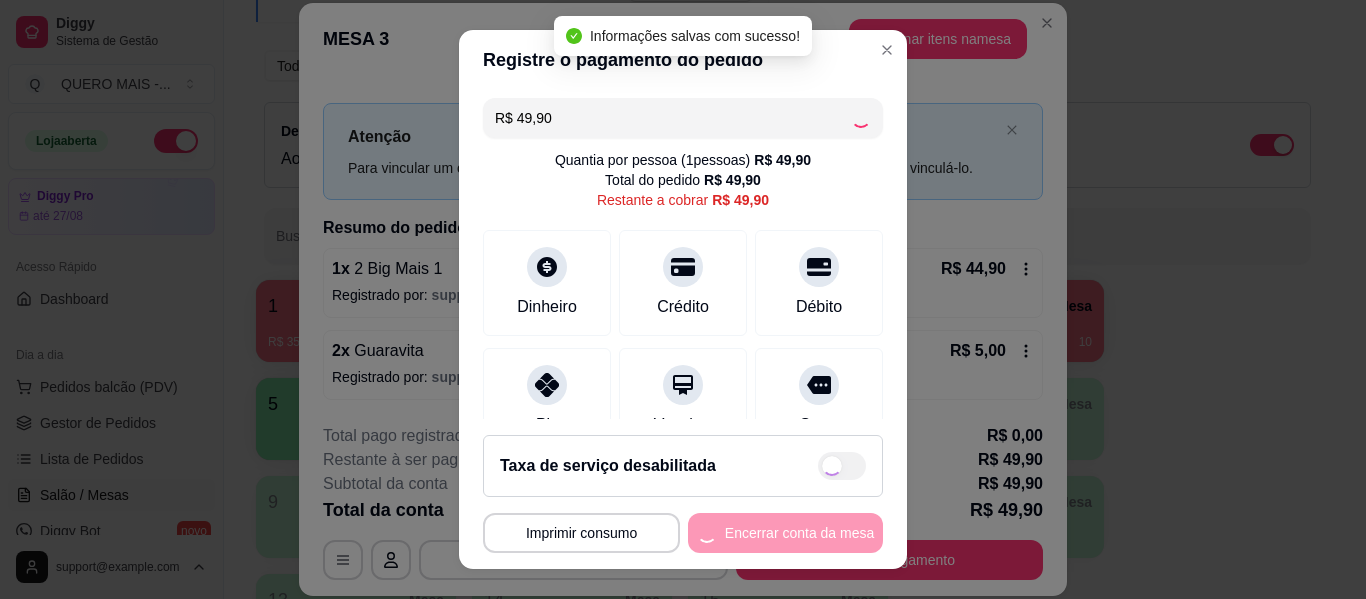 type on "R$ 0,00" 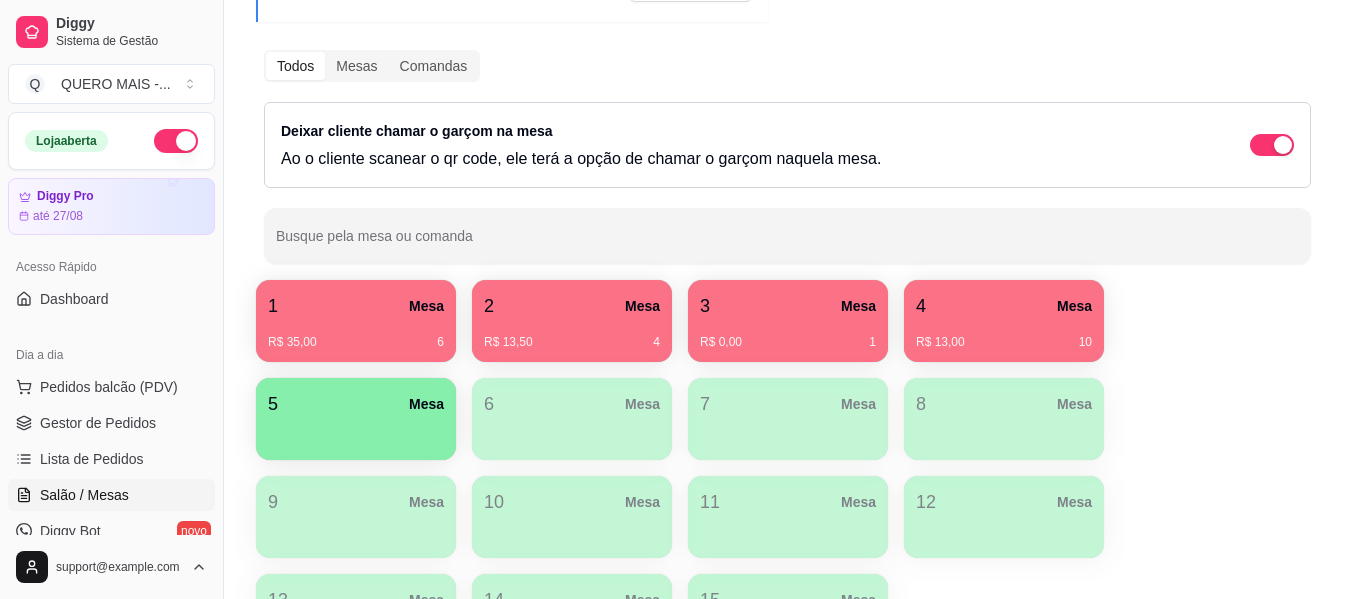 click on "R$ 13,00 10" at bounding box center [1004, 335] 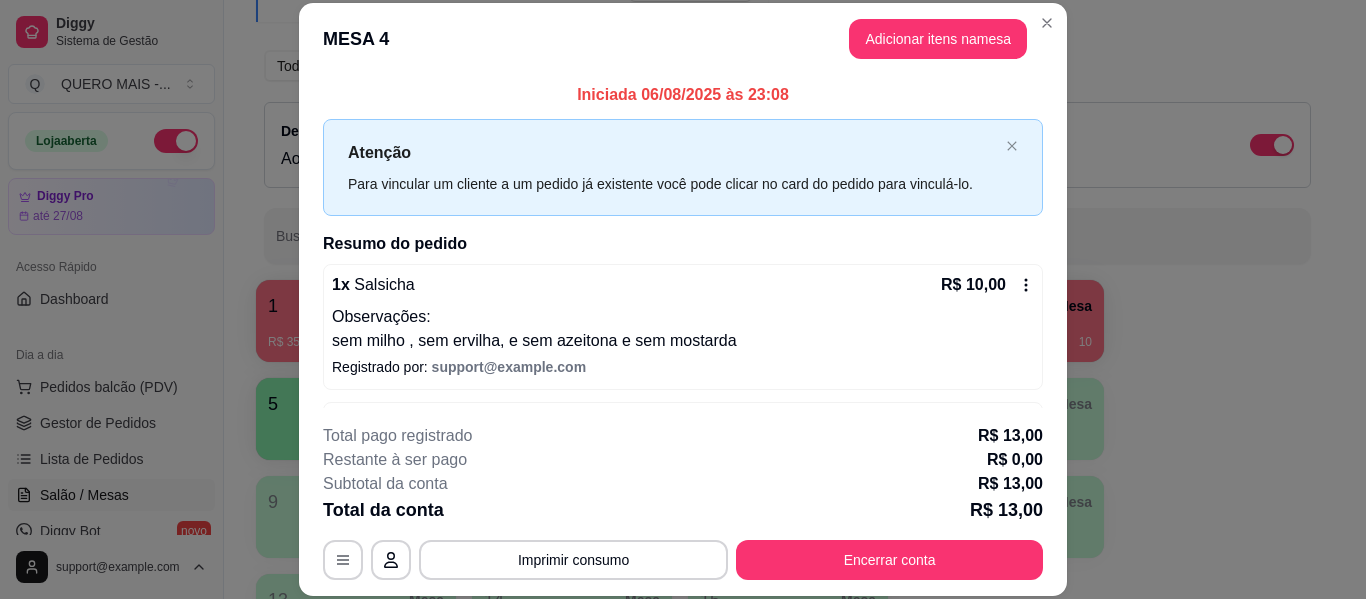 scroll, scrollTop: 72, scrollLeft: 0, axis: vertical 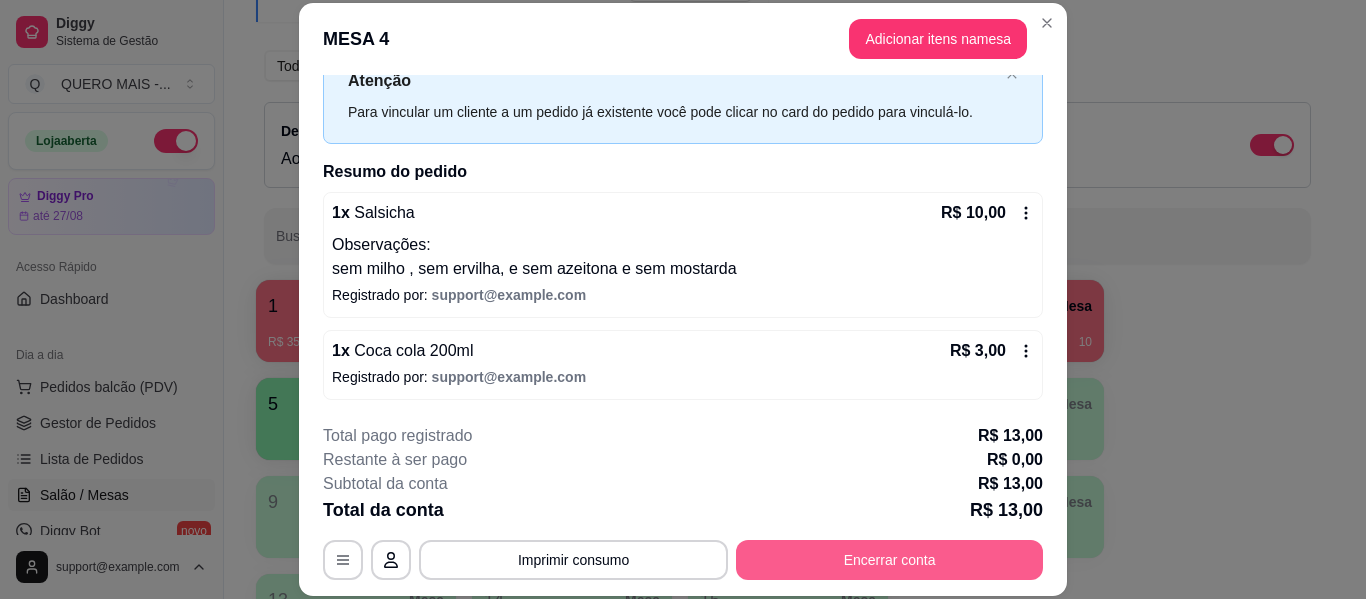 click on "Encerrar conta" at bounding box center (889, 560) 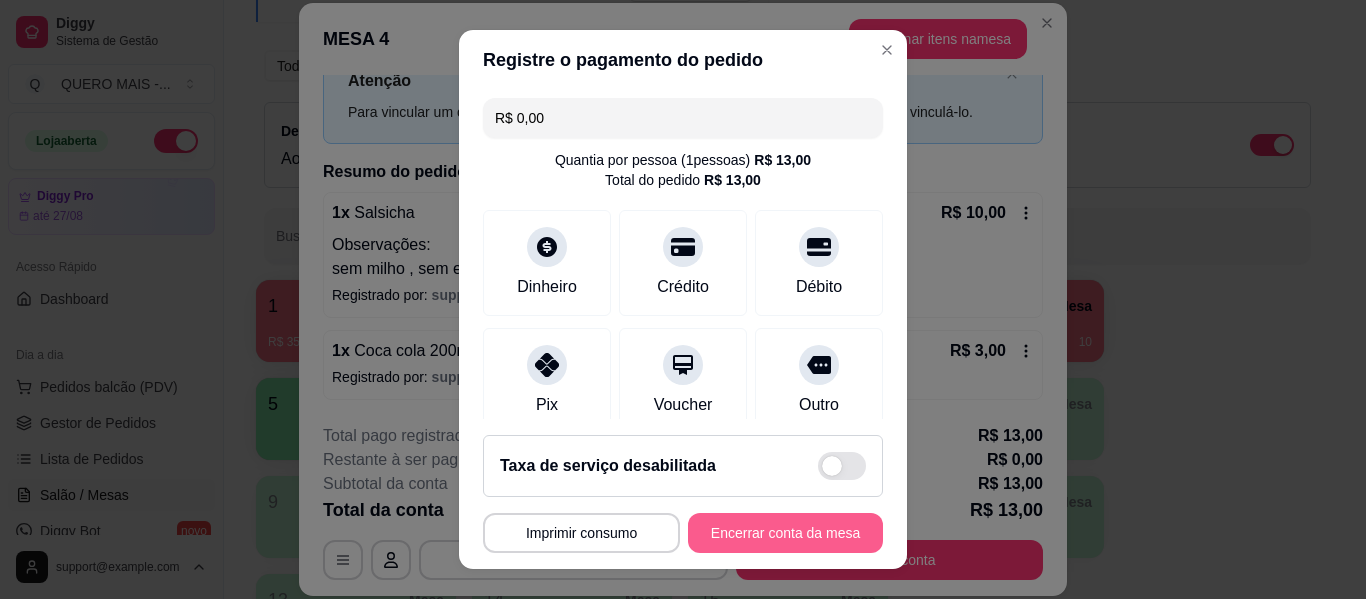 click on "Encerrar conta da mesa" at bounding box center (785, 533) 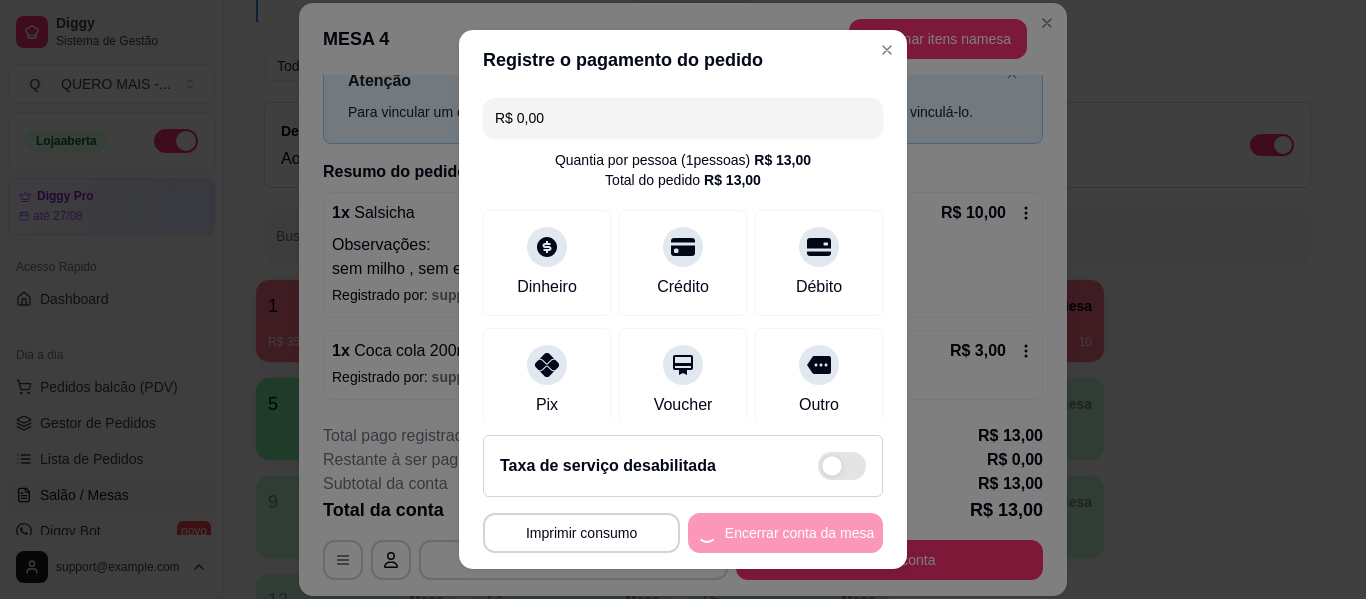 scroll, scrollTop: 0, scrollLeft: 0, axis: both 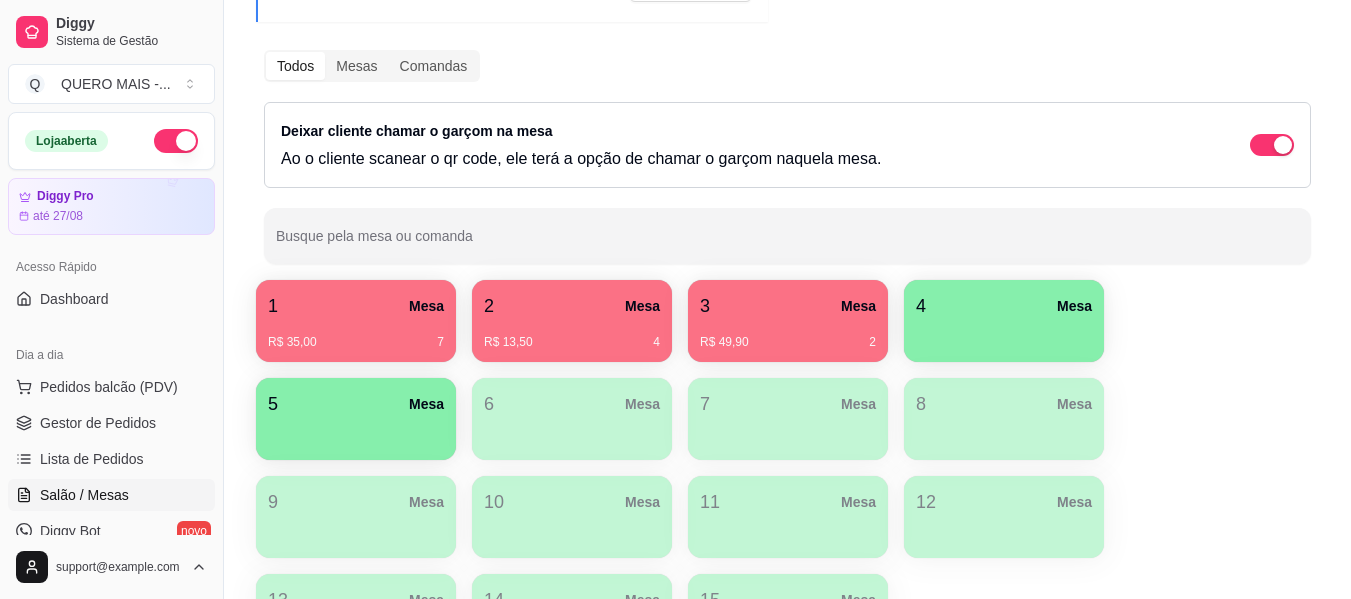 click on "2 Mesa" at bounding box center (572, 306) 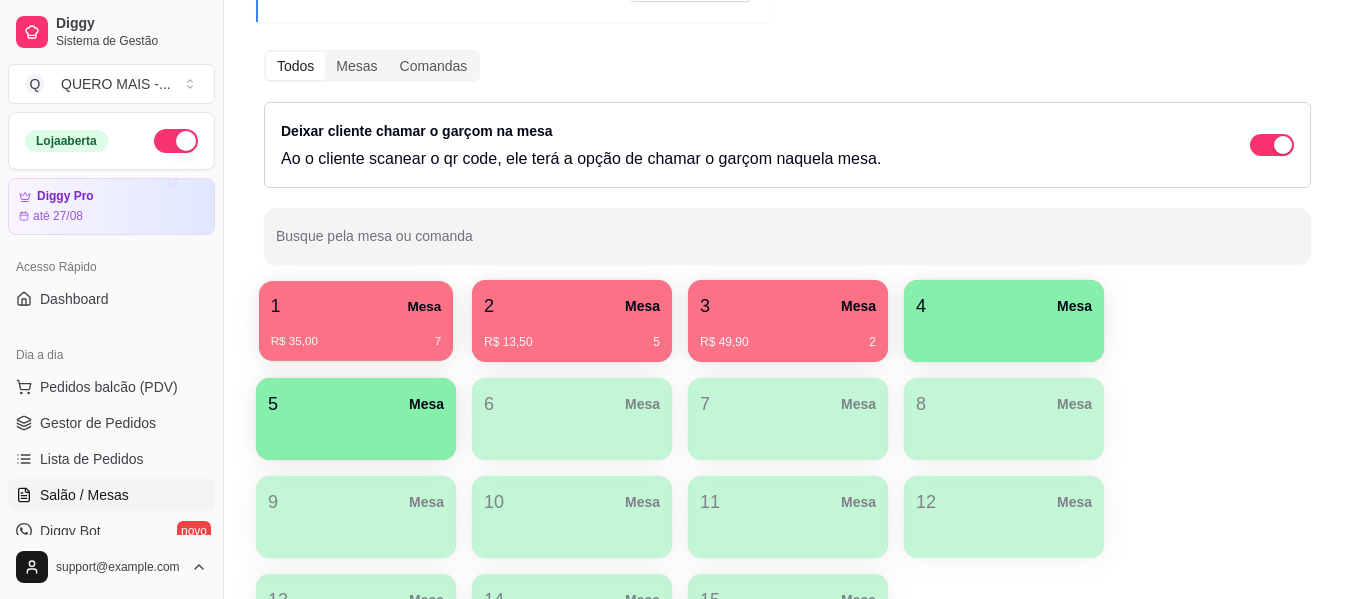 click on "R$ 35,00 7" at bounding box center (356, 334) 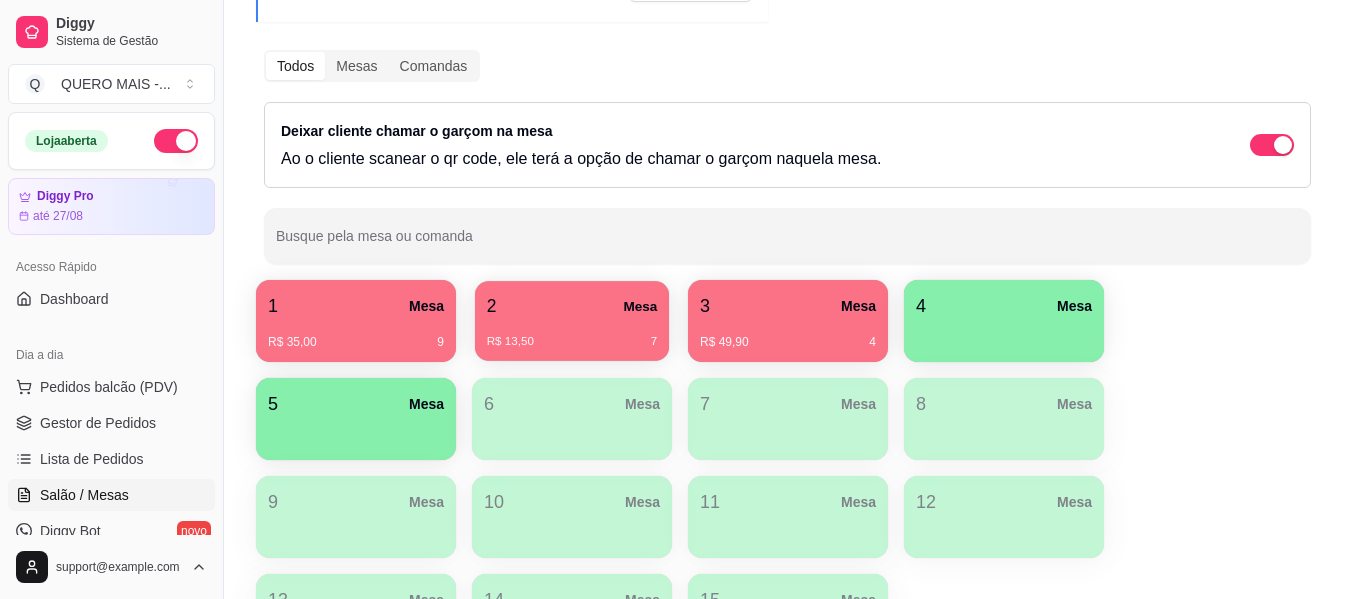 click on "2 Mesa" at bounding box center (572, 306) 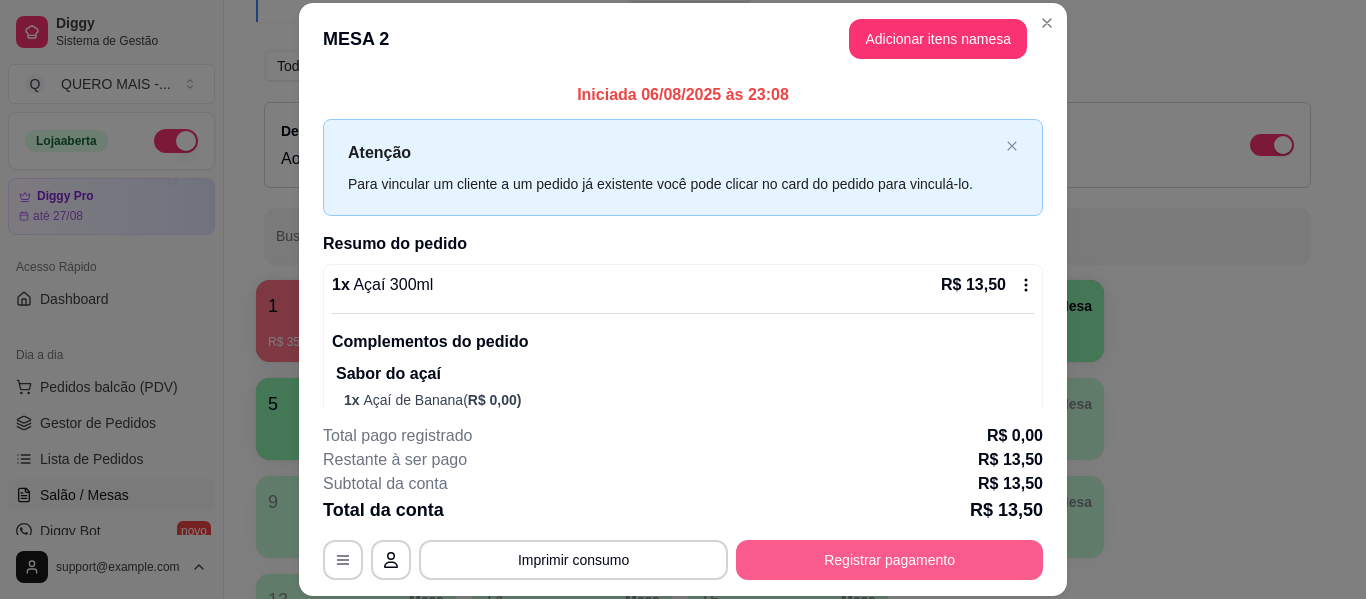 click on "Registrar pagamento" at bounding box center [889, 560] 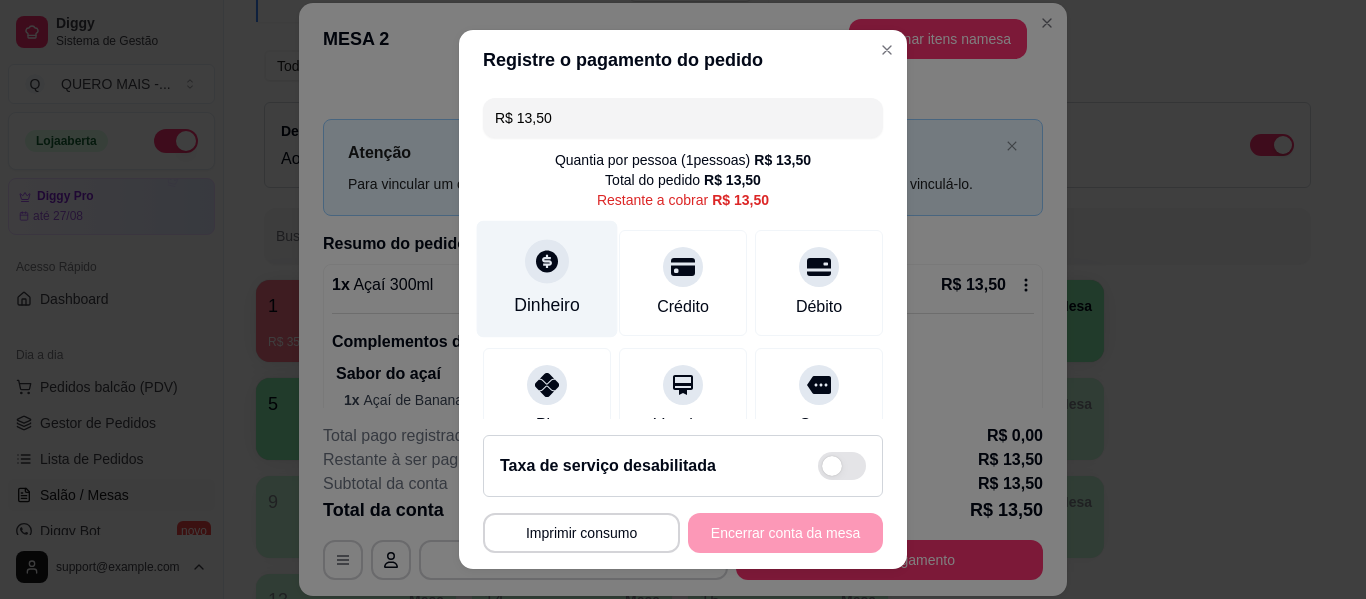 click at bounding box center (547, 261) 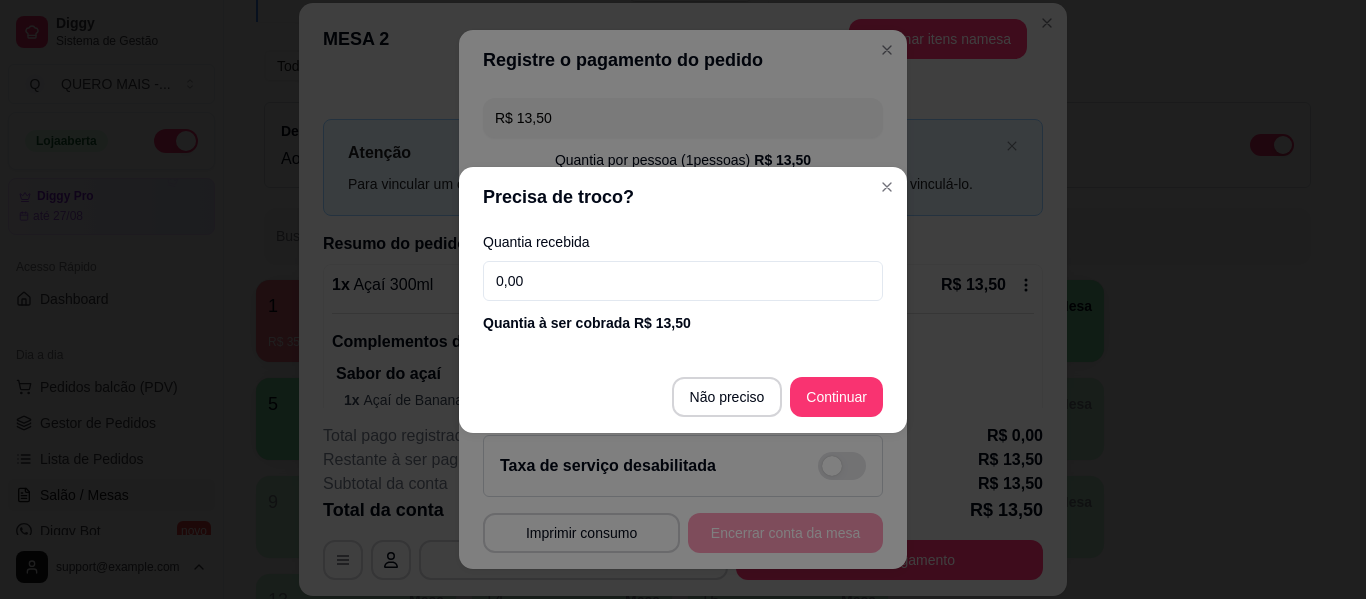 click on "0,00" at bounding box center [683, 281] 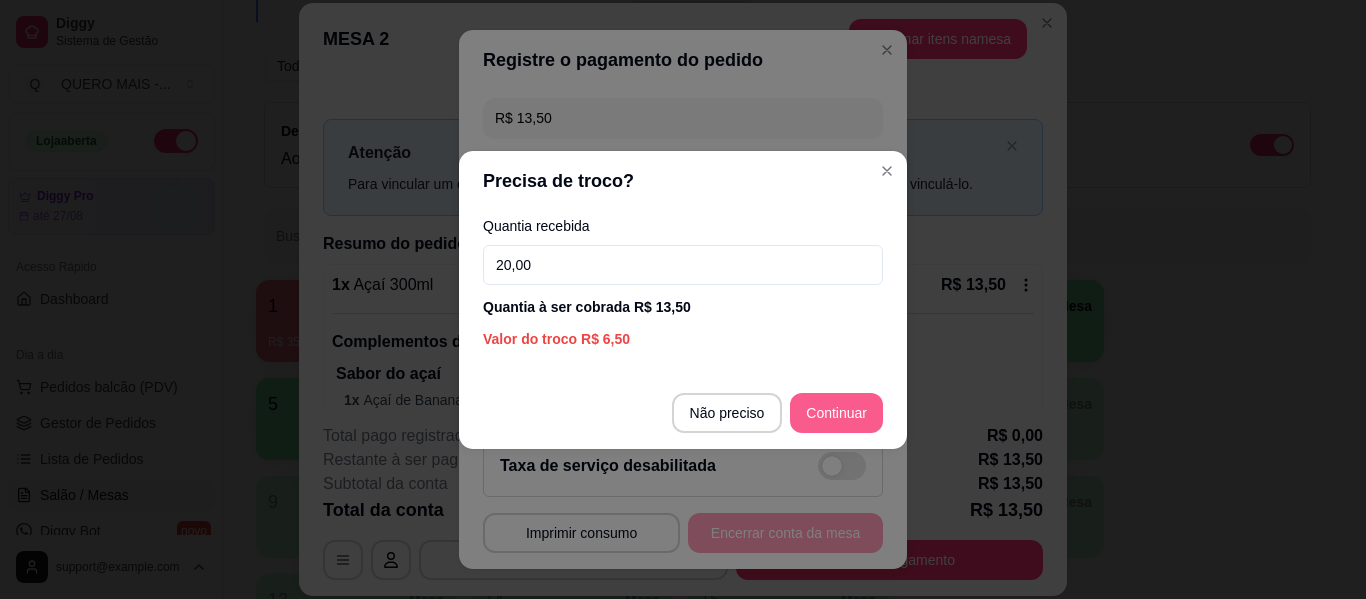 type on "20,00" 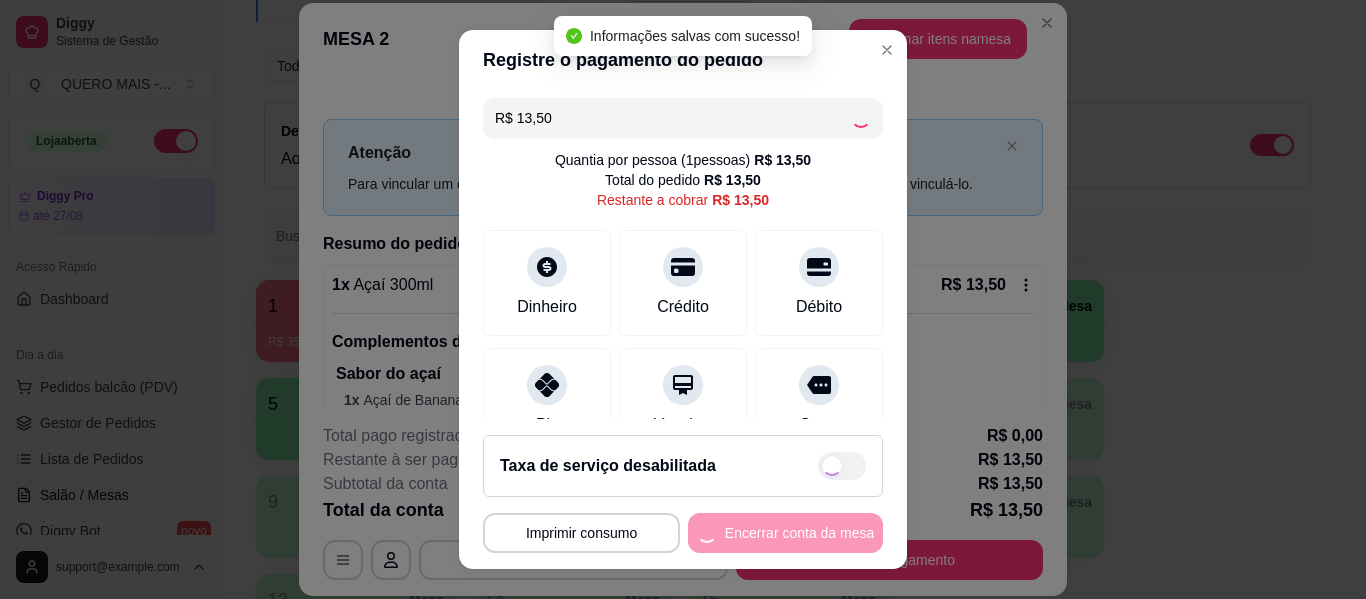 type on "R$ 0,00" 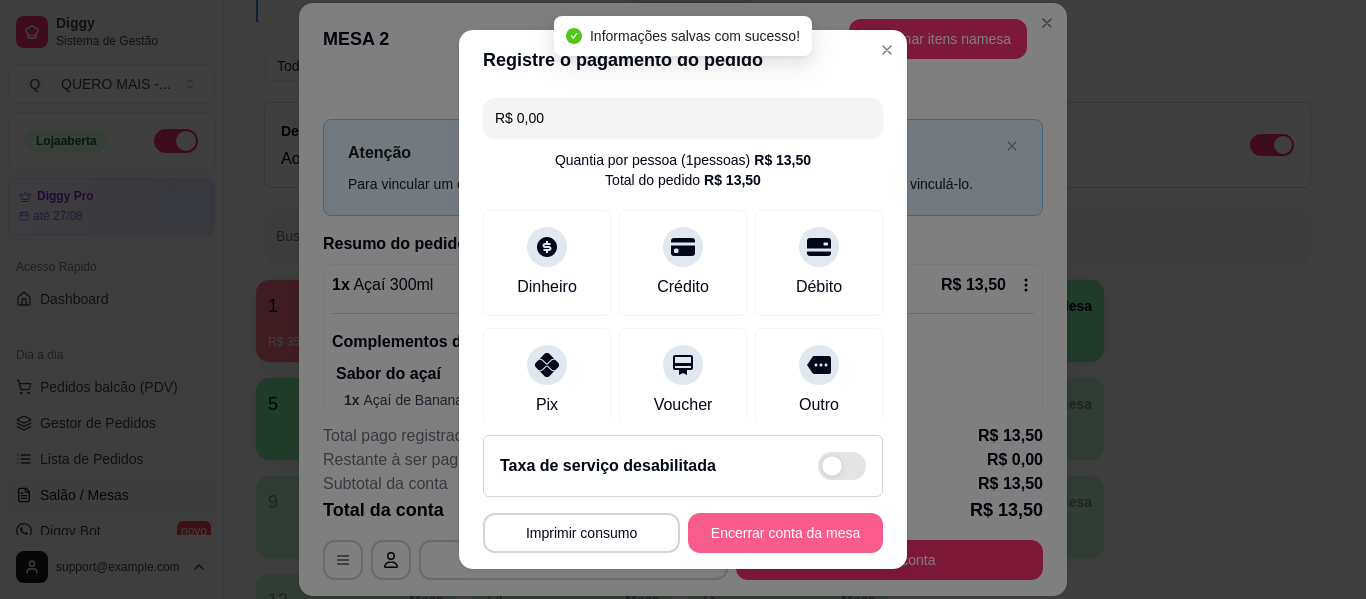 click on "Encerrar conta da mesa" at bounding box center [785, 533] 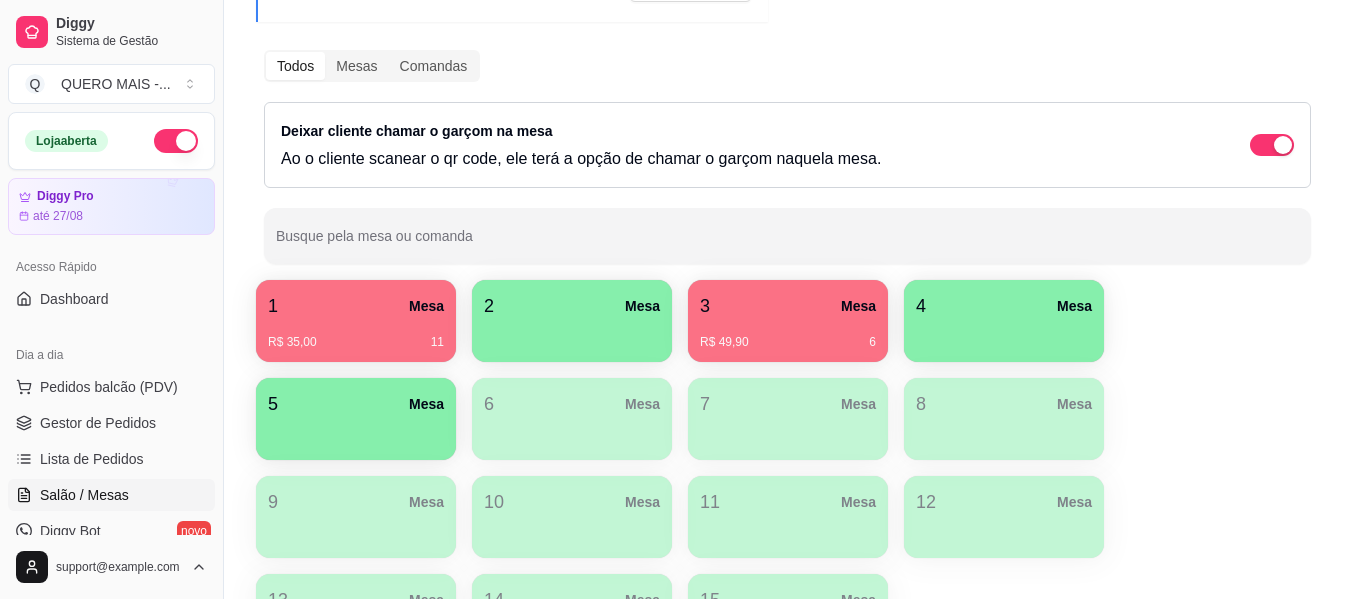 click on "2 Mesa" at bounding box center (572, 306) 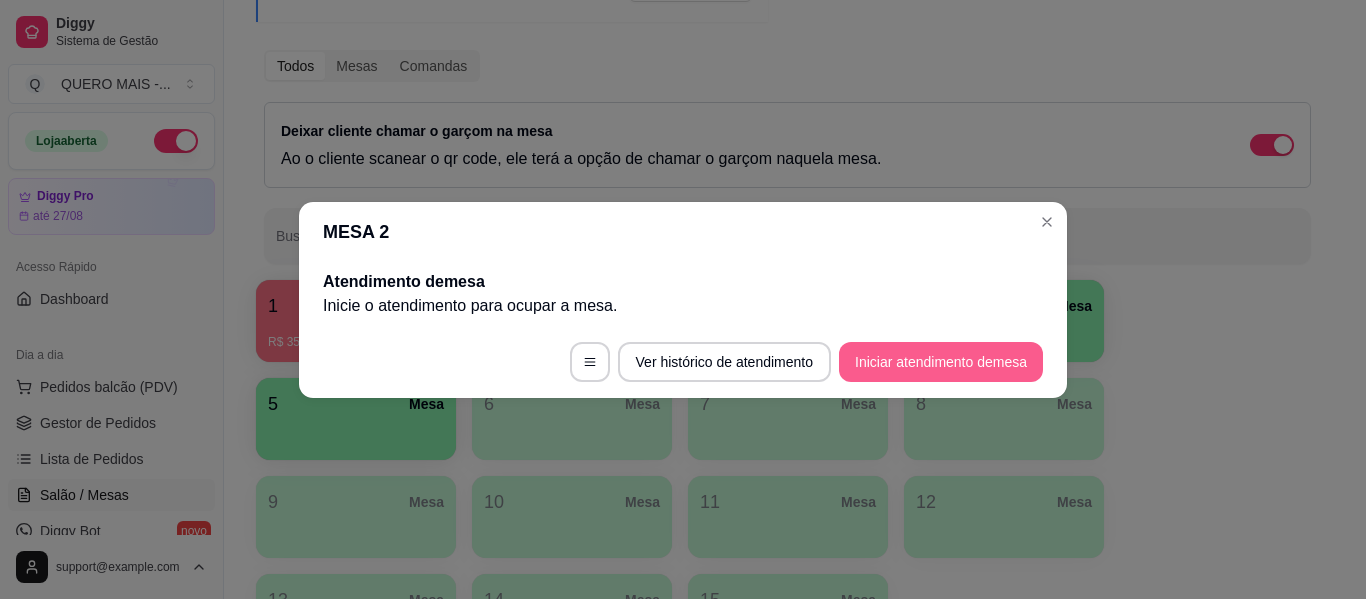 click on "Iniciar atendimento de  mesa" at bounding box center (941, 362) 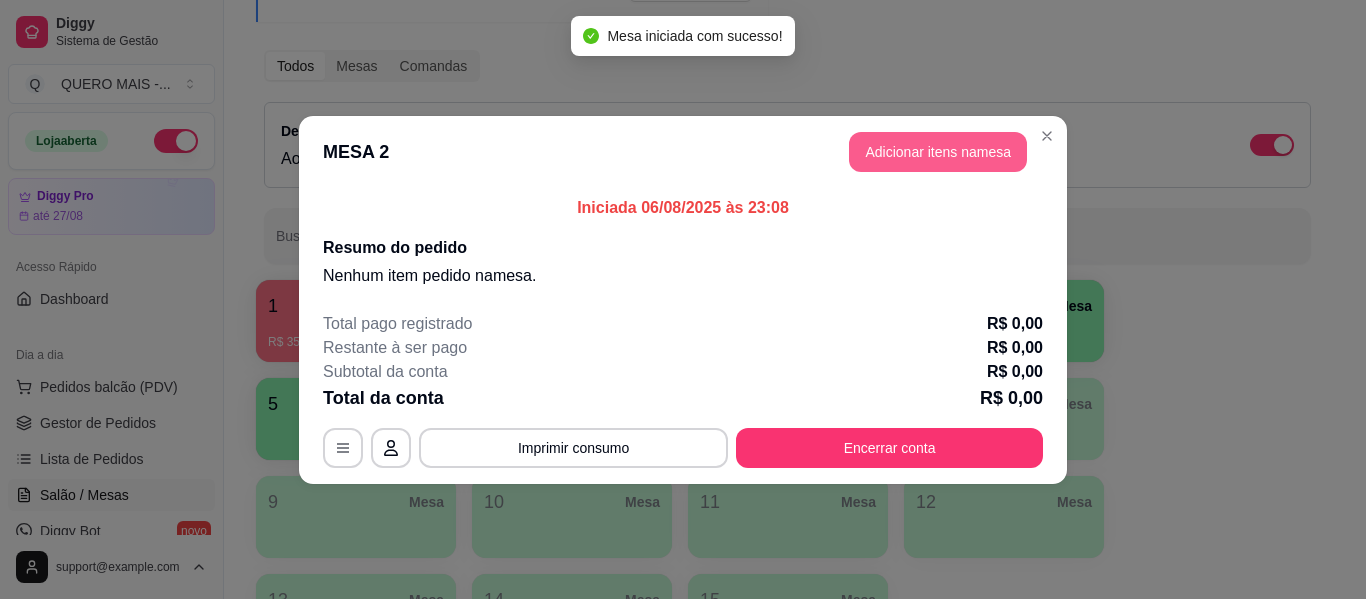 click on "Adicionar itens na  mesa" at bounding box center (938, 152) 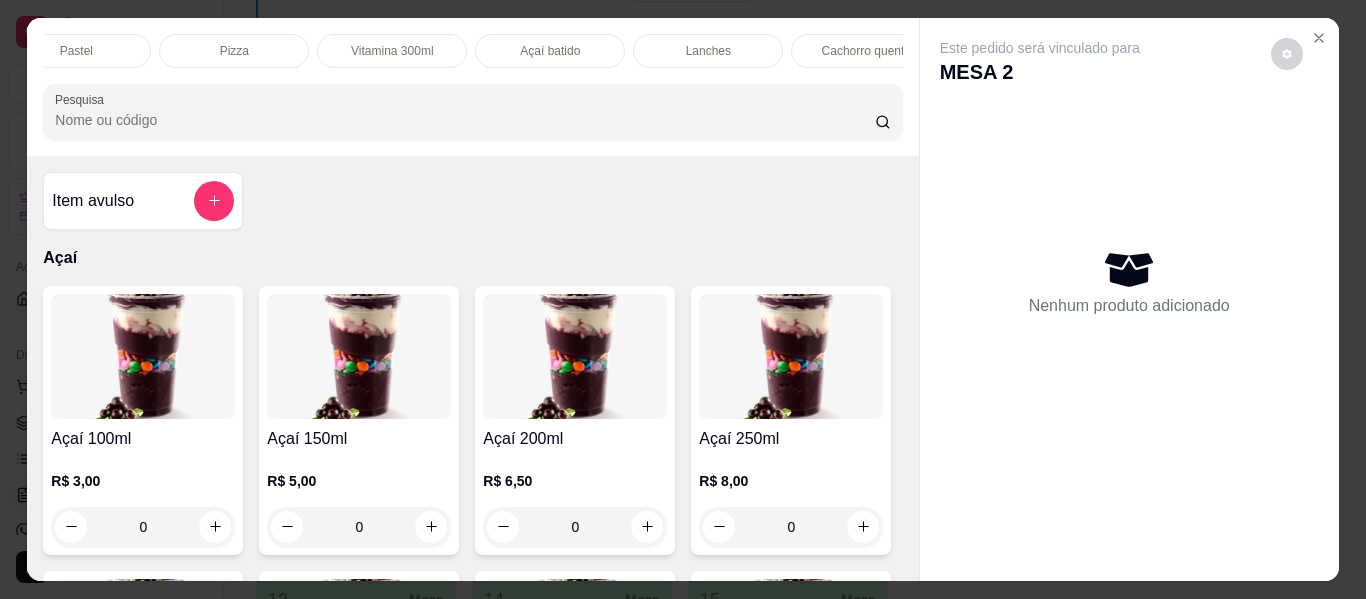 scroll, scrollTop: 0, scrollLeft: 493, axis: horizontal 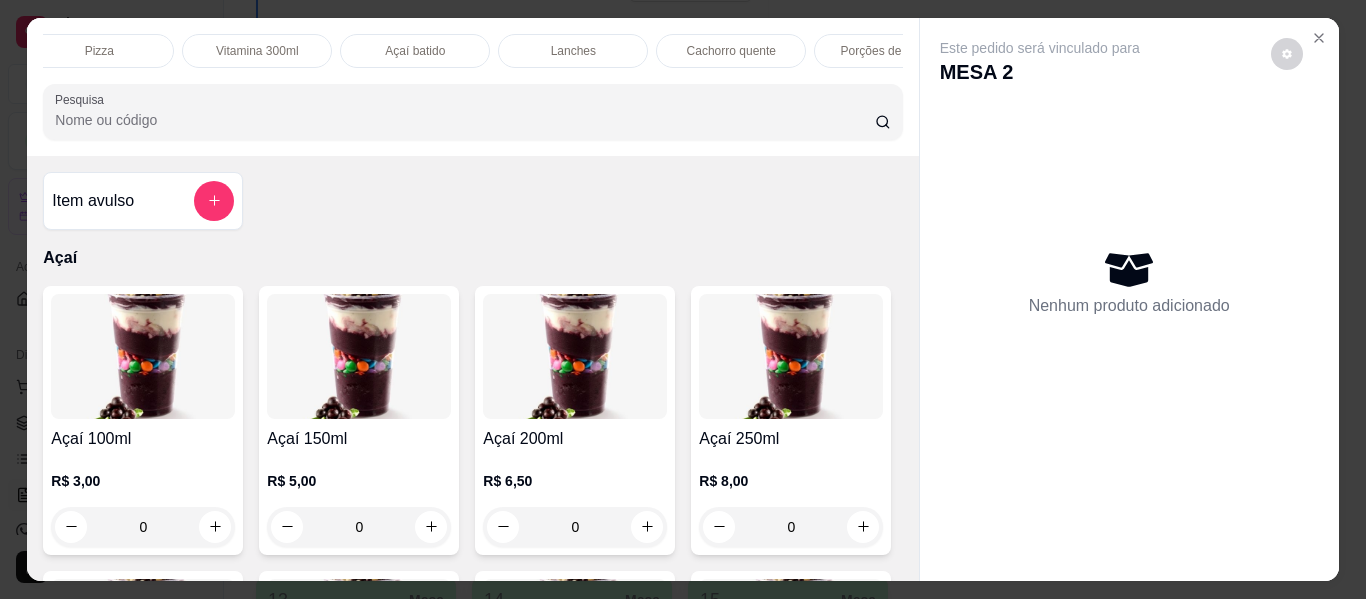 click on "Cachorro quente" at bounding box center [731, 51] 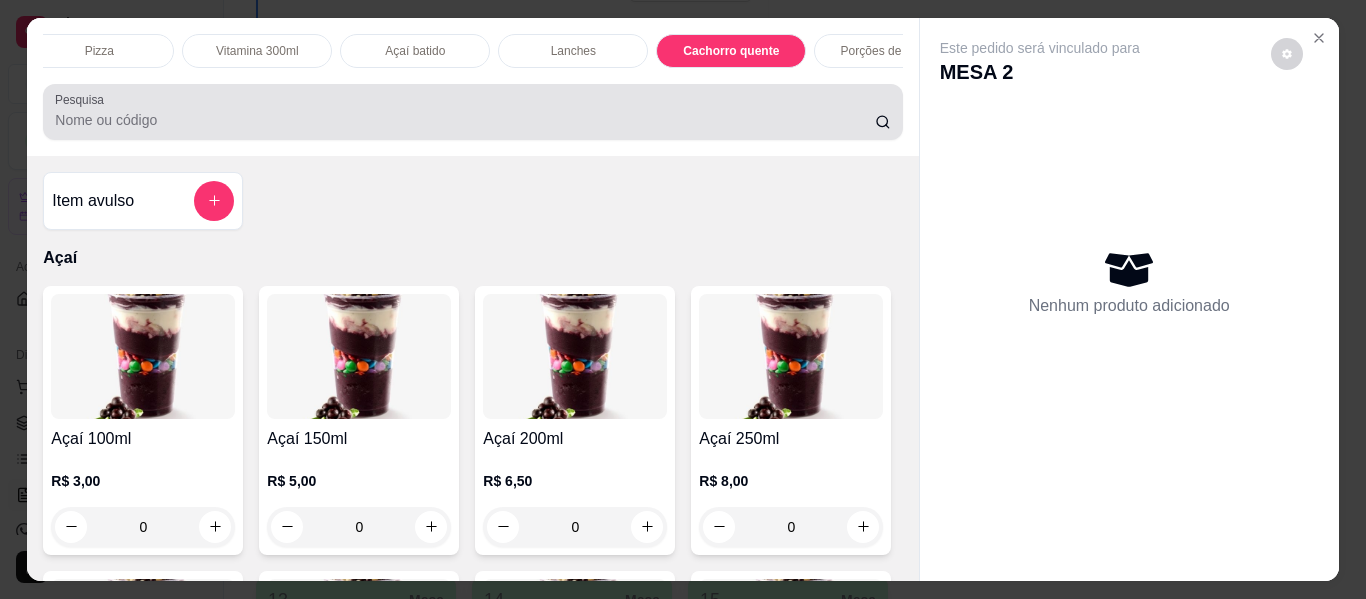 scroll, scrollTop: 4717, scrollLeft: 0, axis: vertical 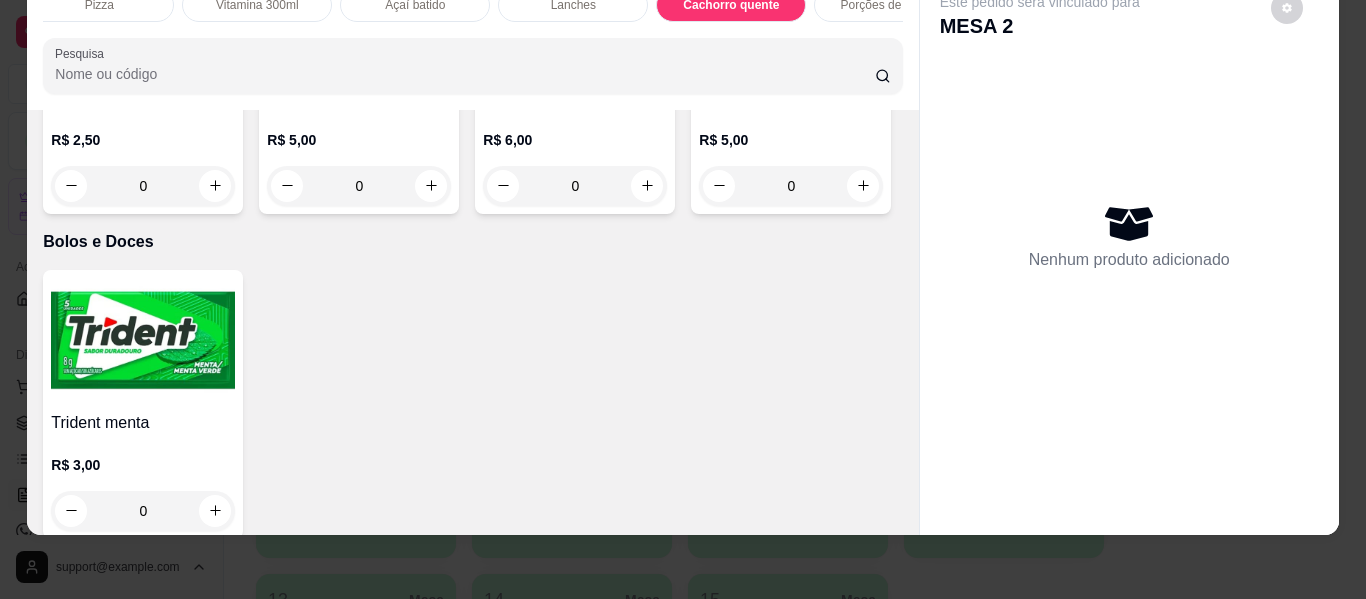 click 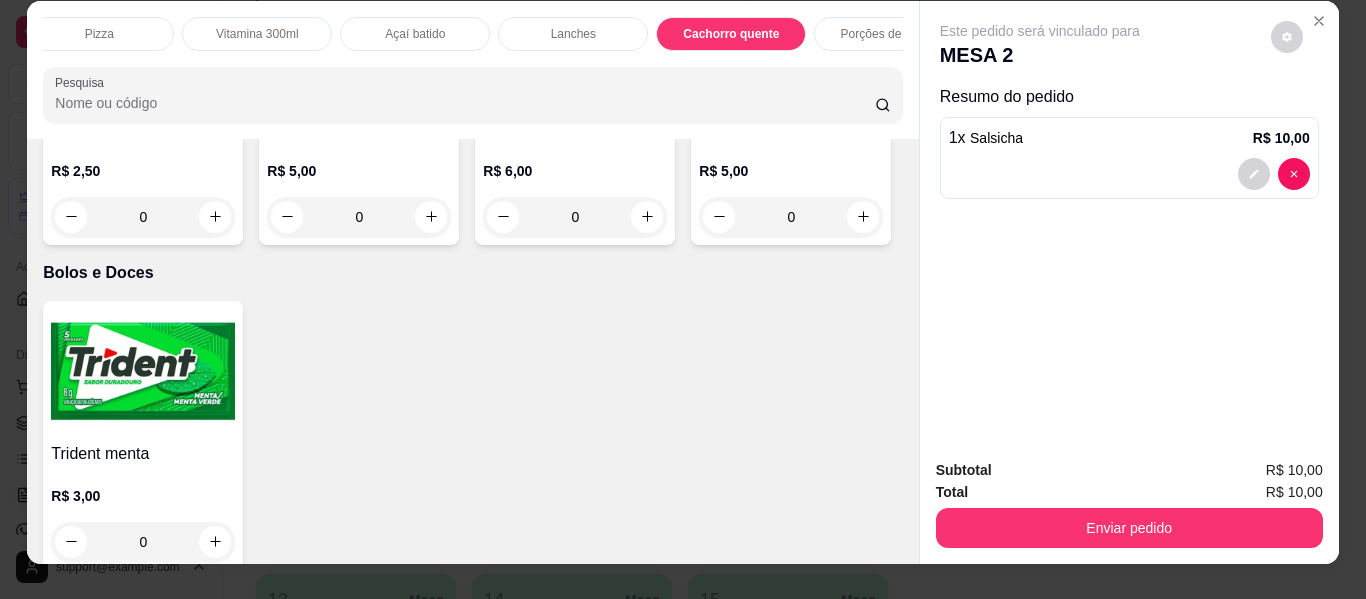 scroll, scrollTop: 0, scrollLeft: 0, axis: both 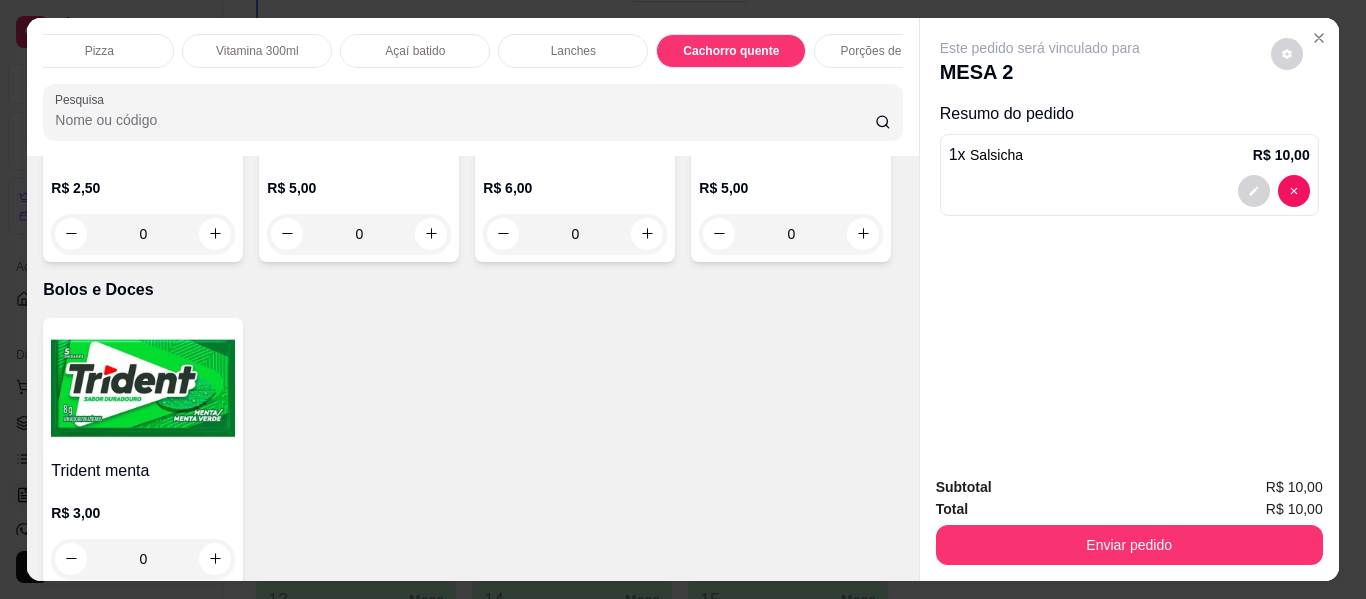 click on "Lanches" at bounding box center (573, 51) 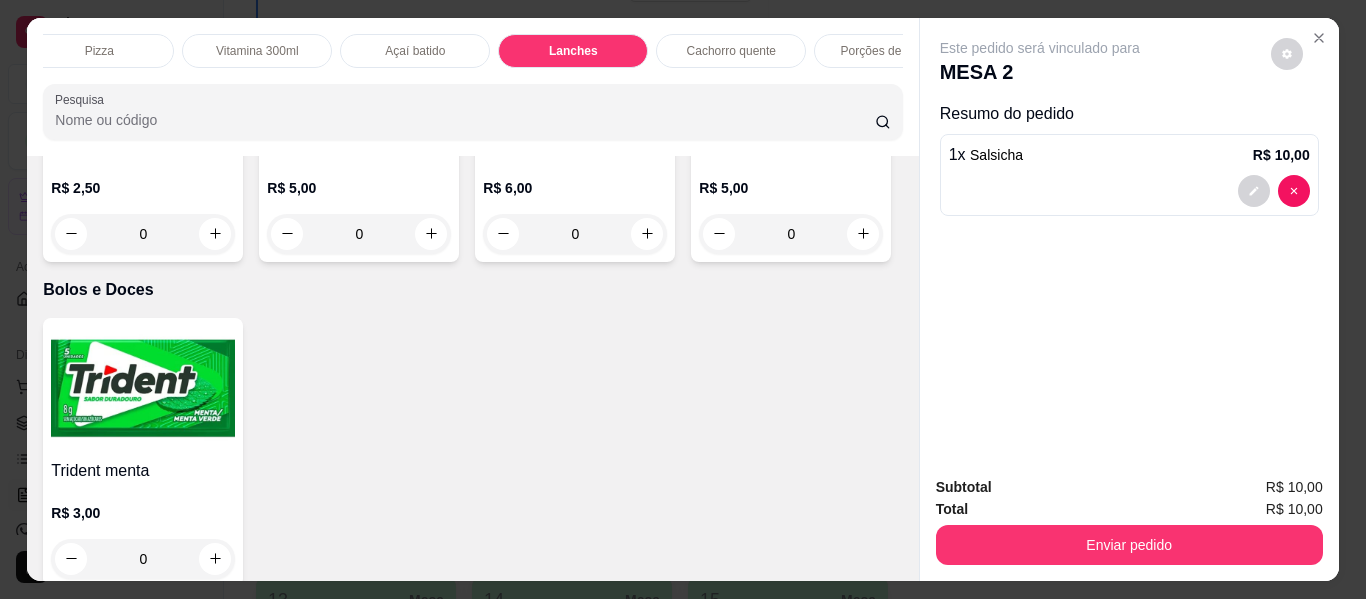 scroll, scrollTop: 3537, scrollLeft: 0, axis: vertical 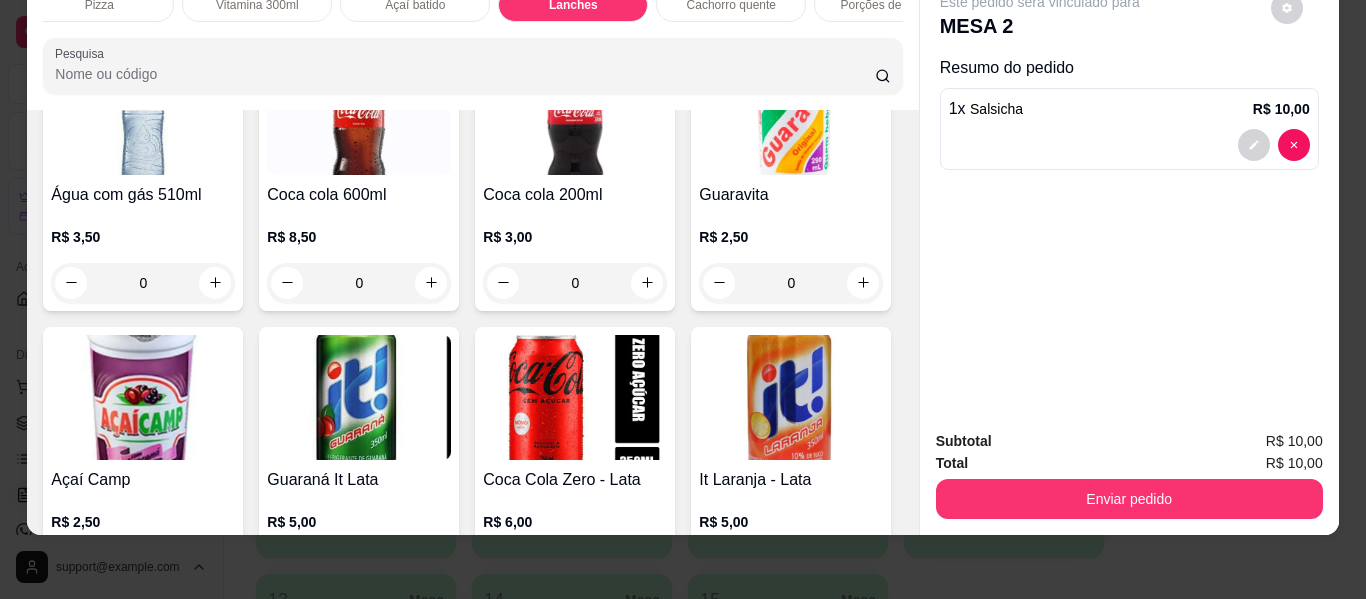 click on "0" at bounding box center [791, -1003] 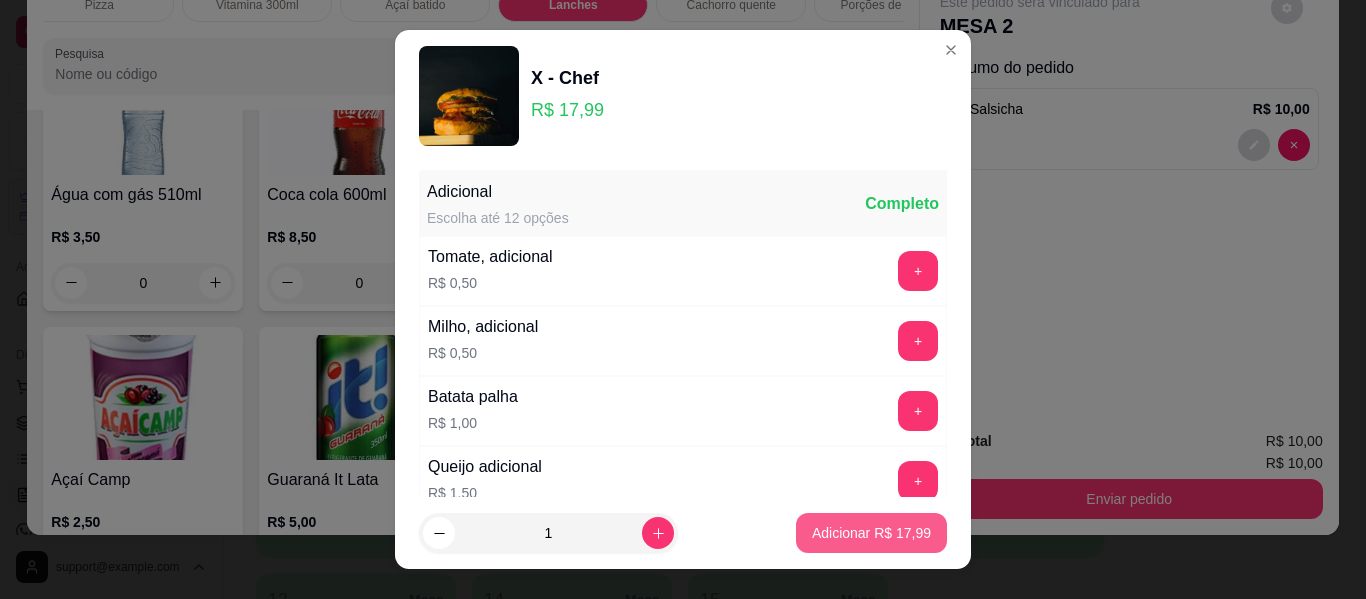 click on "Adicionar   R$ 17,99" at bounding box center (871, 533) 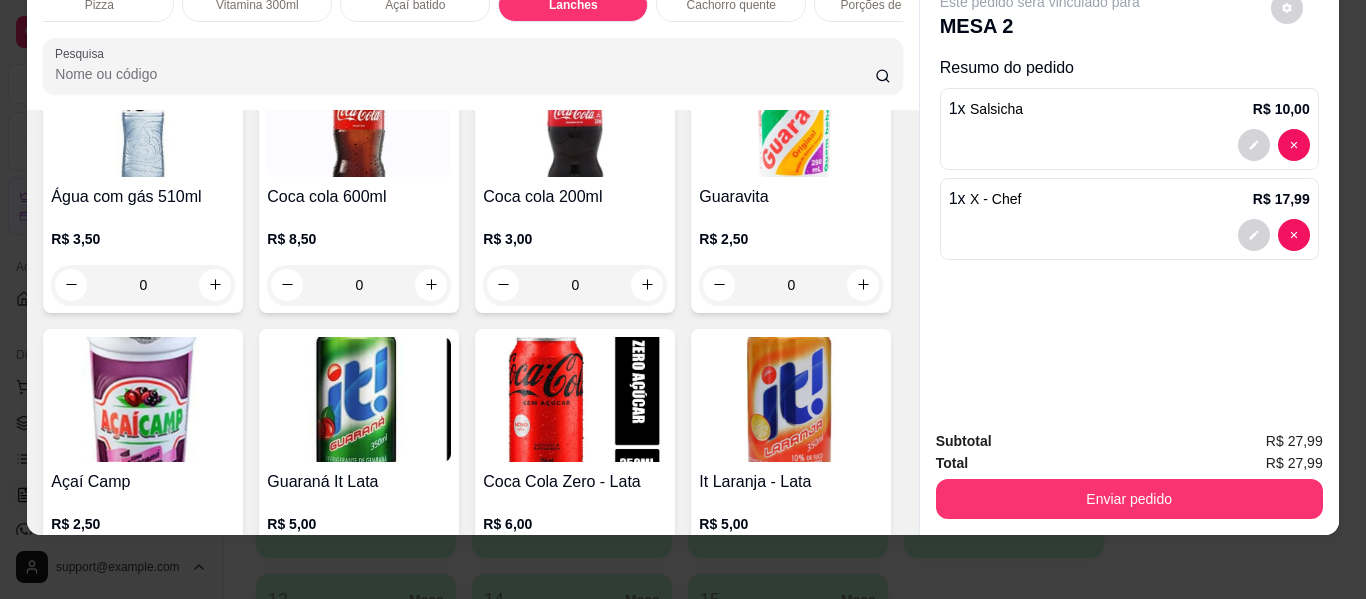 scroll, scrollTop: 0, scrollLeft: 0, axis: both 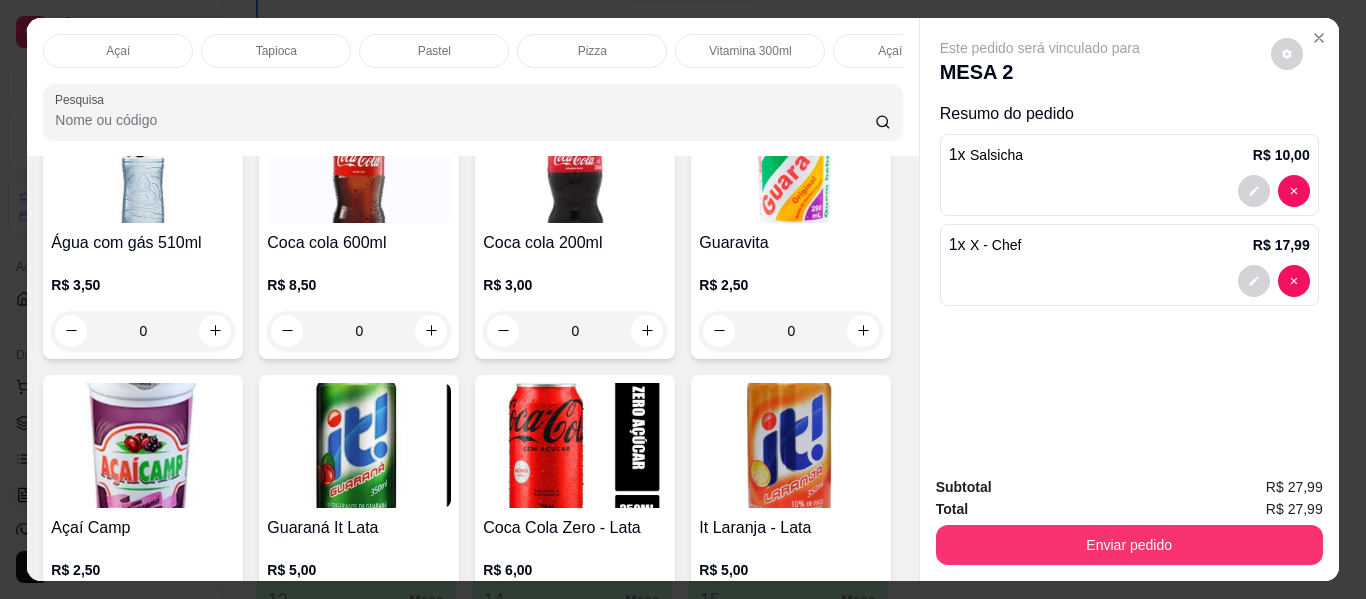 click on "Açaí" at bounding box center (118, 51) 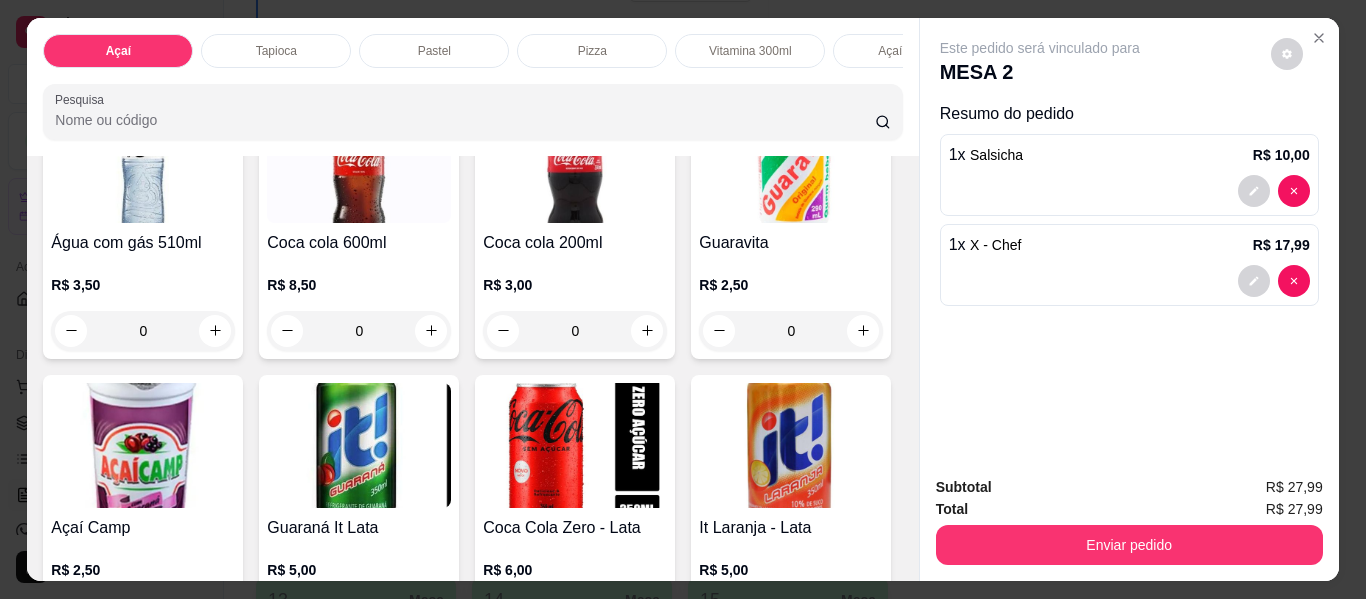 scroll, scrollTop: 90, scrollLeft: 0, axis: vertical 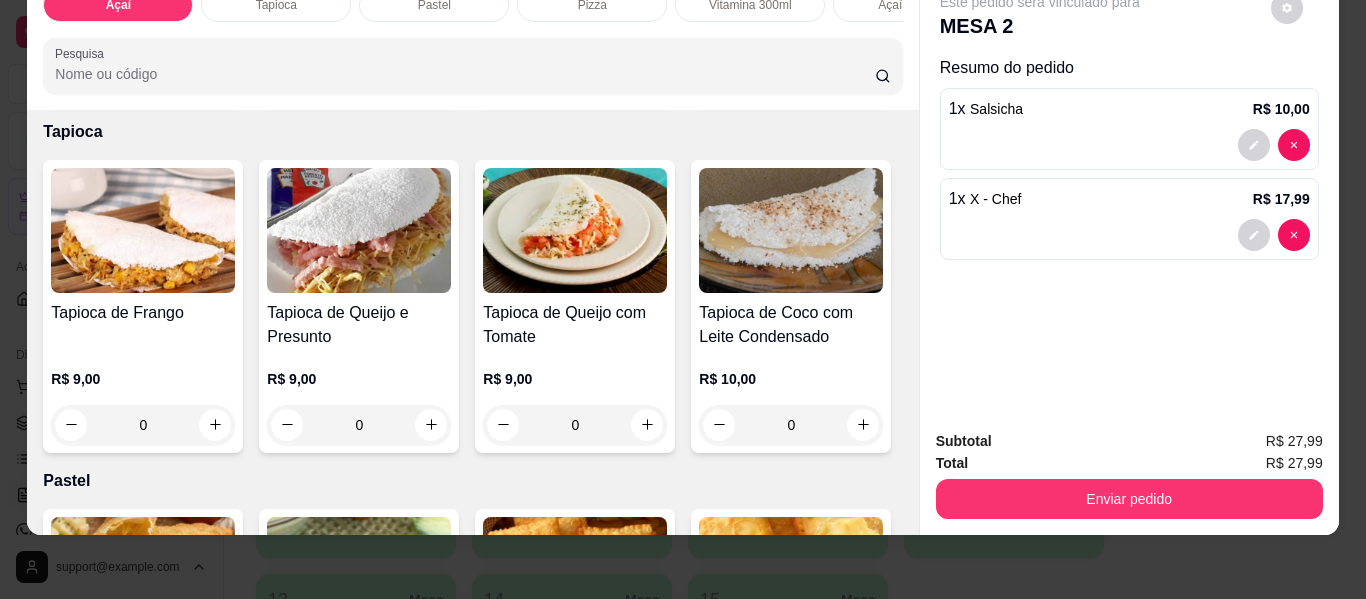 click on "0" at bounding box center (575, 76) 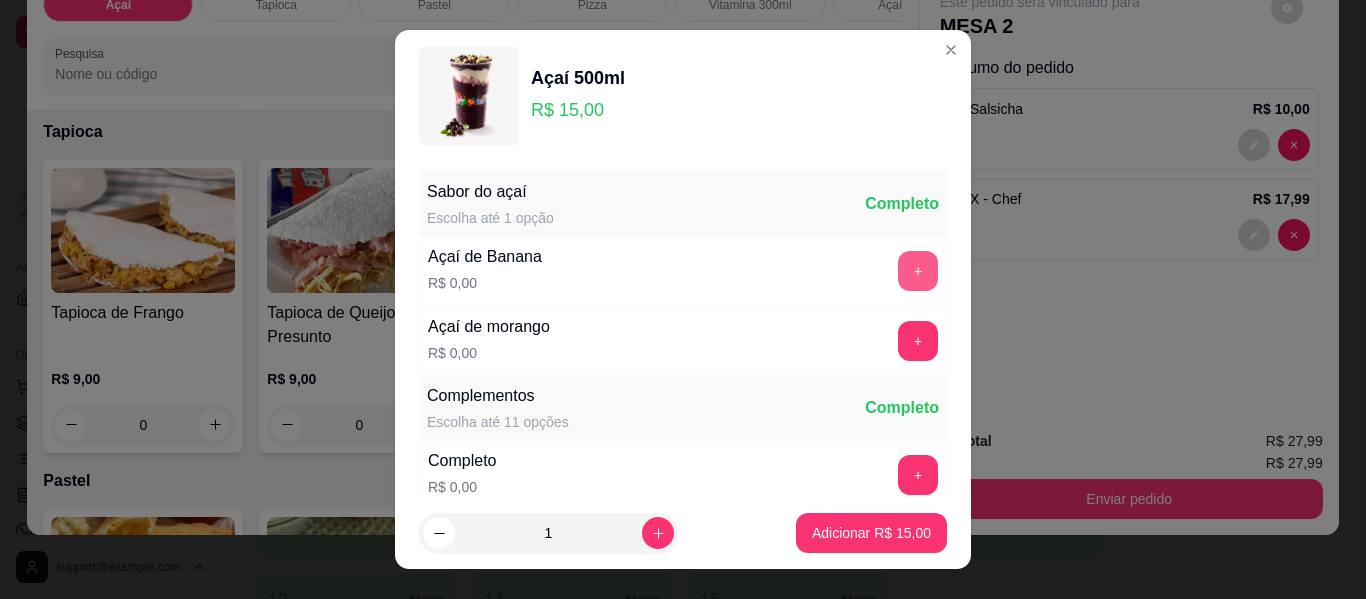 click on "+" at bounding box center (918, 271) 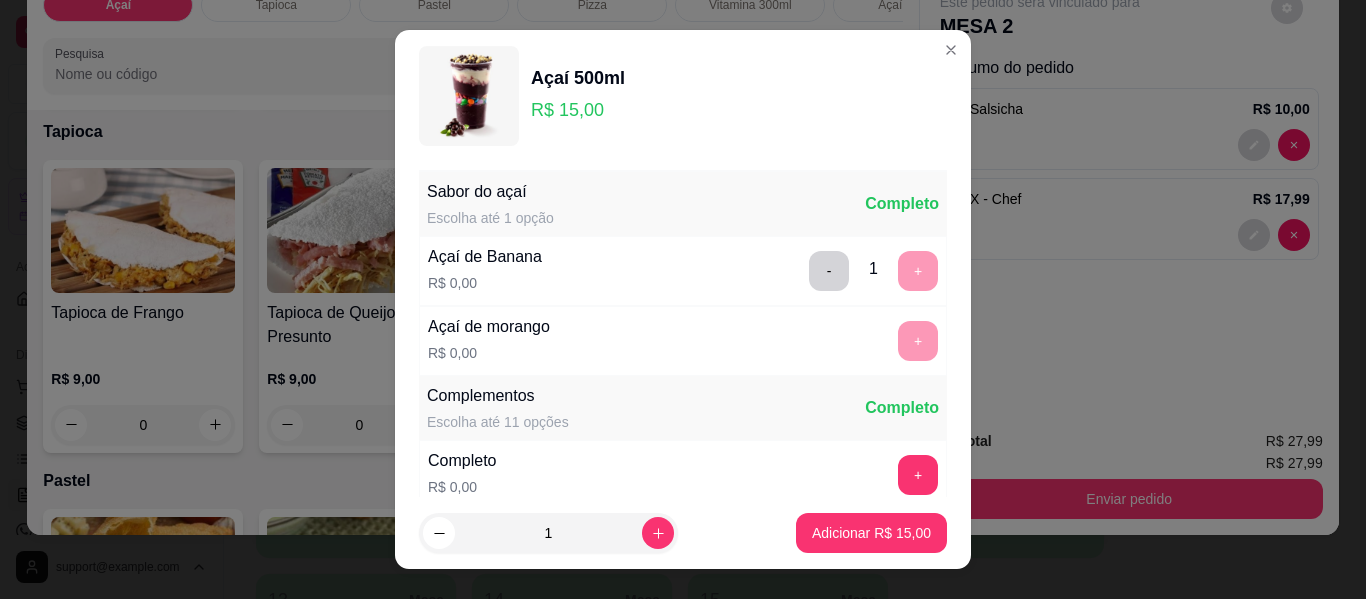 scroll, scrollTop: 34, scrollLeft: 0, axis: vertical 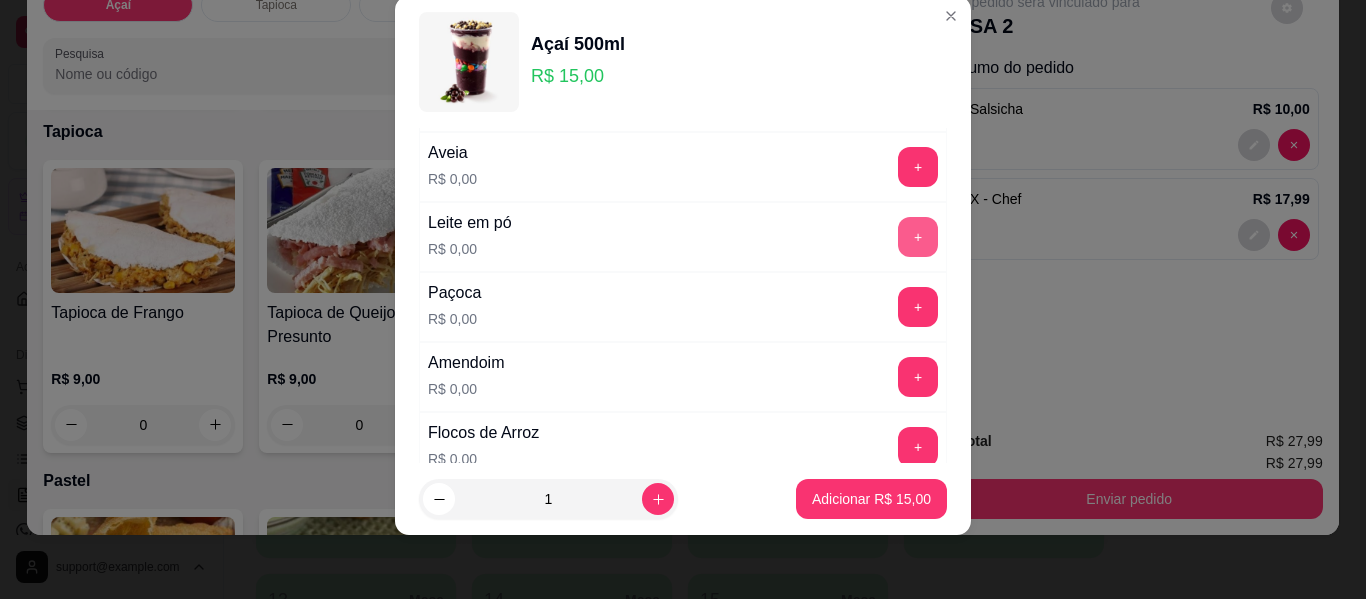 click on "+" at bounding box center [918, 237] 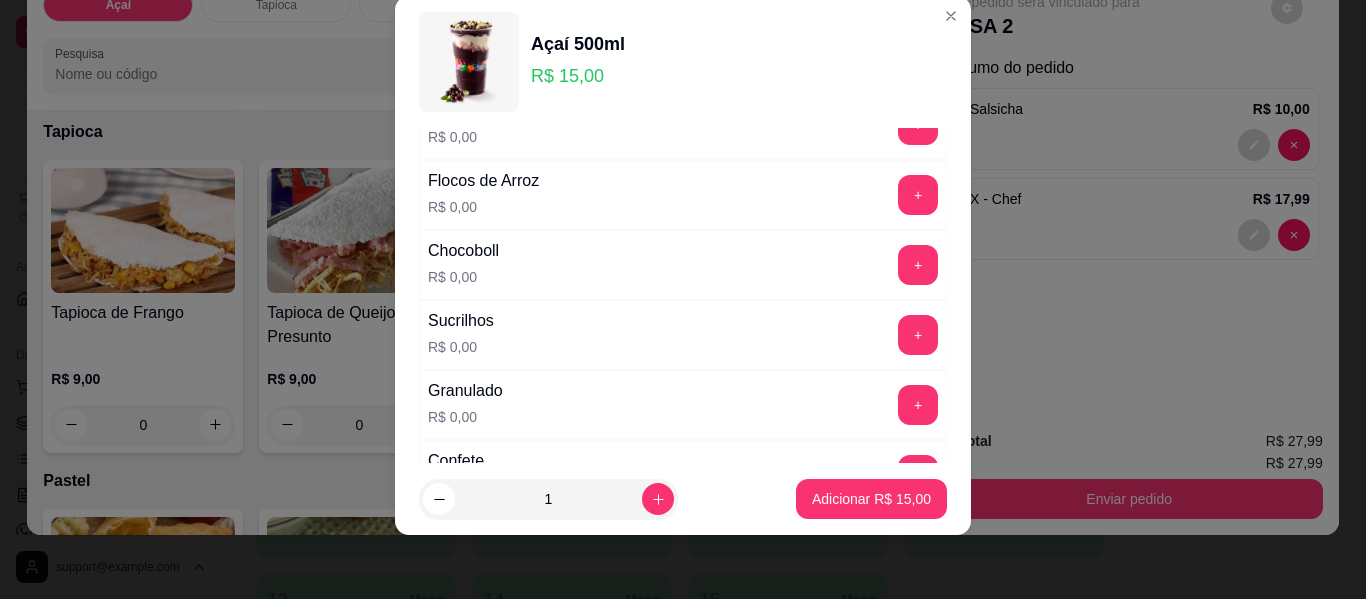scroll, scrollTop: 714, scrollLeft: 0, axis: vertical 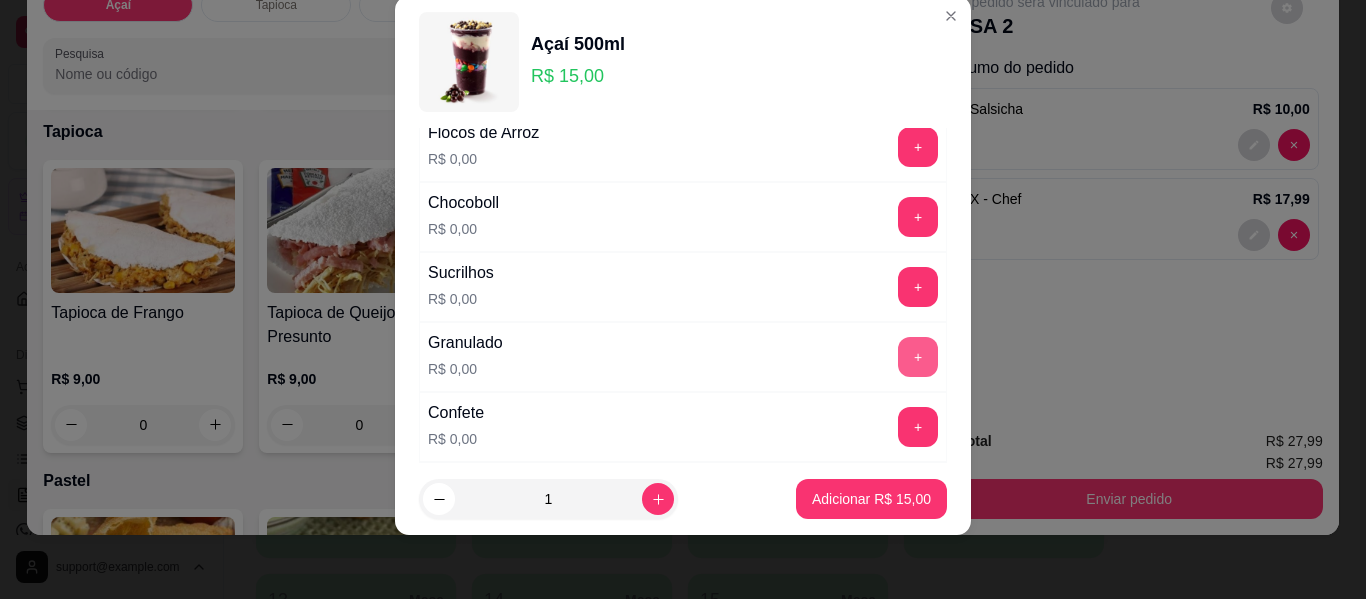 click on "+" at bounding box center [918, 357] 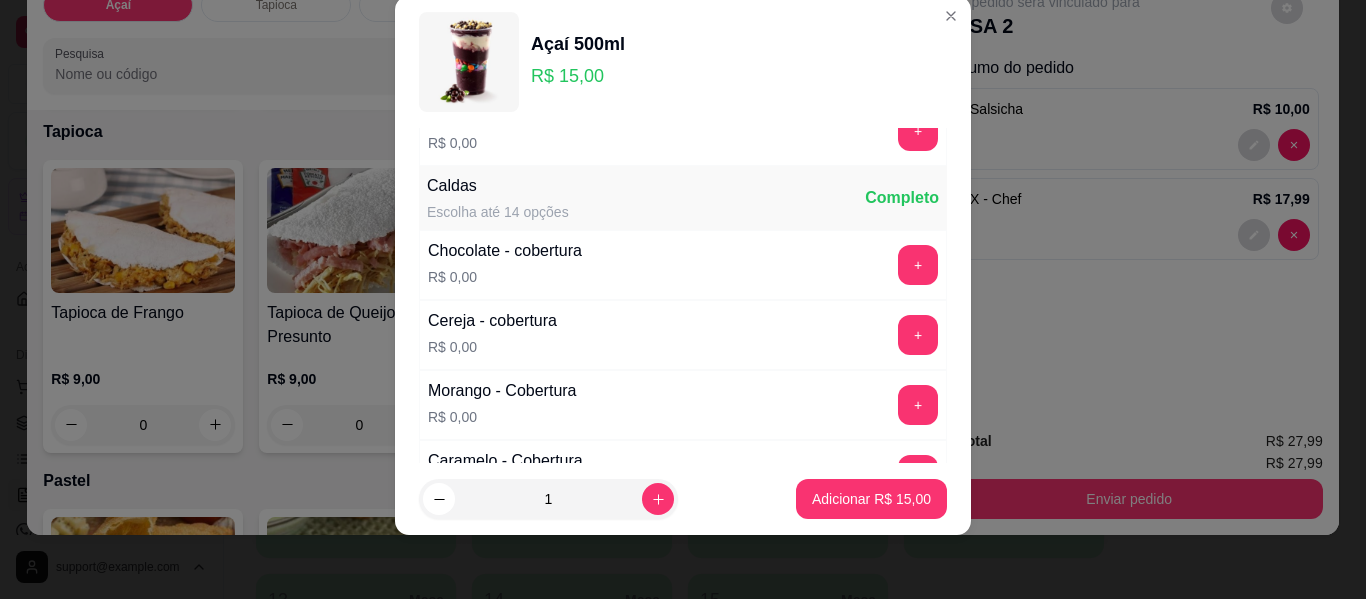 scroll, scrollTop: 1114, scrollLeft: 0, axis: vertical 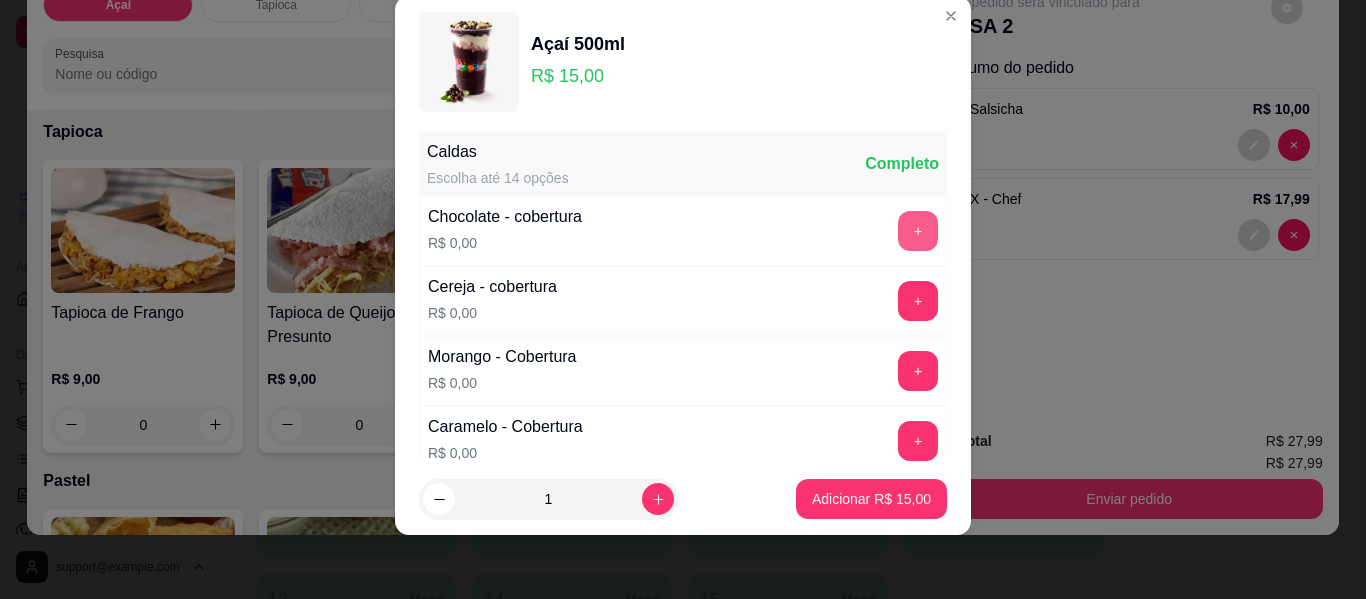 click on "+" at bounding box center [918, 231] 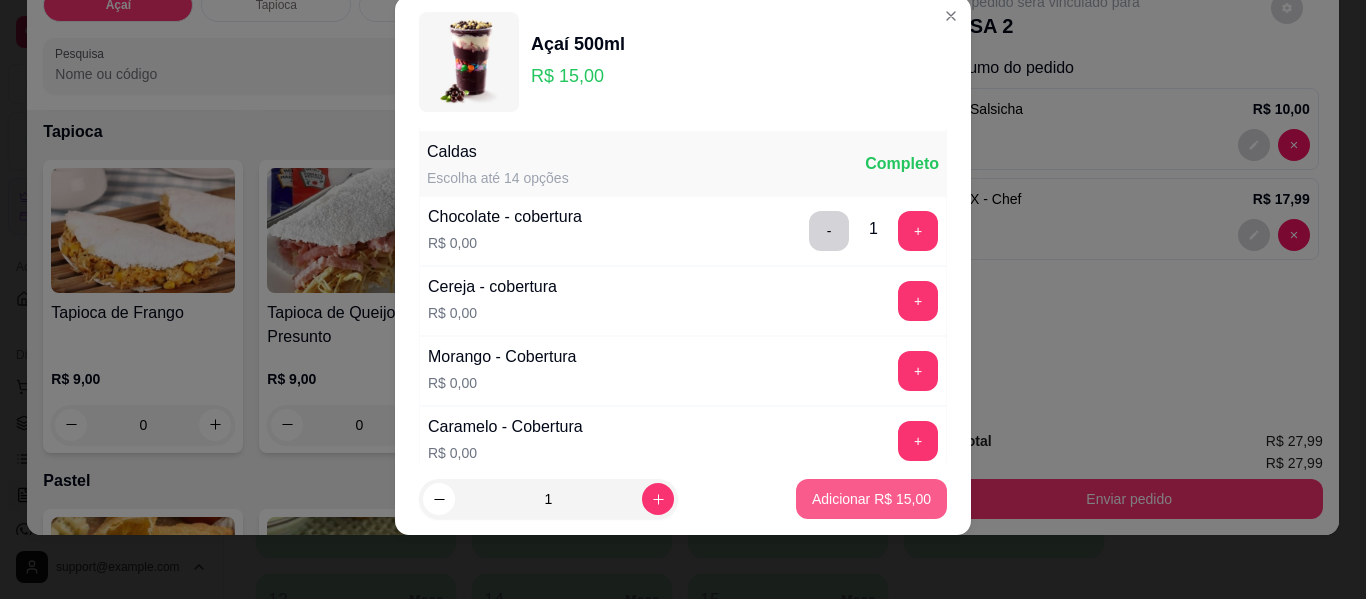 click on "Adicionar   R$ 15,00" at bounding box center [871, 499] 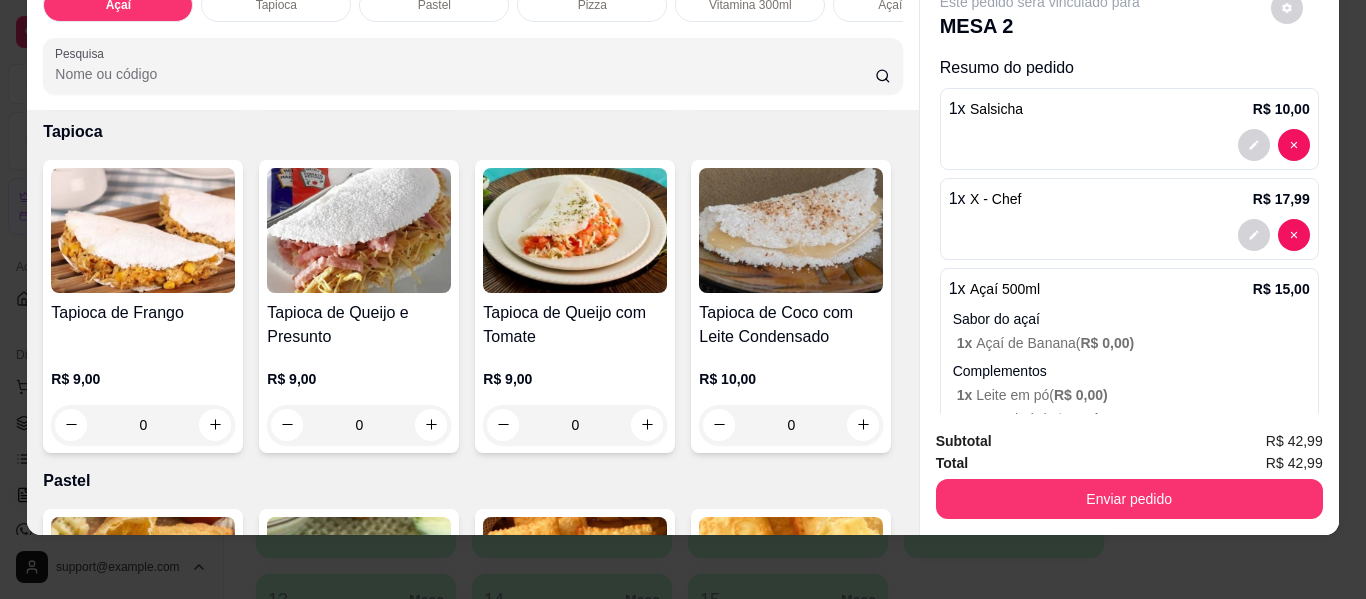click on "0" at bounding box center [575, 76] 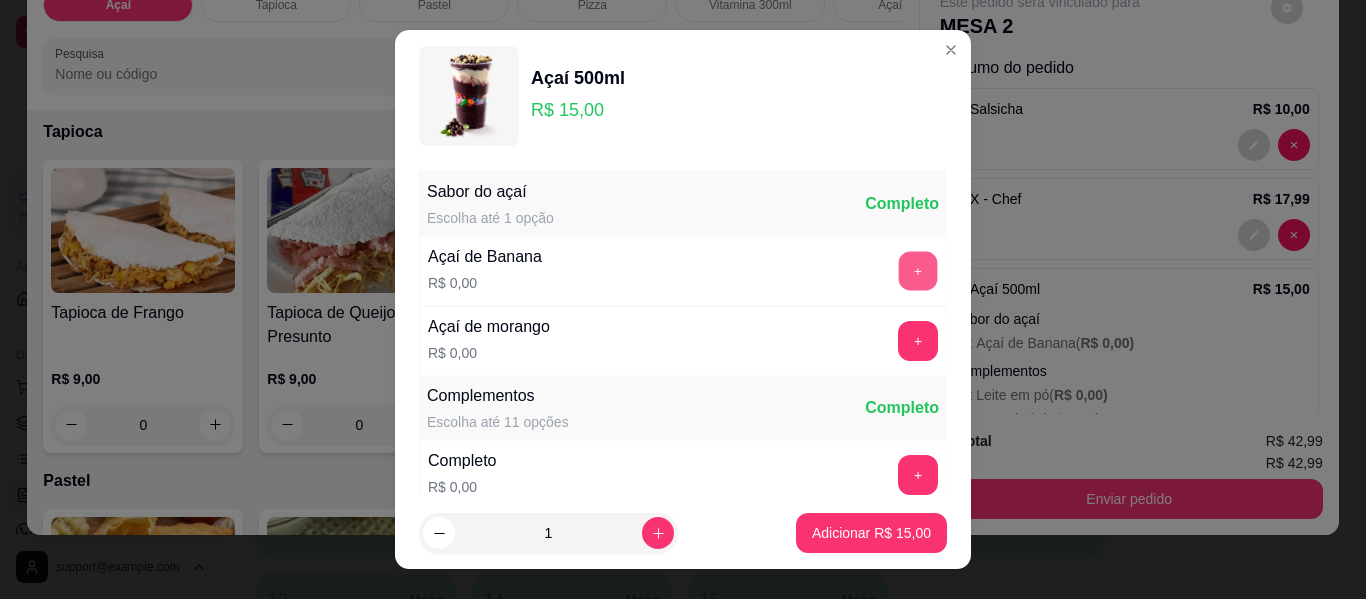 click on "+" at bounding box center [918, 271] 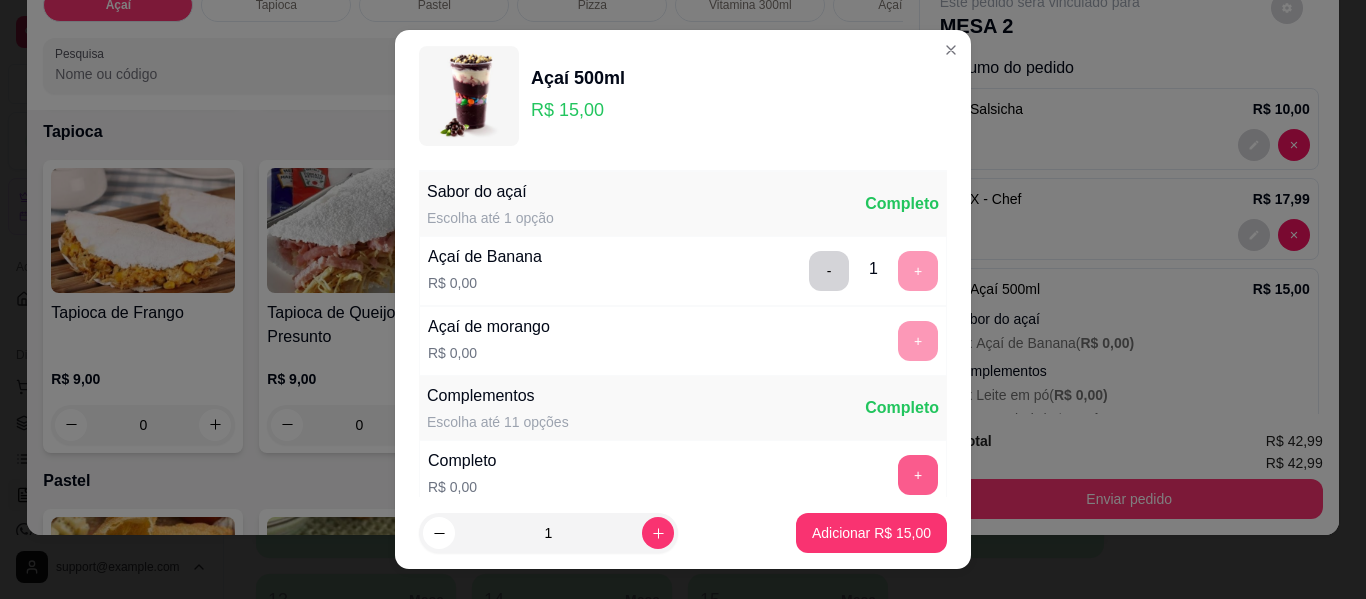 scroll, scrollTop: 34, scrollLeft: 0, axis: vertical 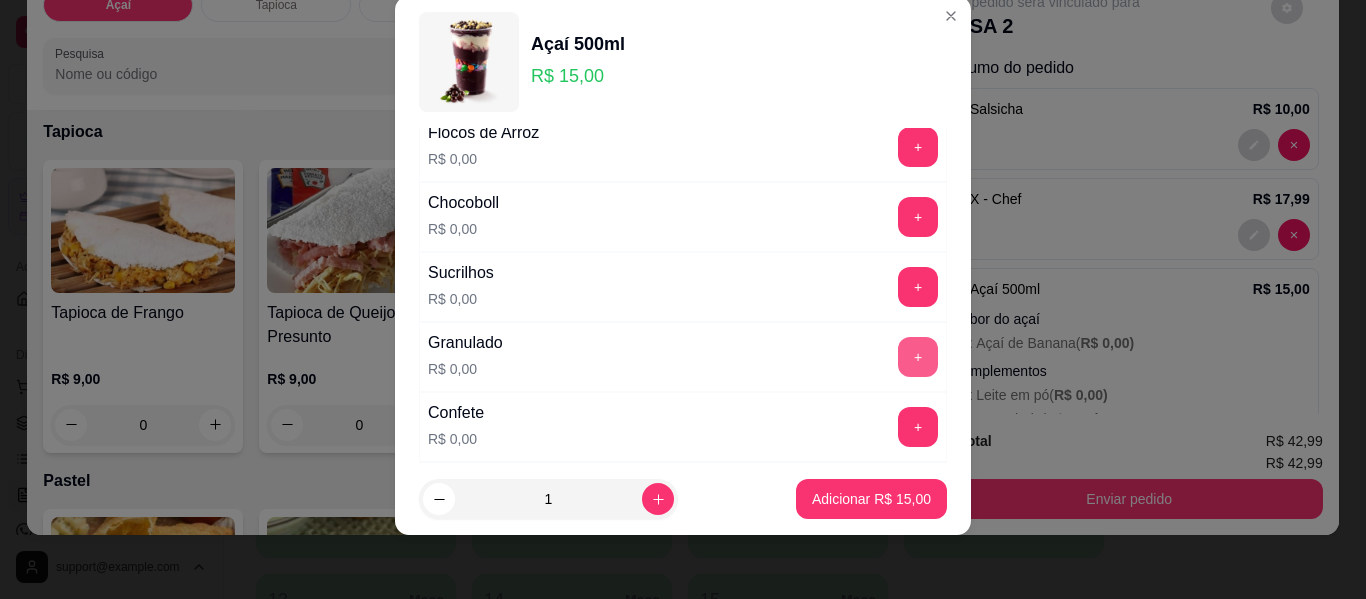 click on "+" at bounding box center [918, 357] 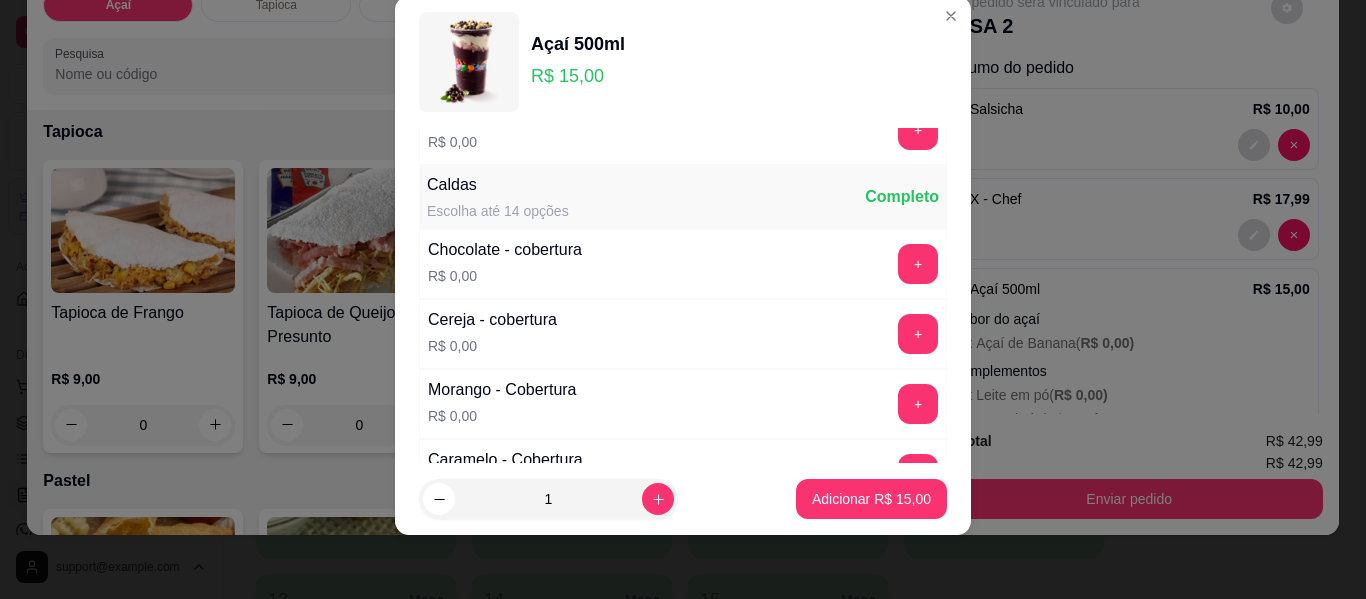 scroll, scrollTop: 1114, scrollLeft: 0, axis: vertical 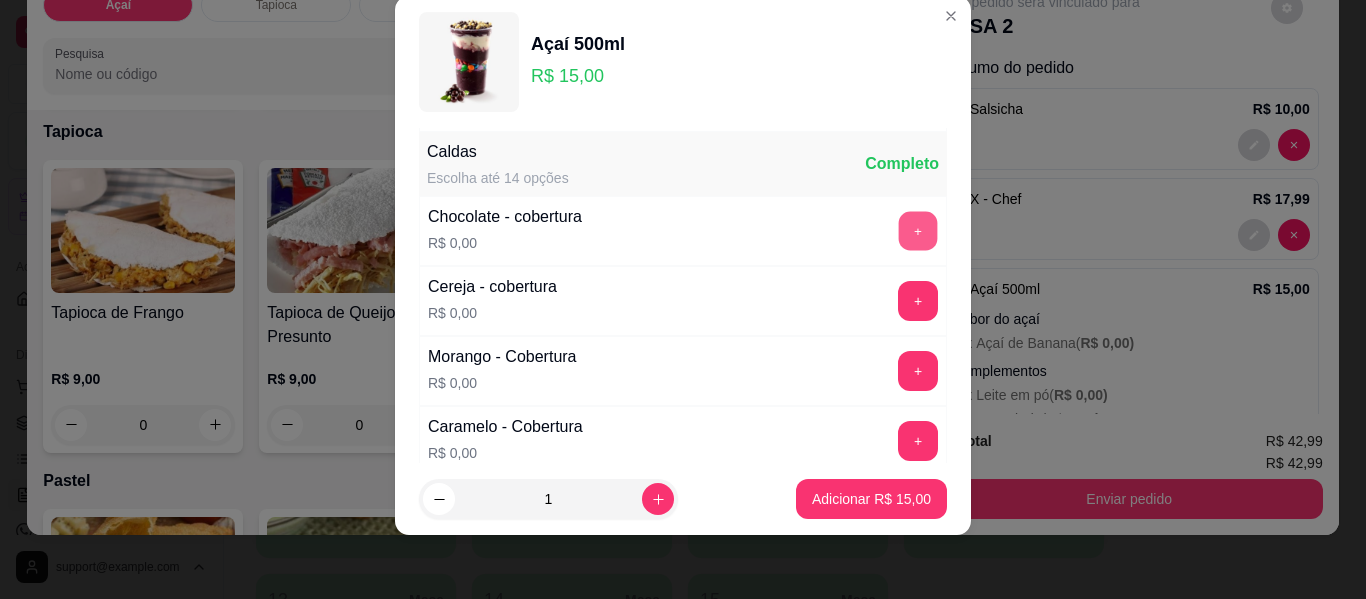 click on "+" at bounding box center (918, 231) 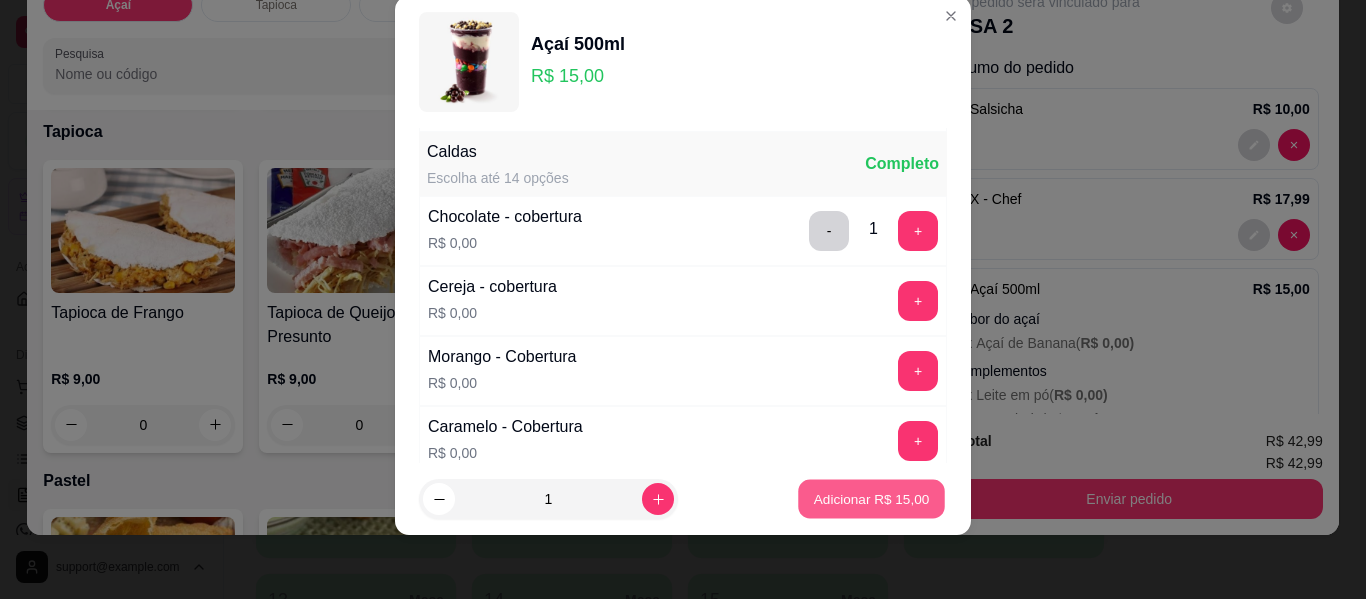 click on "Adicionar   R$ 15,00" at bounding box center (872, 498) 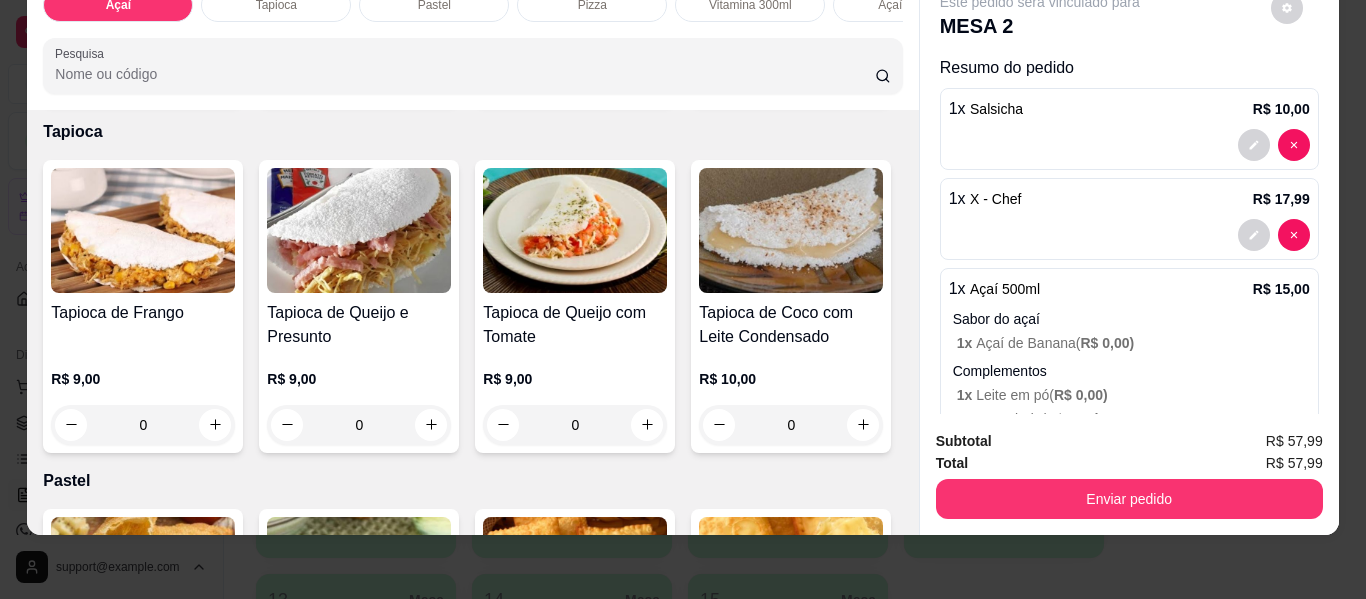 scroll, scrollTop: 0, scrollLeft: 0, axis: both 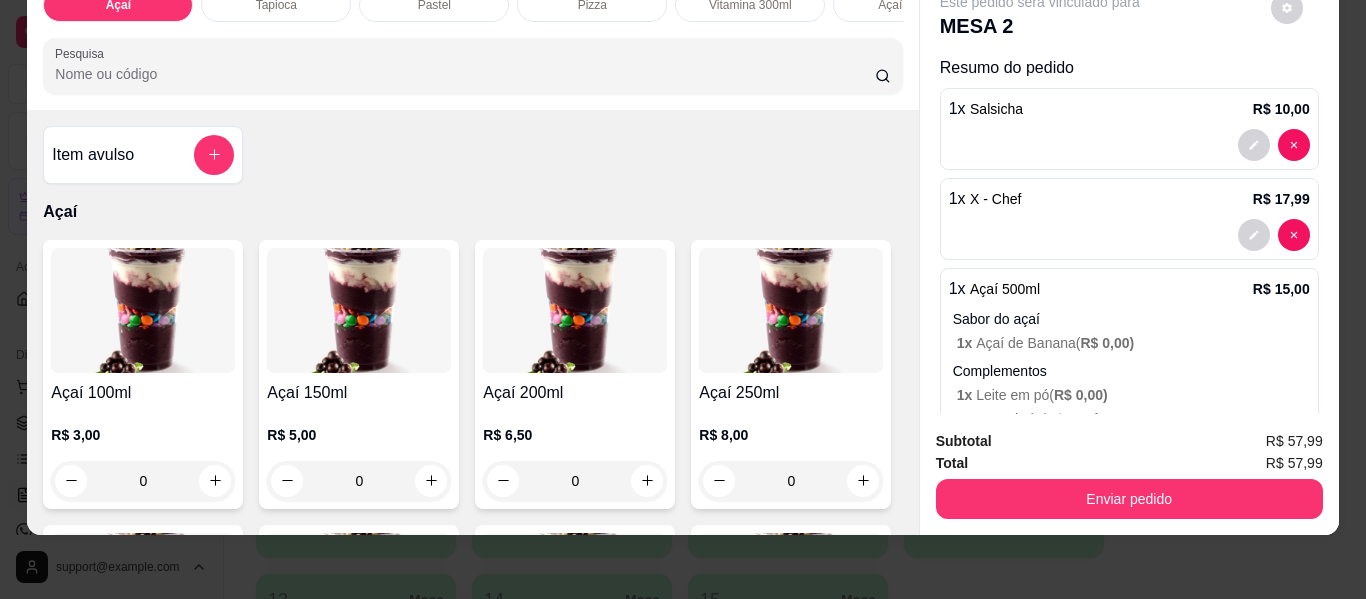 click at bounding box center (214, 155) 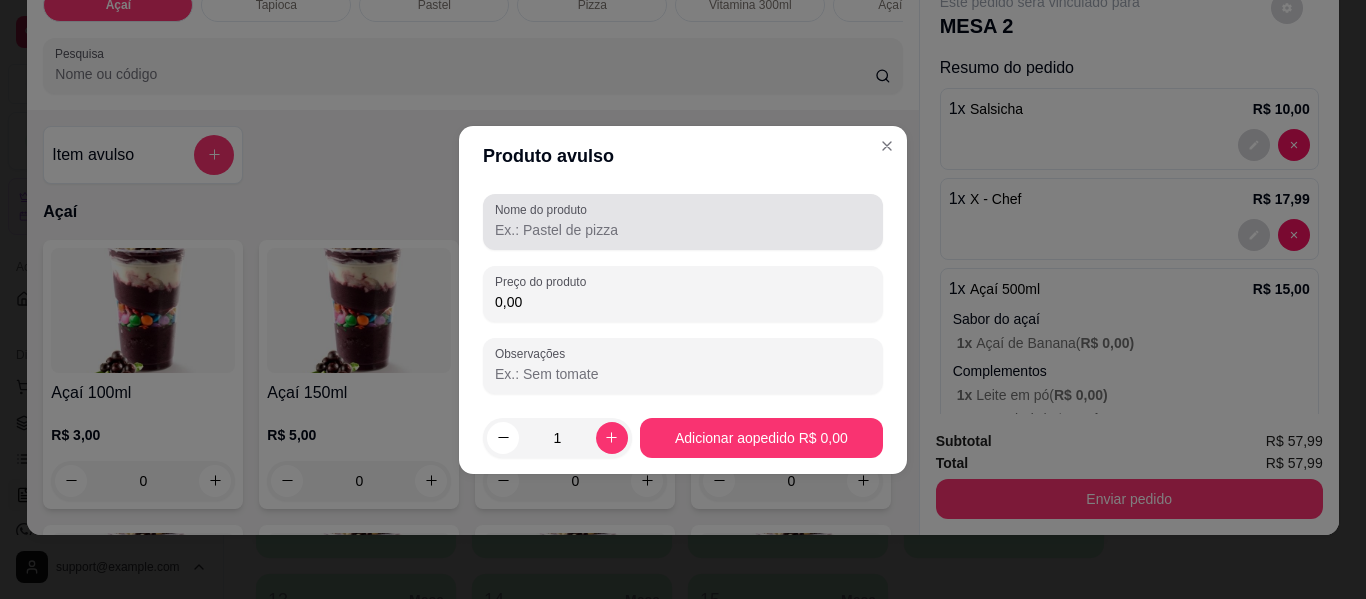 click on "Nome do produto" at bounding box center (683, 230) 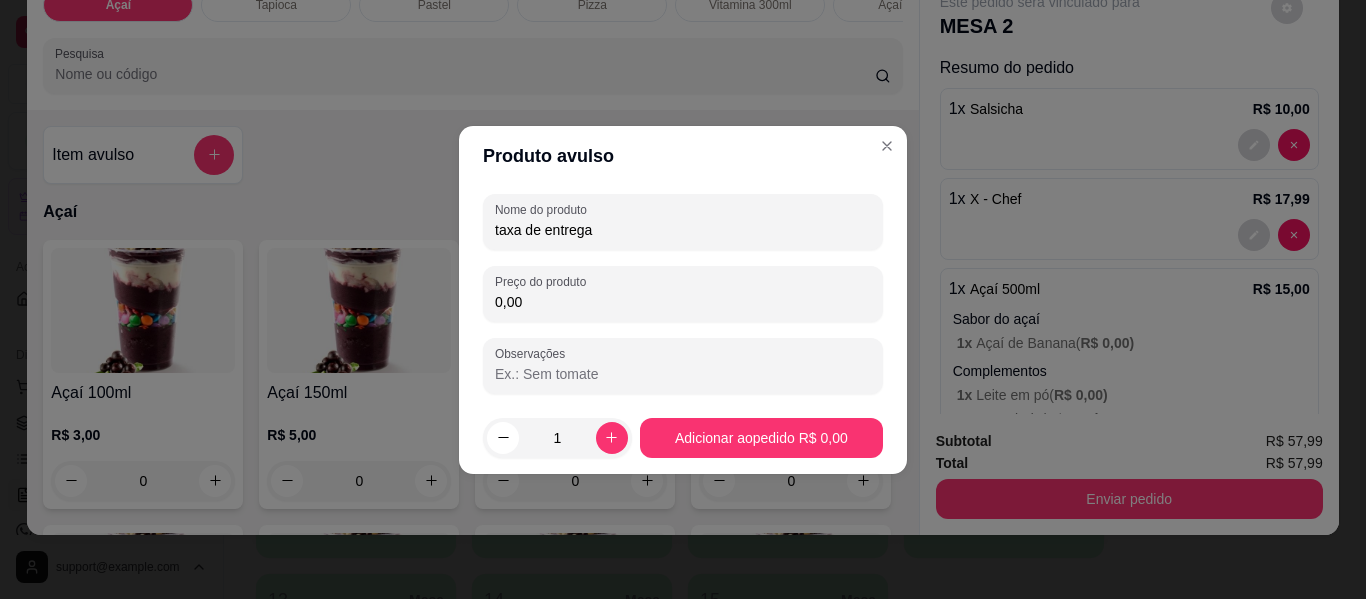 type on "taxa de entrega" 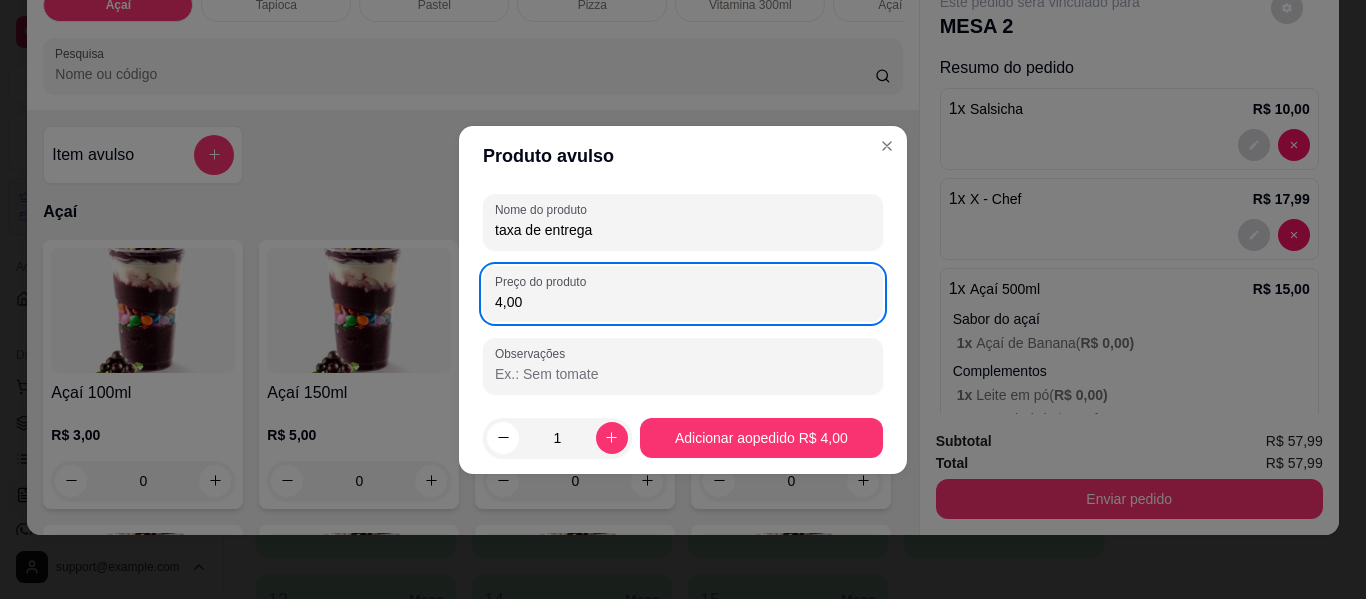 type on "4,00" 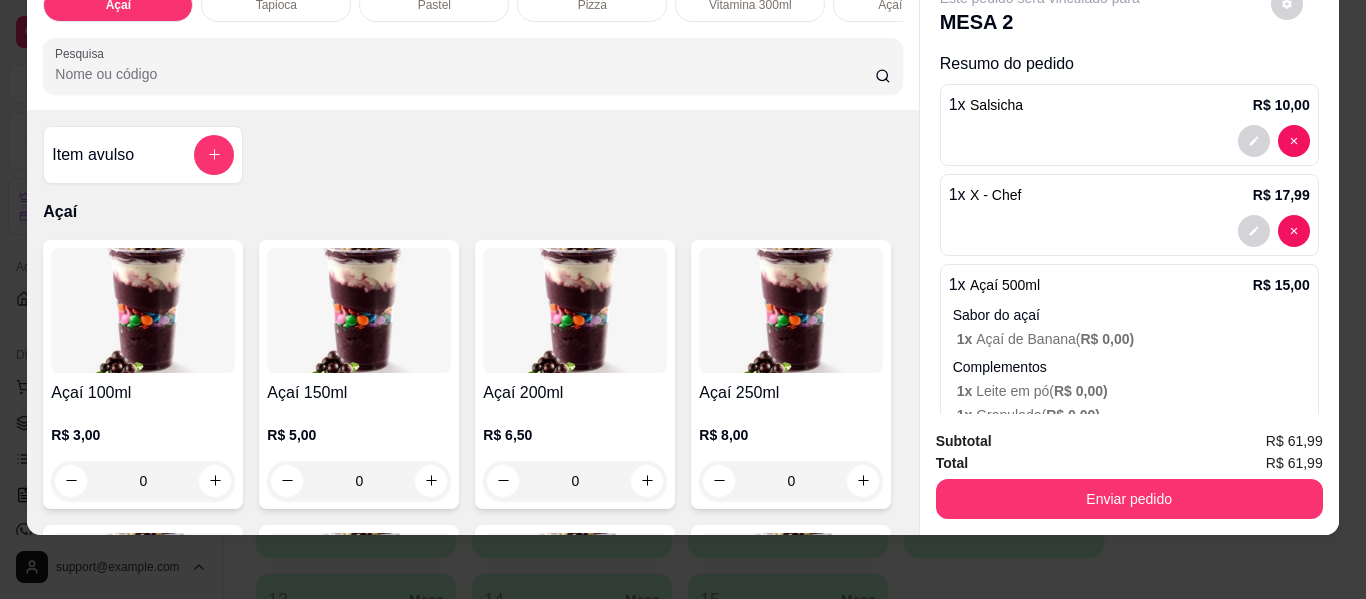 scroll, scrollTop: 0, scrollLeft: 0, axis: both 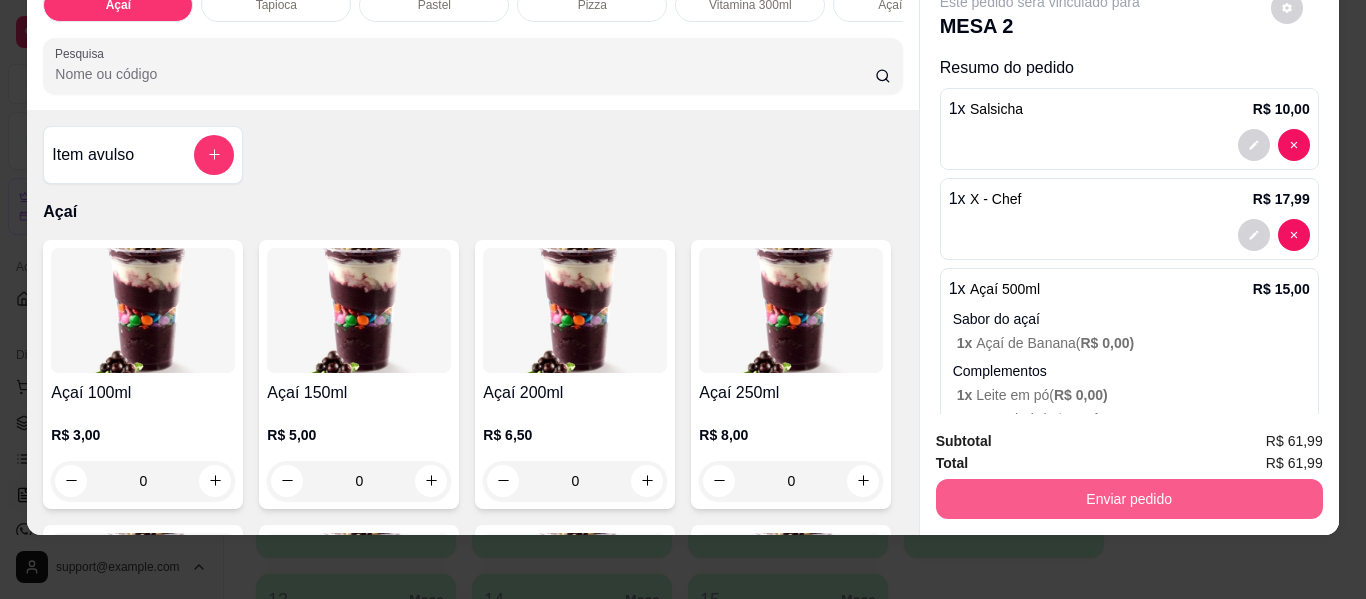 click on "Enviar pedido" at bounding box center [1129, 499] 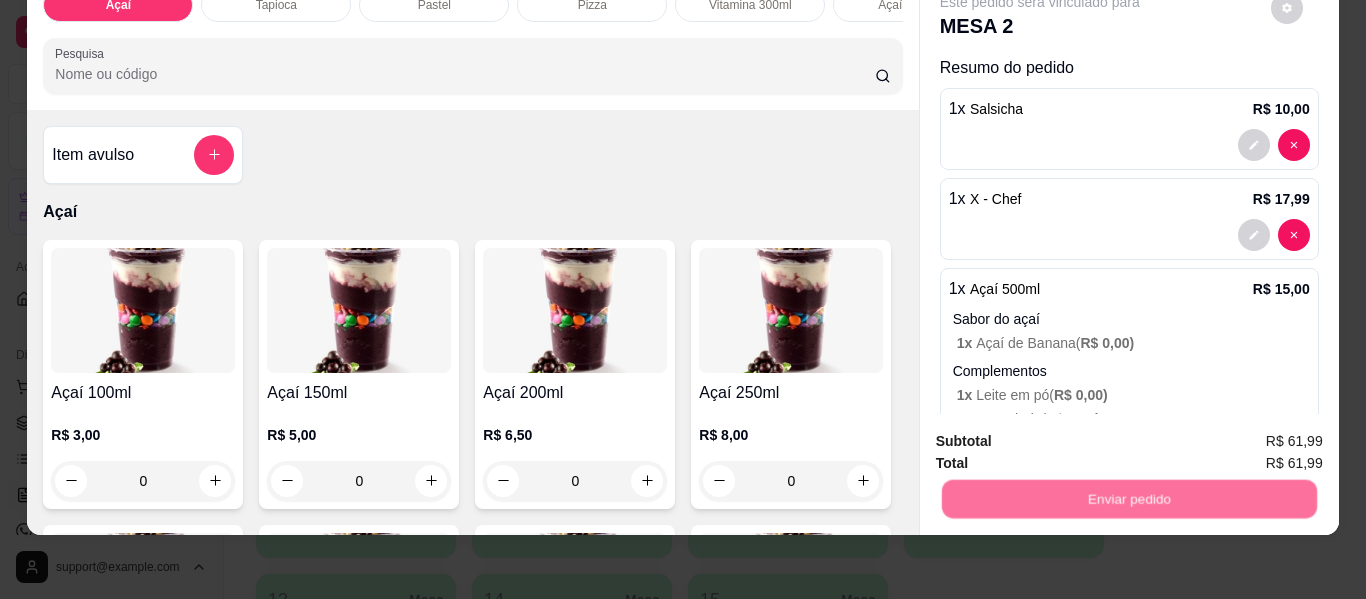click on "Não registrar e enviar pedido" at bounding box center [1063, 435] 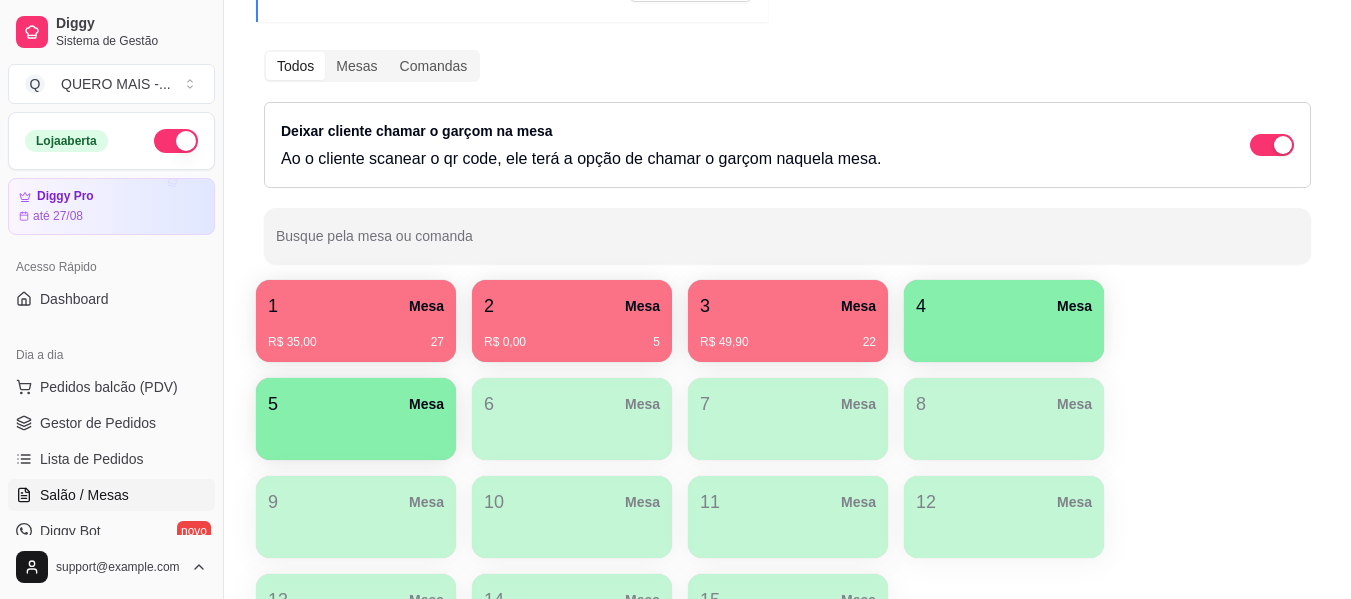 click on "4 Mesa" at bounding box center [1004, 306] 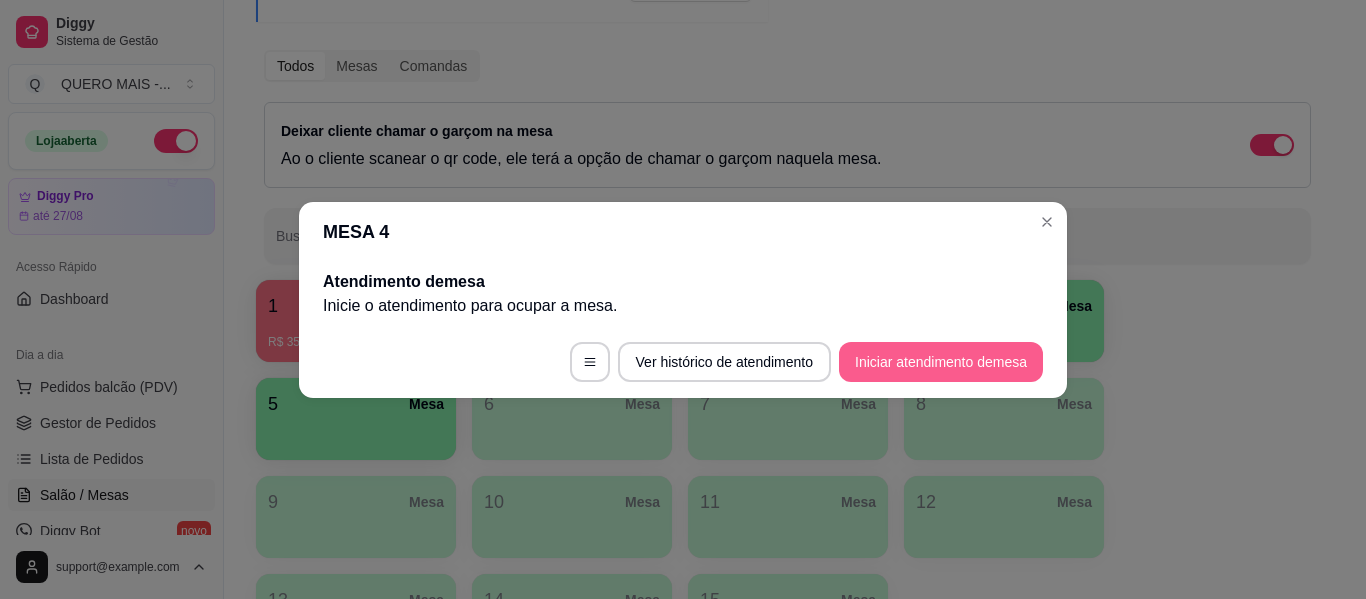 click on "Iniciar atendimento de  mesa" at bounding box center [941, 362] 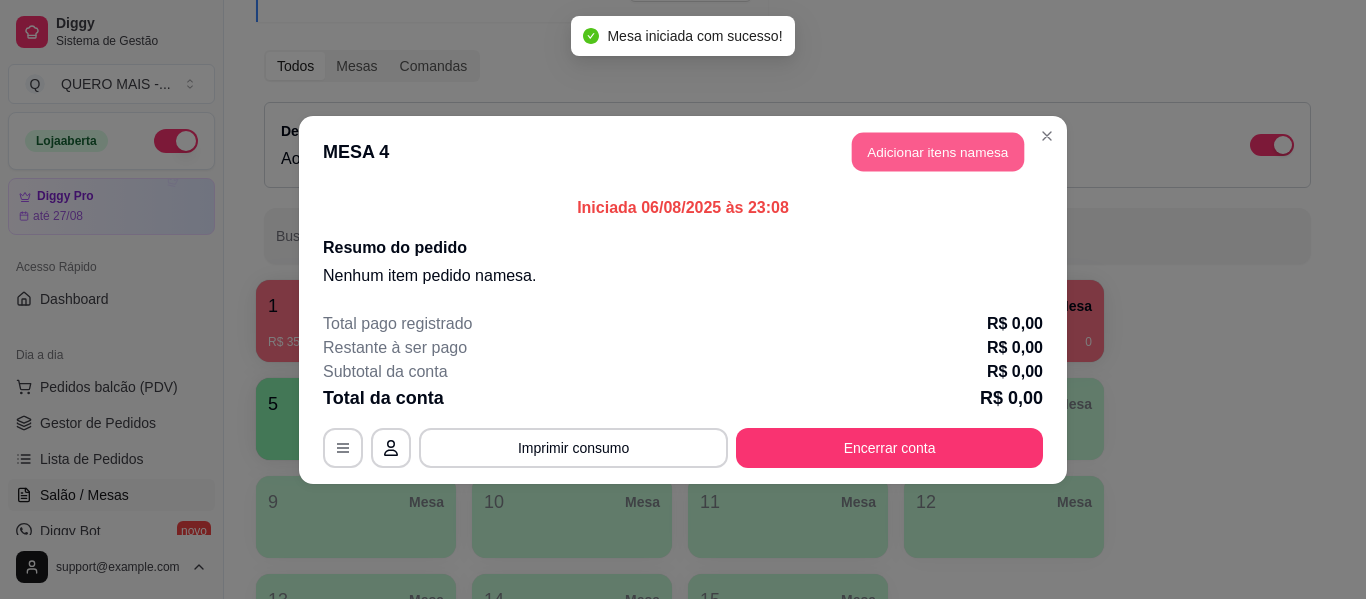 click on "Adicionar itens na  mesa" at bounding box center (938, 151) 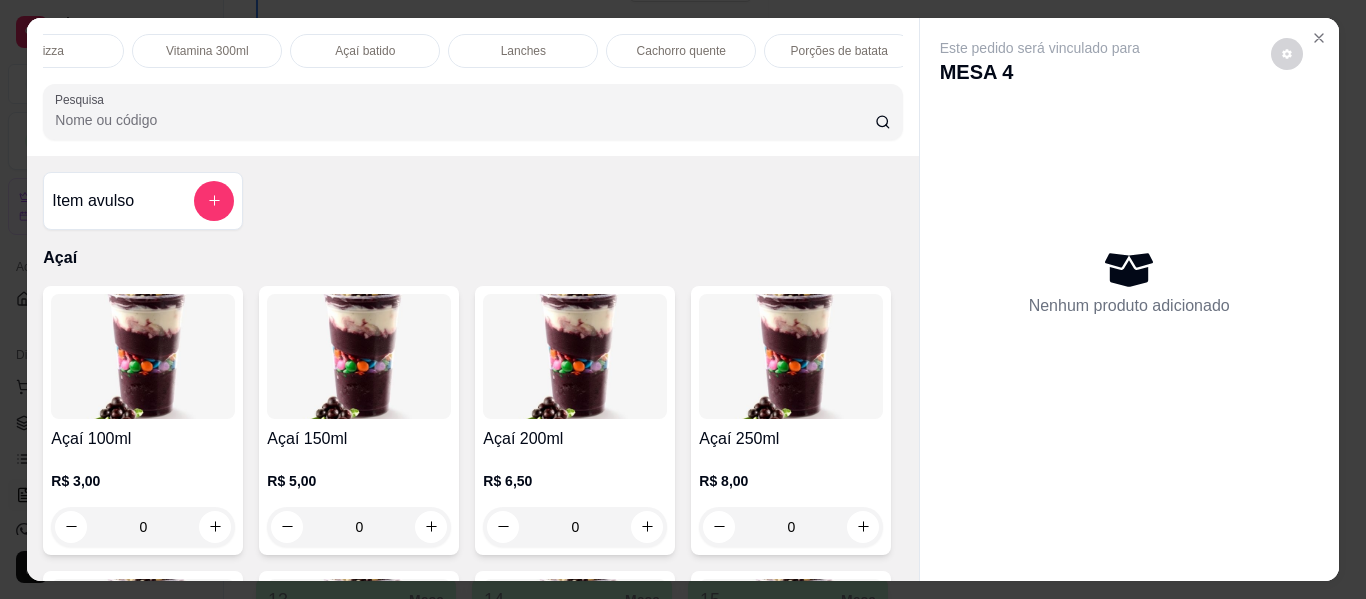 scroll, scrollTop: 0, scrollLeft: 597, axis: horizontal 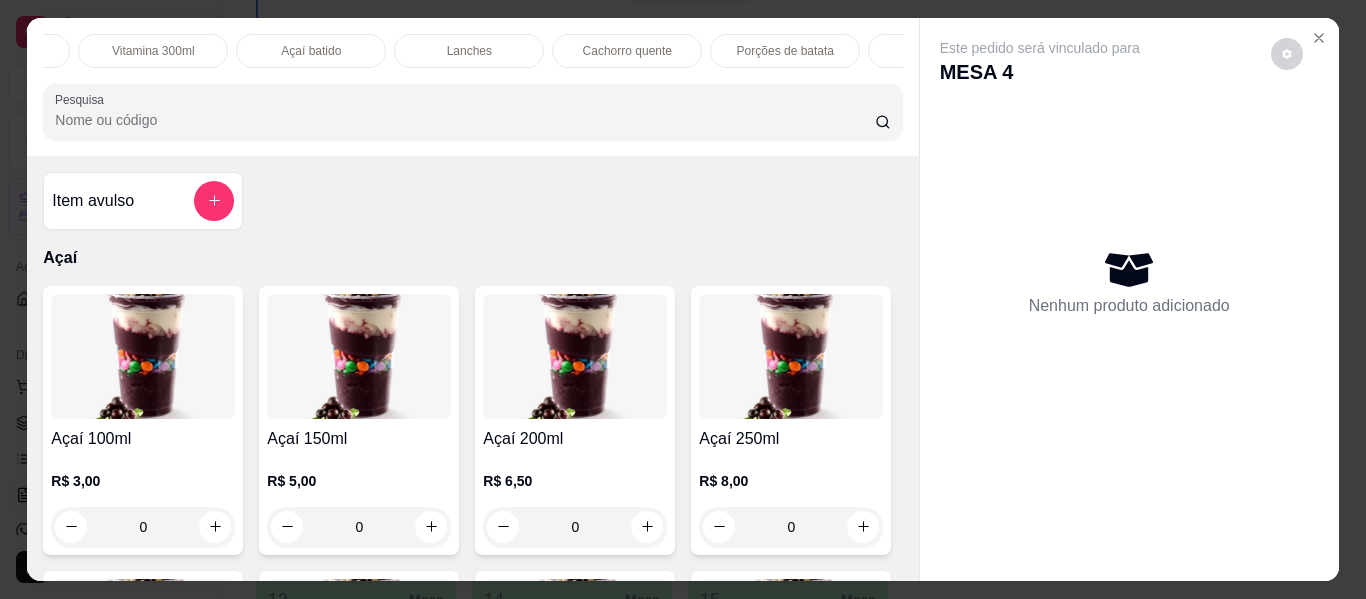 click on "Cachorro quente" at bounding box center (627, 51) 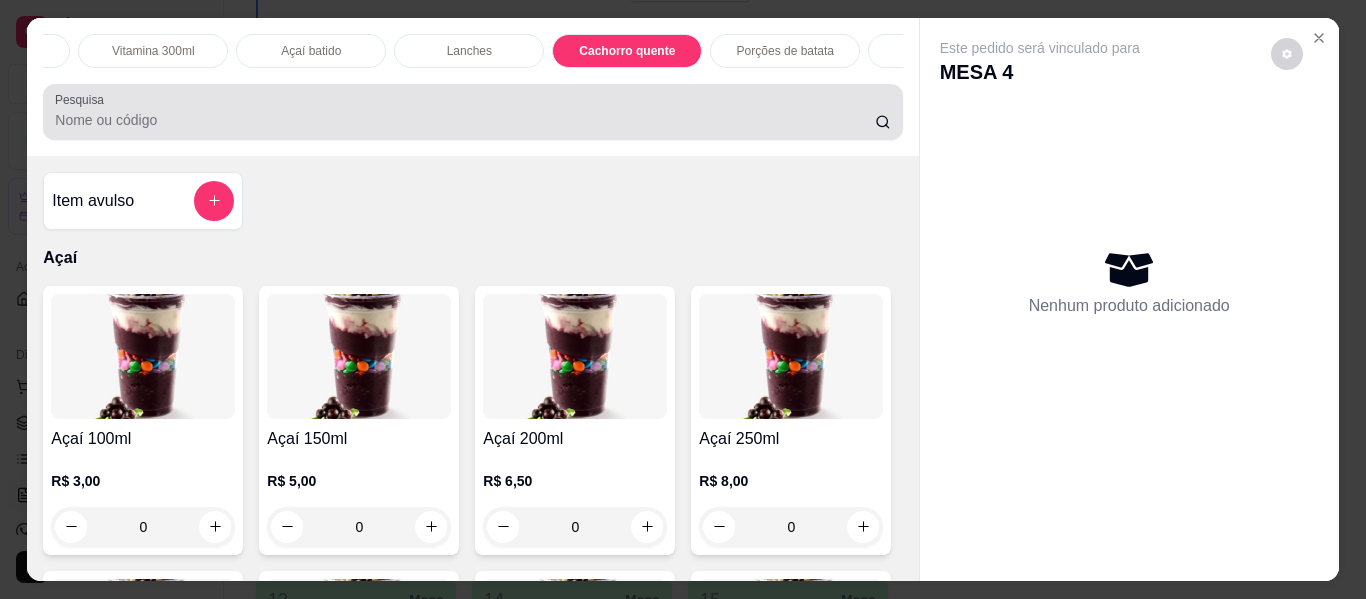 scroll, scrollTop: 4717, scrollLeft: 0, axis: vertical 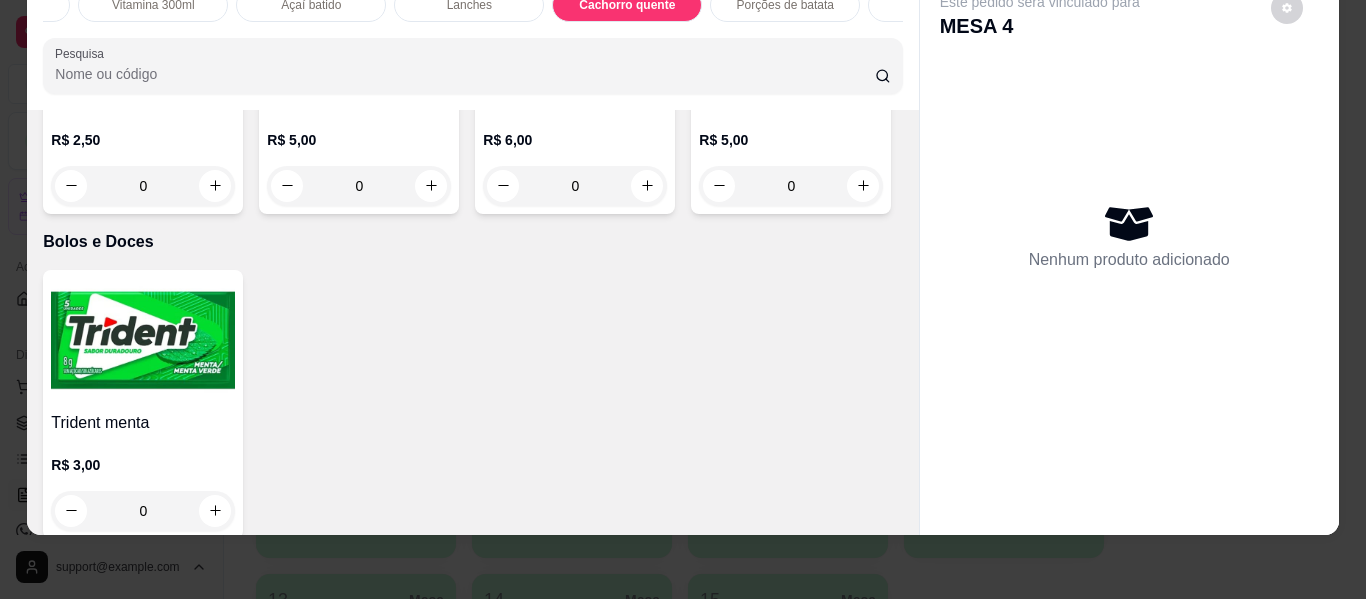 click at bounding box center [431, -1058] 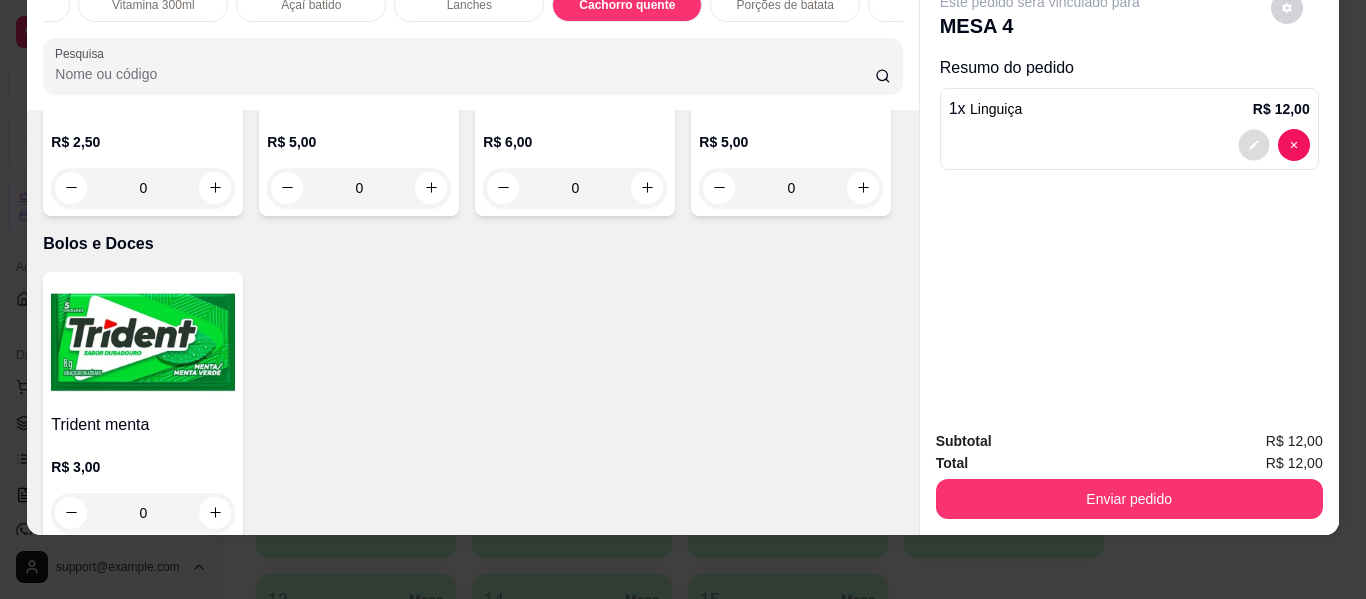 click at bounding box center [1253, 144] 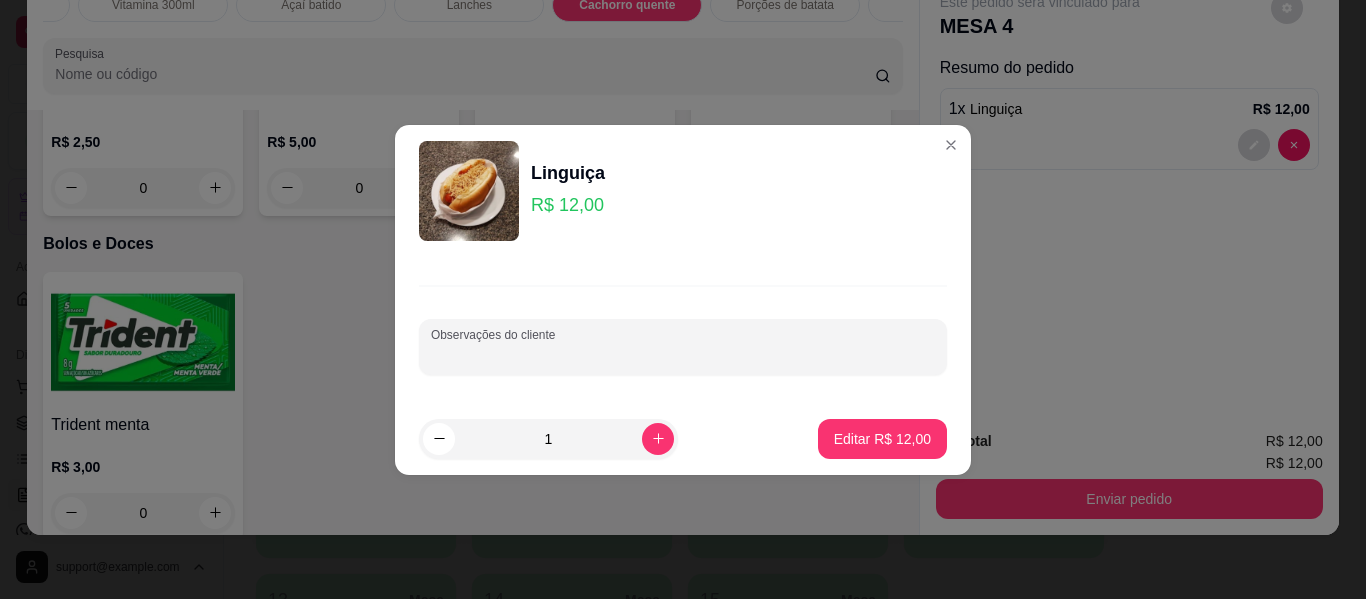 click on "Observações do cliente" at bounding box center (683, 355) 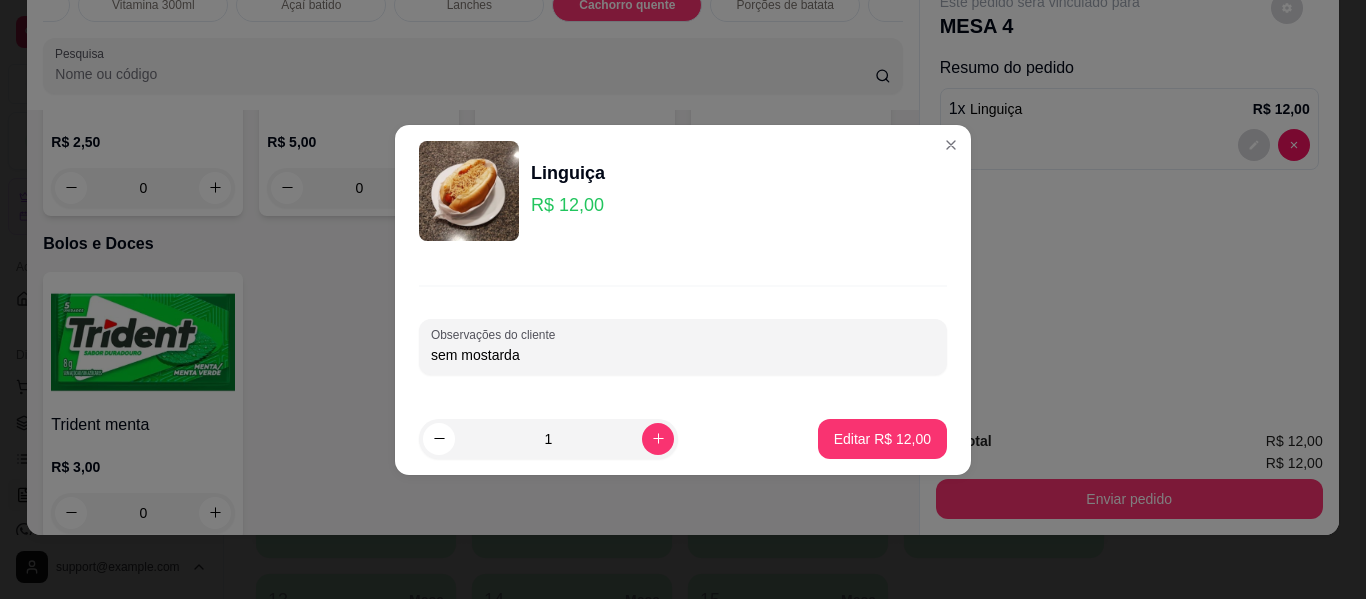 type on "sem mostarda" 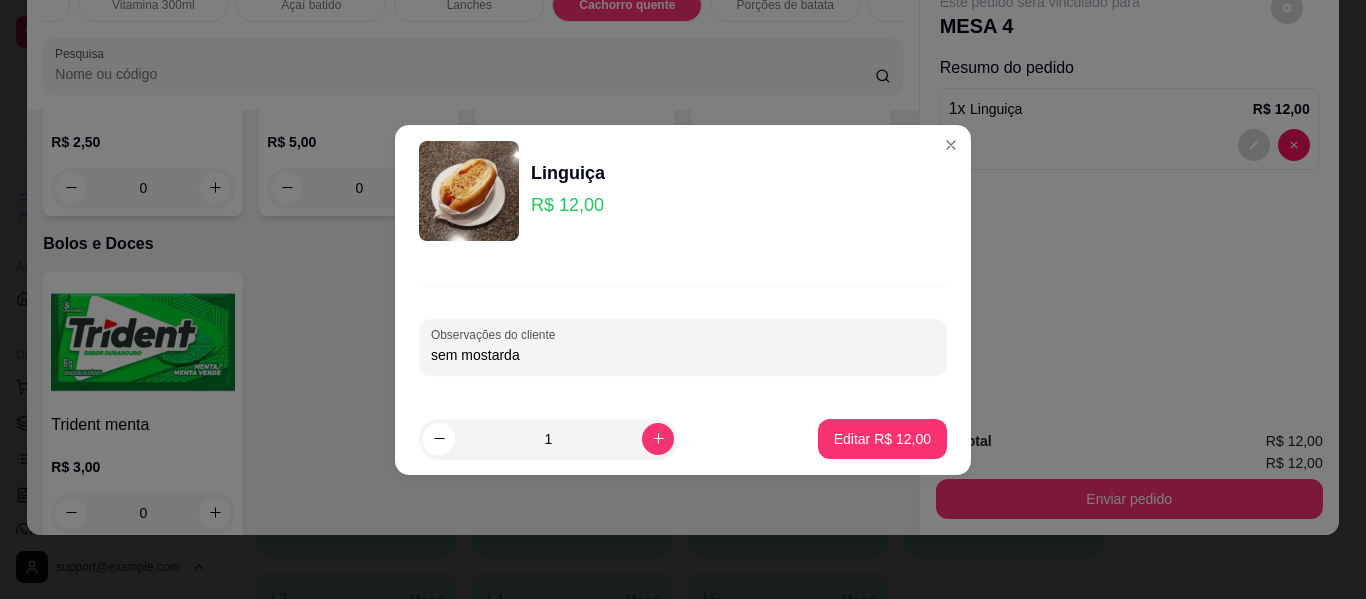 click on "Editar   R$ 12,00" at bounding box center (882, 439) 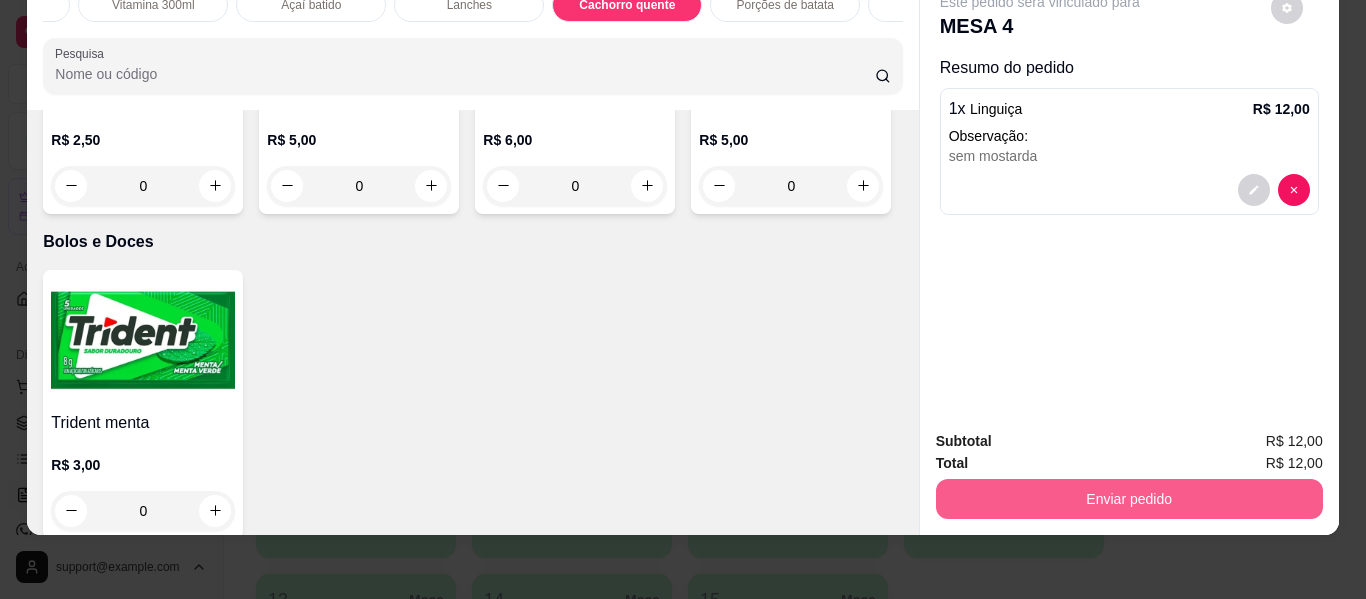 click on "Enviar pedido" at bounding box center (1129, 499) 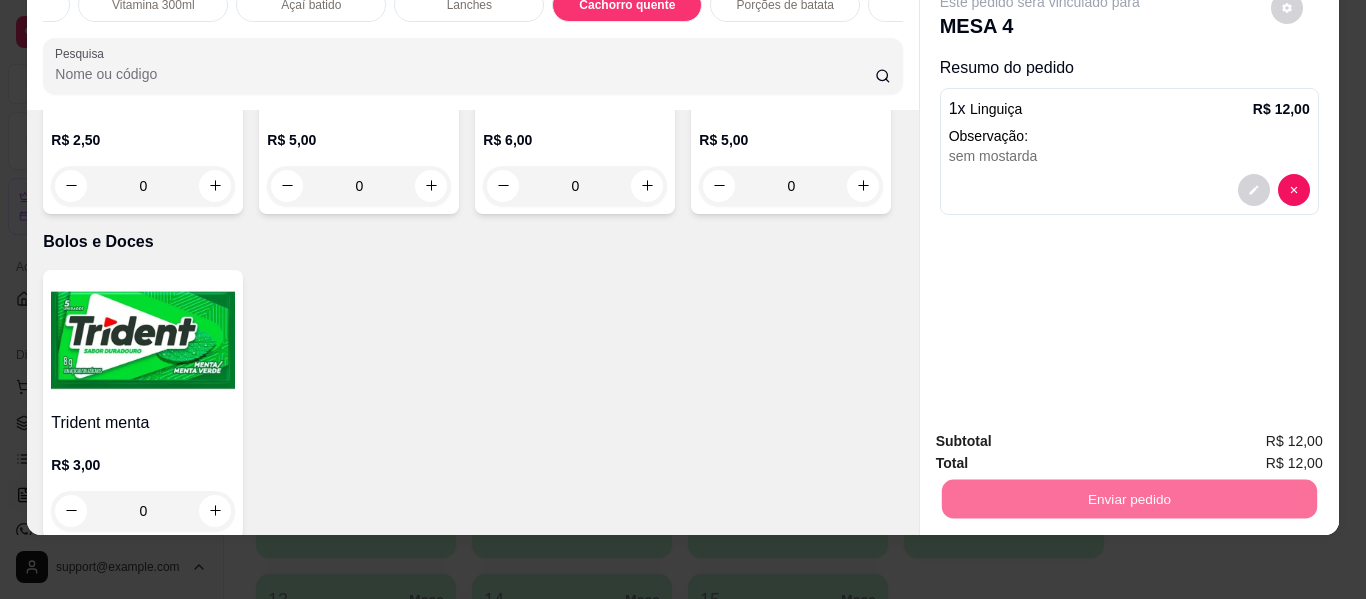 click on "Não registrar e enviar pedido" at bounding box center (1063, 434) 